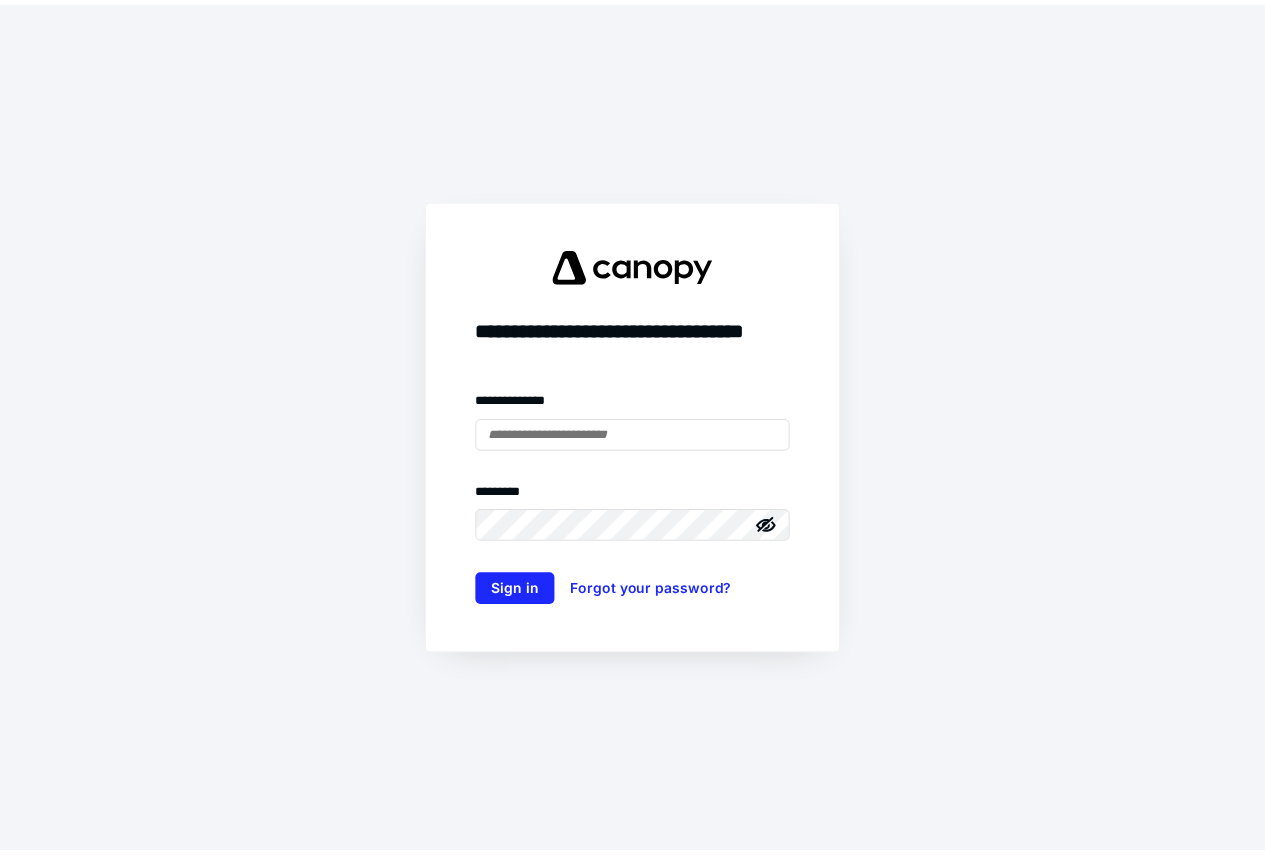 scroll, scrollTop: 0, scrollLeft: 0, axis: both 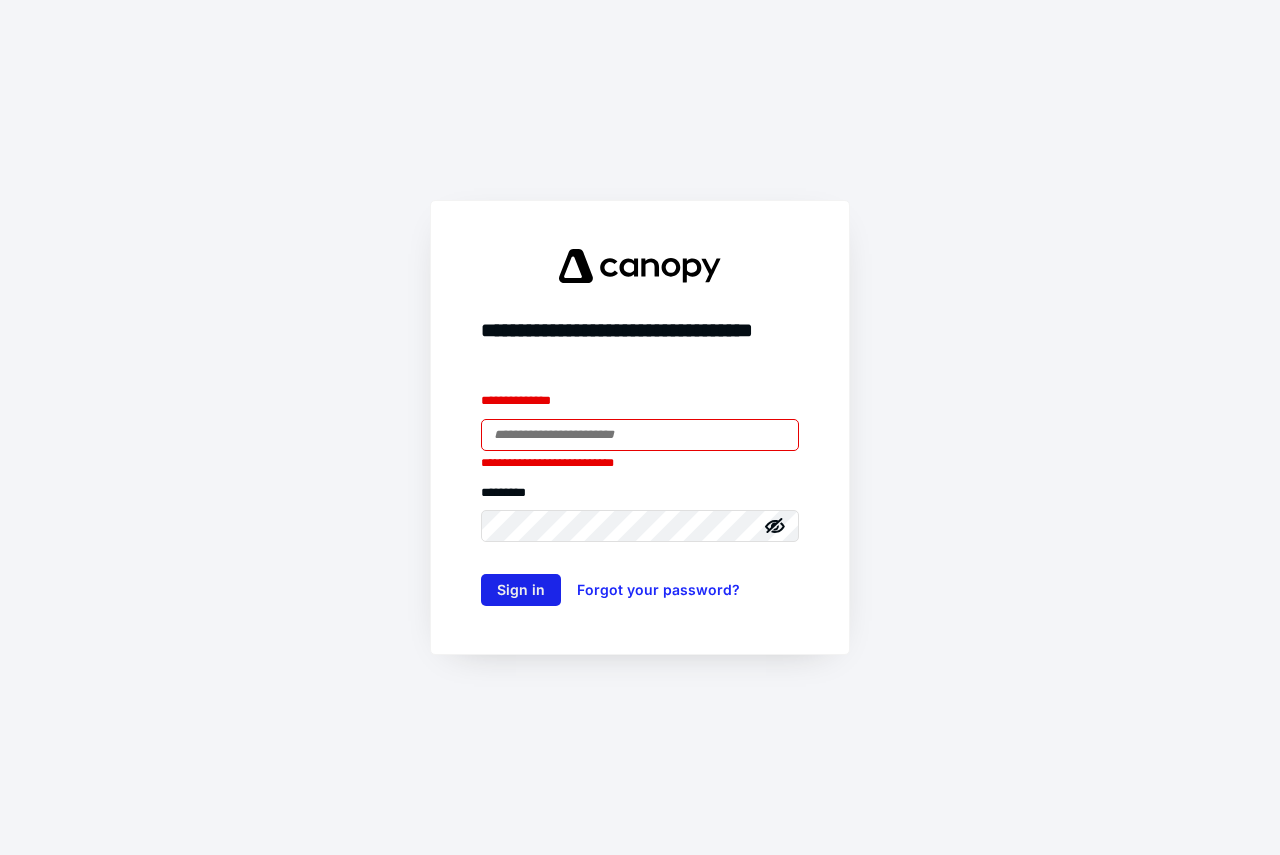 type on "**********" 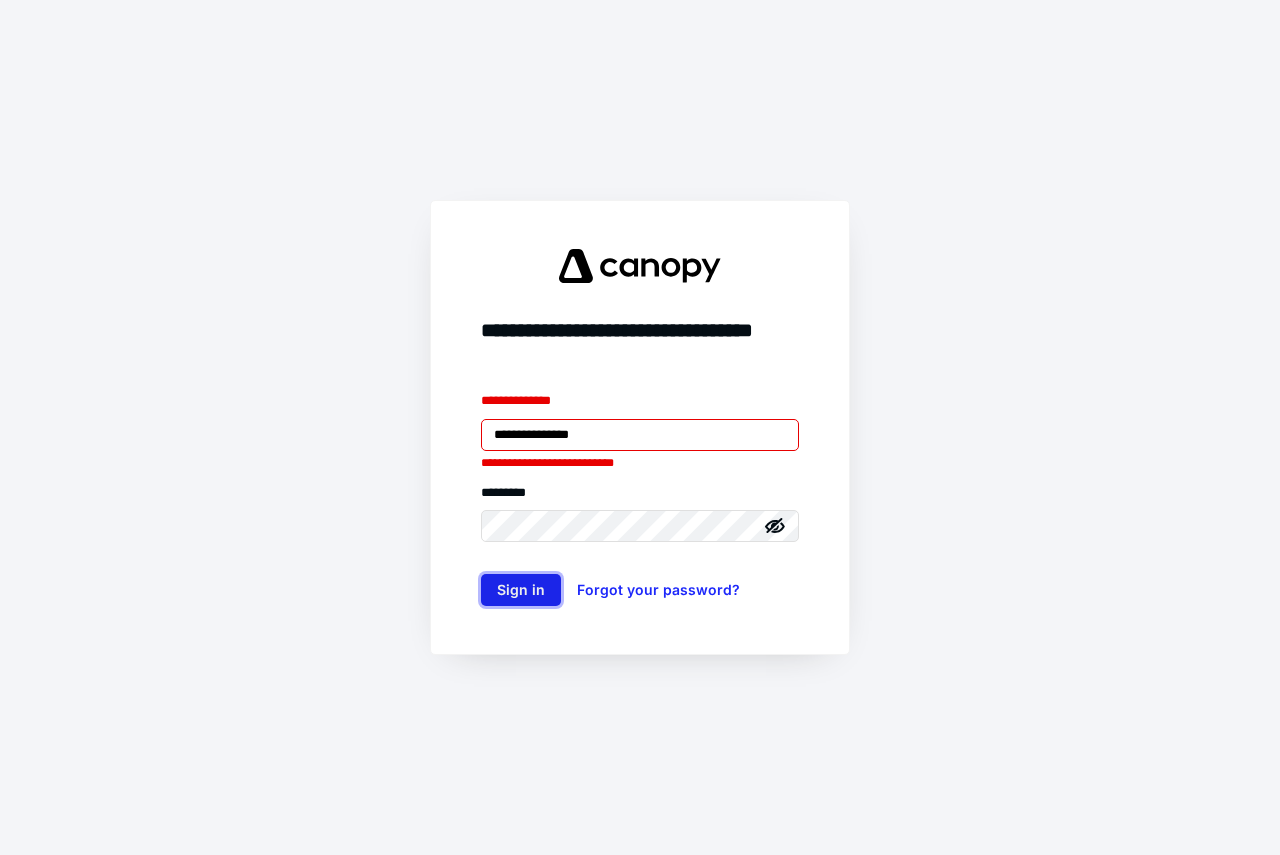 click on "Sign in" at bounding box center [521, 590] 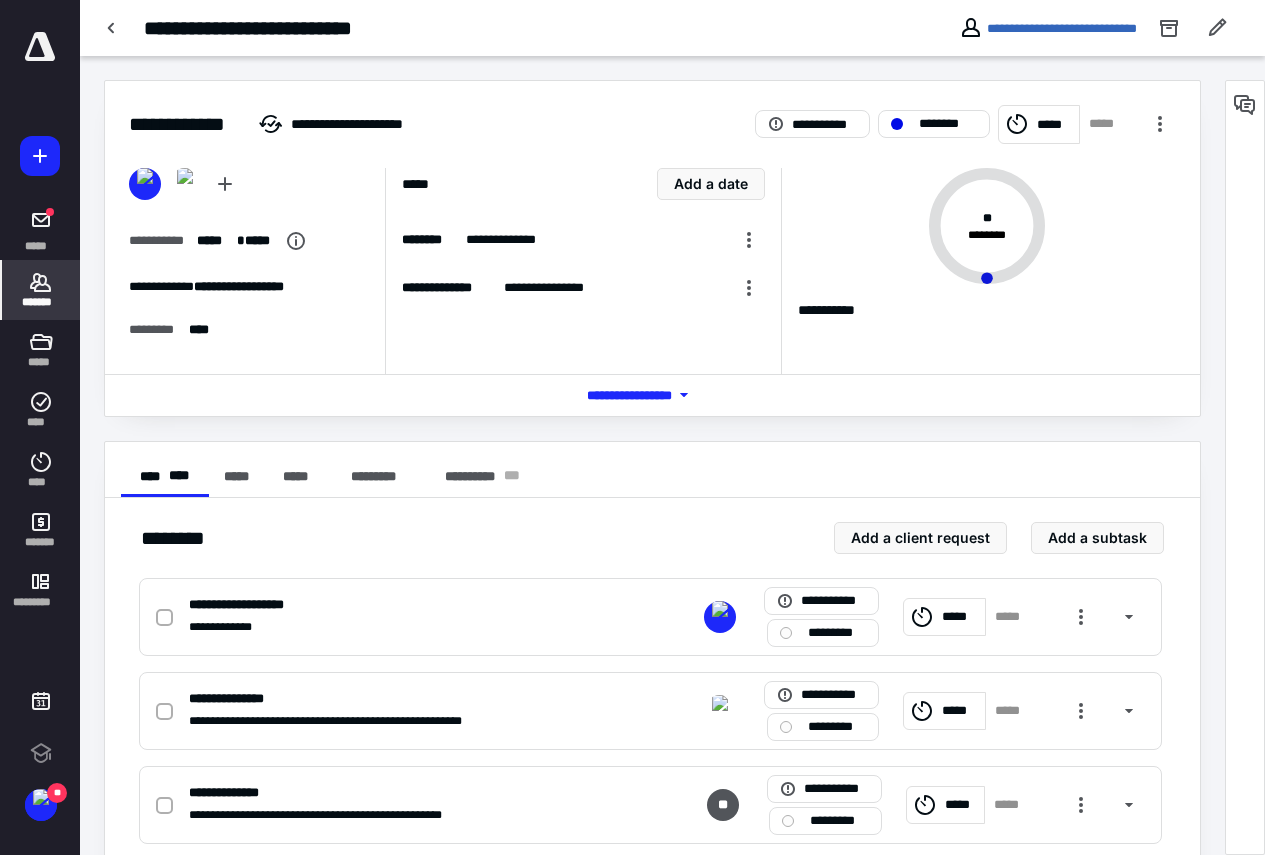 scroll, scrollTop: 0, scrollLeft: 0, axis: both 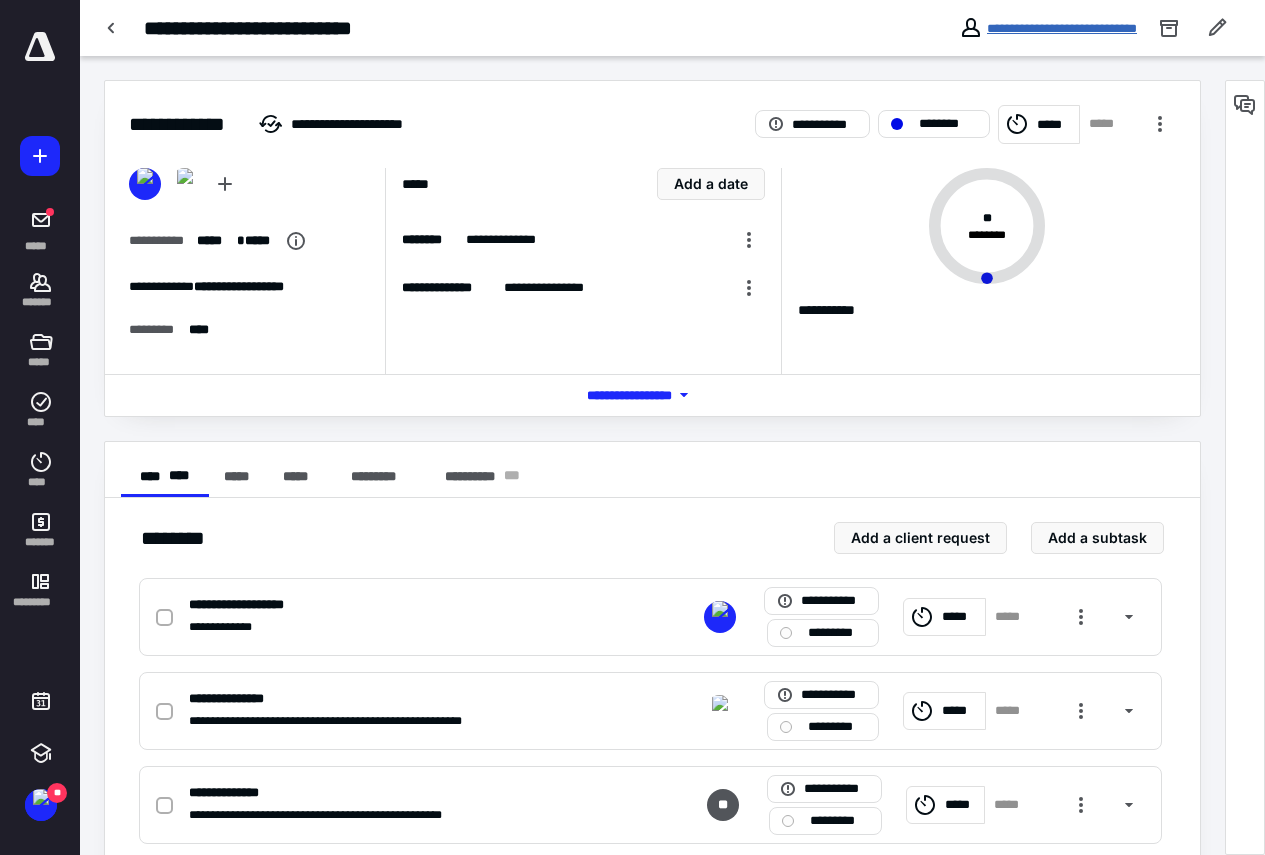 click on "**********" at bounding box center [1062, 28] 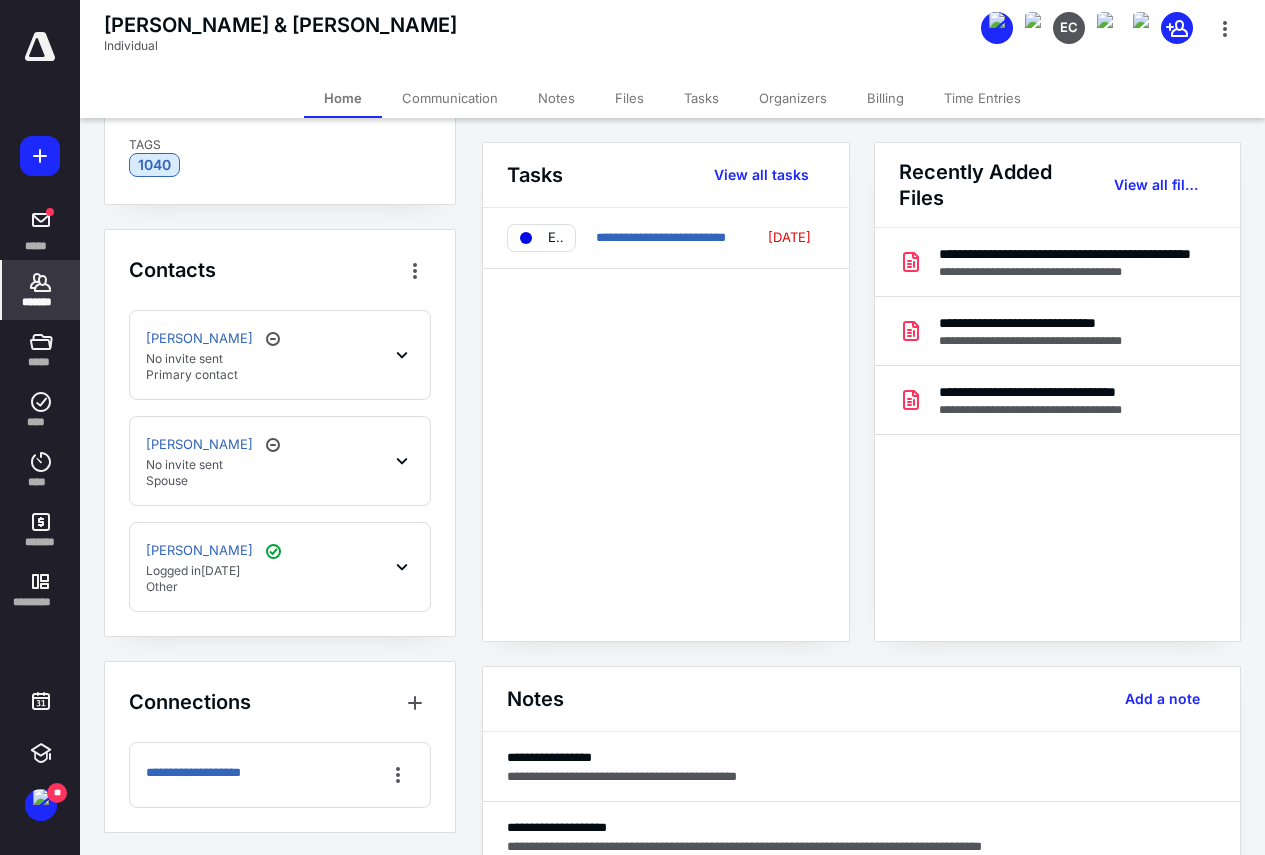 scroll, scrollTop: 320, scrollLeft: 0, axis: vertical 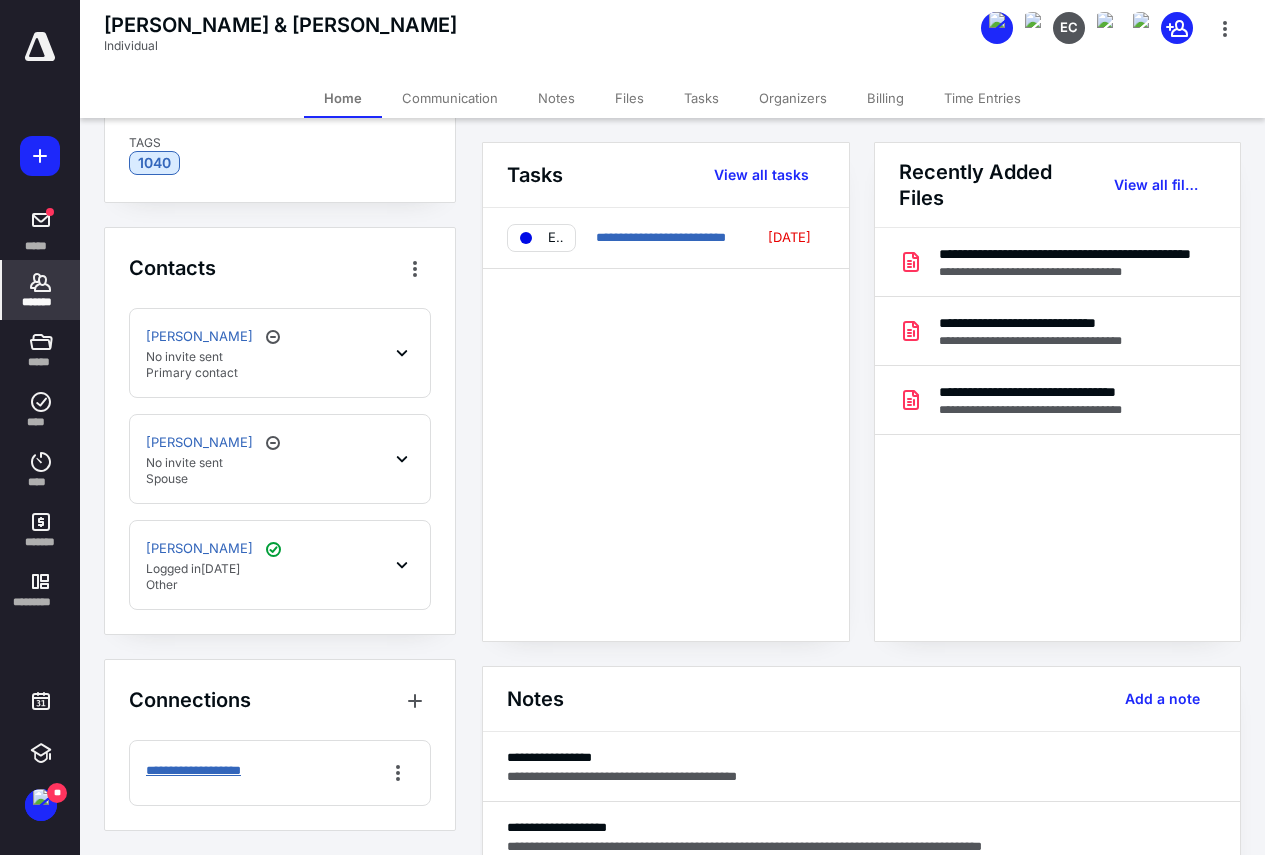 drag, startPoint x: 185, startPoint y: 771, endPoint x: 203, endPoint y: 758, distance: 22.203604 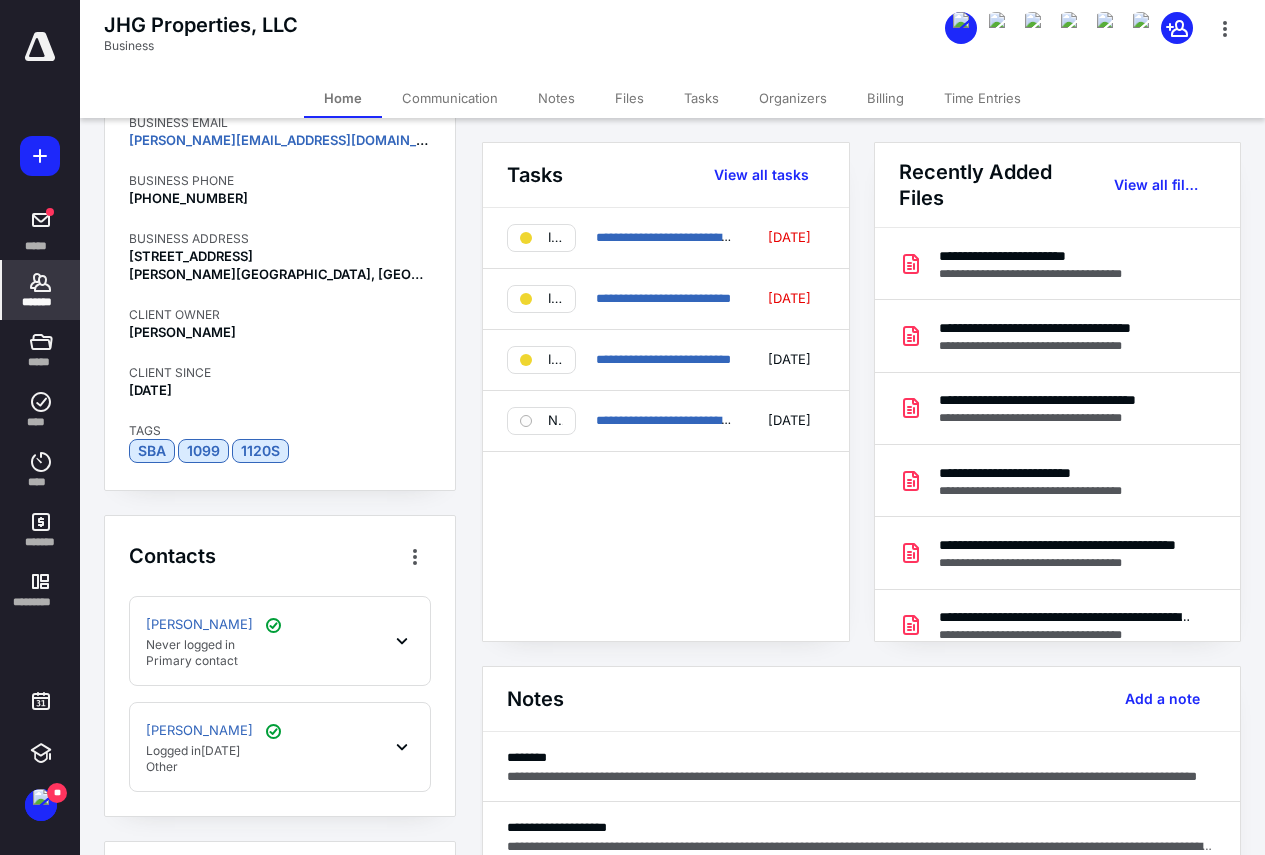 scroll, scrollTop: 0, scrollLeft: 0, axis: both 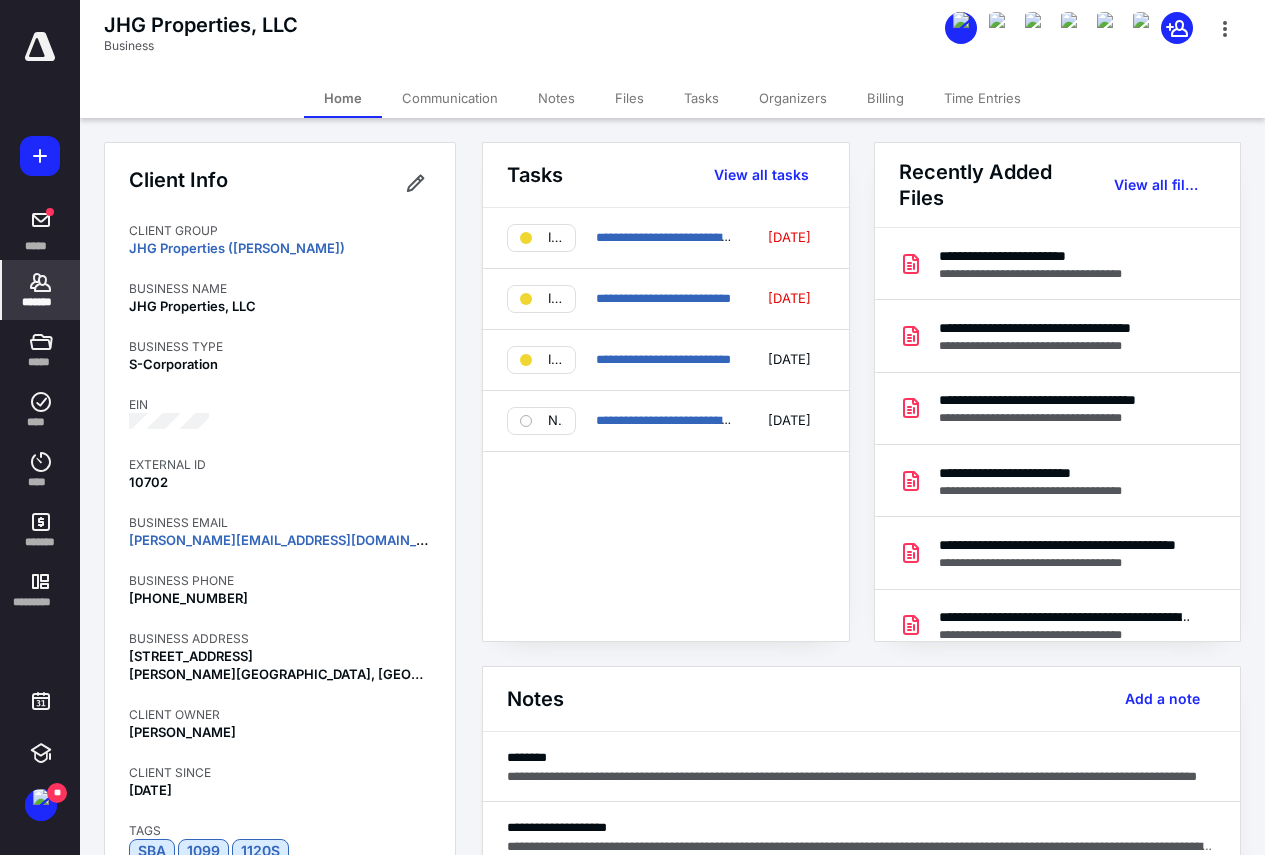 click 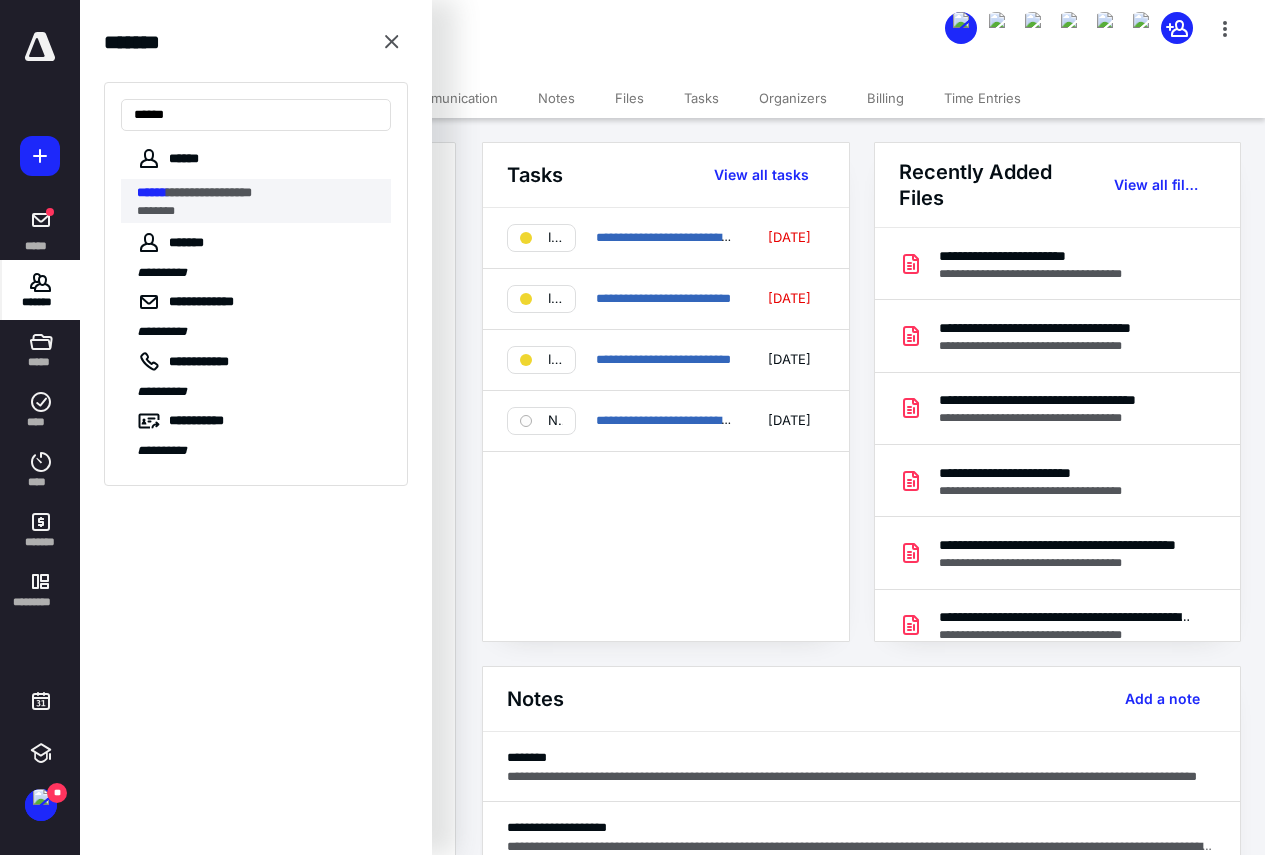 type on "******" 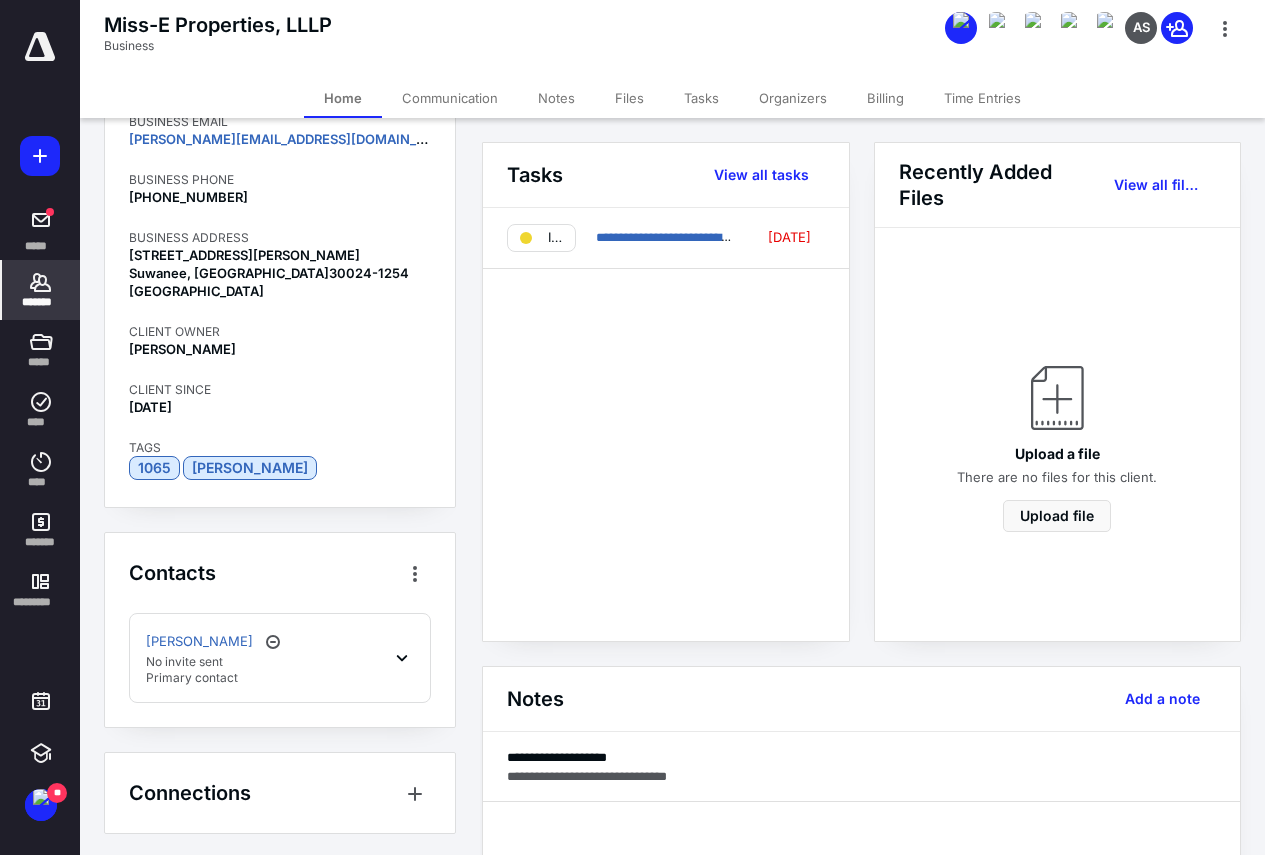 scroll, scrollTop: 402, scrollLeft: 0, axis: vertical 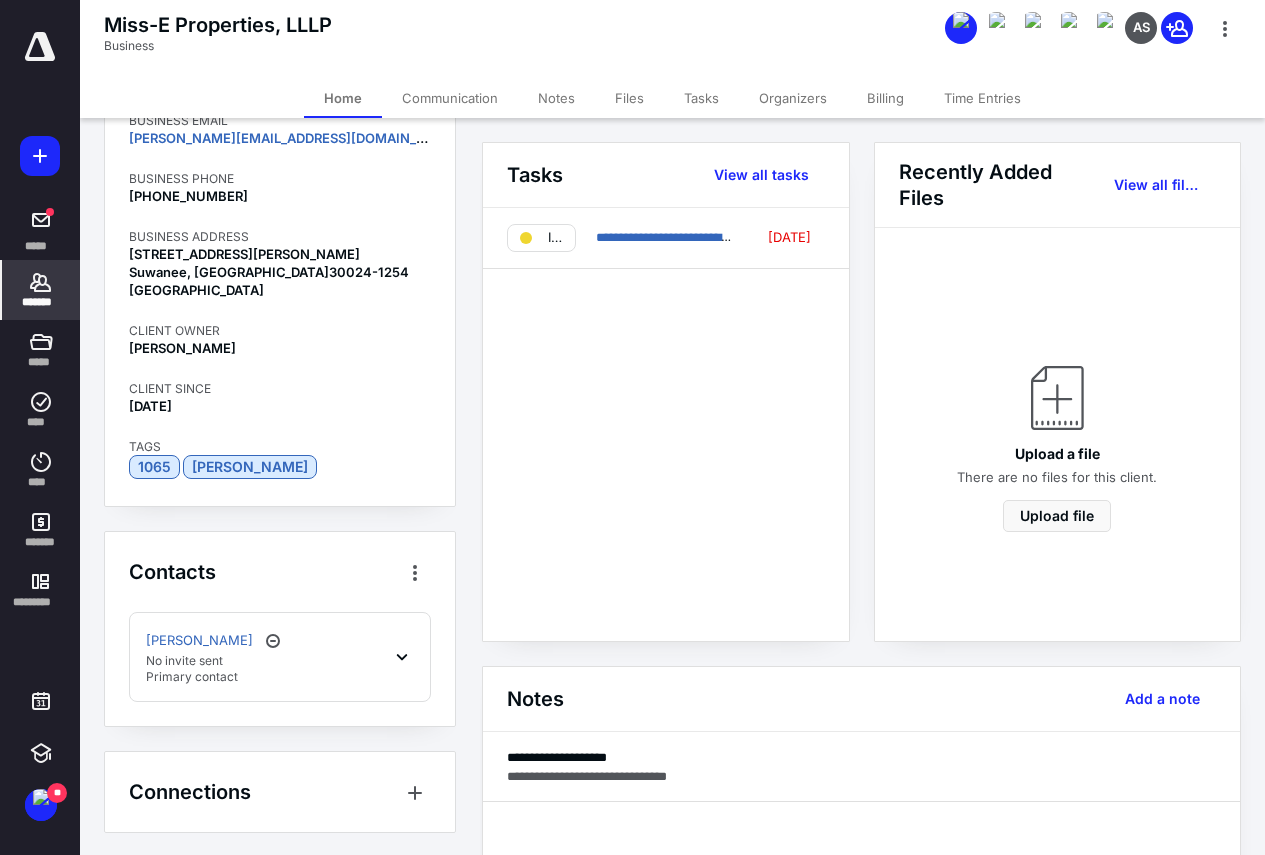 click 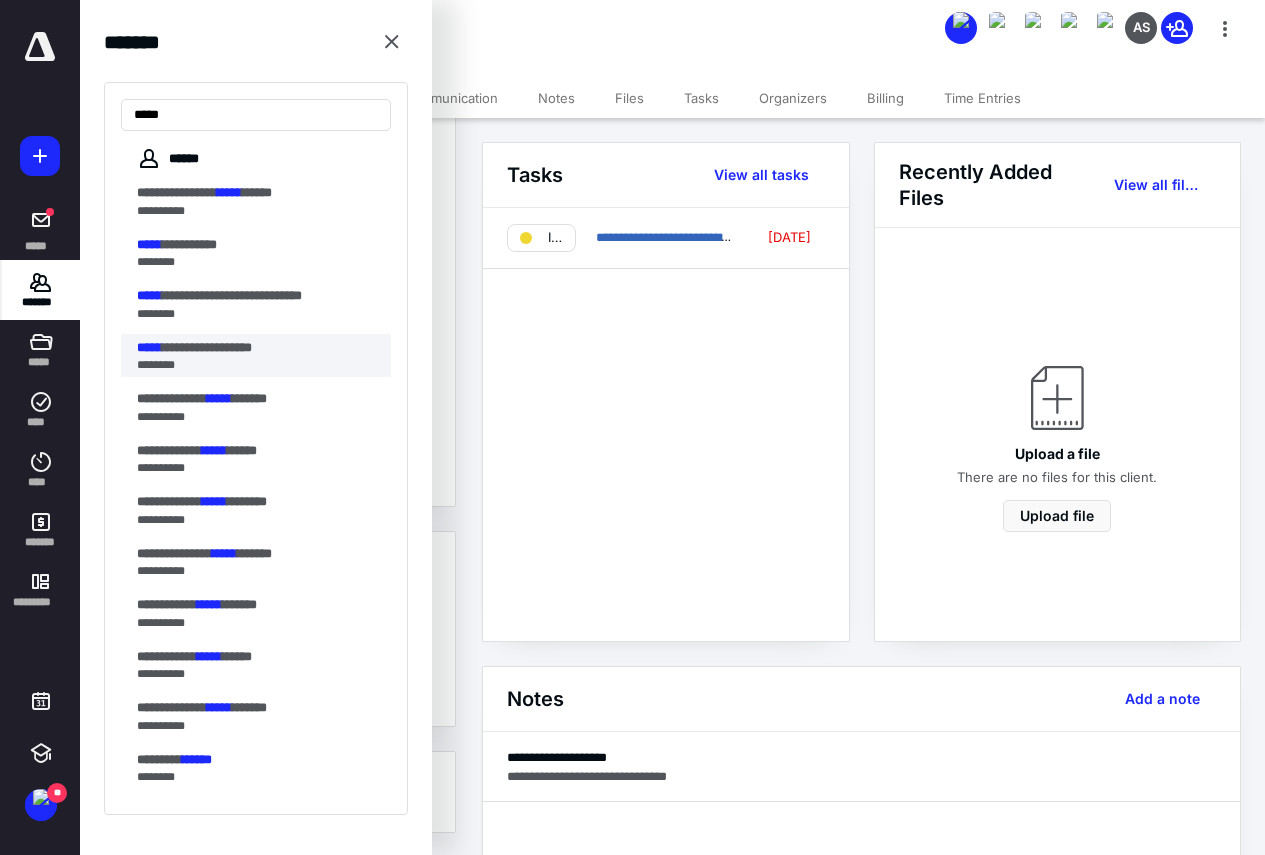 type on "*****" 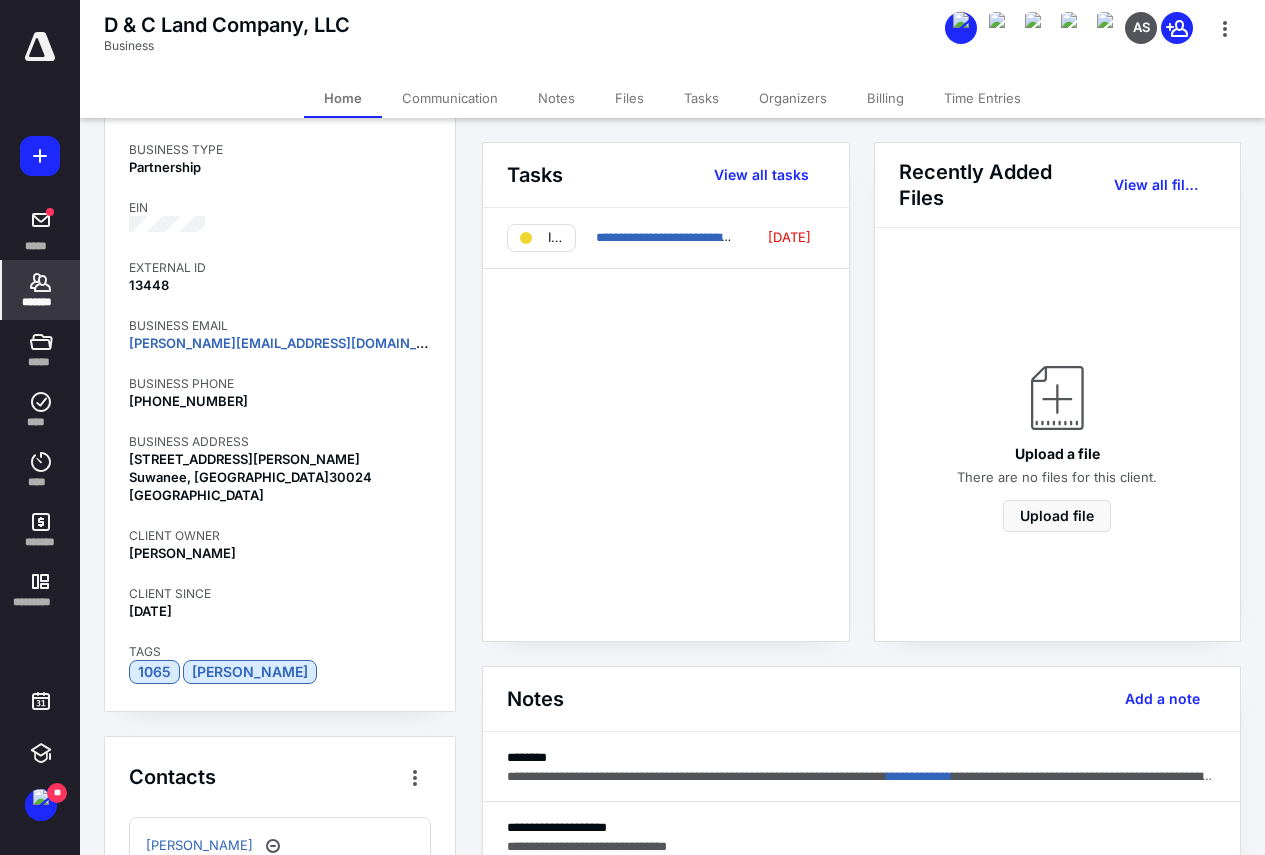 scroll, scrollTop: 200, scrollLeft: 0, axis: vertical 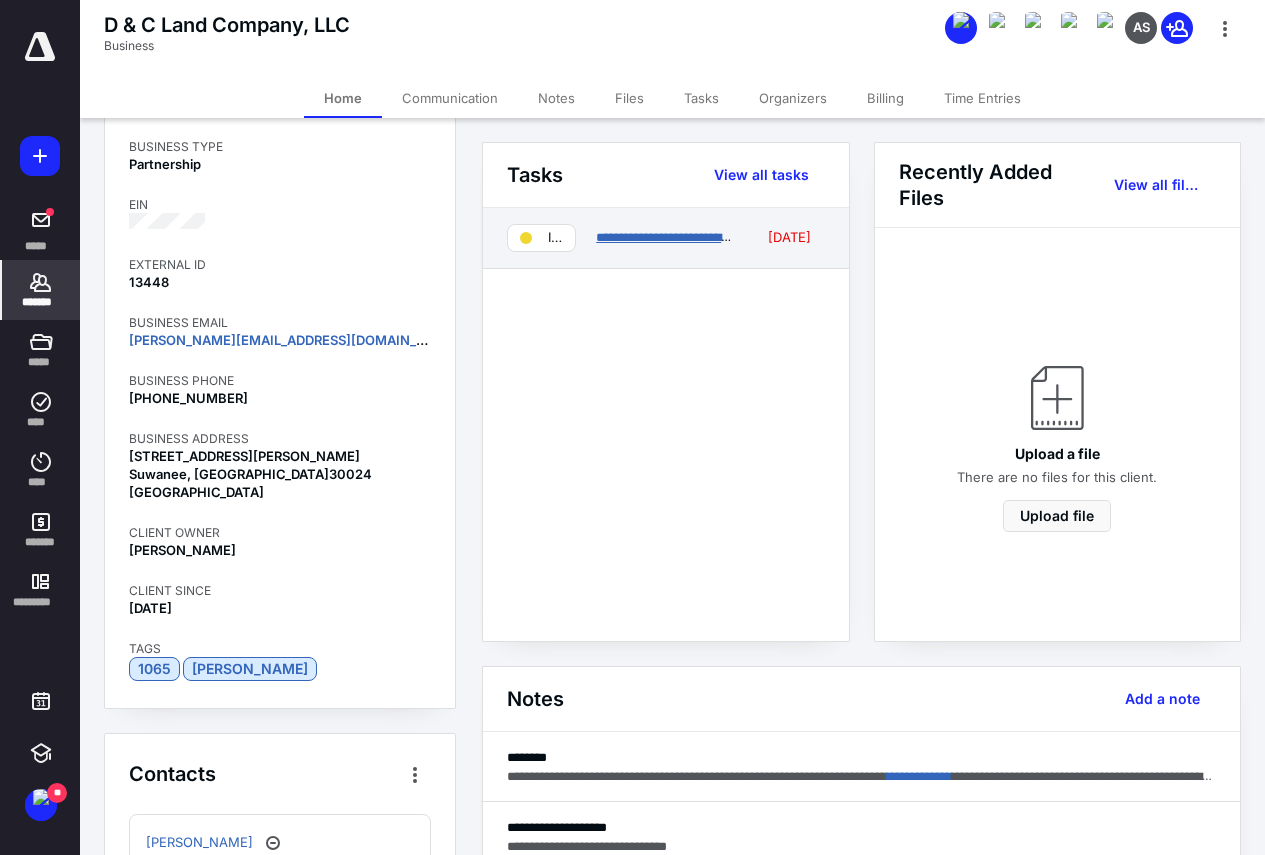 click on "**********" at bounding box center [691, 237] 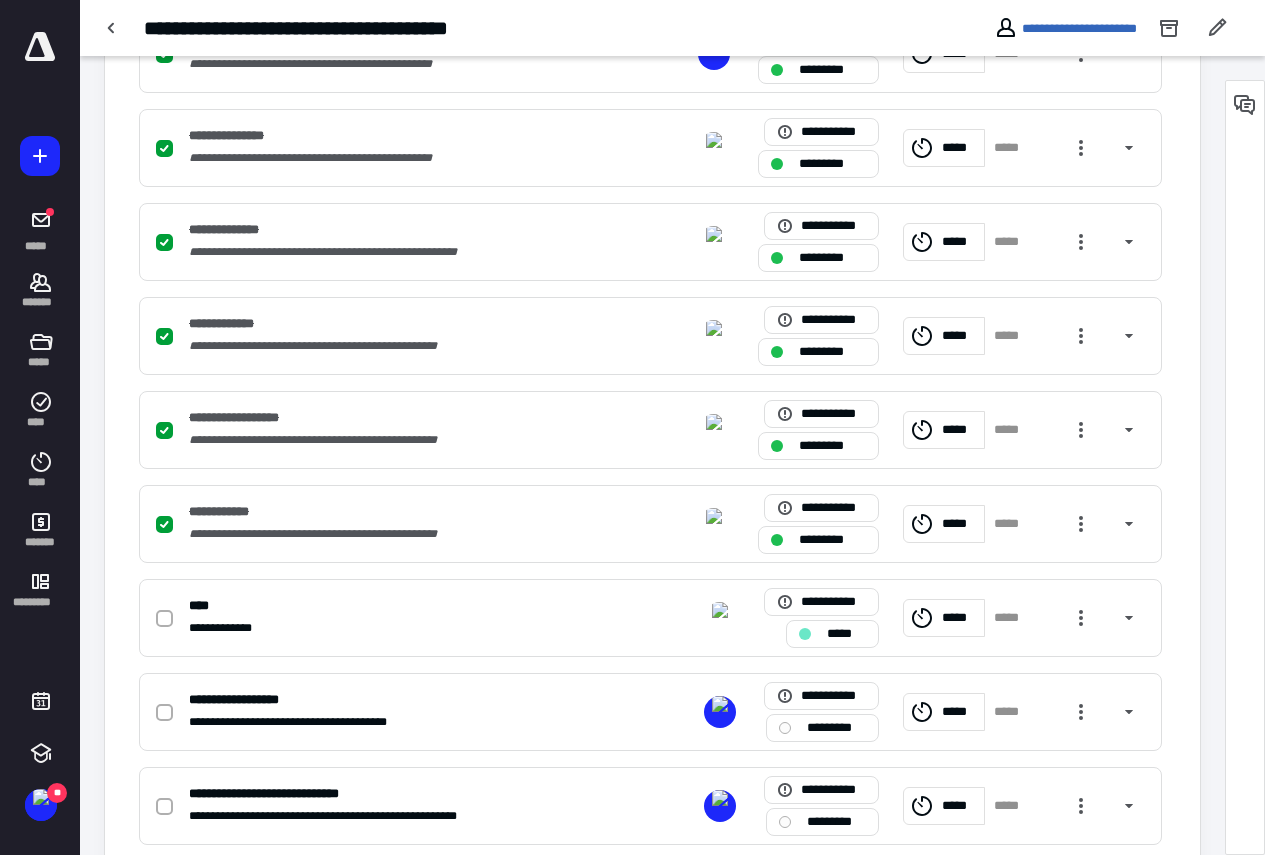 scroll, scrollTop: 700, scrollLeft: 0, axis: vertical 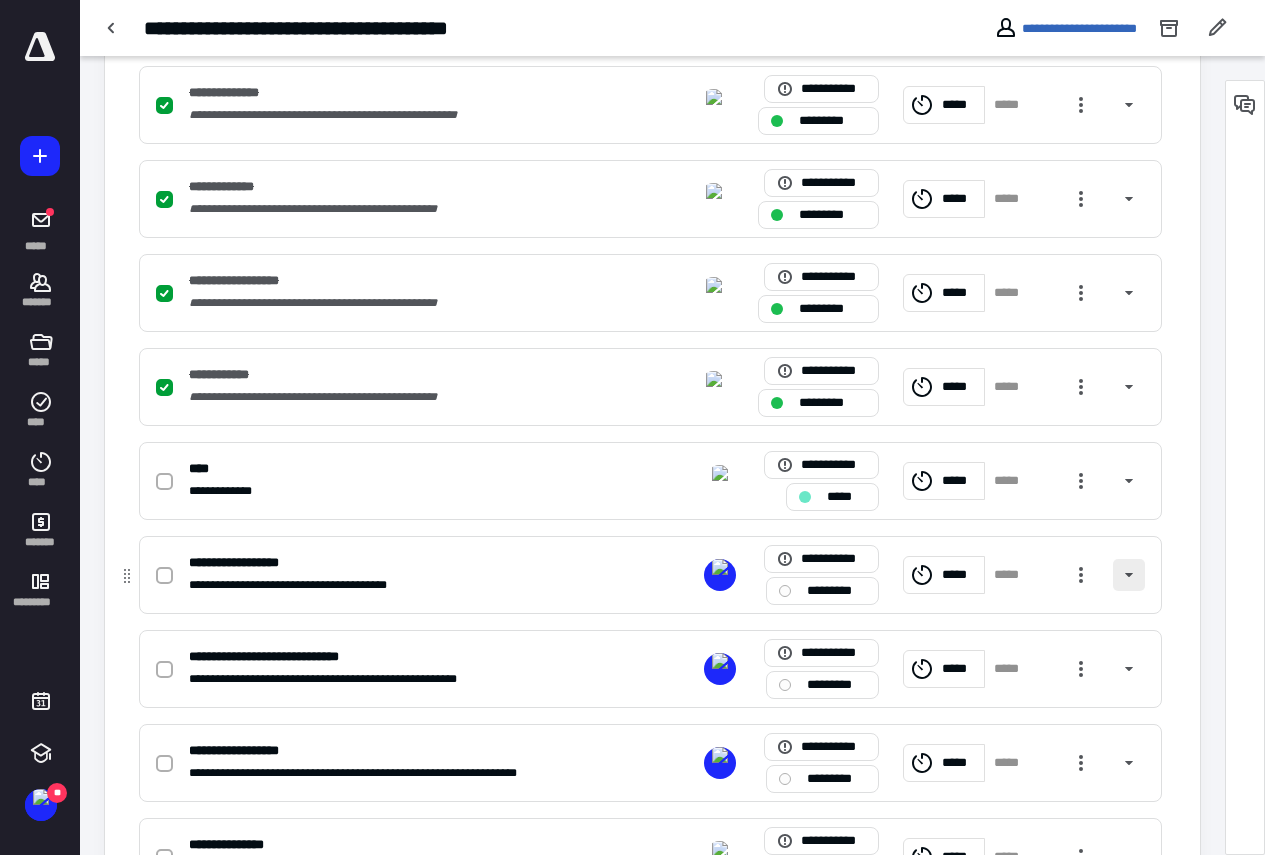click at bounding box center [1129, 575] 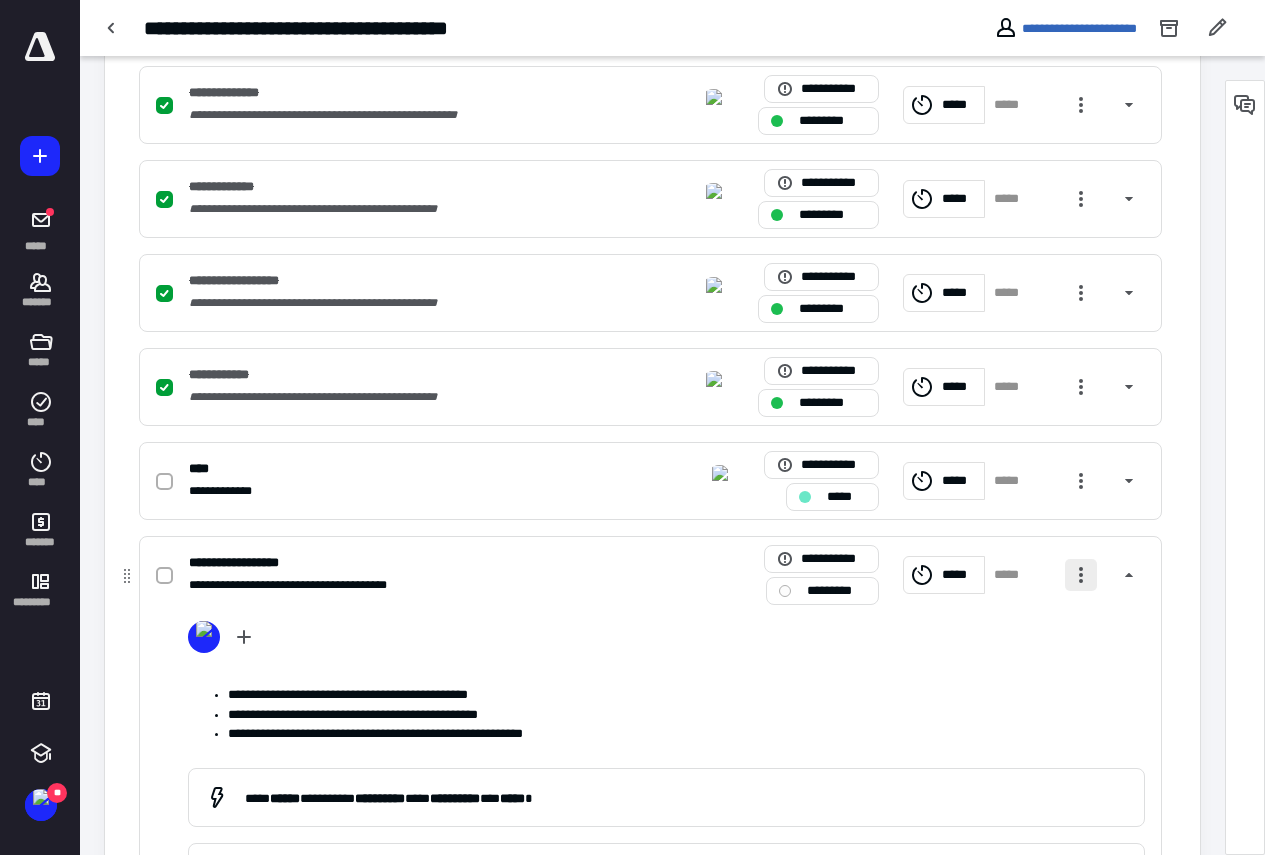 click at bounding box center (1081, 575) 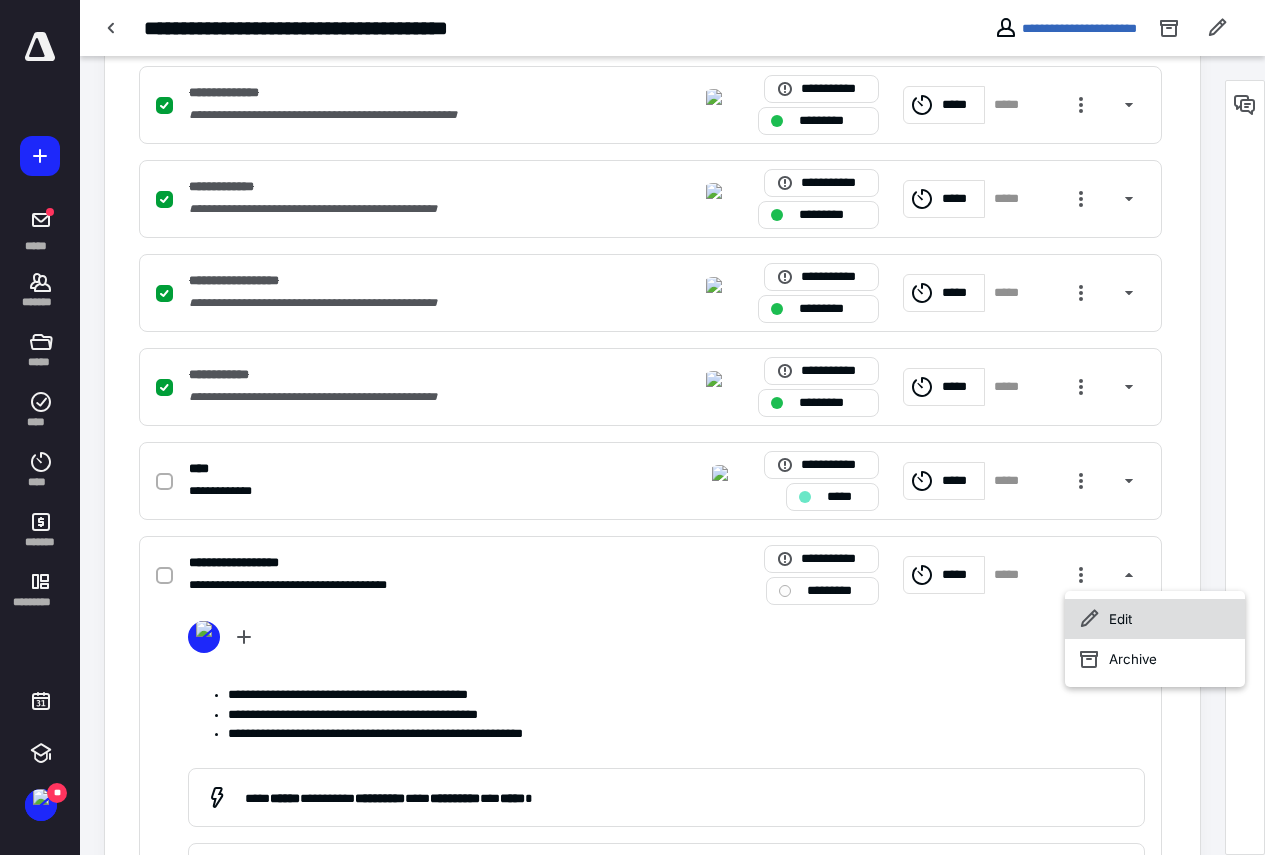 click on "Edit" at bounding box center [1155, 619] 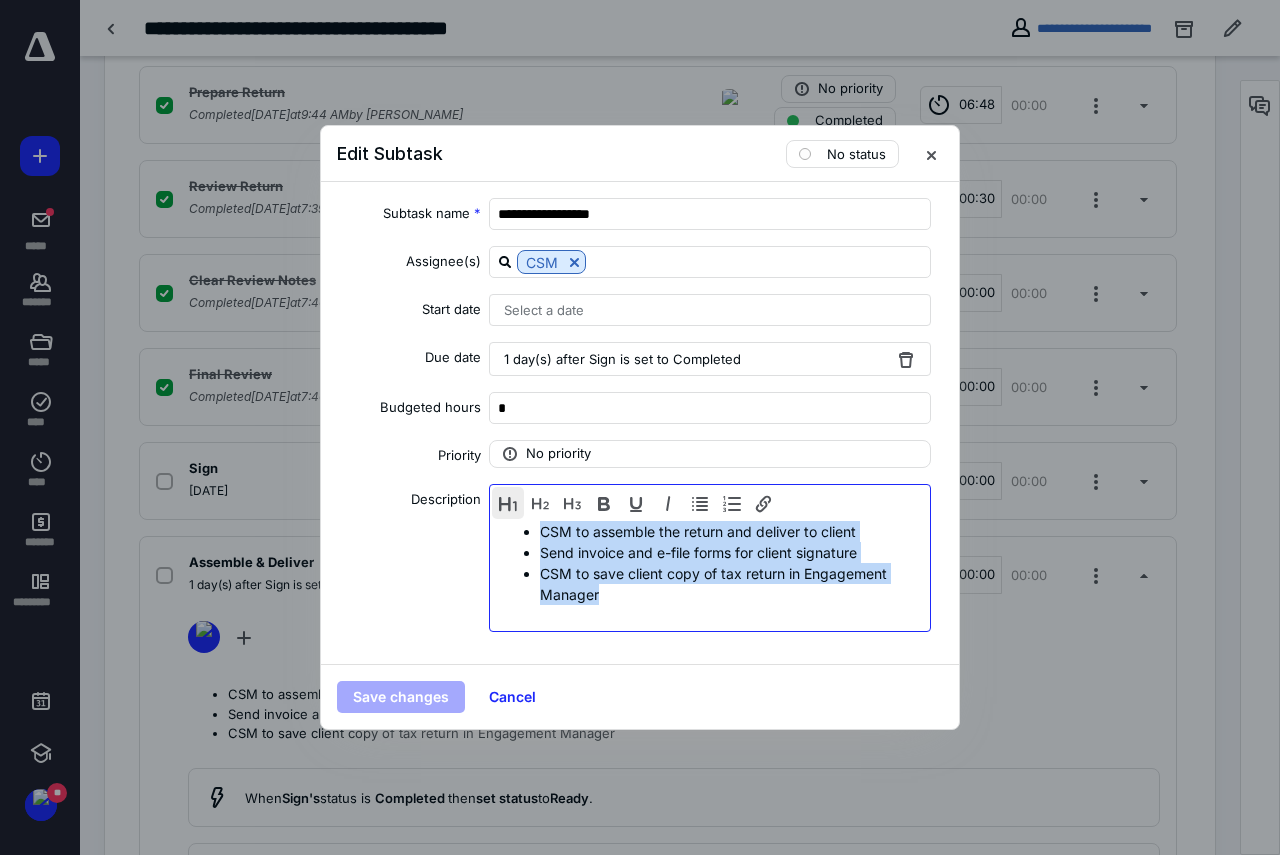 drag, startPoint x: 646, startPoint y: 598, endPoint x: 497, endPoint y: 498, distance: 179.44637 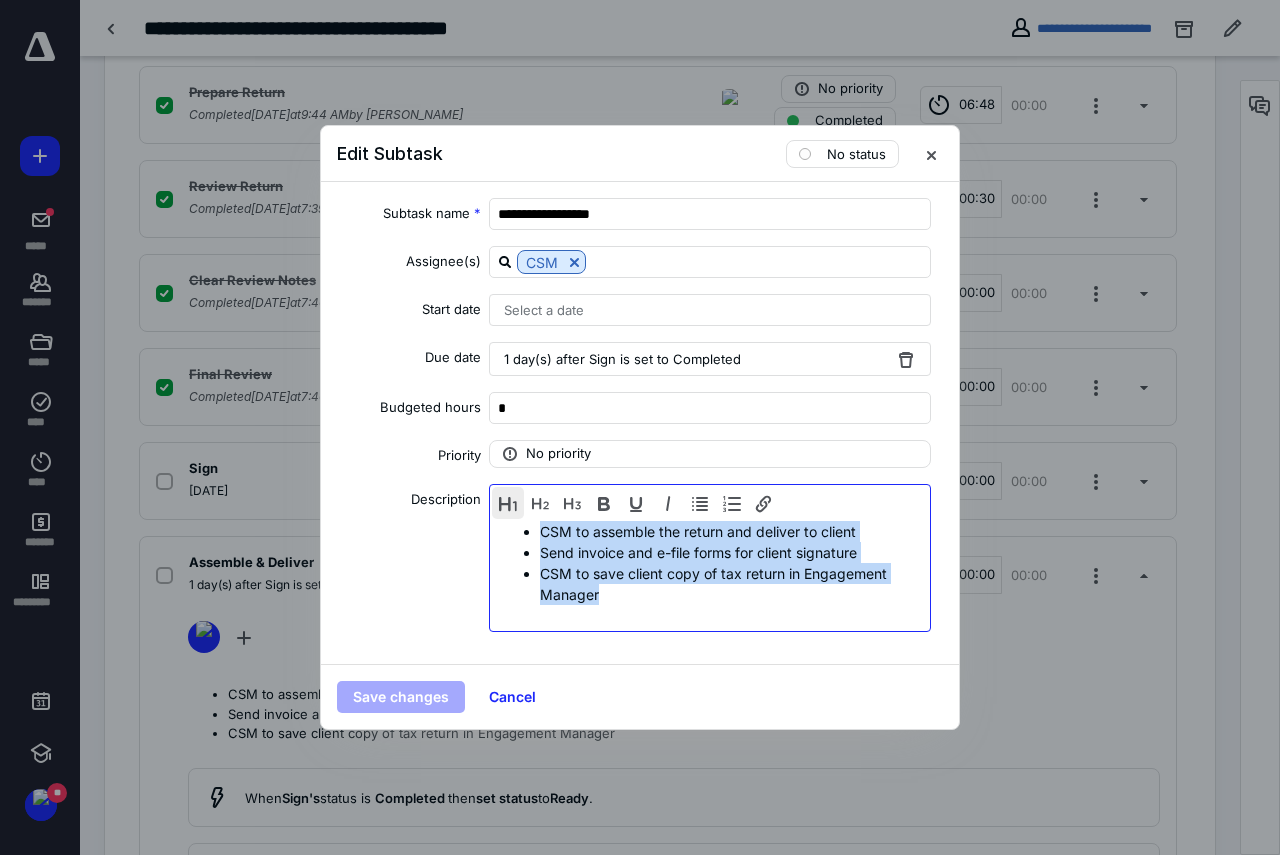 click on "CSM to assemble the return and deliver to client Send invoice and e-file forms for client signature CSM to save client copy of tax return in Engagement Manager" at bounding box center (710, 558) 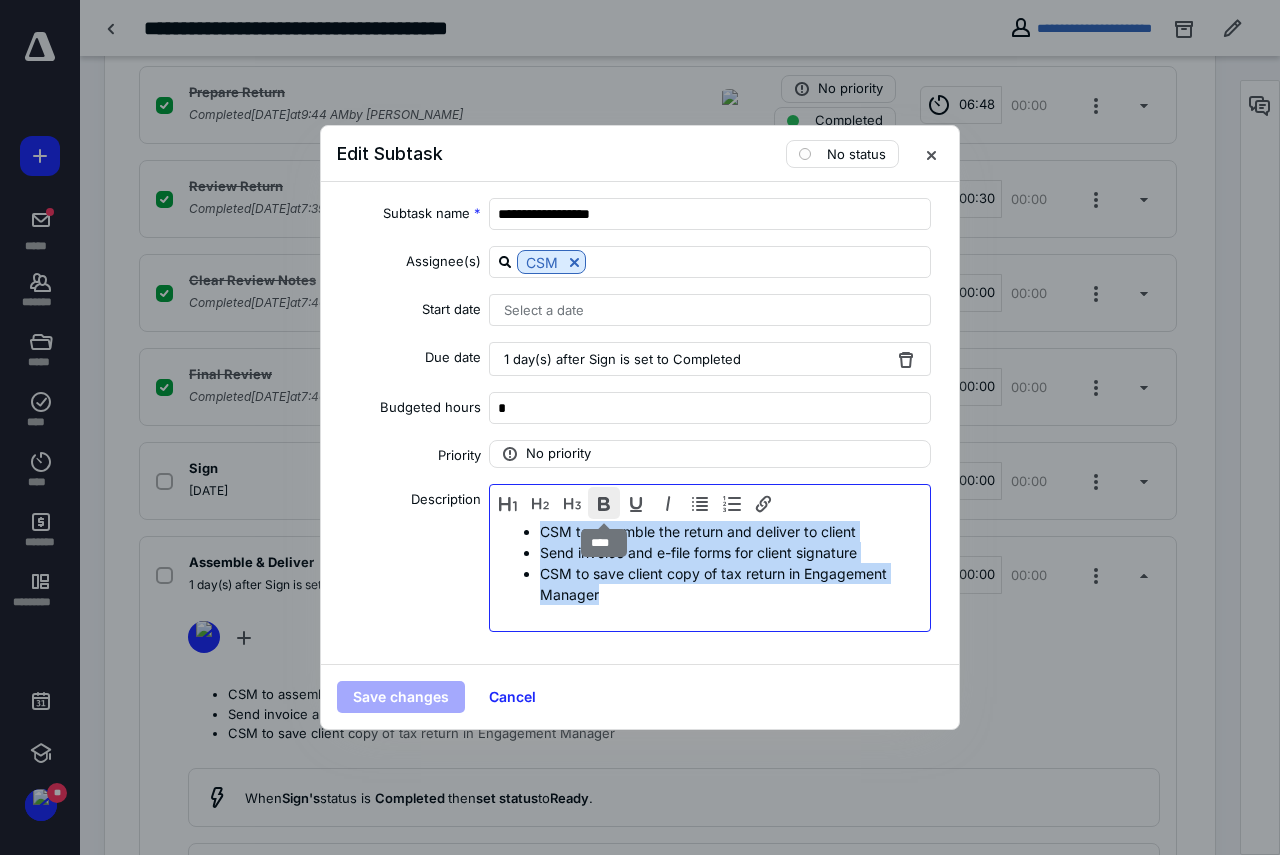 click at bounding box center [604, 503] 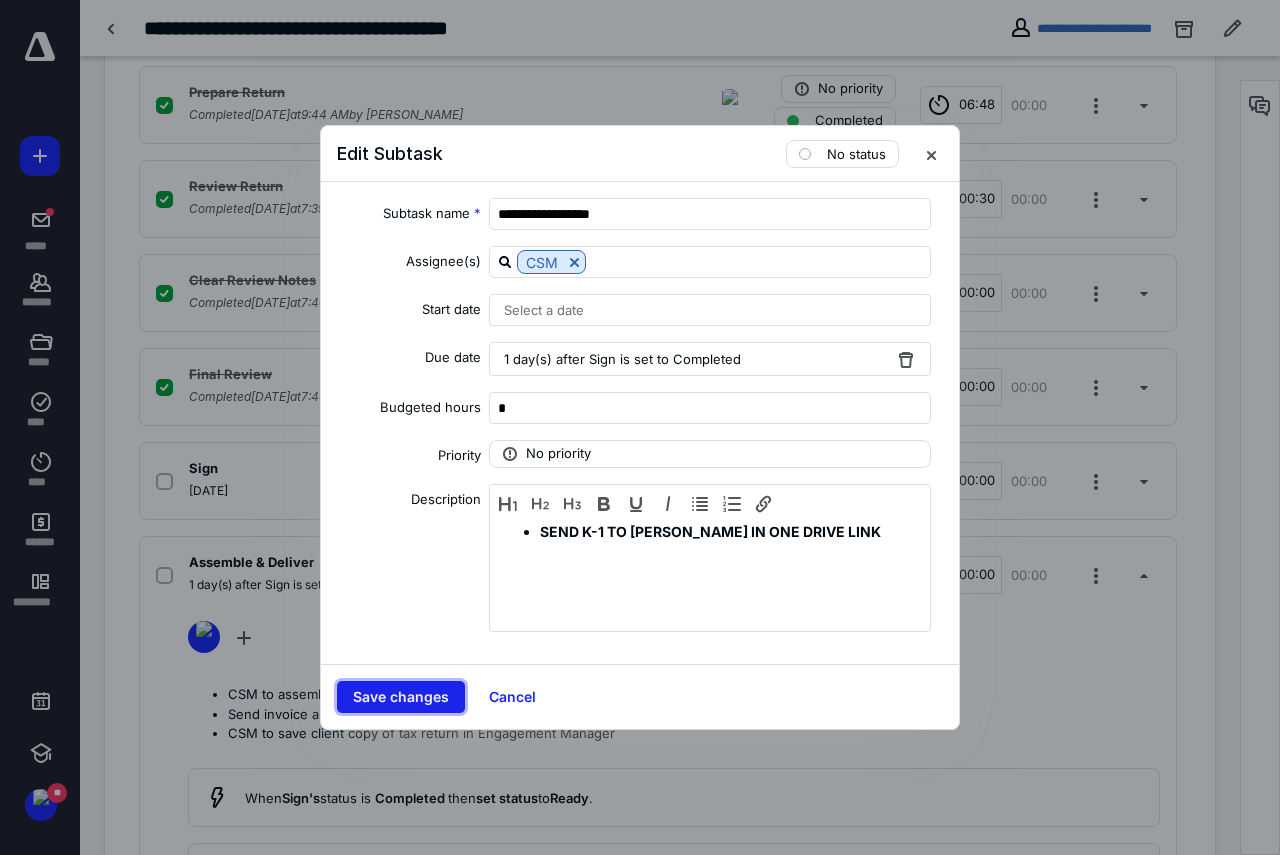 click on "Save changes" at bounding box center [401, 697] 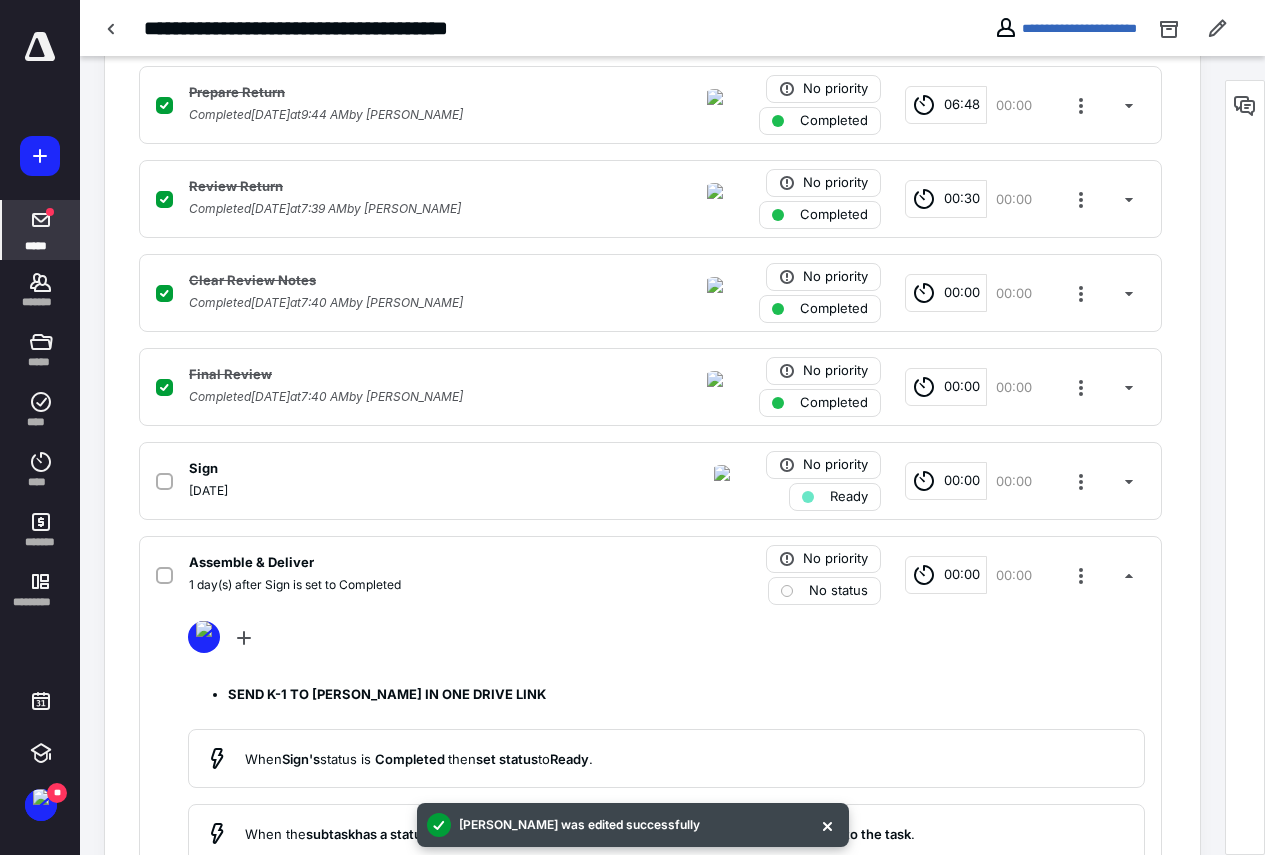 click at bounding box center (41, 220) 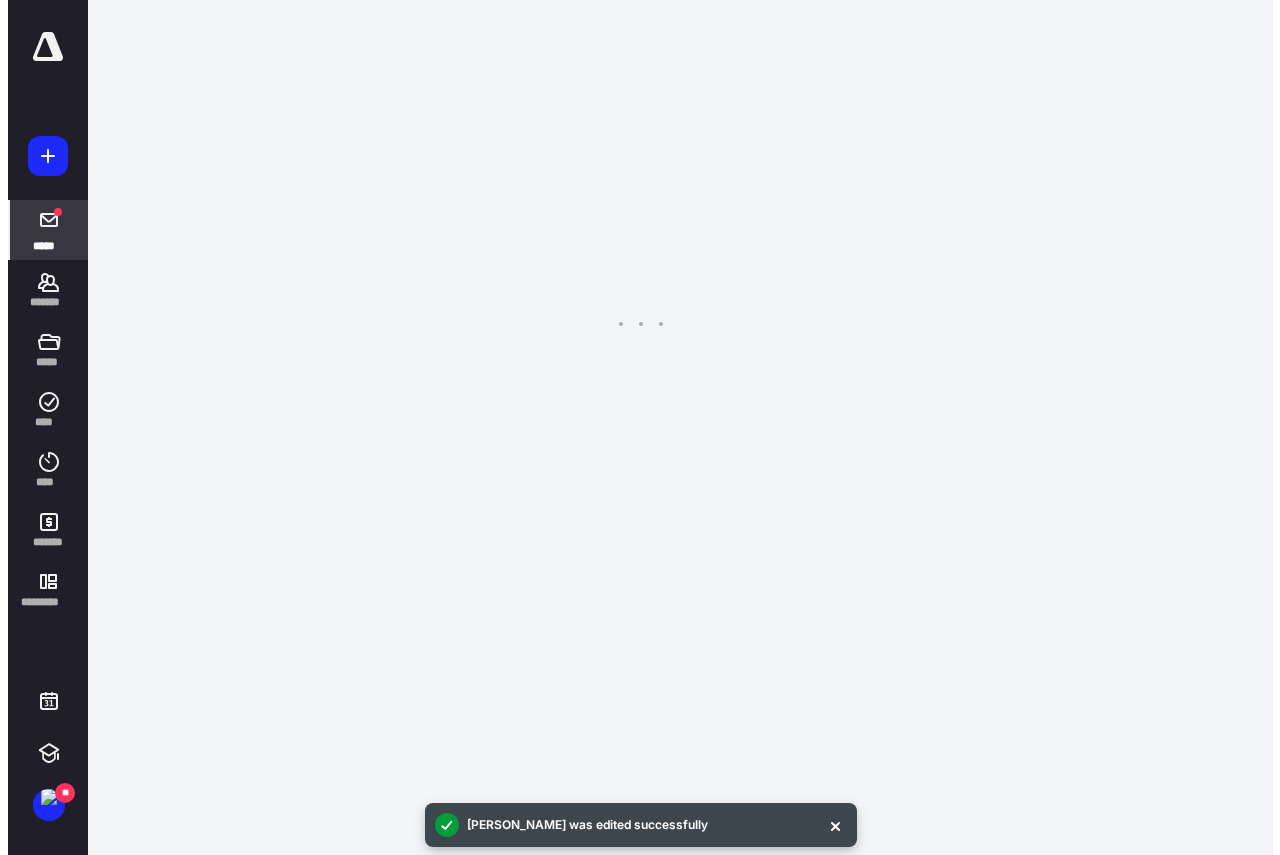 scroll, scrollTop: 0, scrollLeft: 0, axis: both 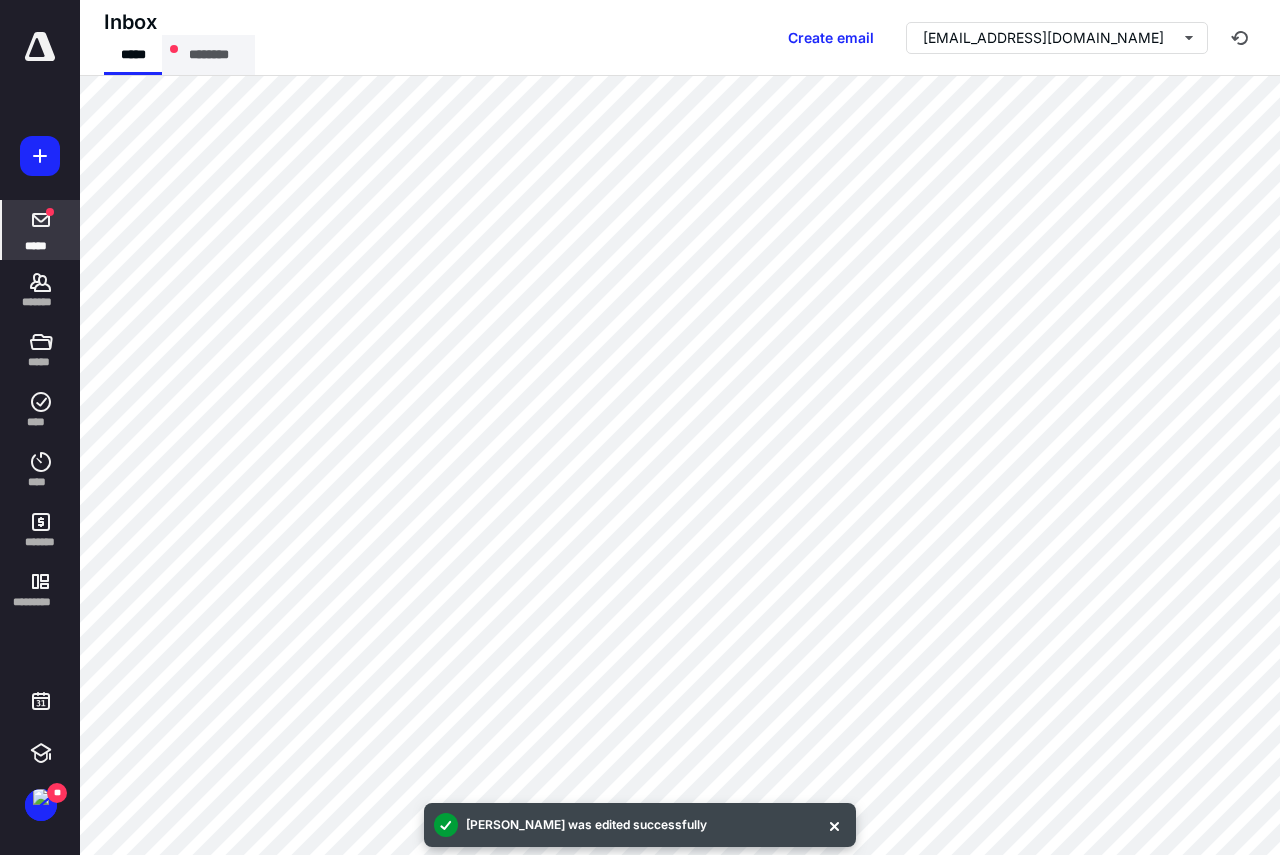 click on "********" at bounding box center [208, 55] 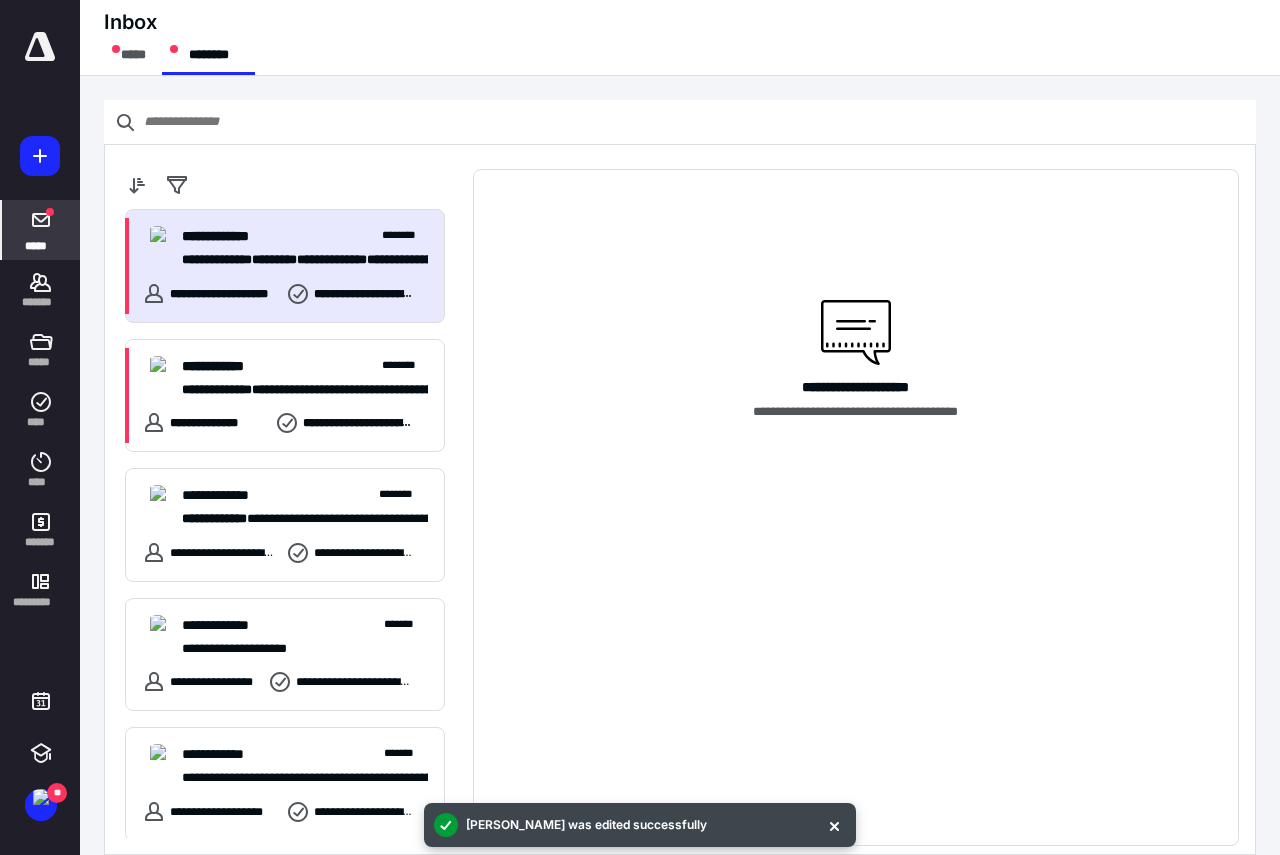 click on "**********" at bounding box center (297, 260) 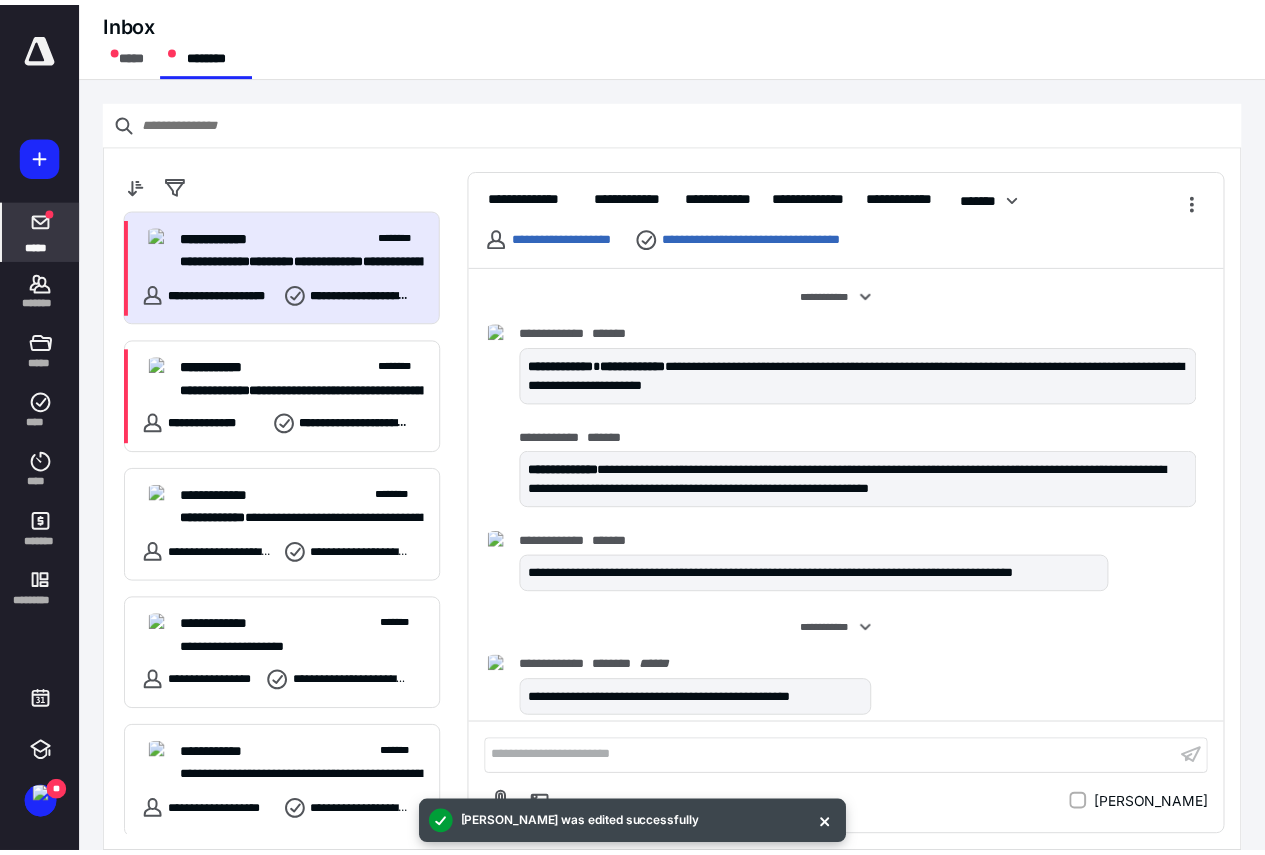 scroll, scrollTop: 2094, scrollLeft: 0, axis: vertical 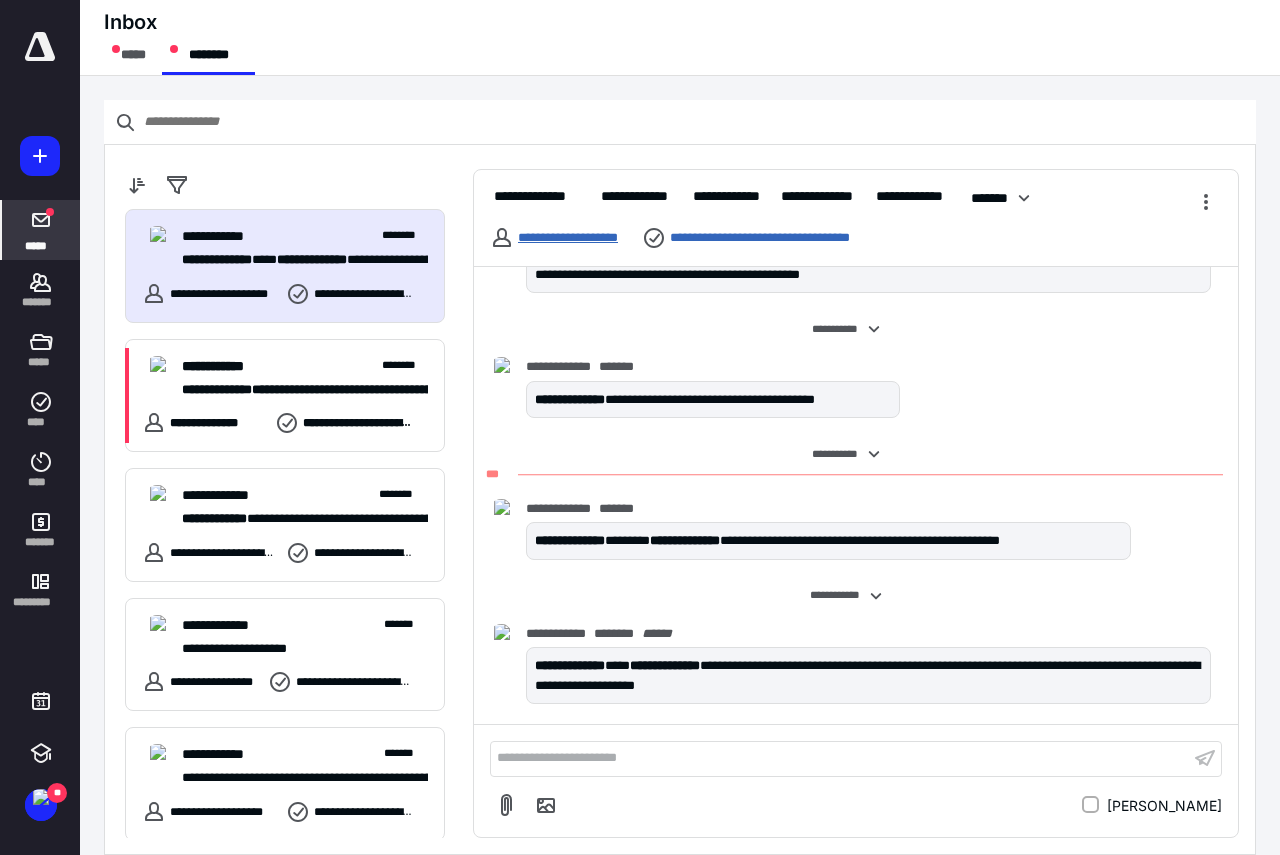 click on "**********" at bounding box center (568, 237) 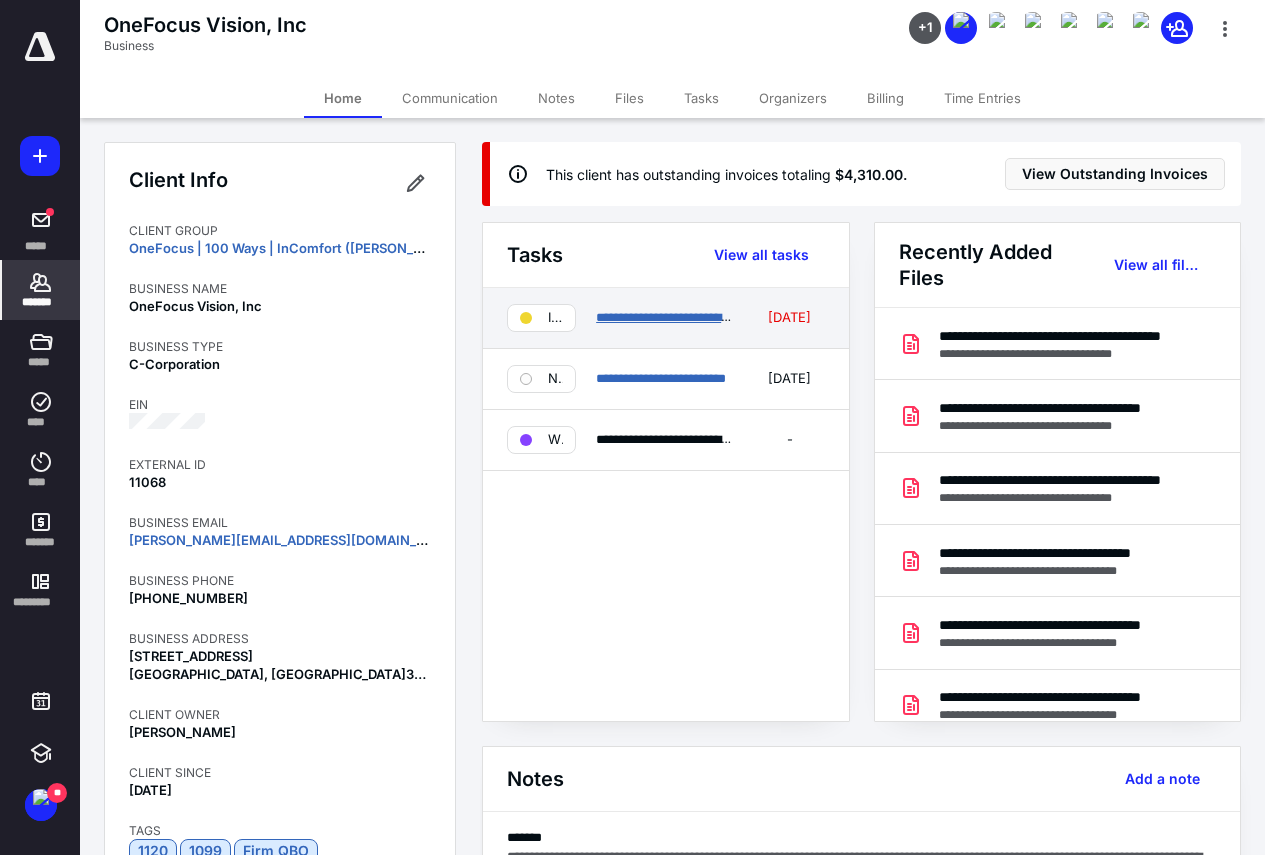 click on "**********" at bounding box center (686, 317) 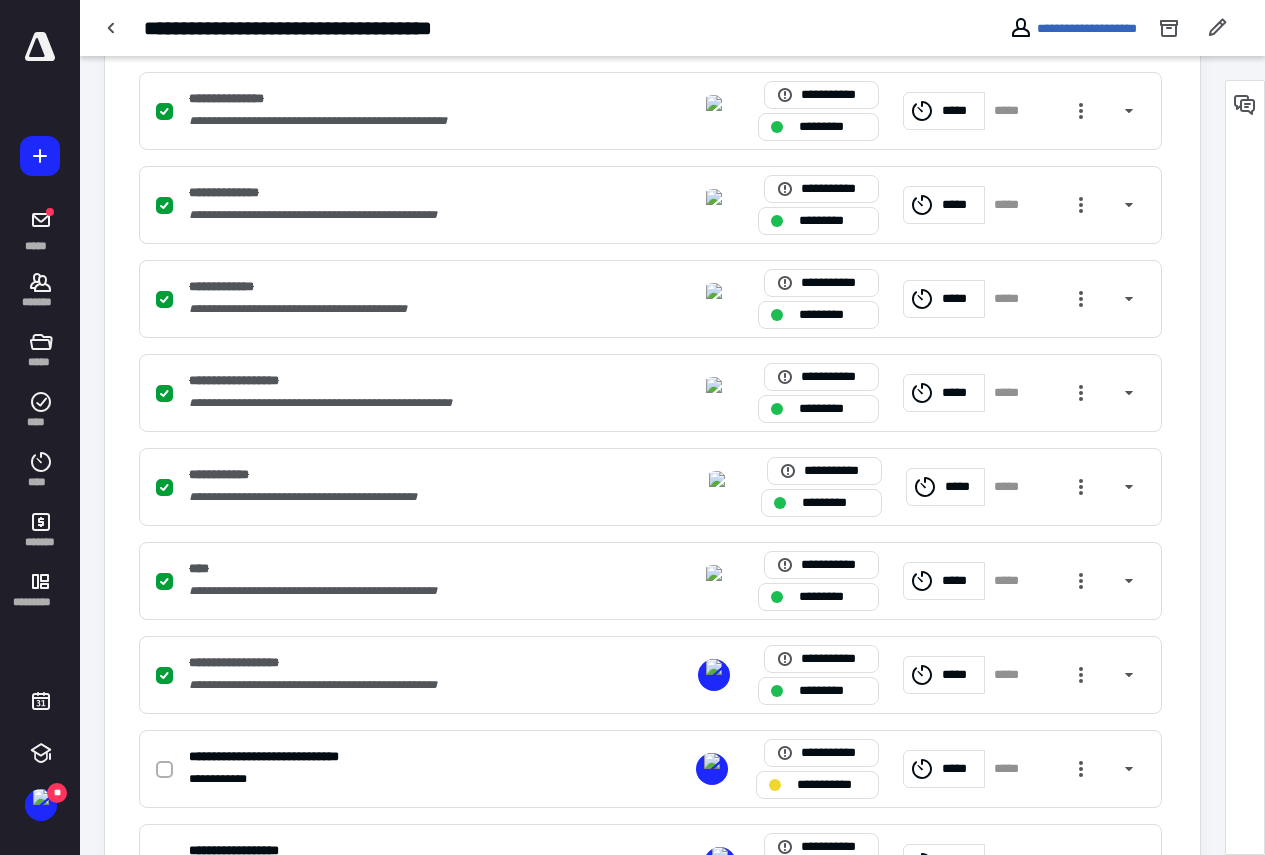 scroll, scrollTop: 700, scrollLeft: 0, axis: vertical 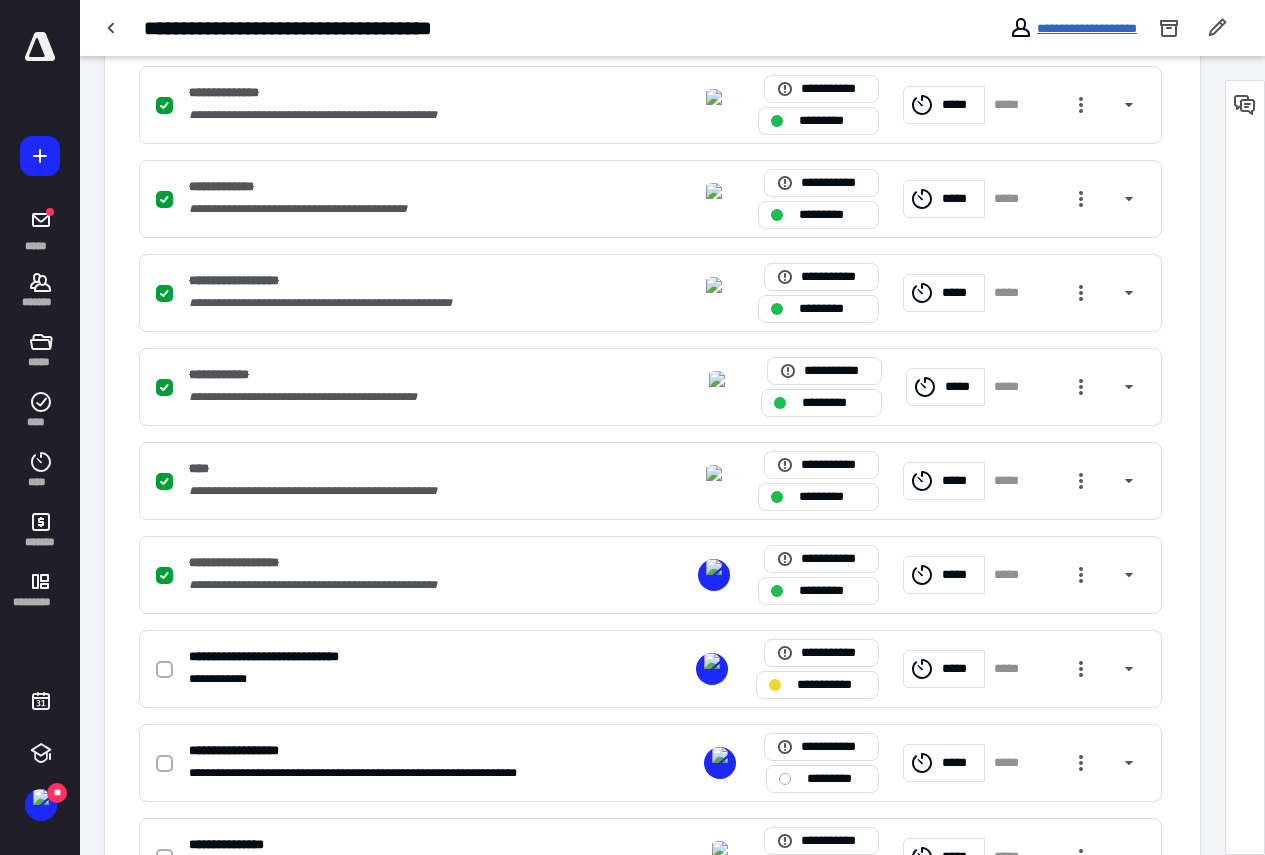 click on "**********" at bounding box center [1087, 28] 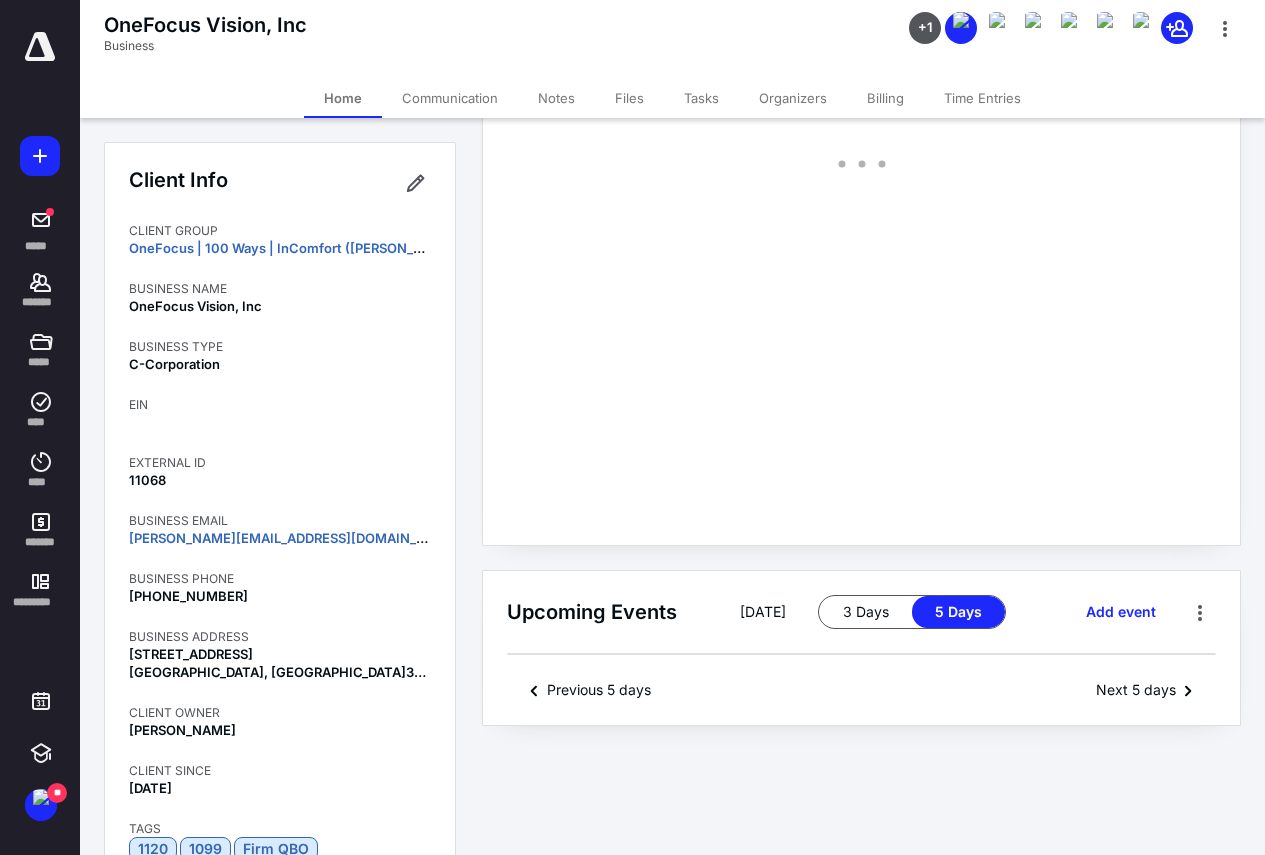 scroll, scrollTop: 0, scrollLeft: 0, axis: both 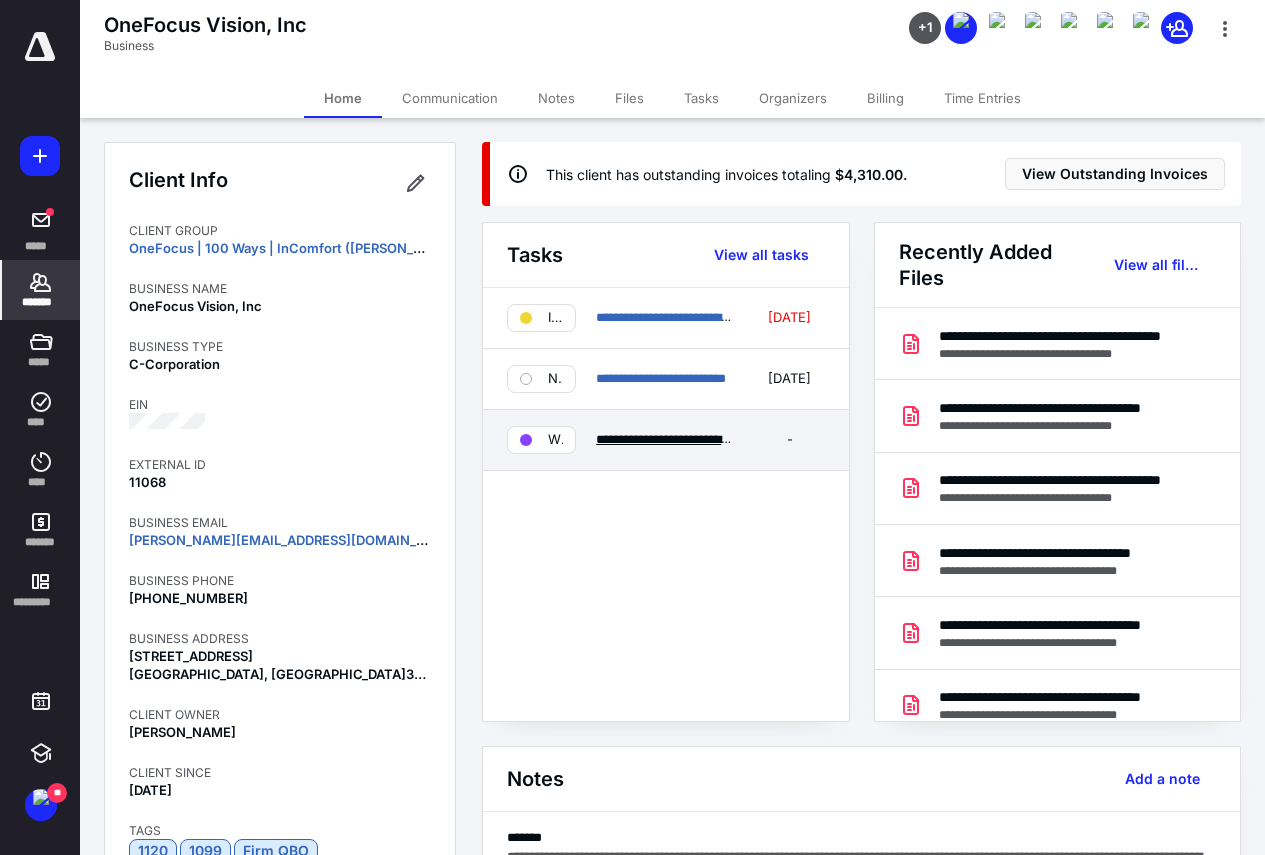 click on "**********" at bounding box center (733, 439) 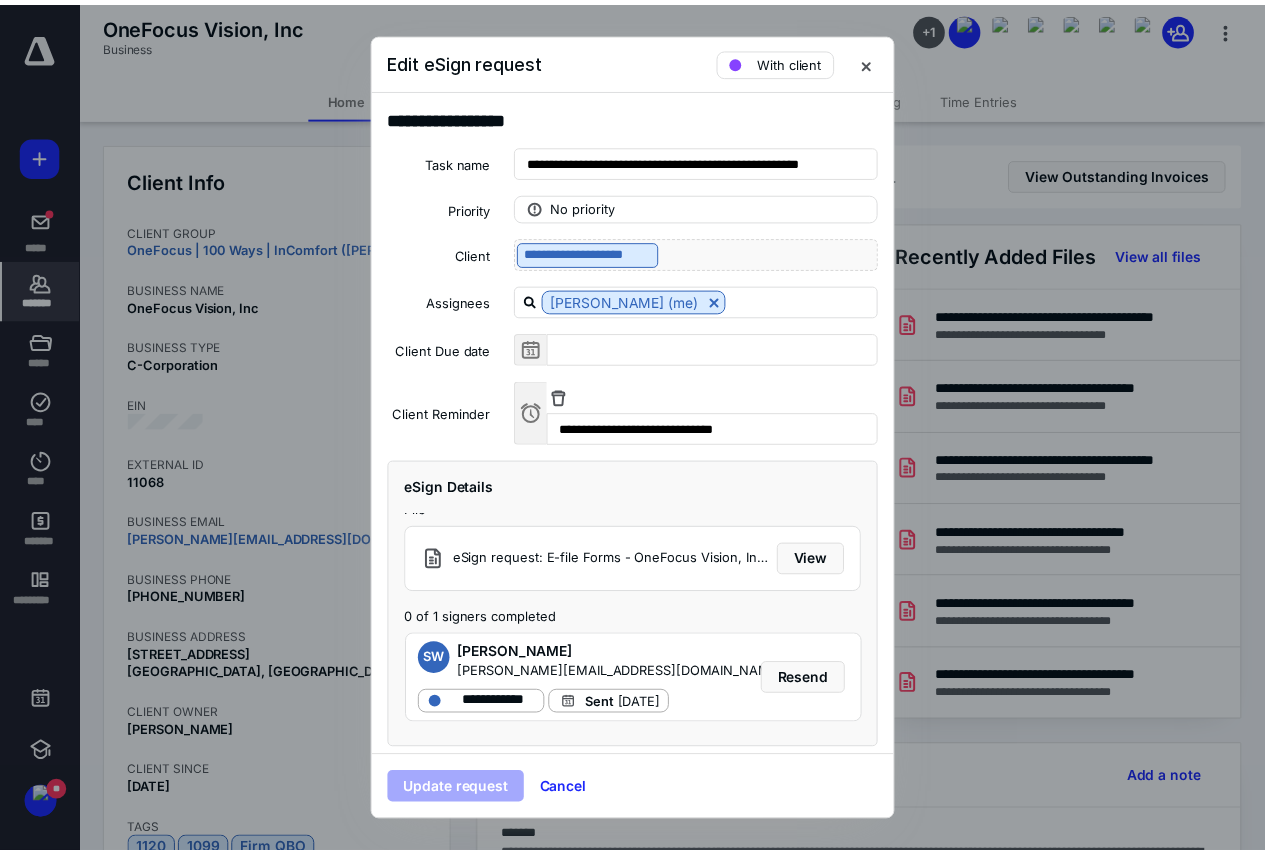 scroll, scrollTop: 0, scrollLeft: 0, axis: both 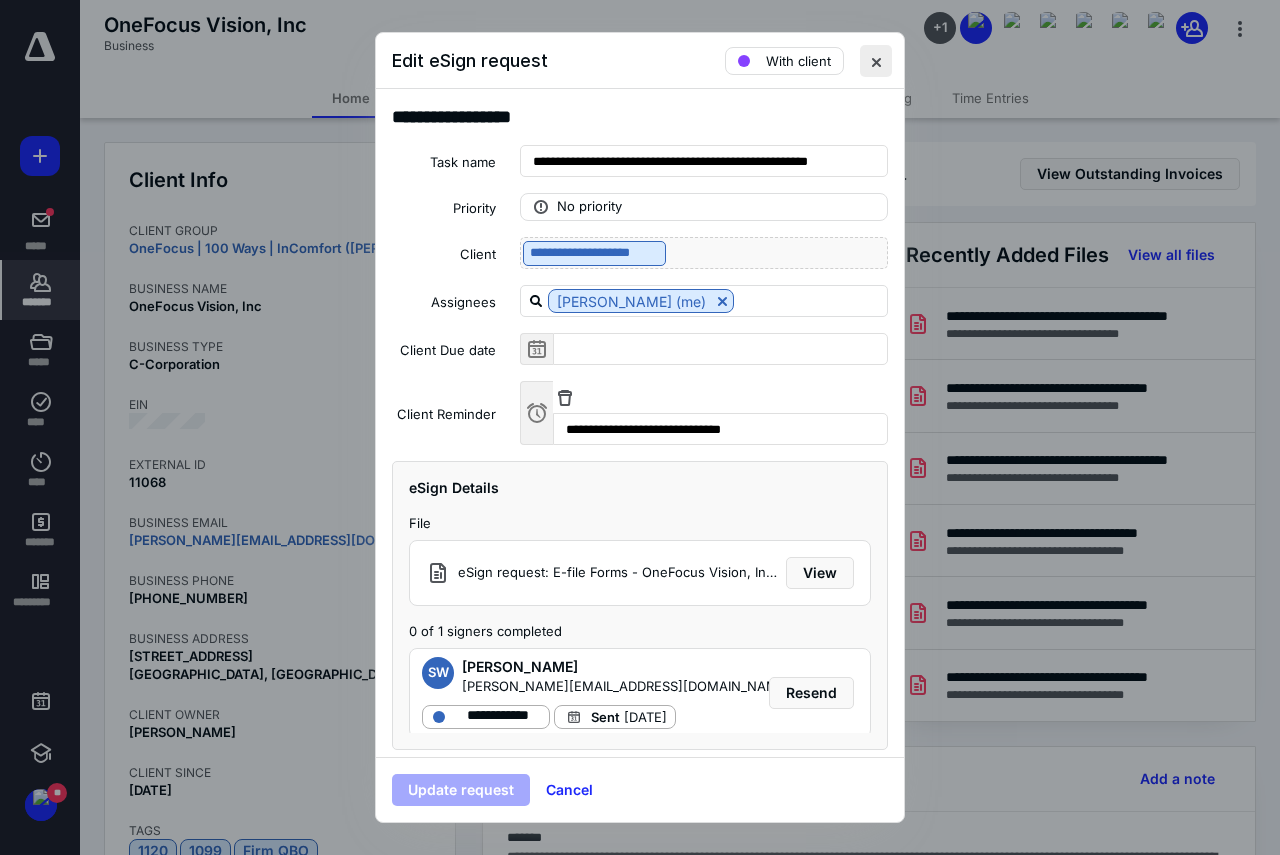 click at bounding box center (876, 61) 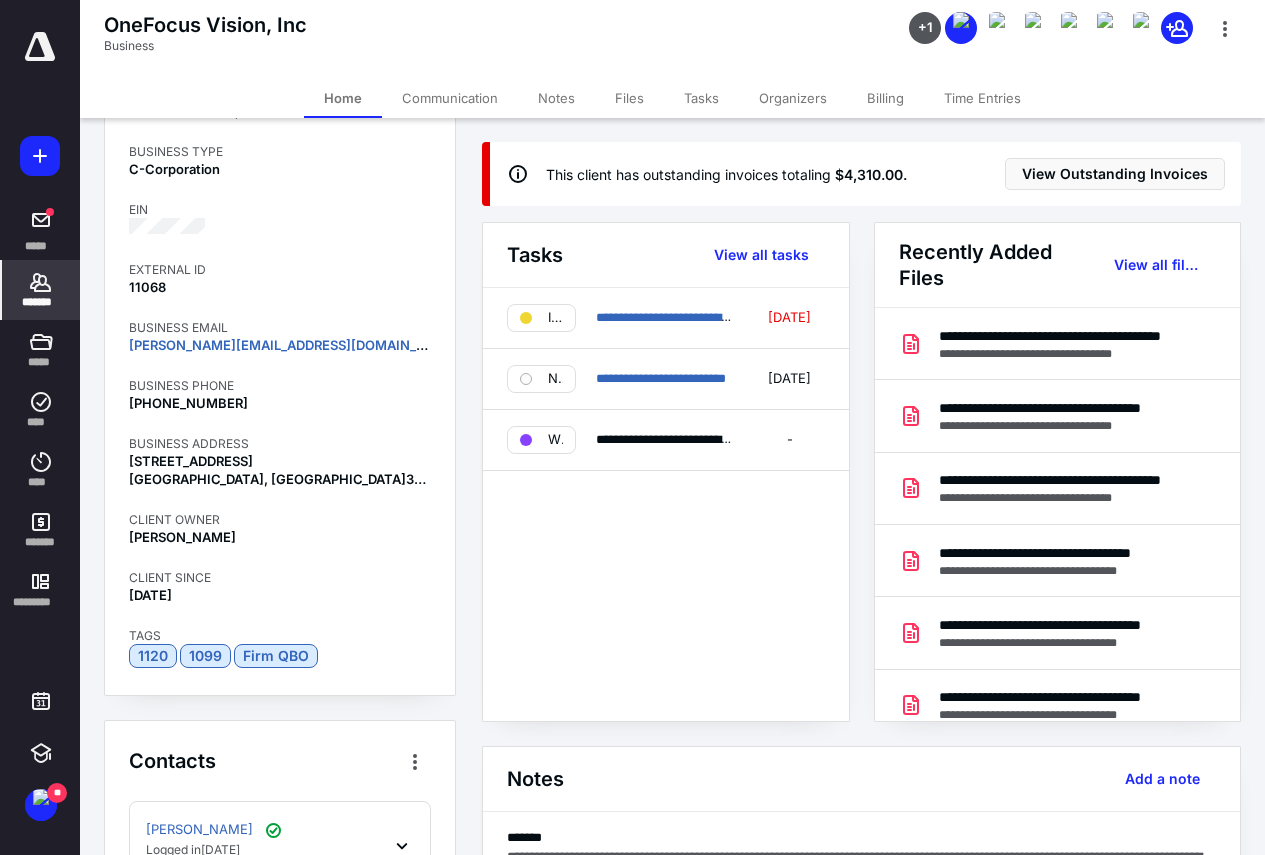 scroll, scrollTop: 500, scrollLeft: 0, axis: vertical 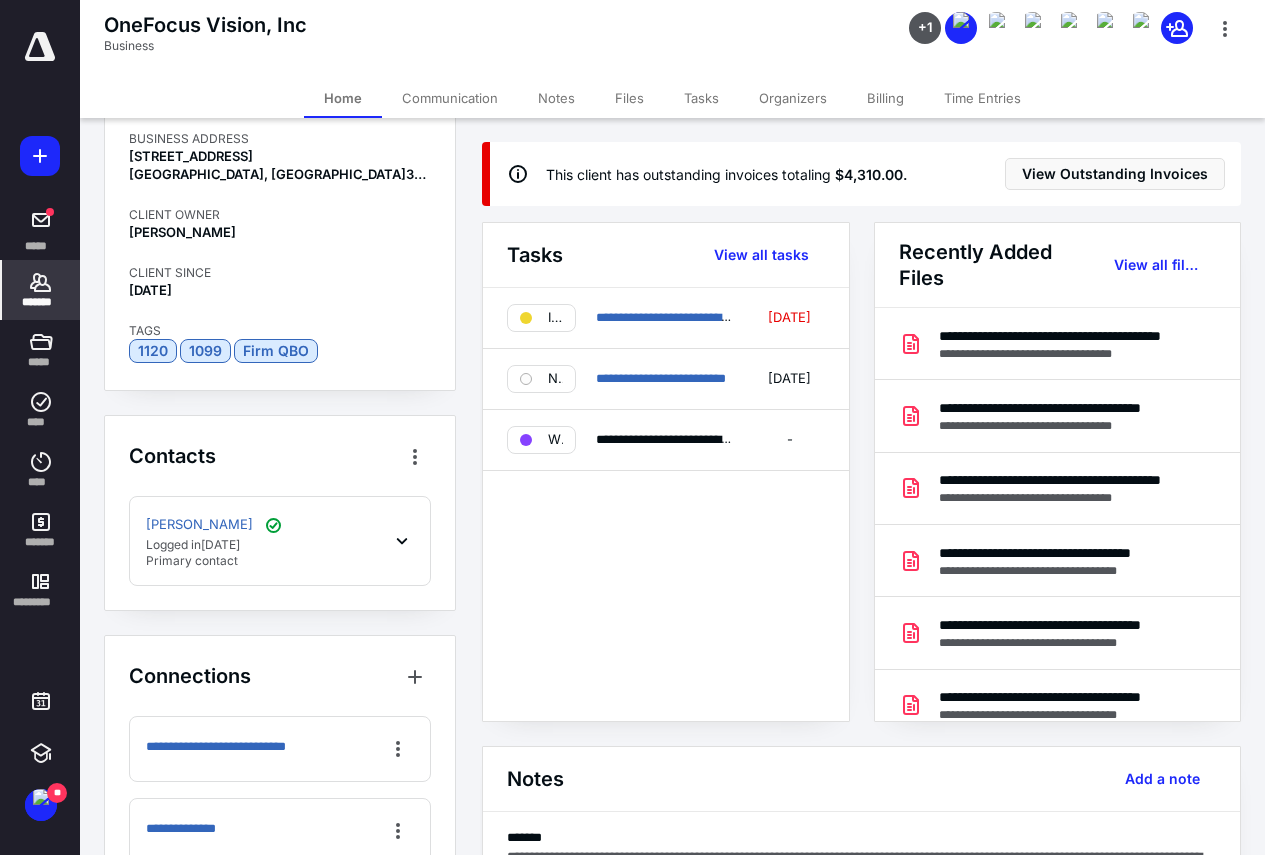 click on "[PERSON_NAME] Logged [DATE][DATE] Primary contact" at bounding box center [280, 541] 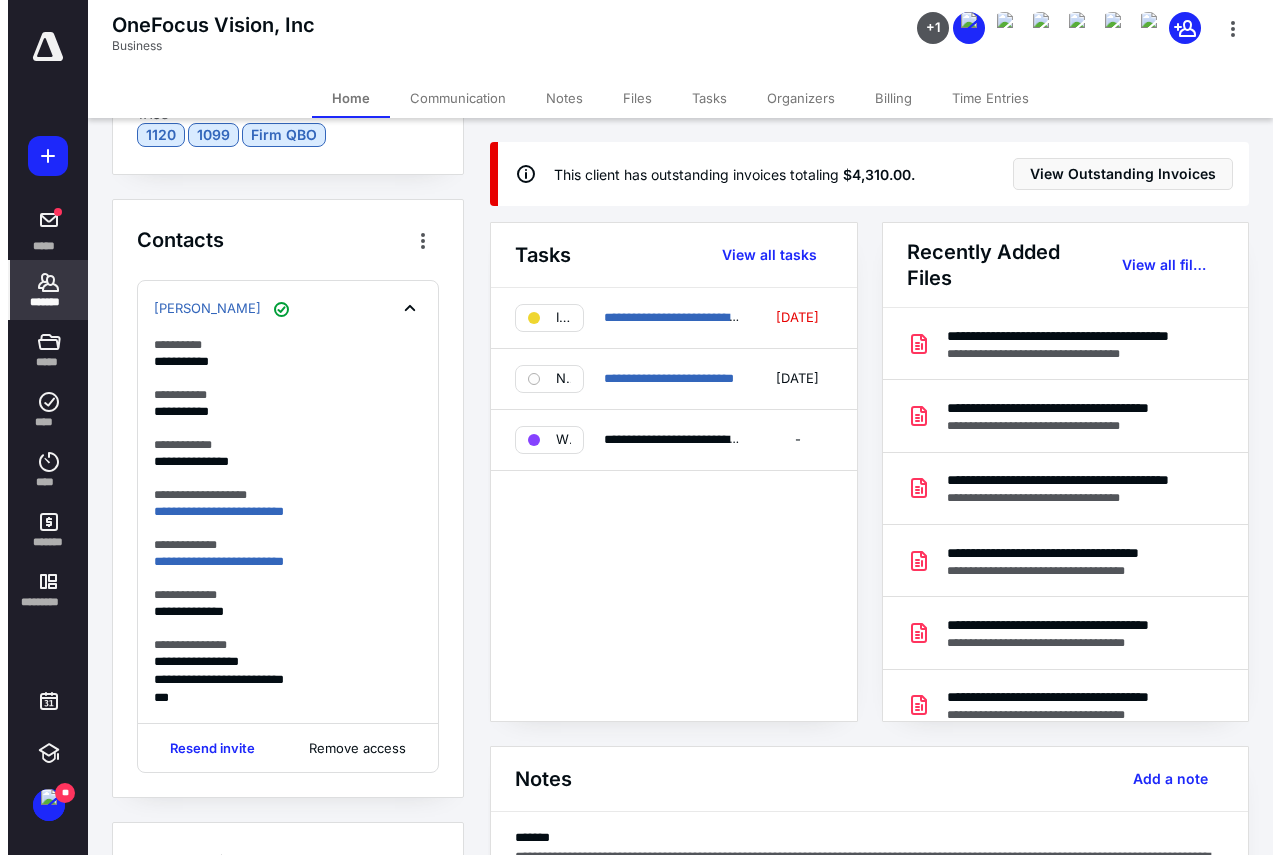 scroll, scrollTop: 500, scrollLeft: 0, axis: vertical 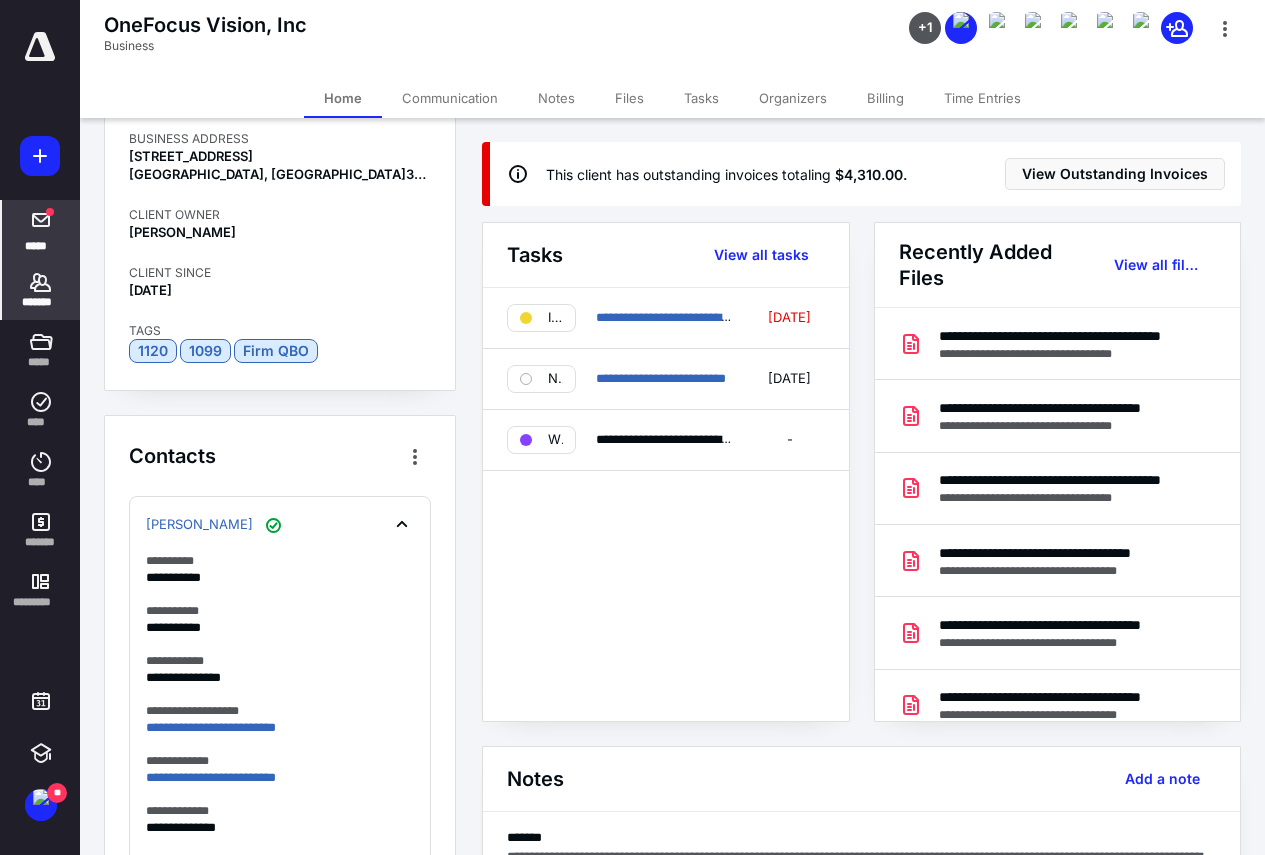 drag, startPoint x: 28, startPoint y: 226, endPoint x: 37, endPoint y: 215, distance: 14.21267 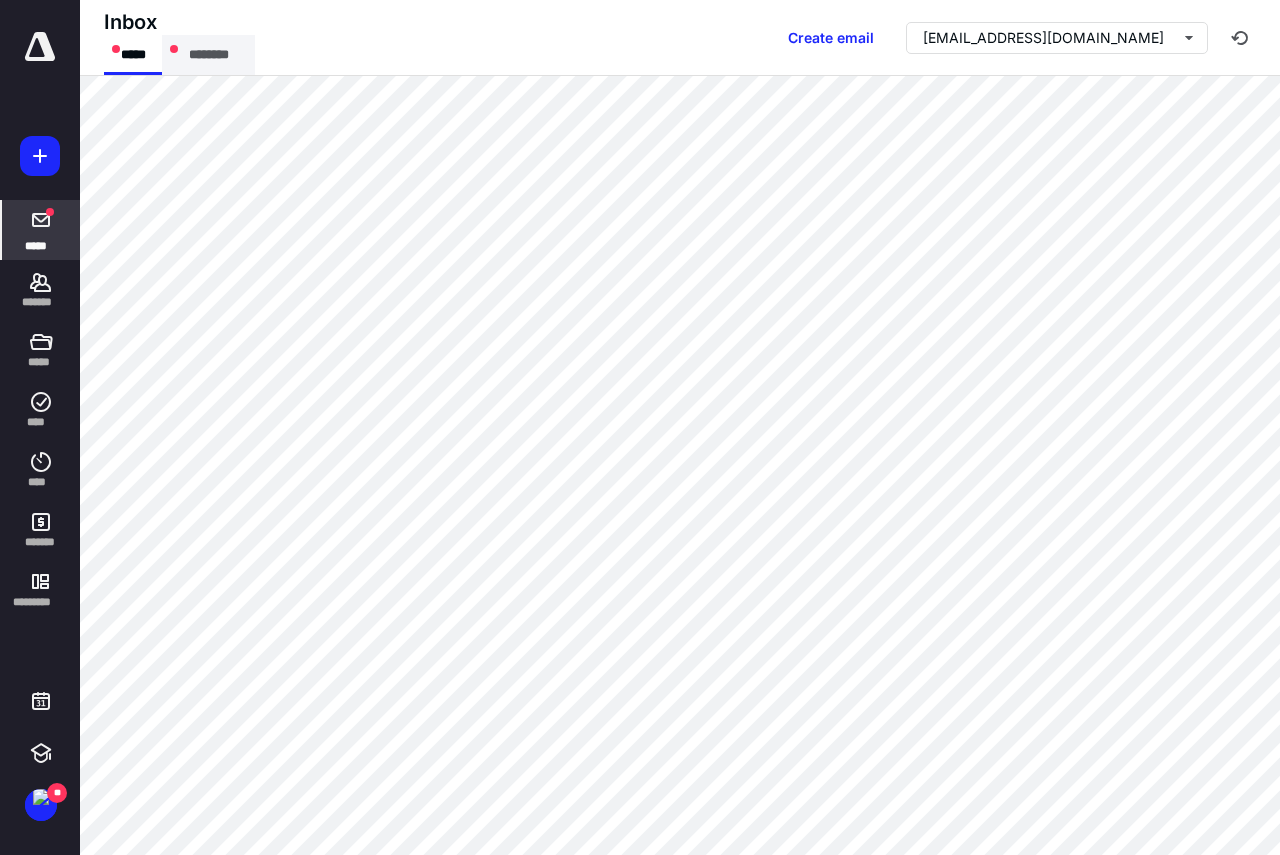 click on "********" at bounding box center (208, 55) 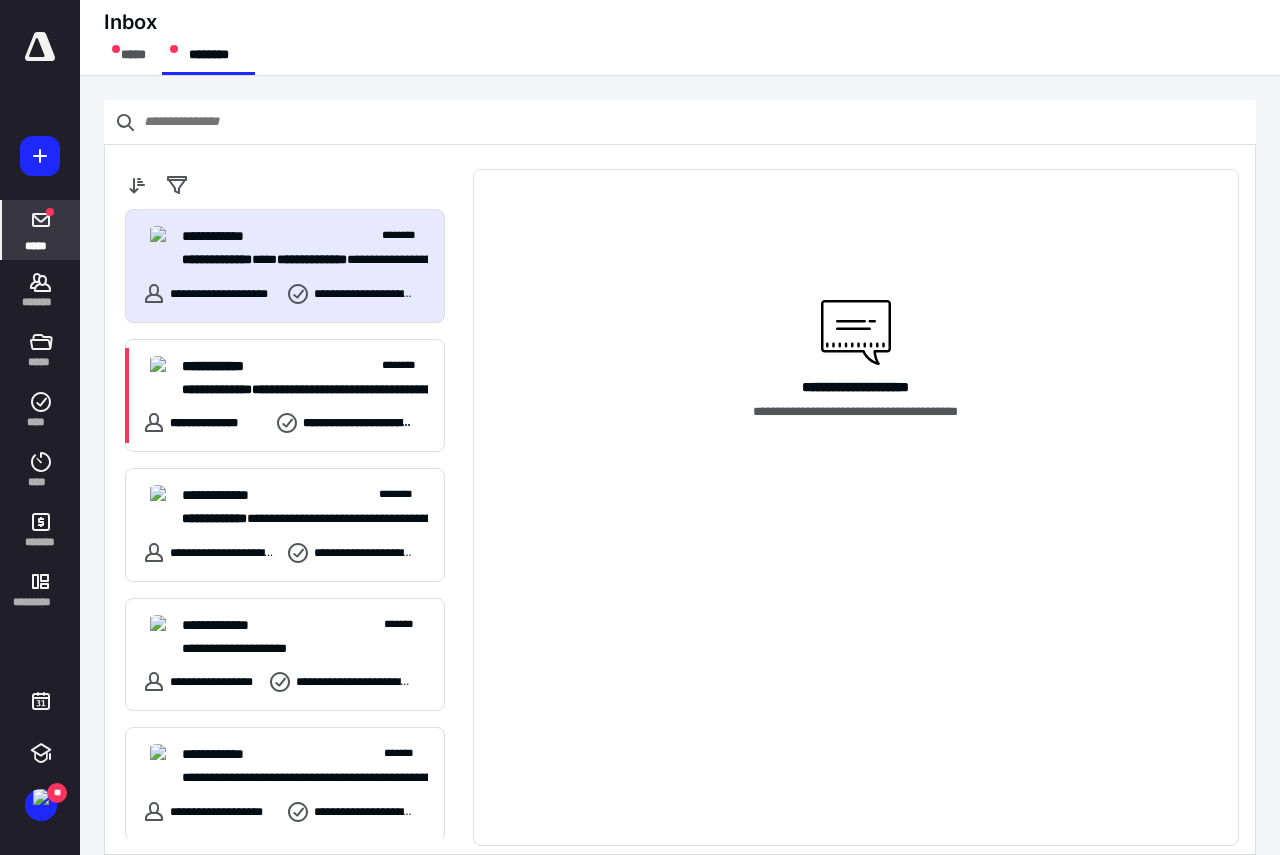 click on "**********" at bounding box center [217, 259] 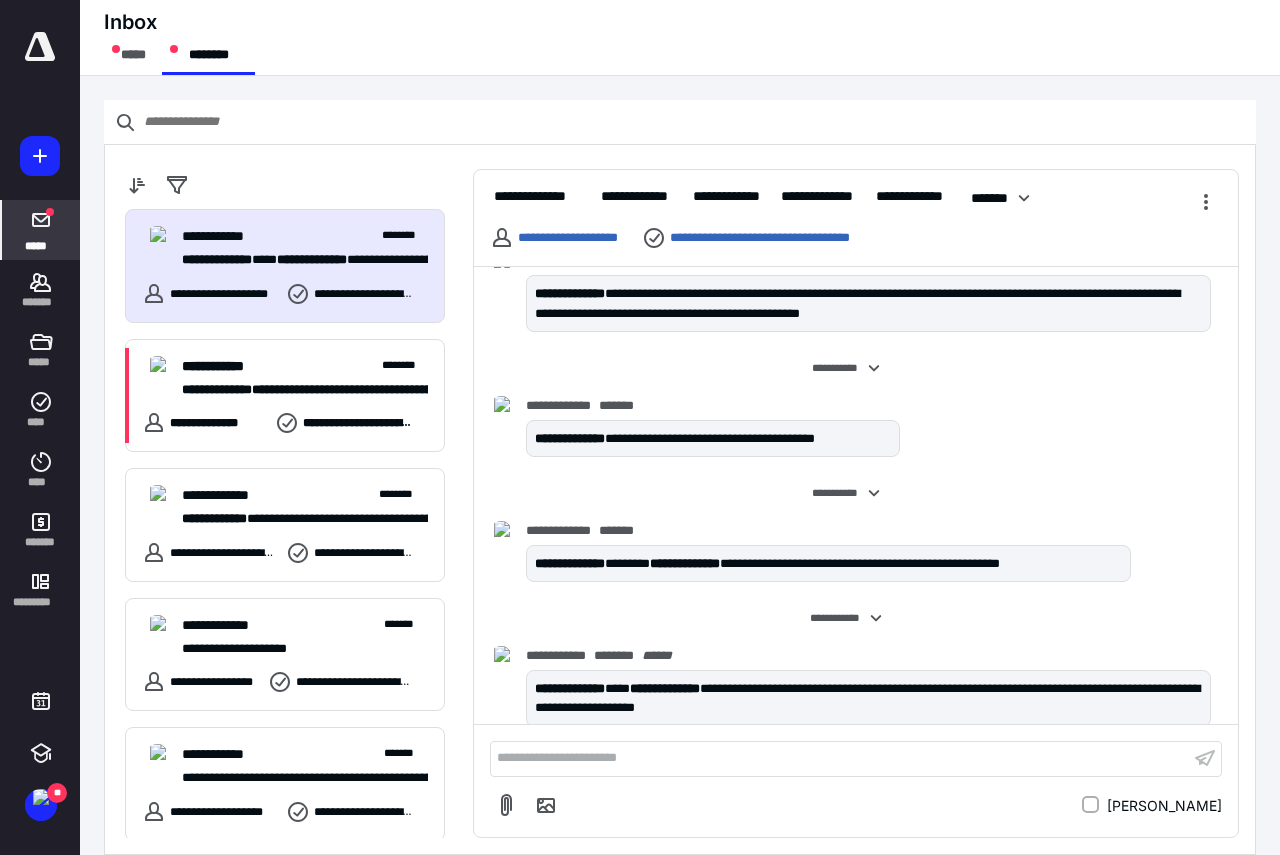 scroll, scrollTop: 2078, scrollLeft: 0, axis: vertical 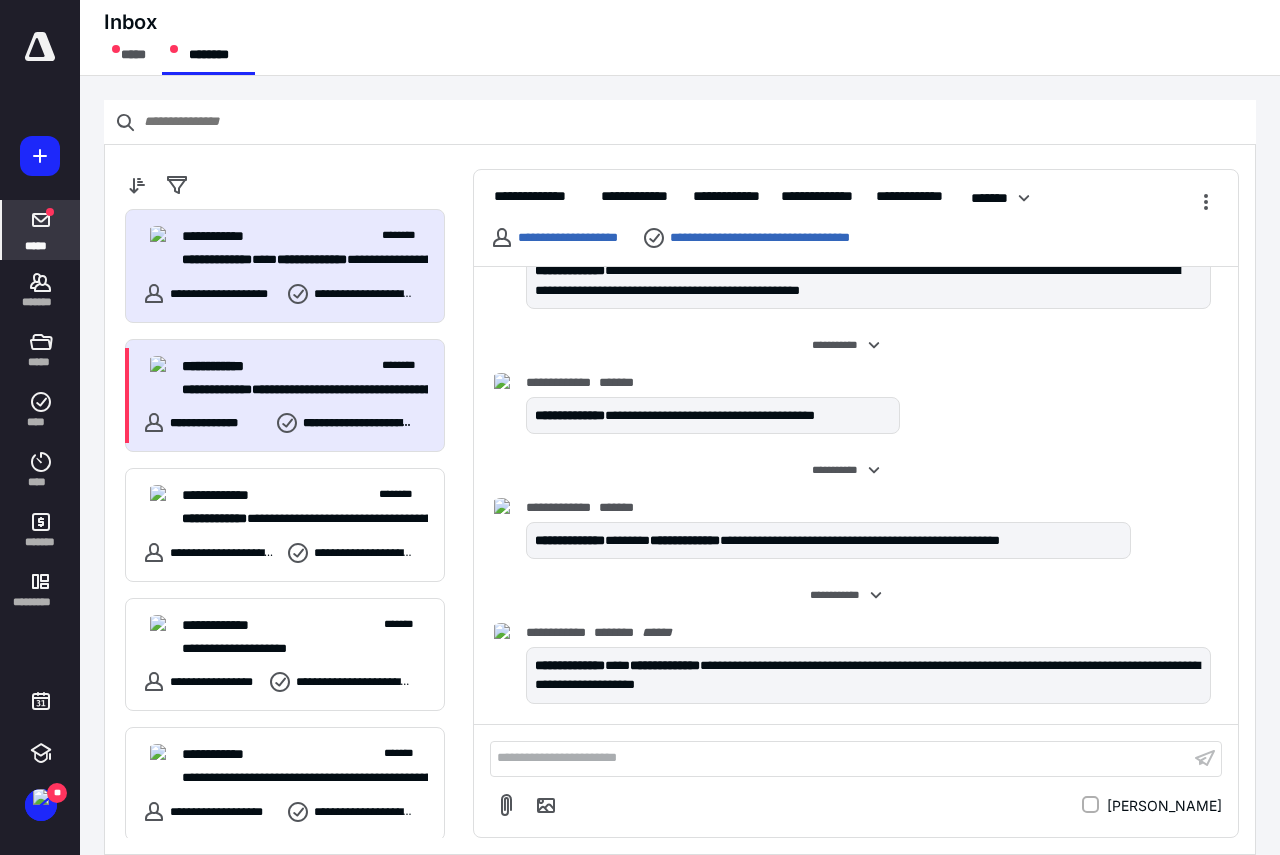 click on "**********" at bounding box center (297, 390) 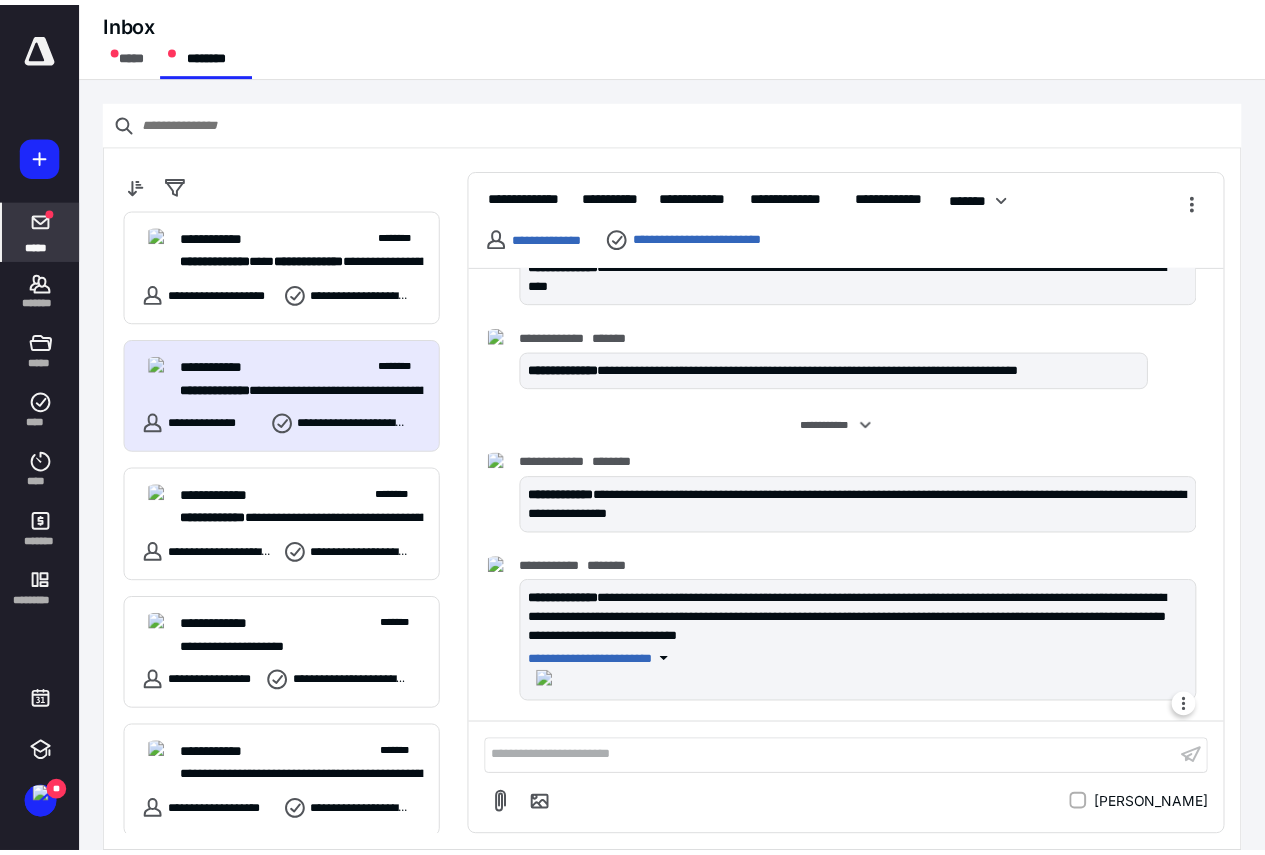 scroll, scrollTop: 2657, scrollLeft: 0, axis: vertical 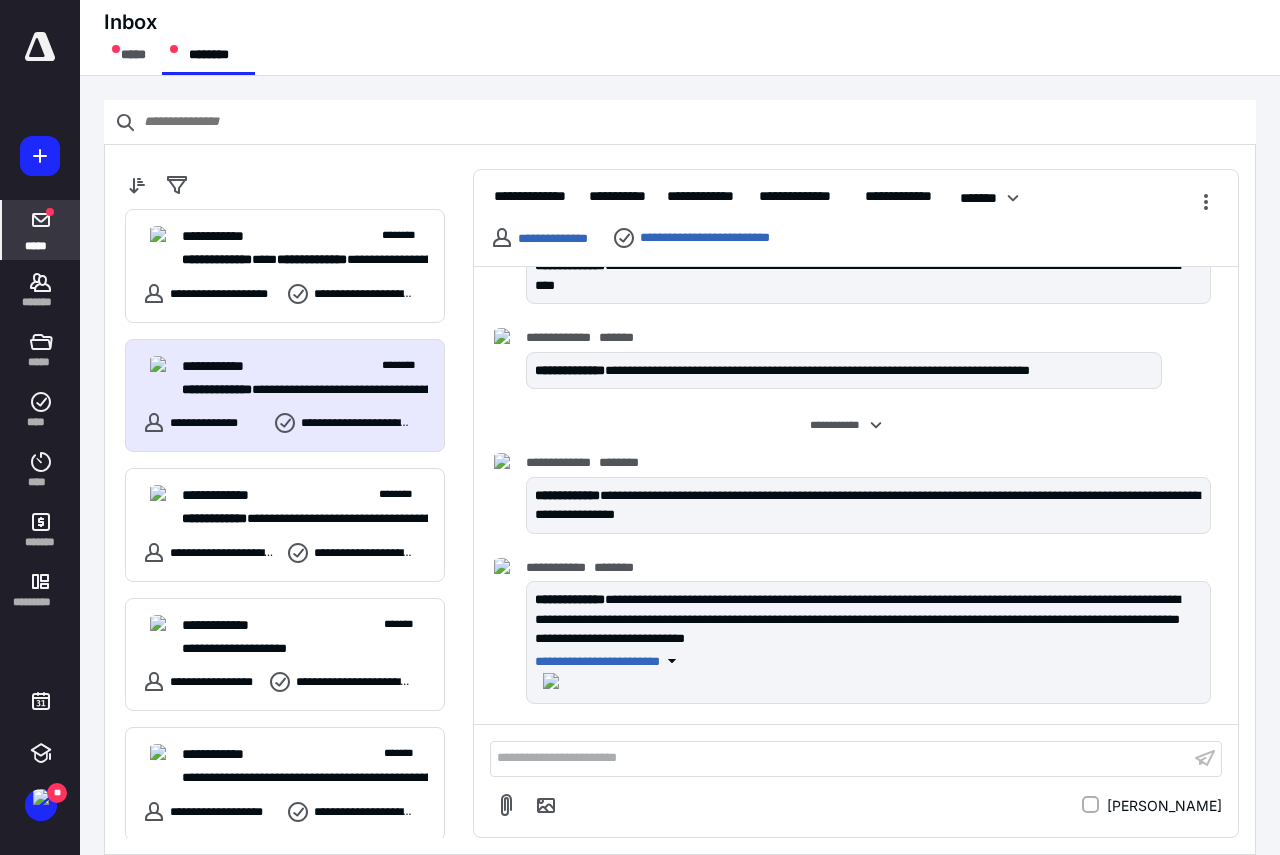 click on "**********" at bounding box center [840, 758] 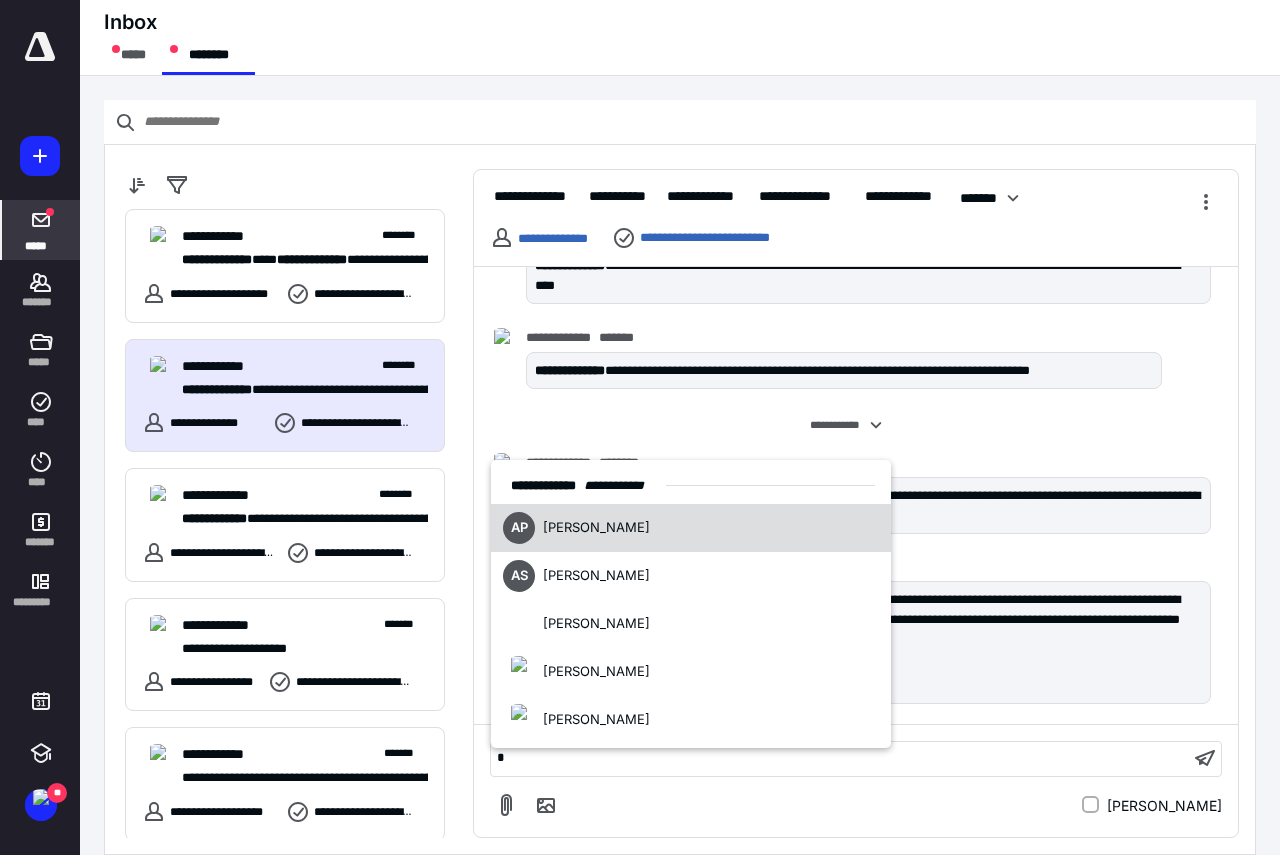 type 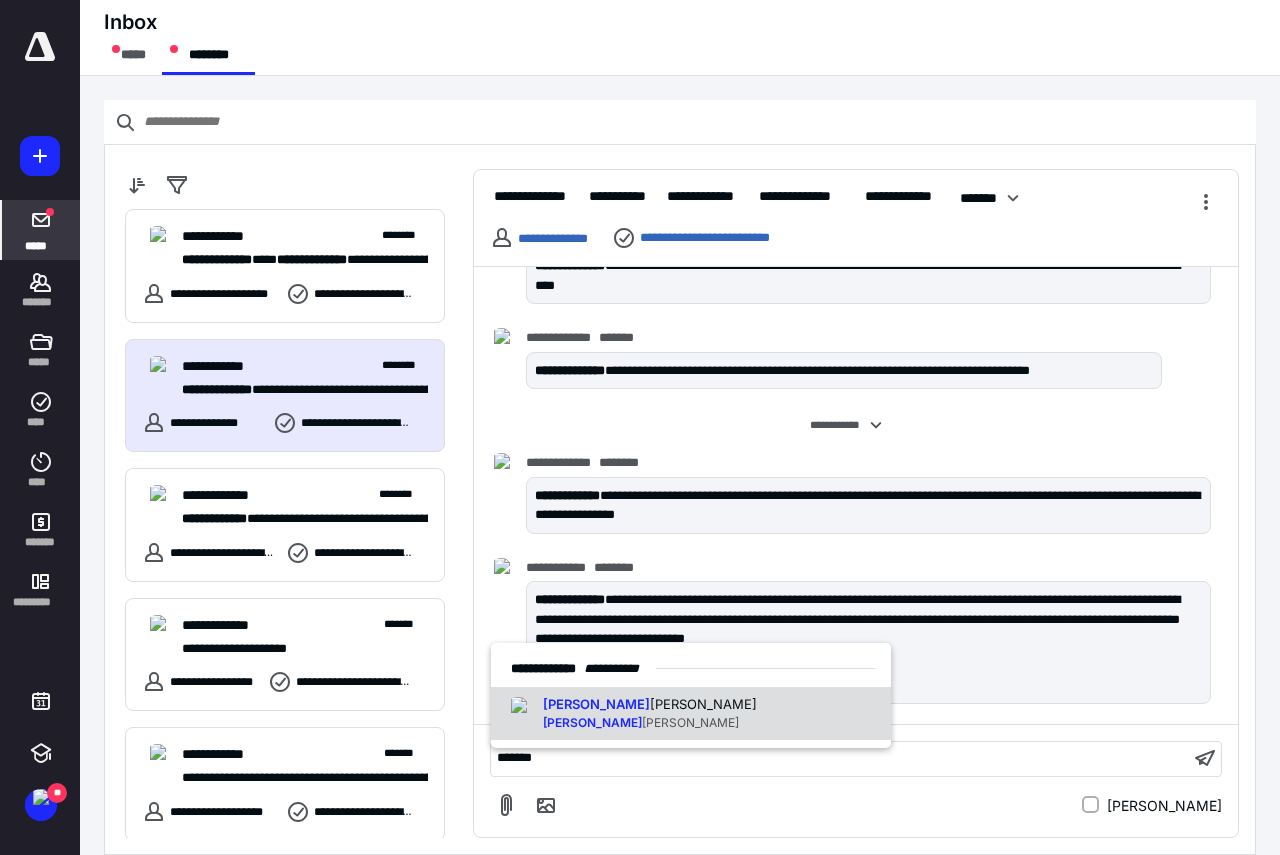 click on "[PERSON_NAME] [PERSON_NAME]" at bounding box center [691, 714] 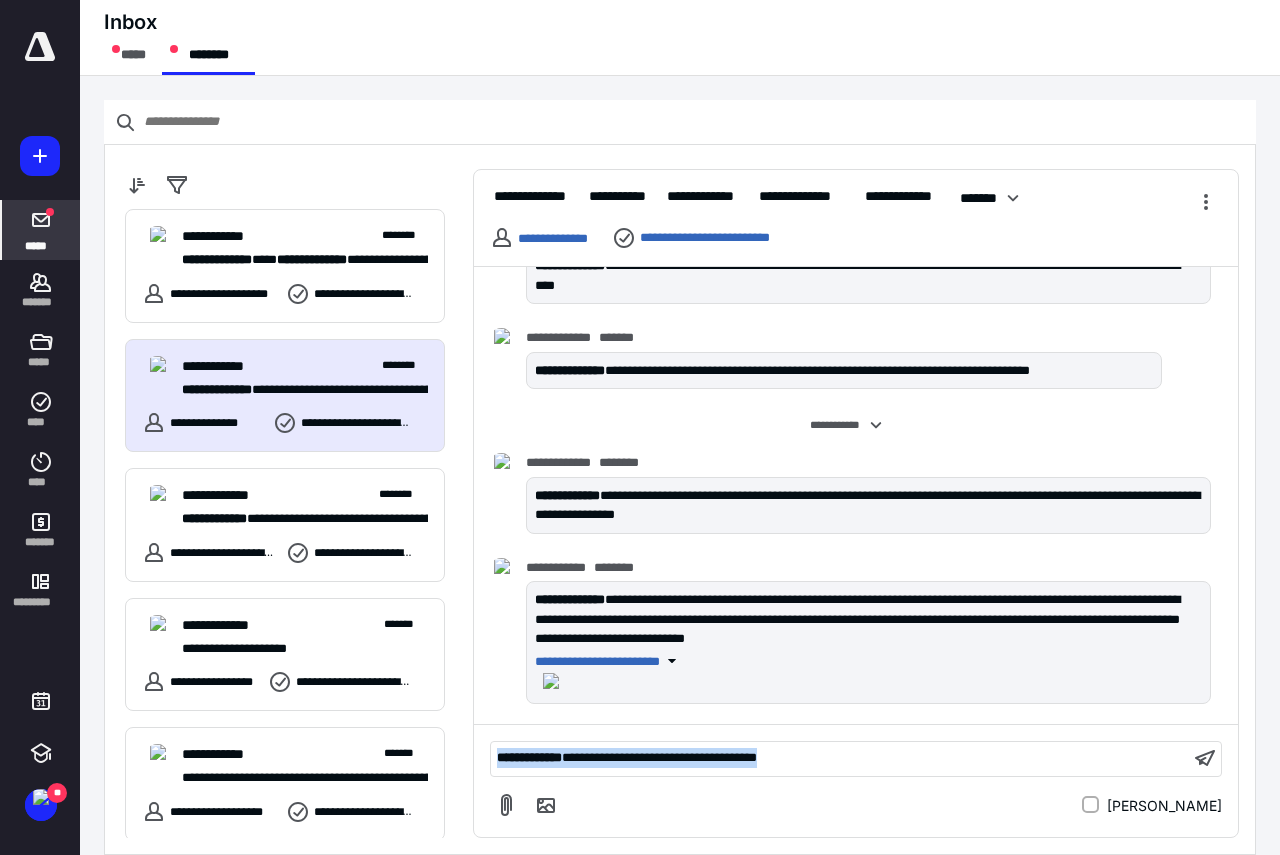 drag, startPoint x: 844, startPoint y: 758, endPoint x: 431, endPoint y: 778, distance: 413.48398 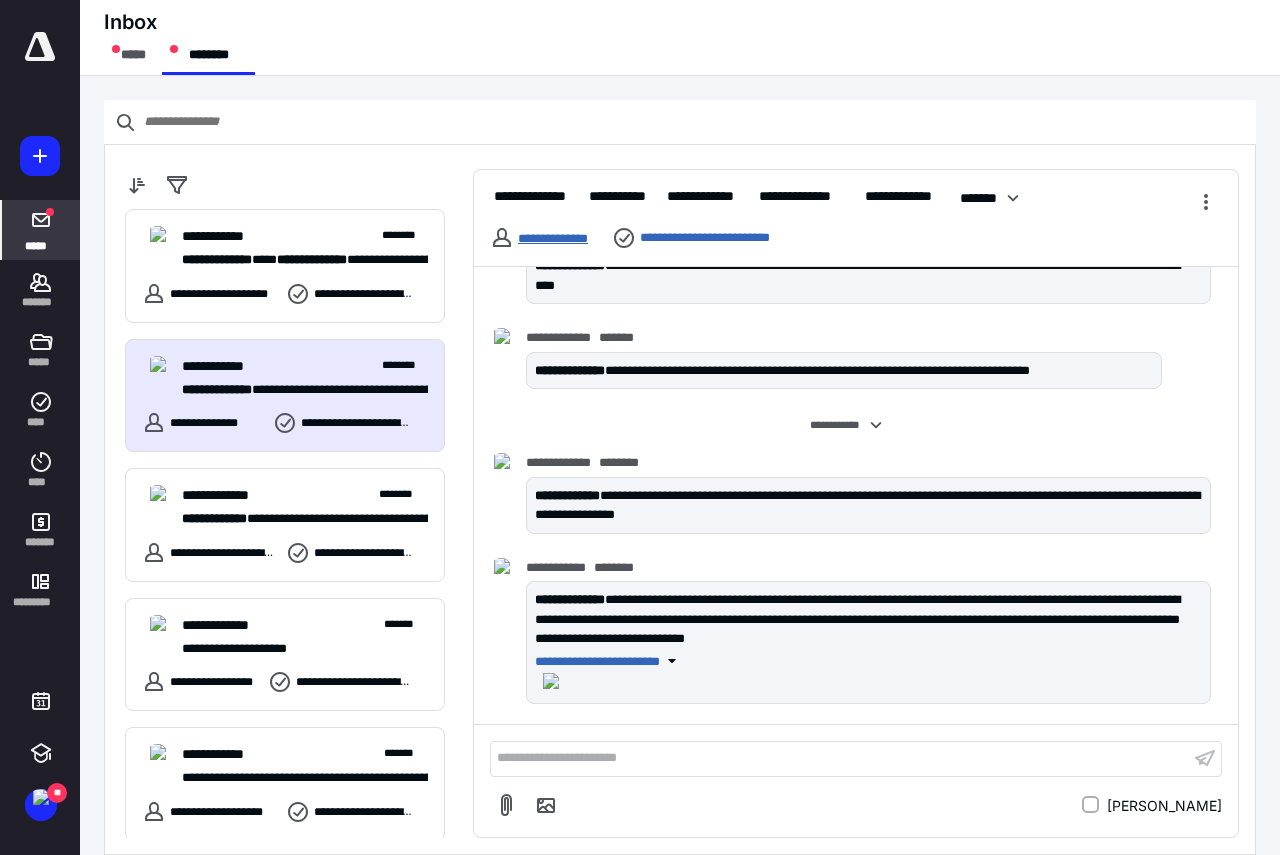 click on "**********" at bounding box center (553, 238) 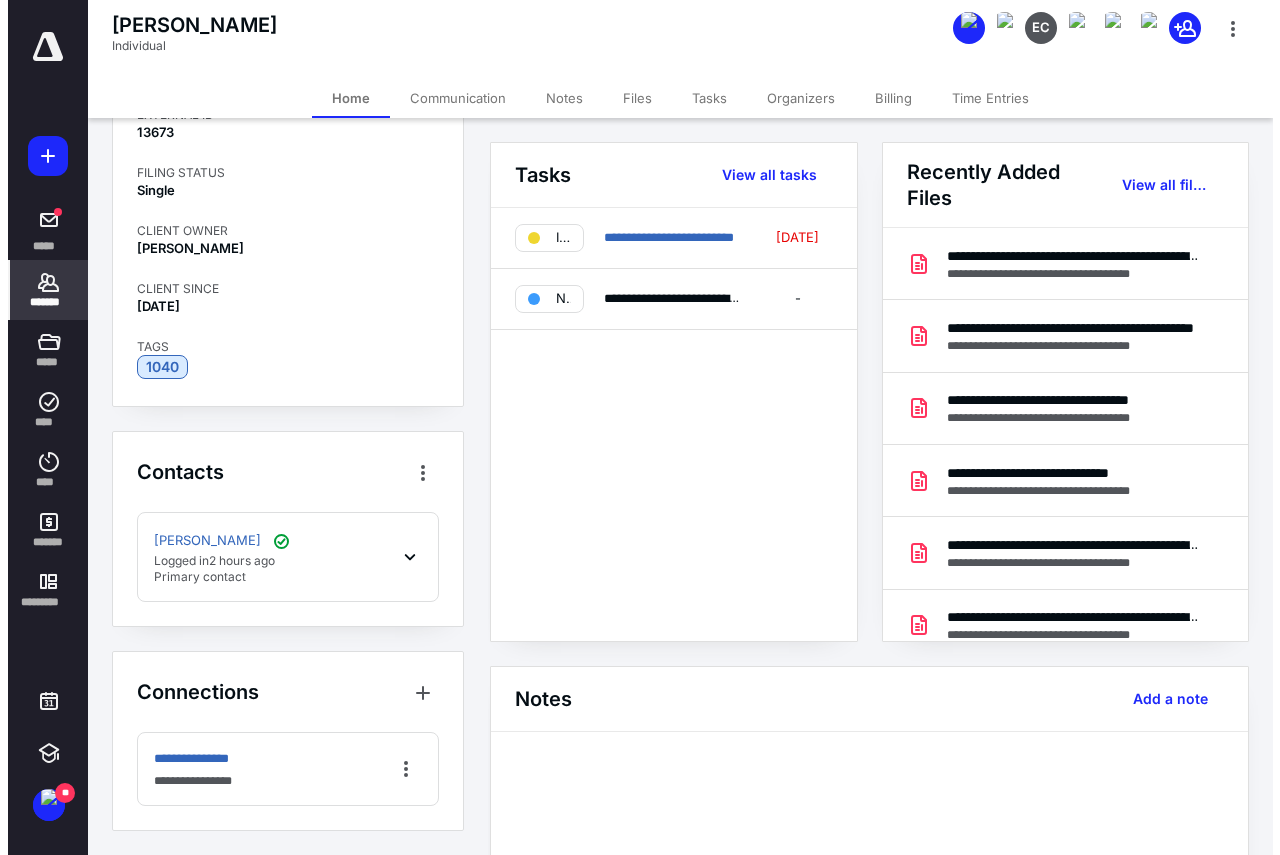 scroll, scrollTop: 0, scrollLeft: 0, axis: both 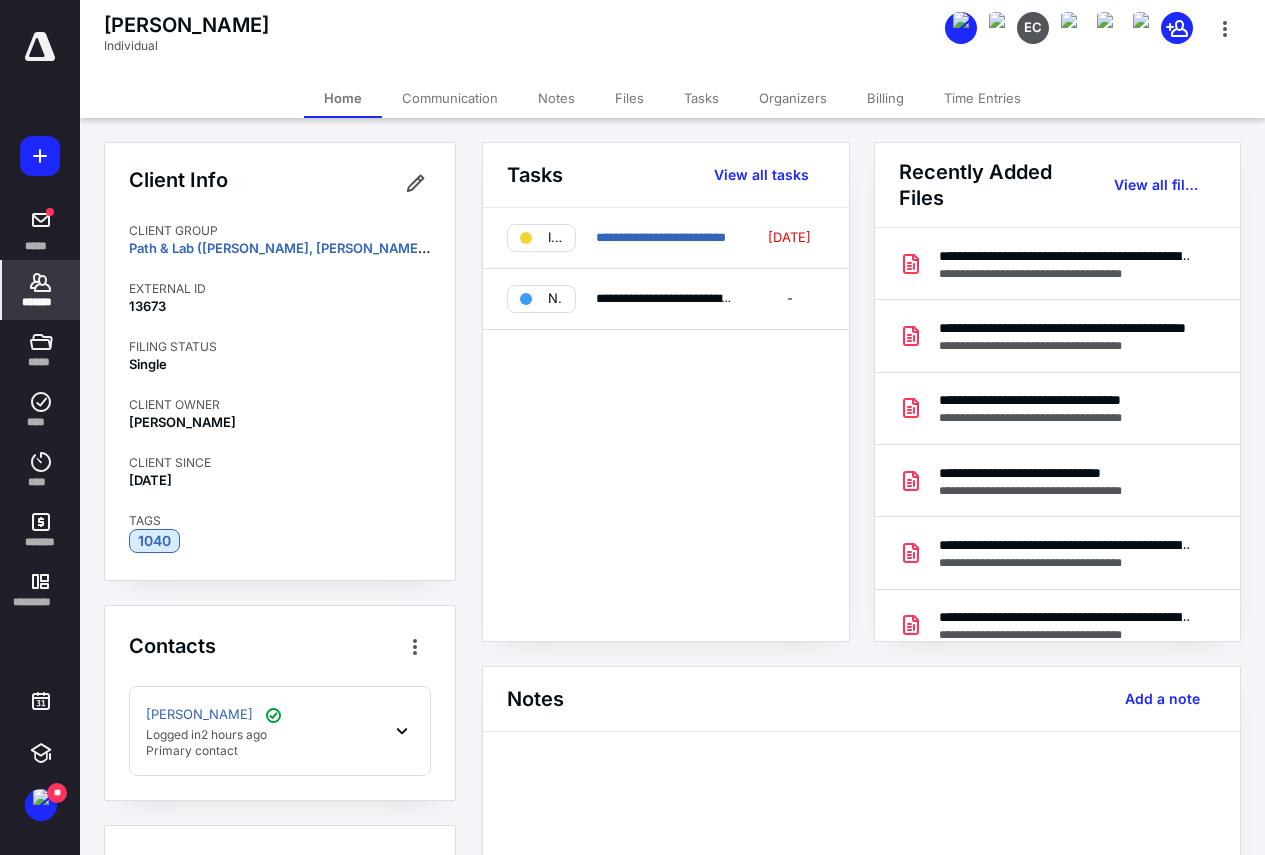 click on "Billing" at bounding box center [885, 98] 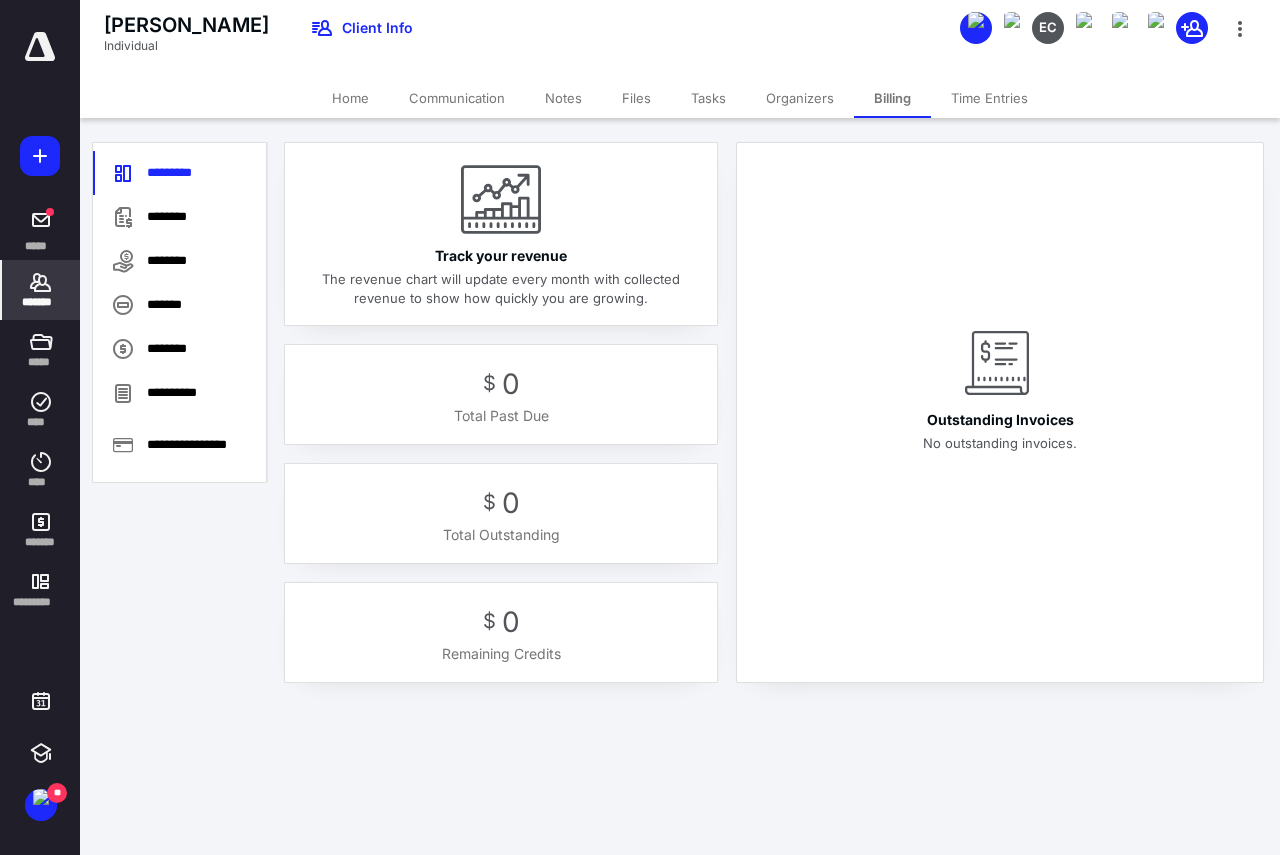 click on "********" at bounding box center (179, 217) 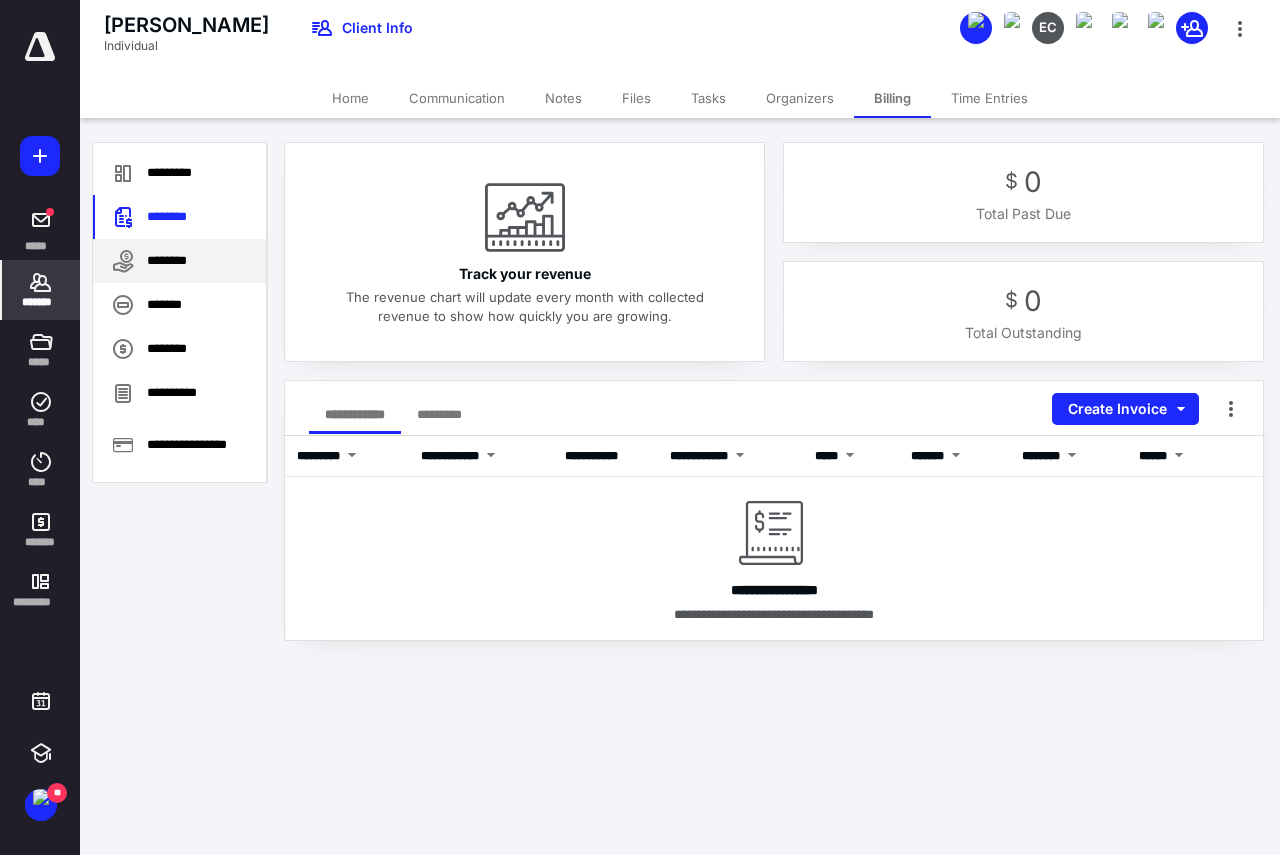 click on "********" at bounding box center (179, 261) 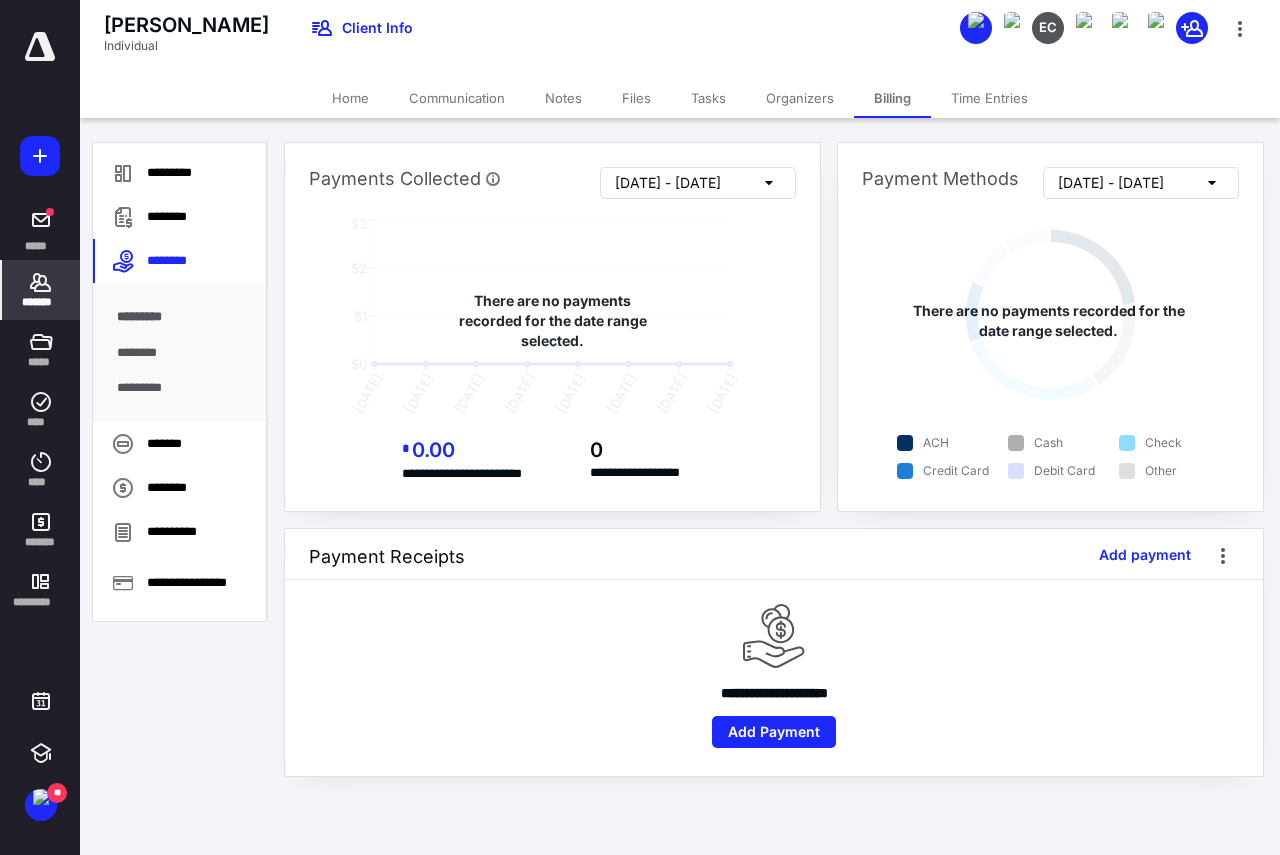 drag, startPoint x: 184, startPoint y: 323, endPoint x: 185, endPoint y: 335, distance: 12.0415945 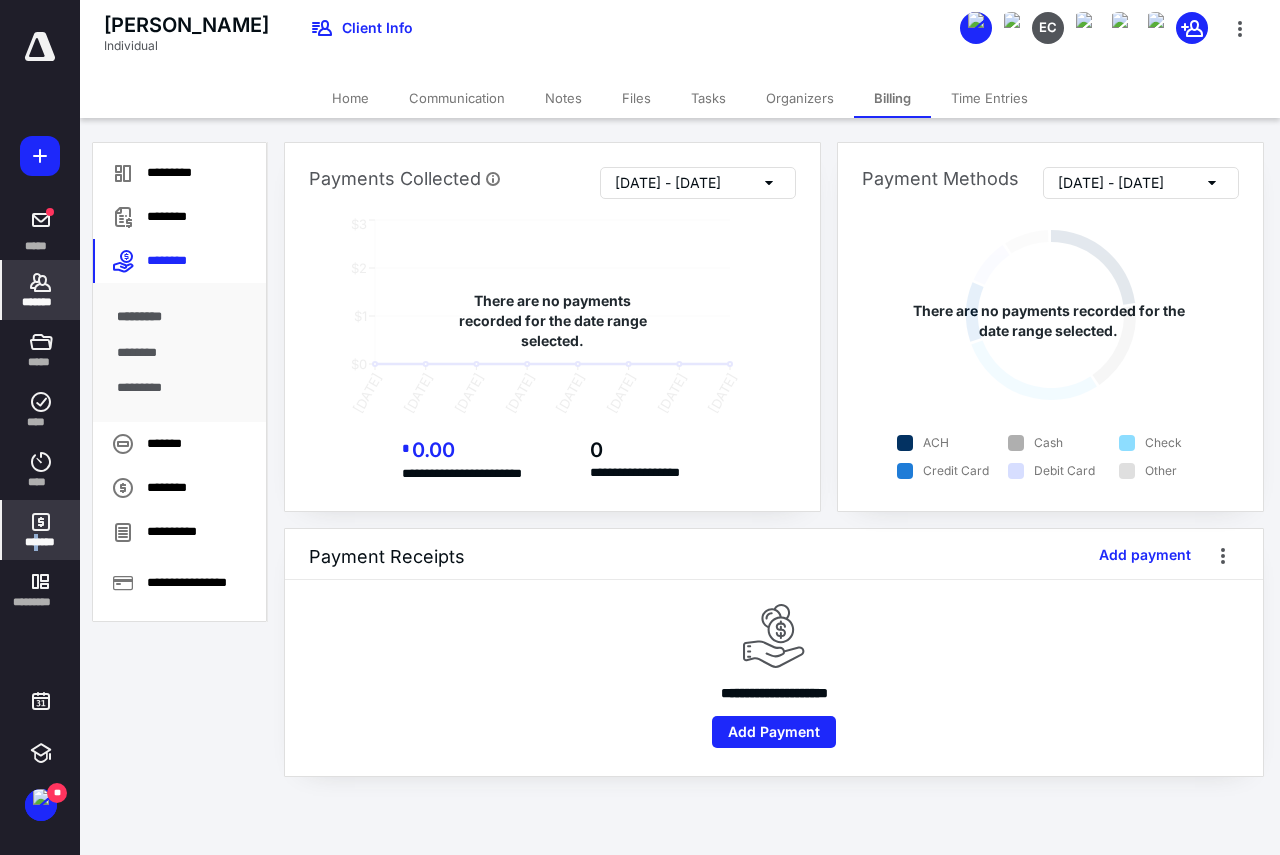 click on "*******" at bounding box center [41, 542] 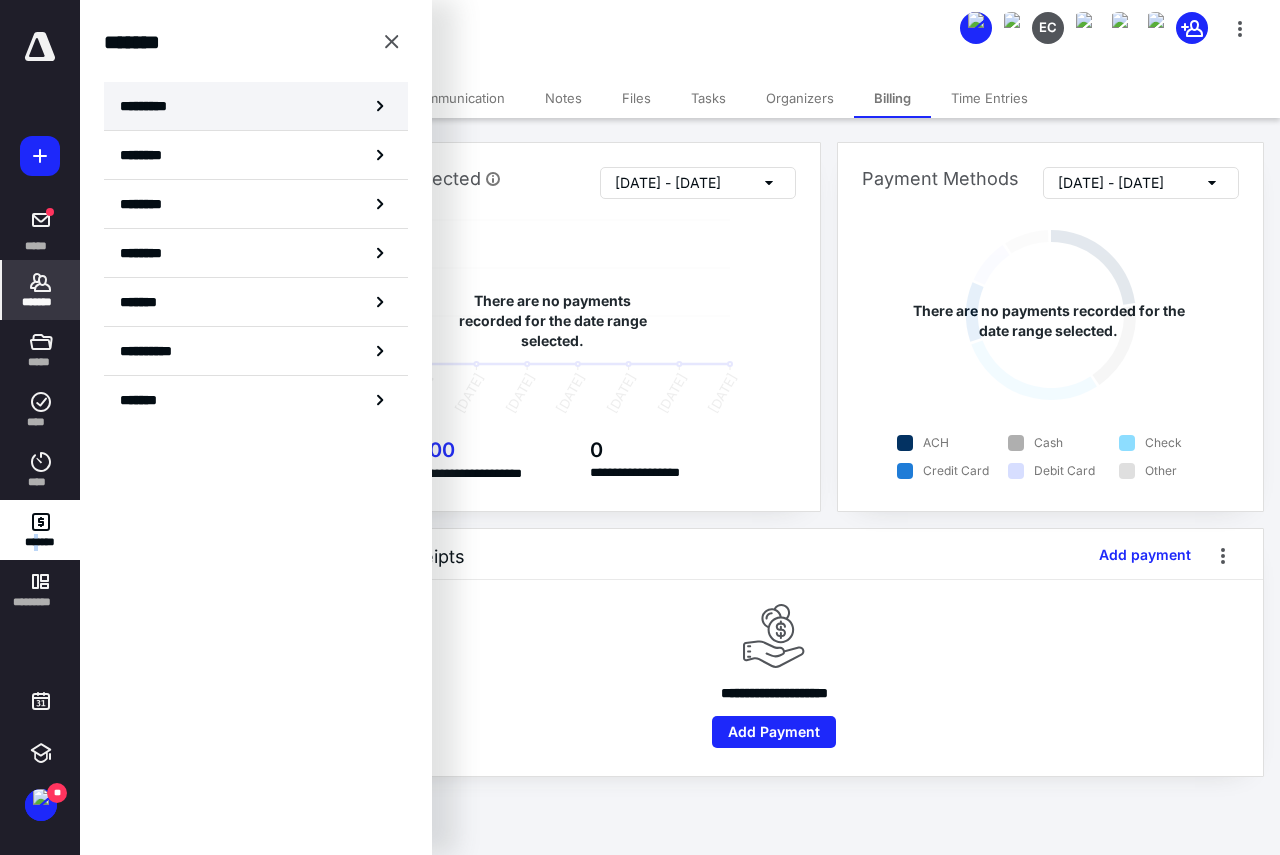 click on "*********" at bounding box center [256, 106] 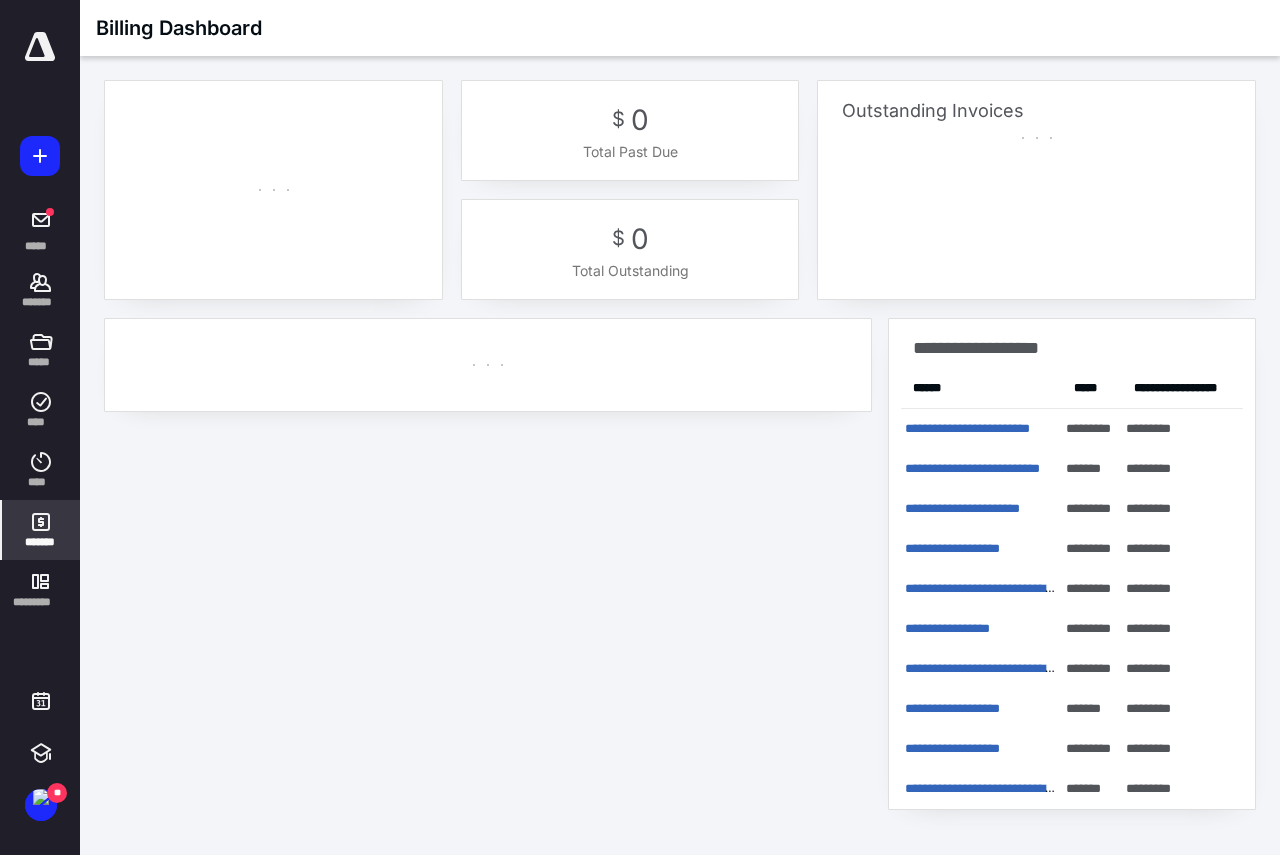 click on "*******" at bounding box center (41, 542) 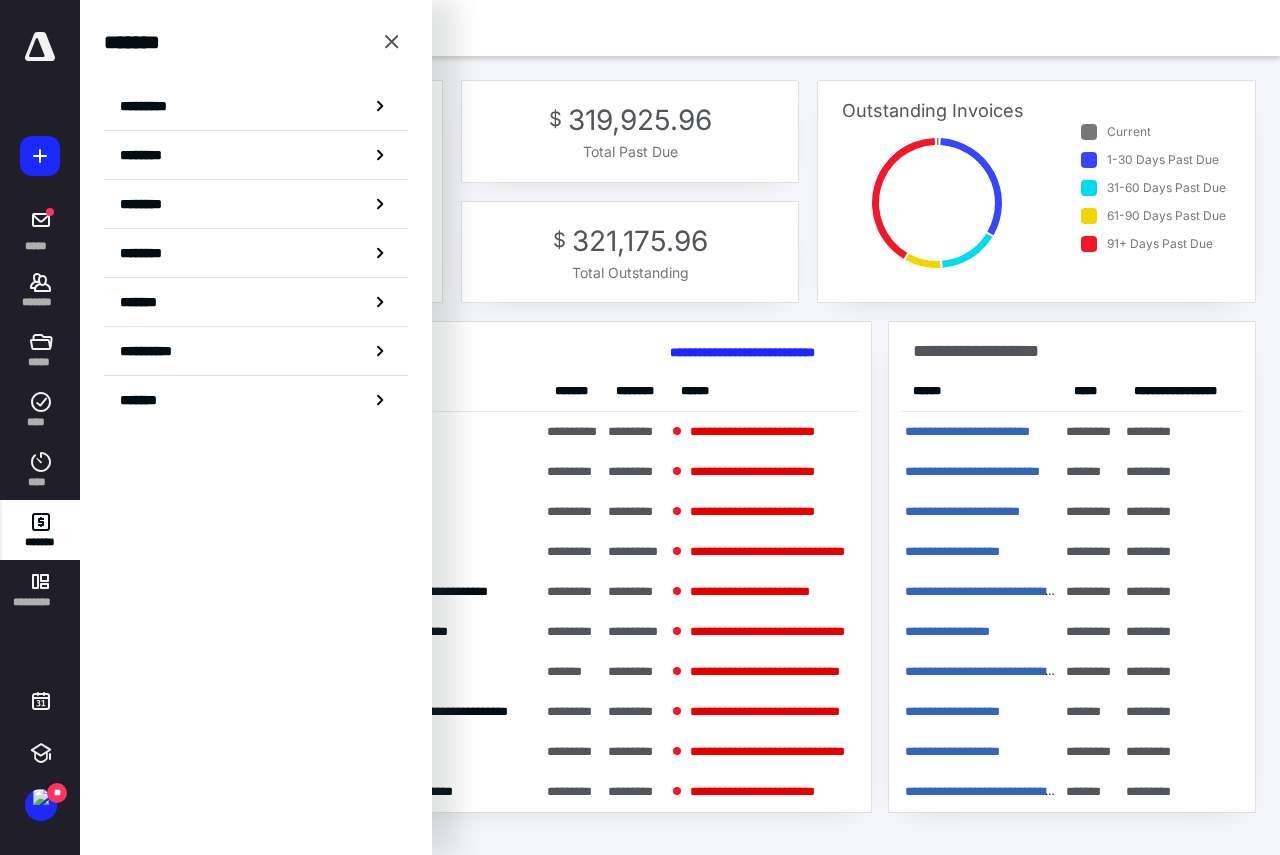 click on "*********" at bounding box center (256, 106) 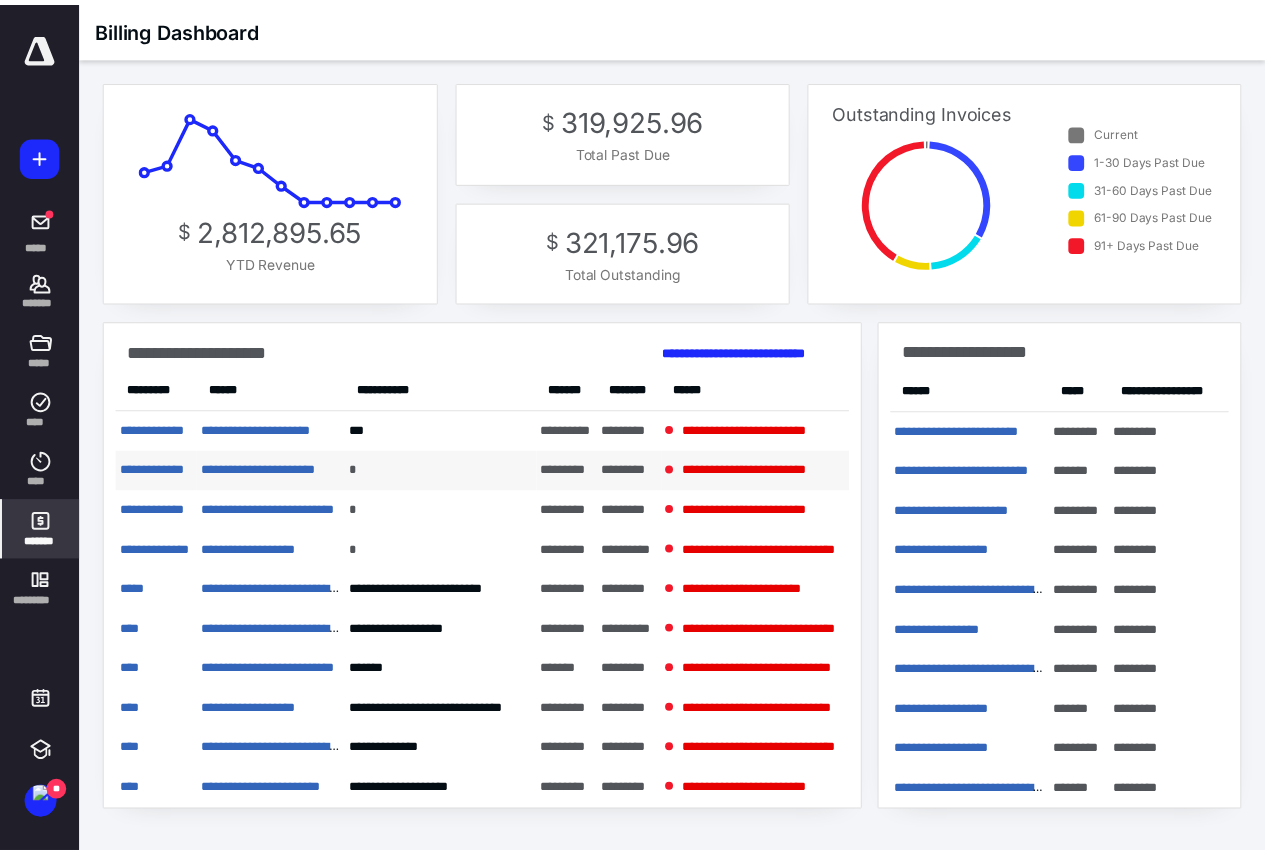 scroll, scrollTop: 0, scrollLeft: 0, axis: both 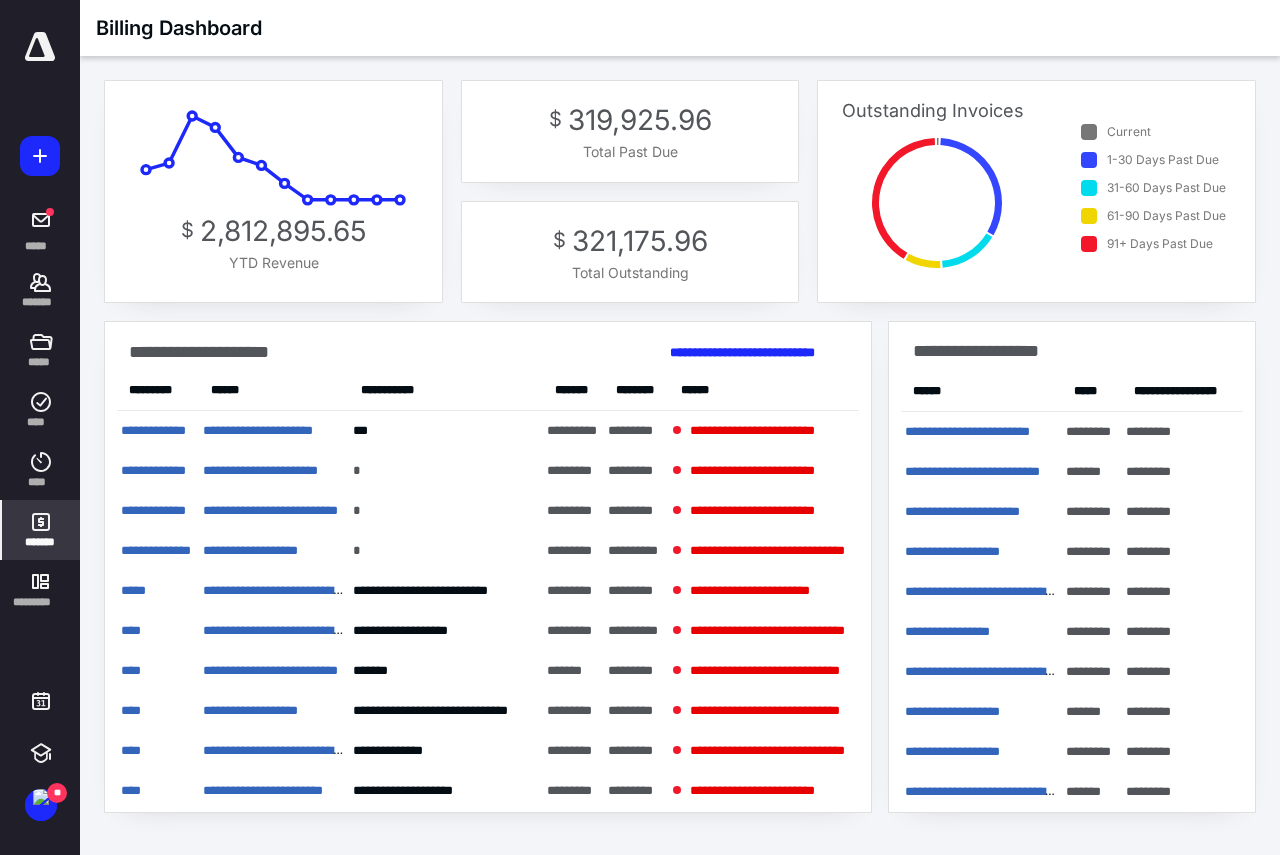 click on "*******" at bounding box center (41, 542) 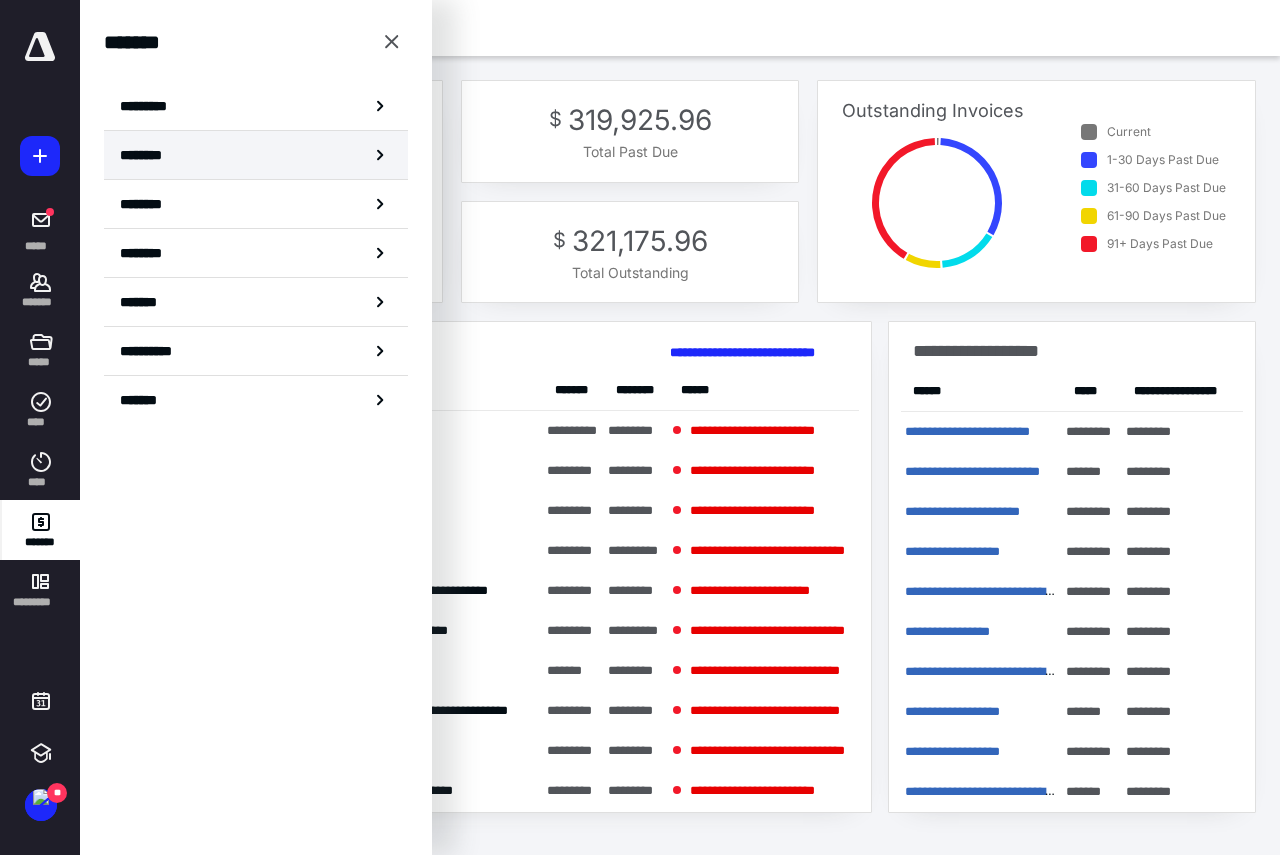 click on "********" at bounding box center [256, 155] 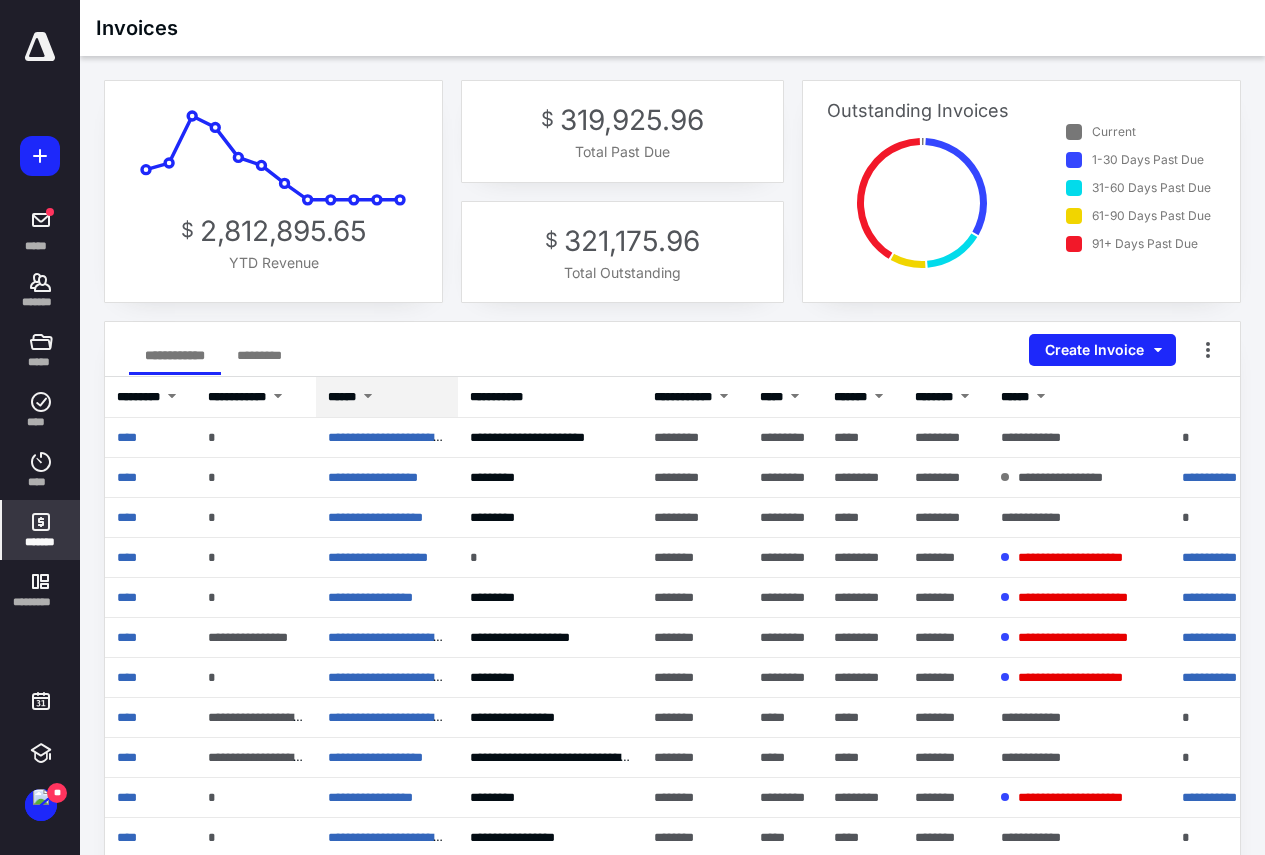 click on "******" at bounding box center (342, 397) 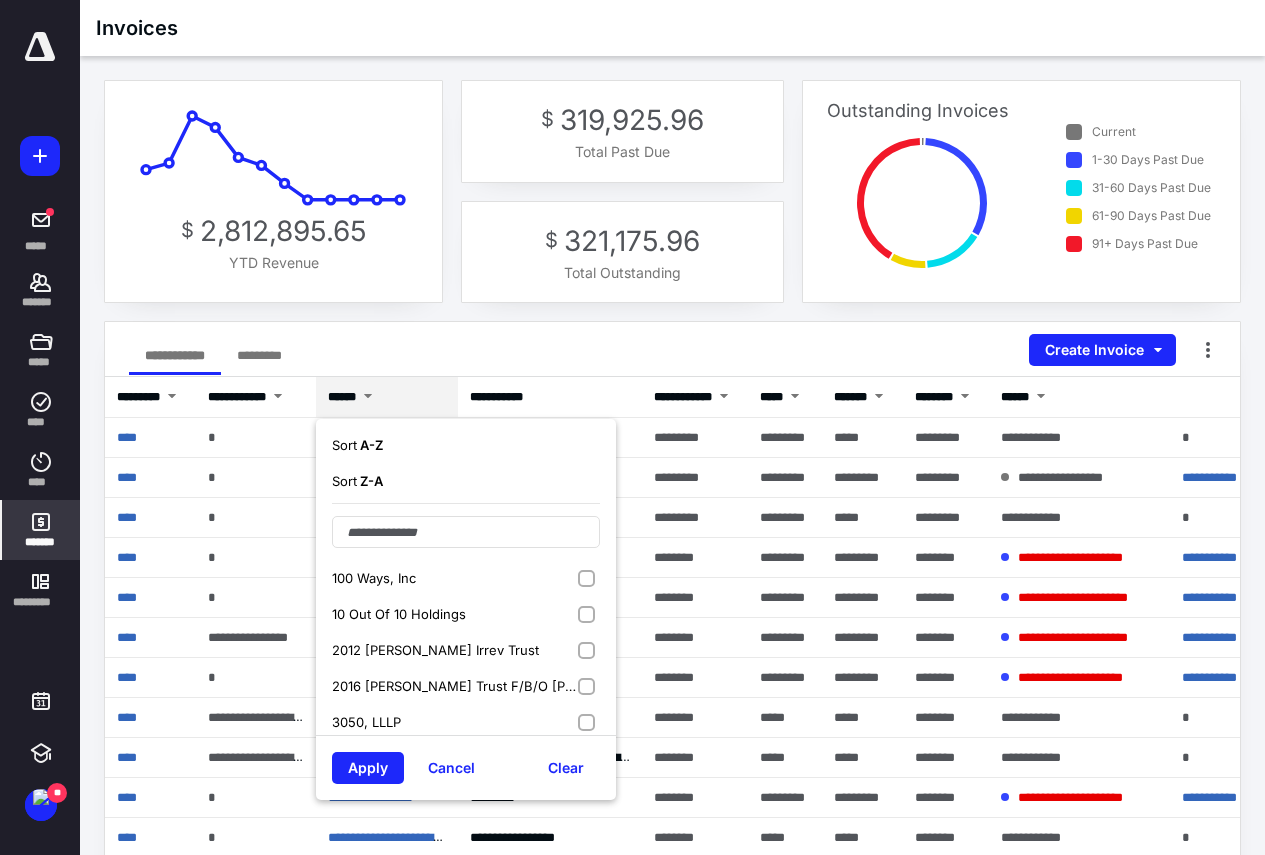 click on "A  -  Z" at bounding box center (370, 445) 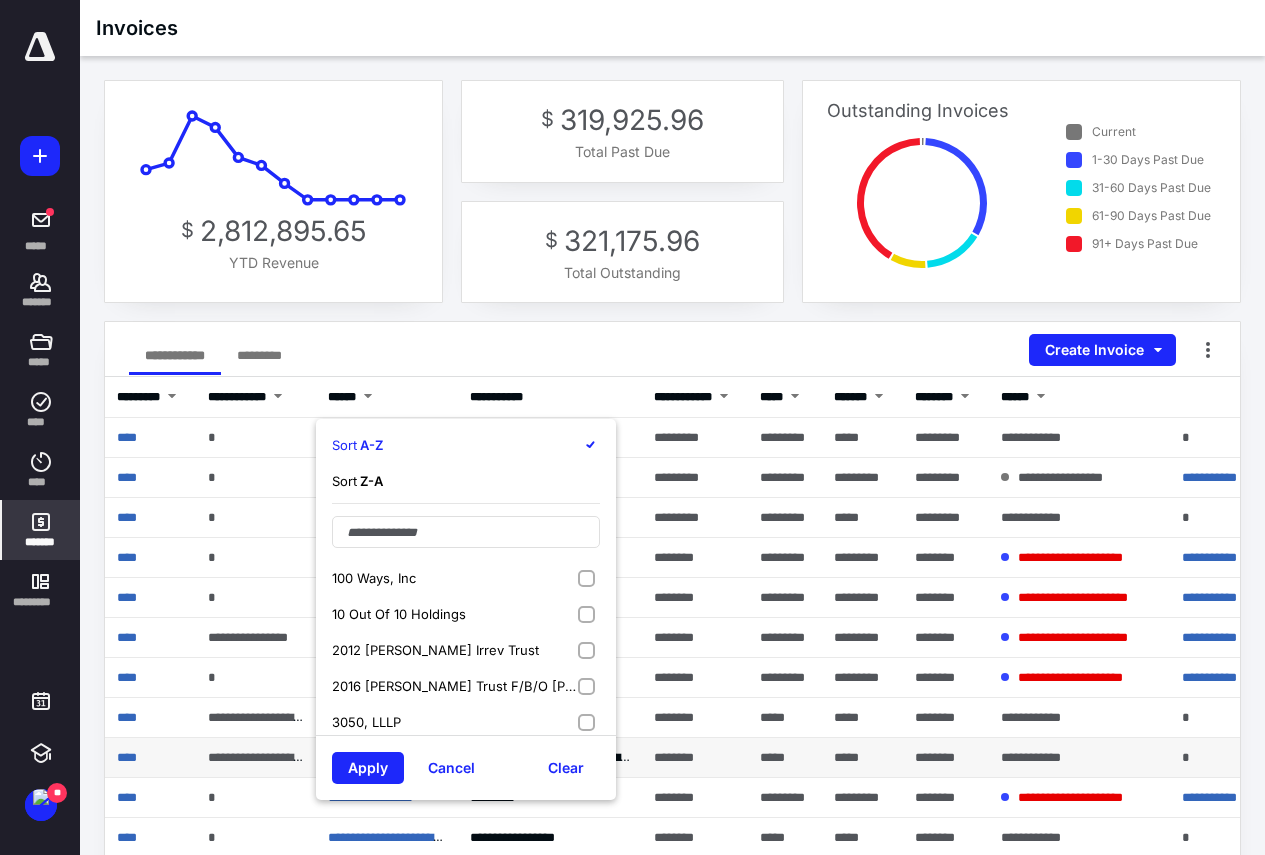 click on "Apply" at bounding box center (368, 768) 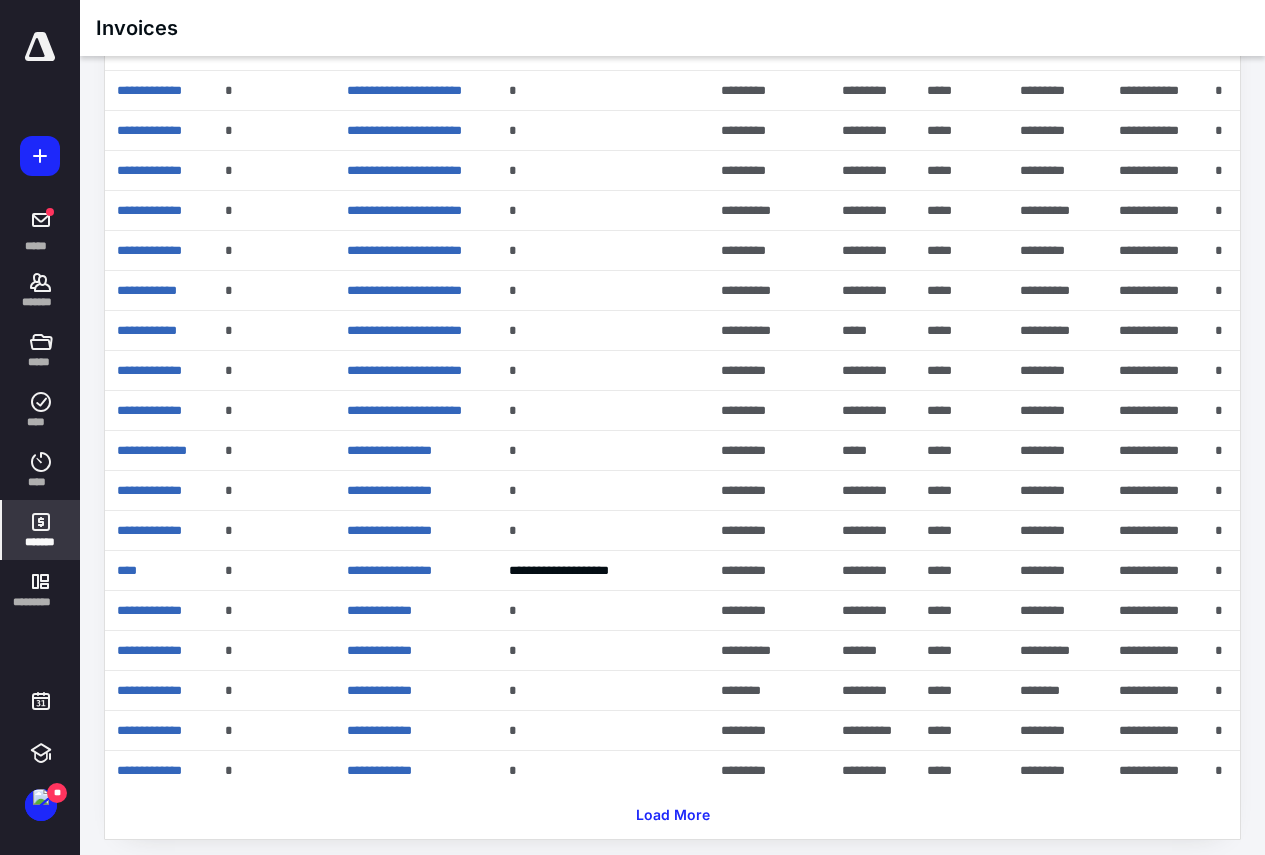 scroll, scrollTop: 1651, scrollLeft: 0, axis: vertical 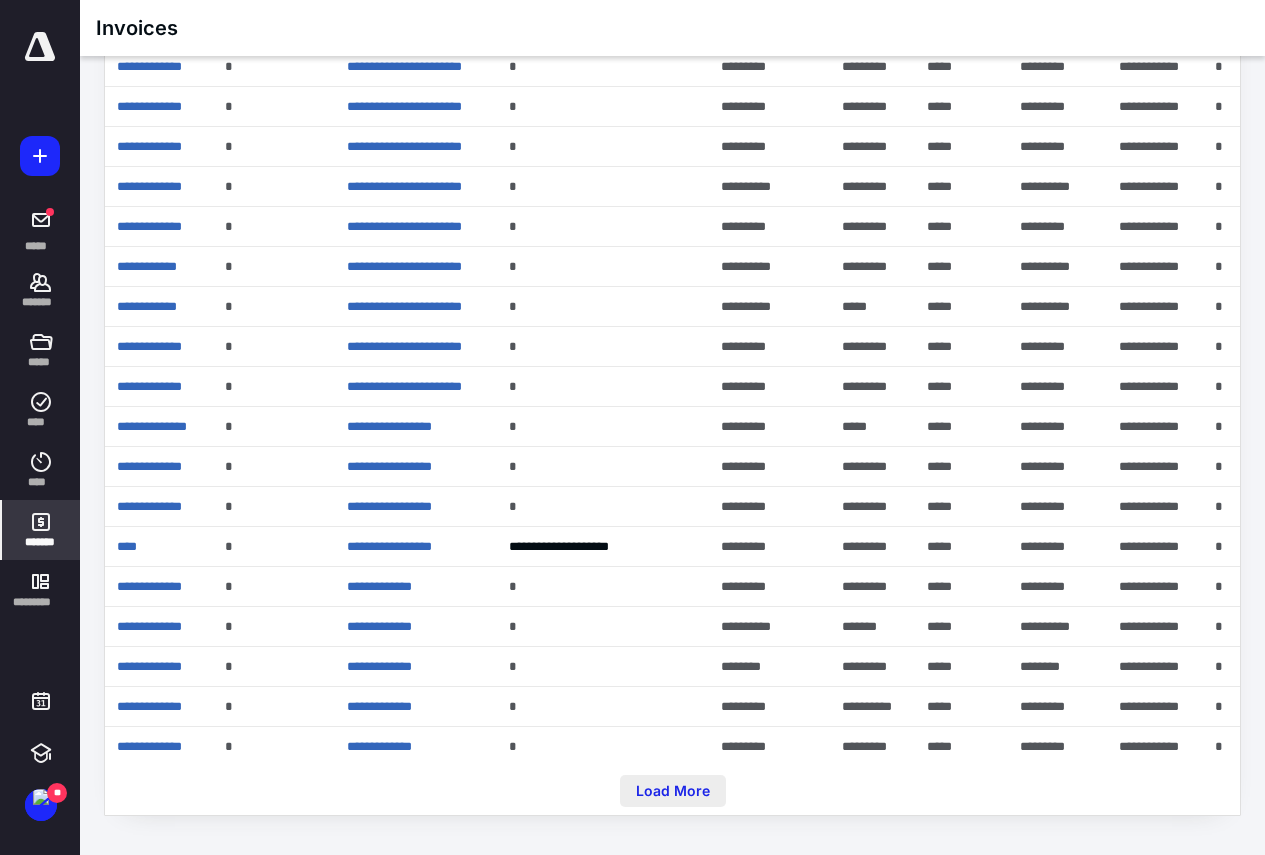 click on "Load More" at bounding box center (673, 791) 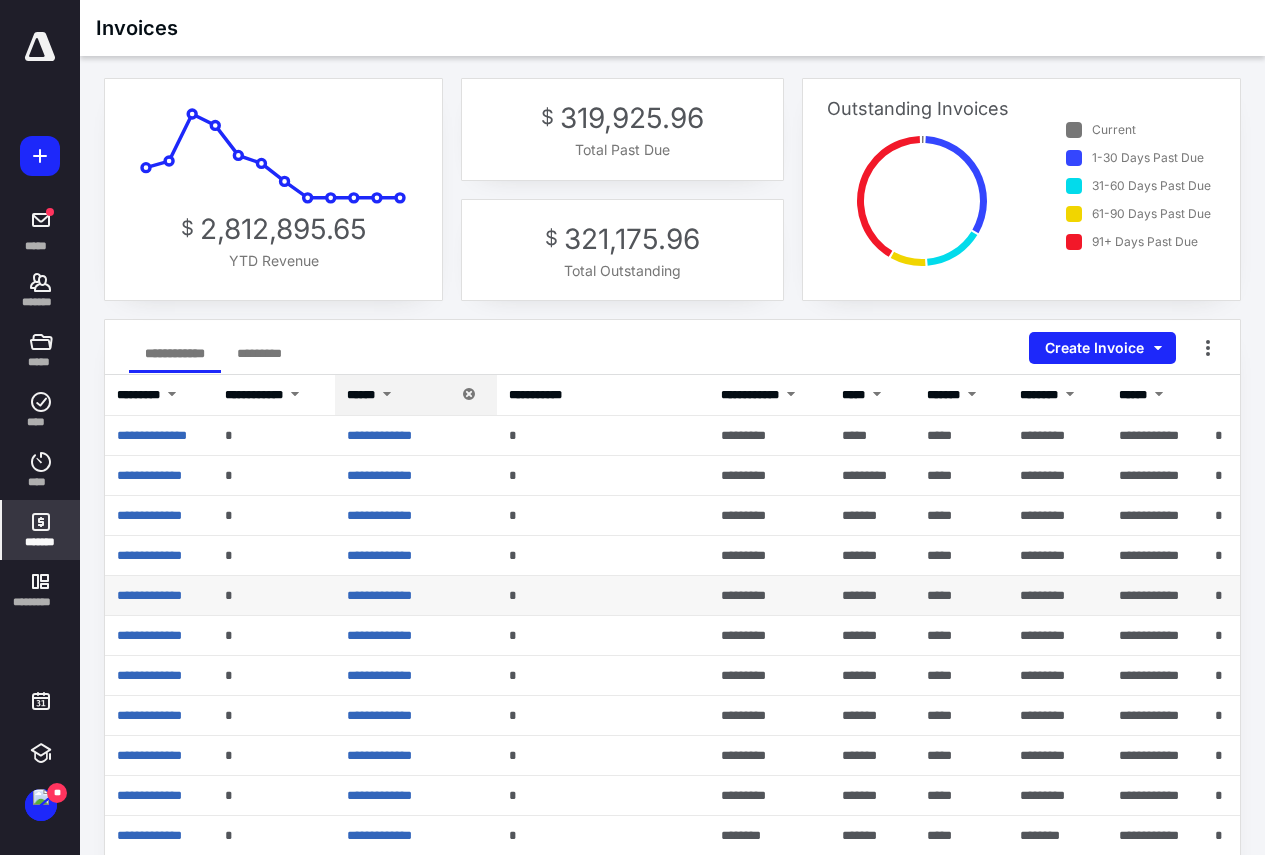 scroll, scrollTop: 0, scrollLeft: 0, axis: both 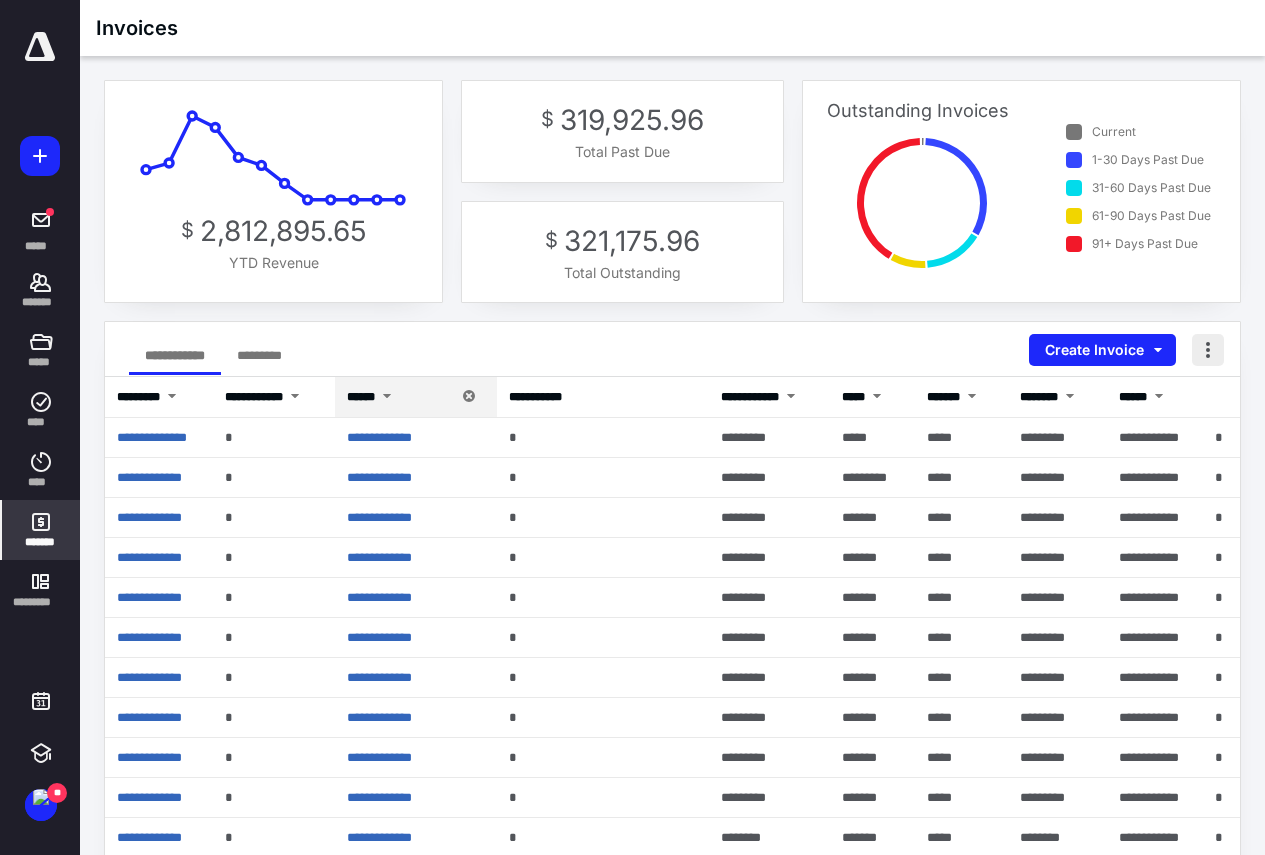 click at bounding box center [1208, 350] 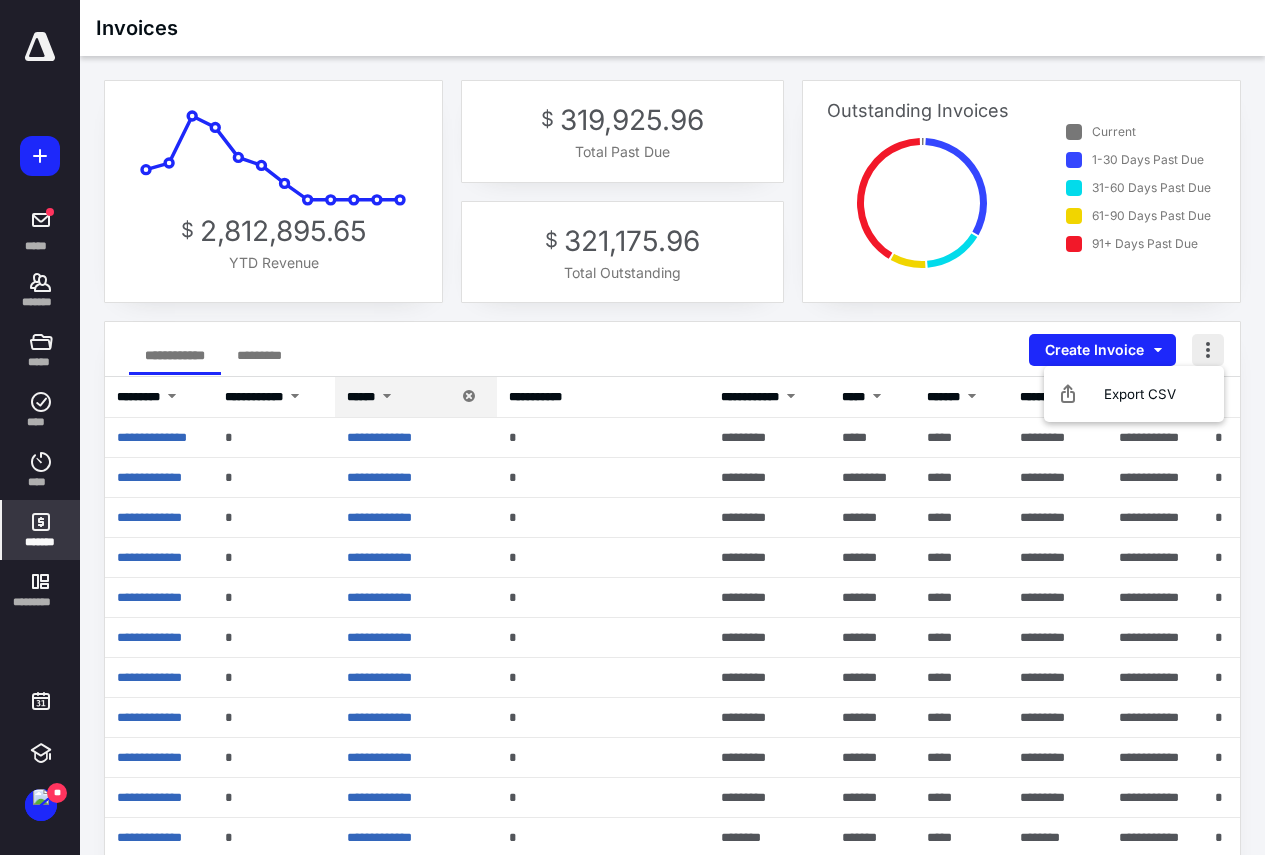 click at bounding box center (1208, 350) 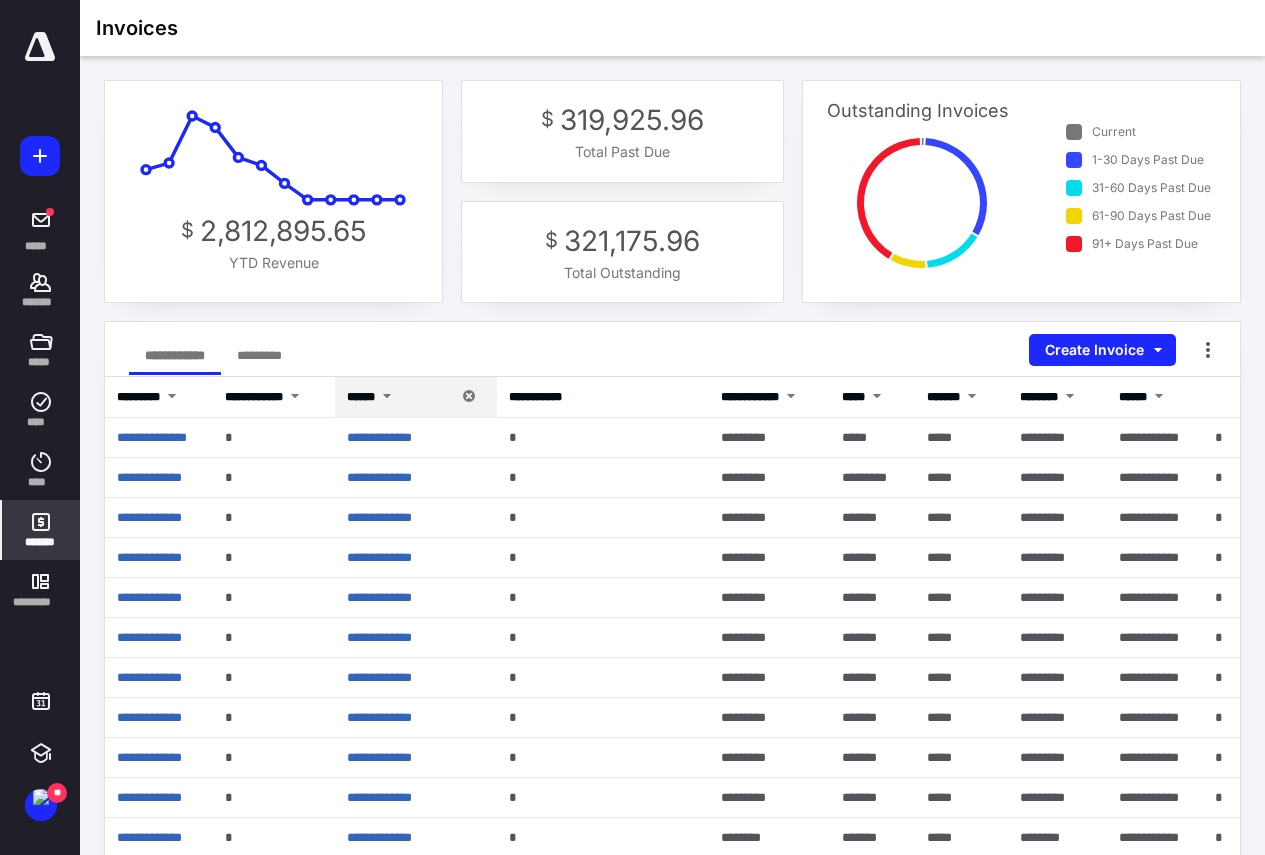 click 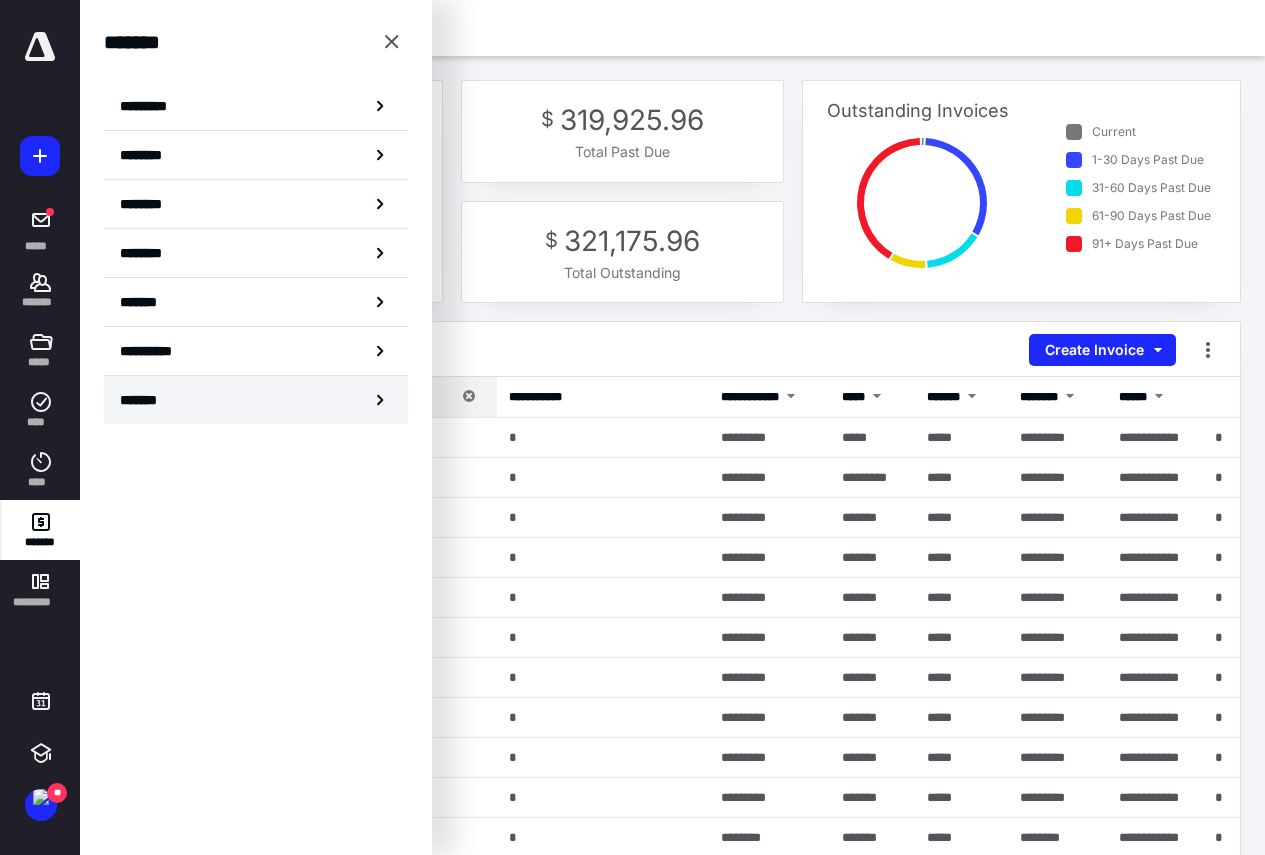 click on "*******" at bounding box center [256, 400] 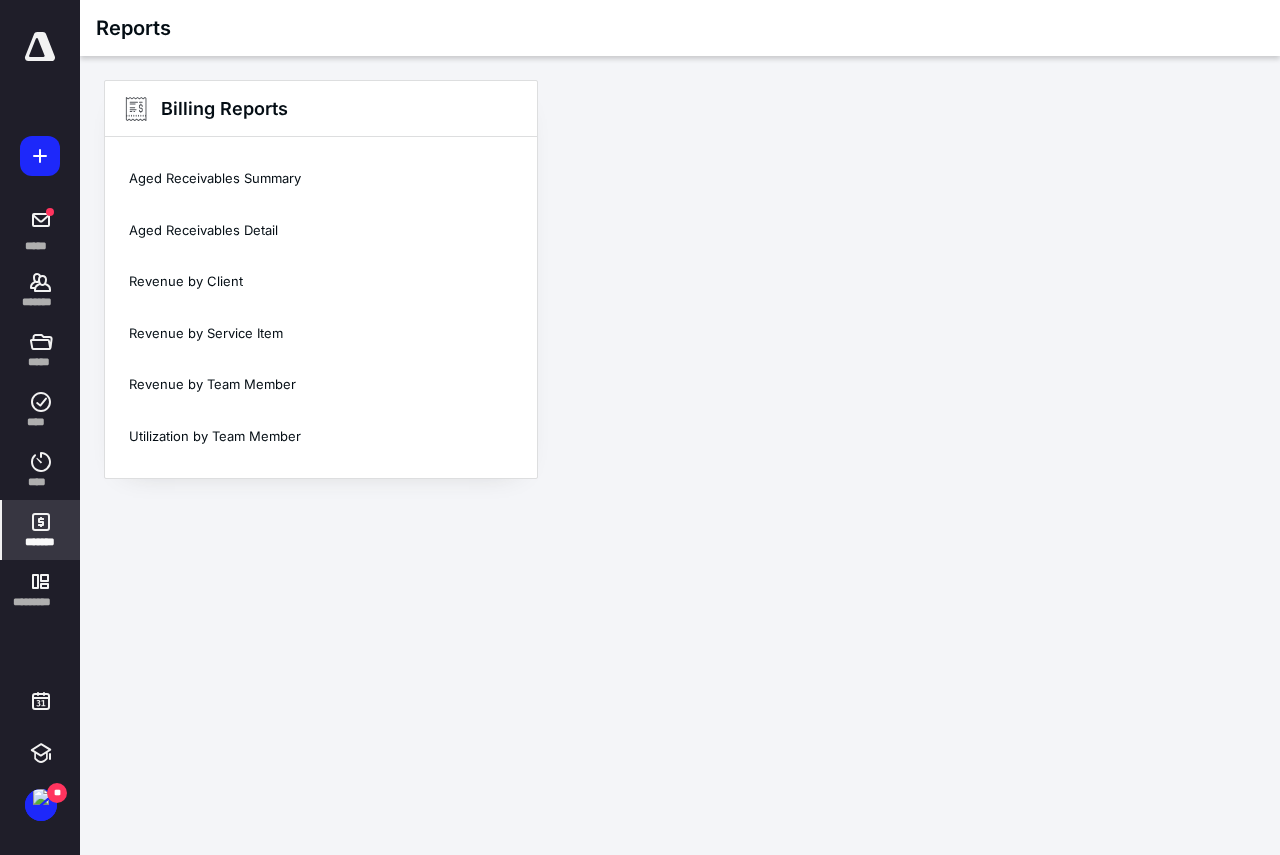 click on "*******" at bounding box center (41, 542) 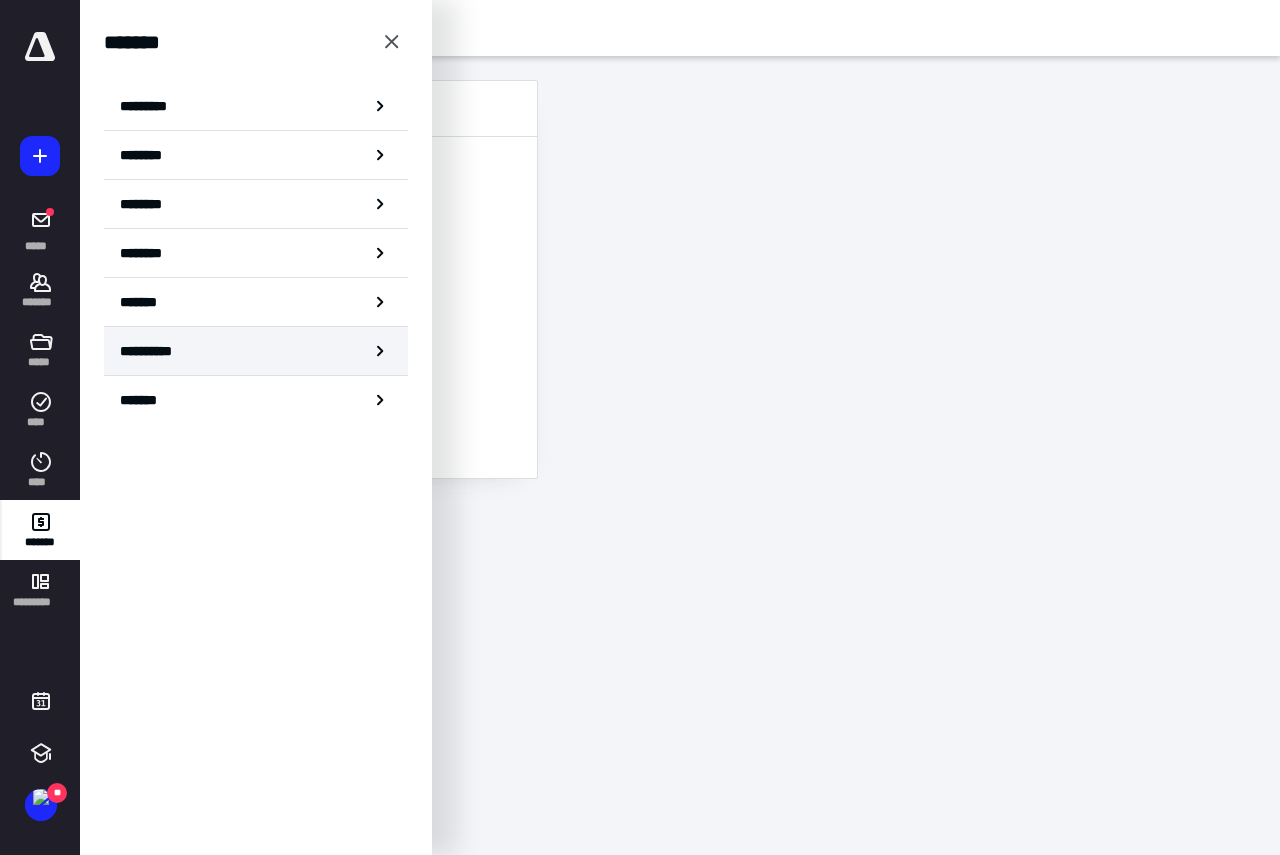click on "**********" at bounding box center (158, 351) 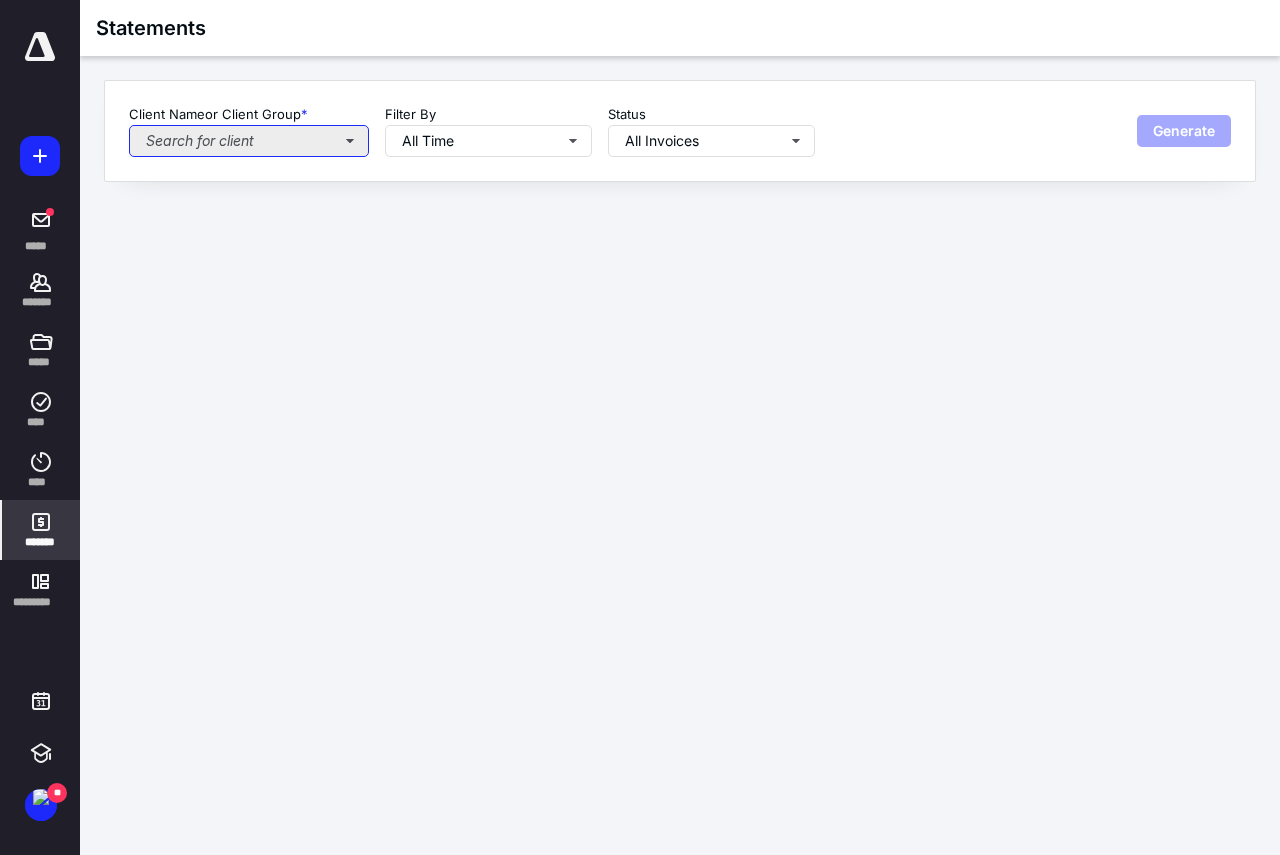 click on "Search for client" at bounding box center (249, 141) 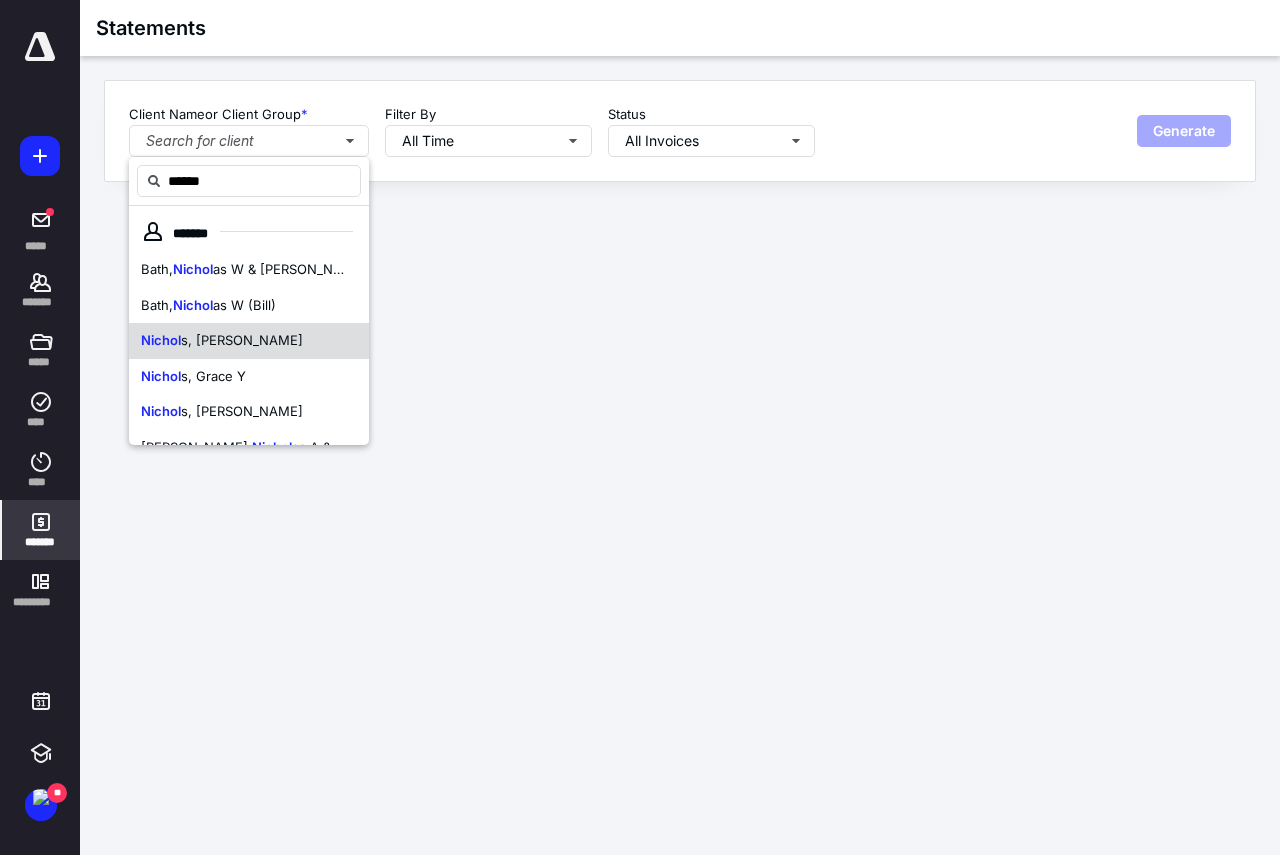 click on "[PERSON_NAME] s, [PERSON_NAME]" at bounding box center (249, 341) 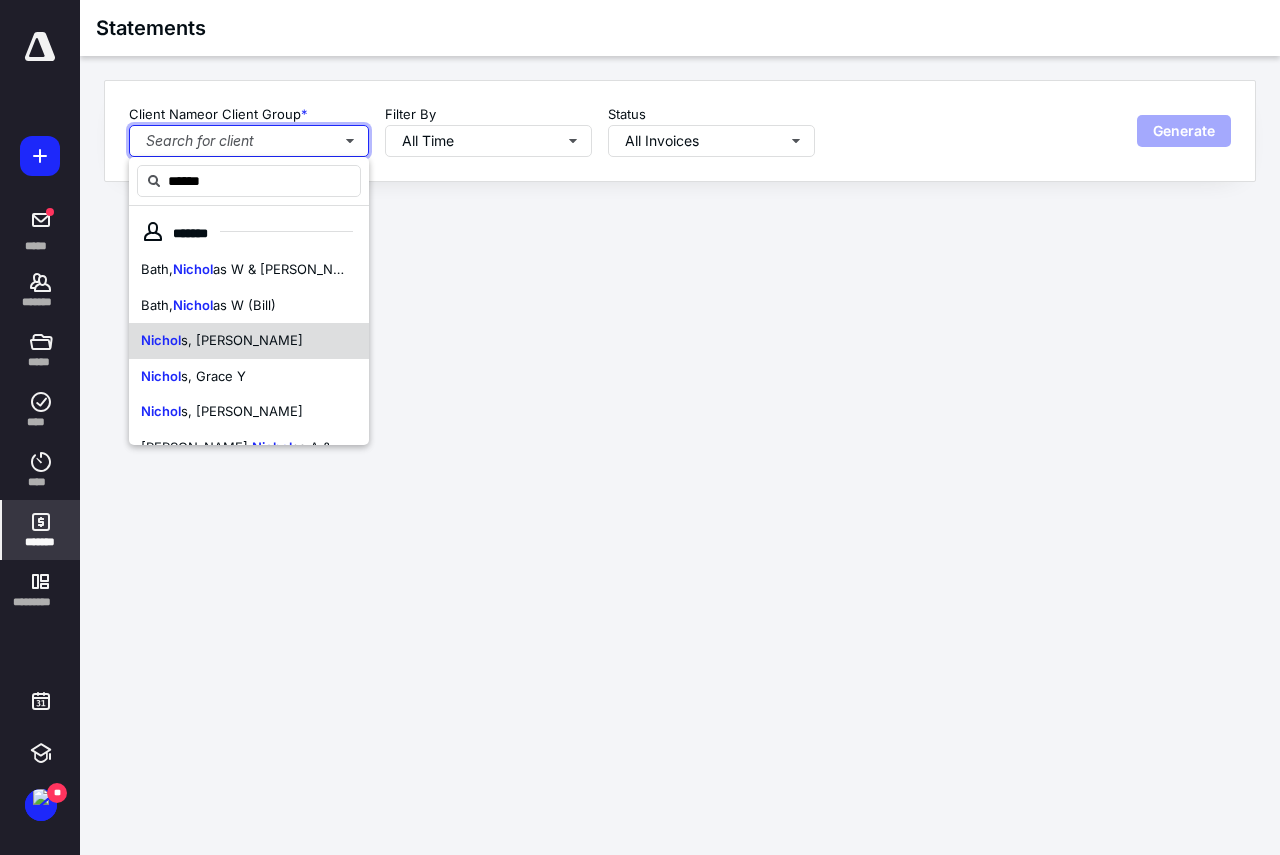 type 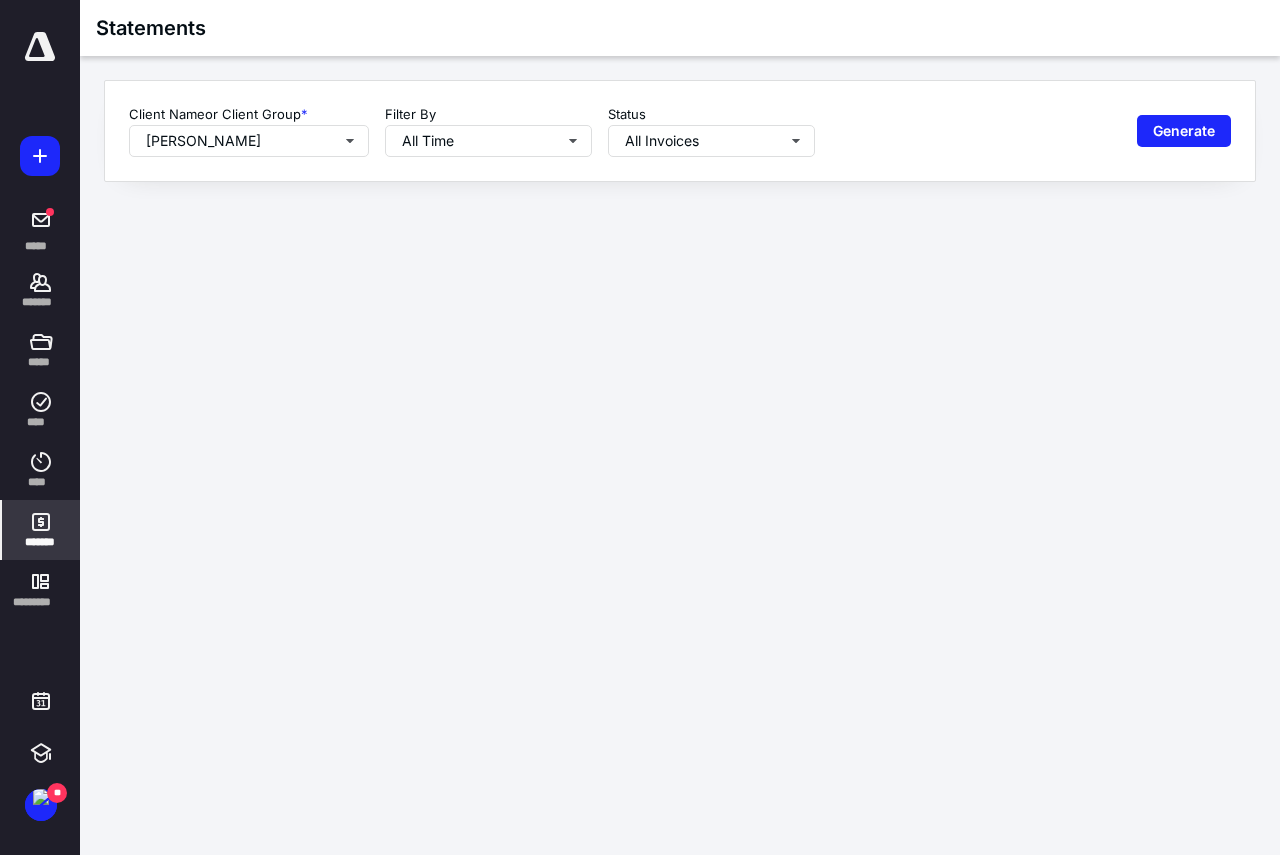 click 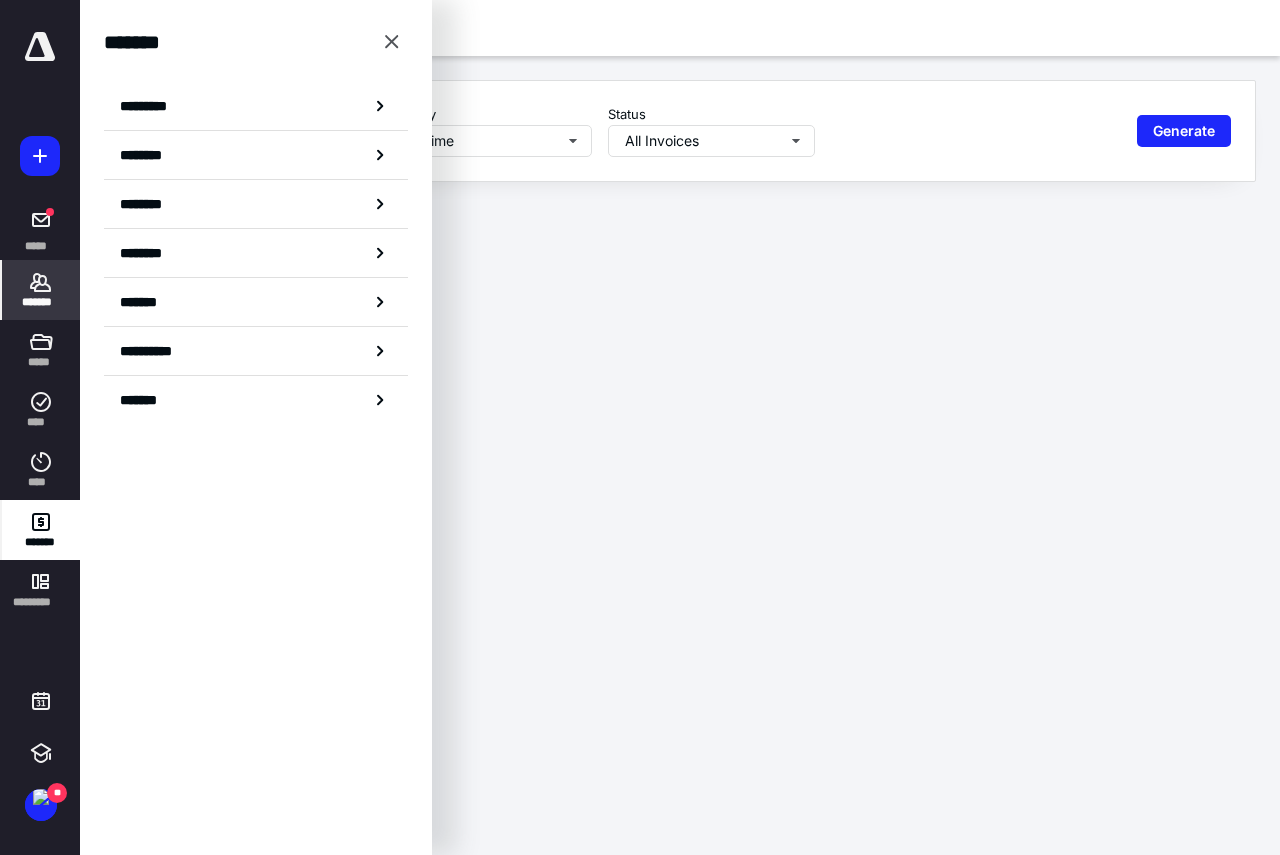 click 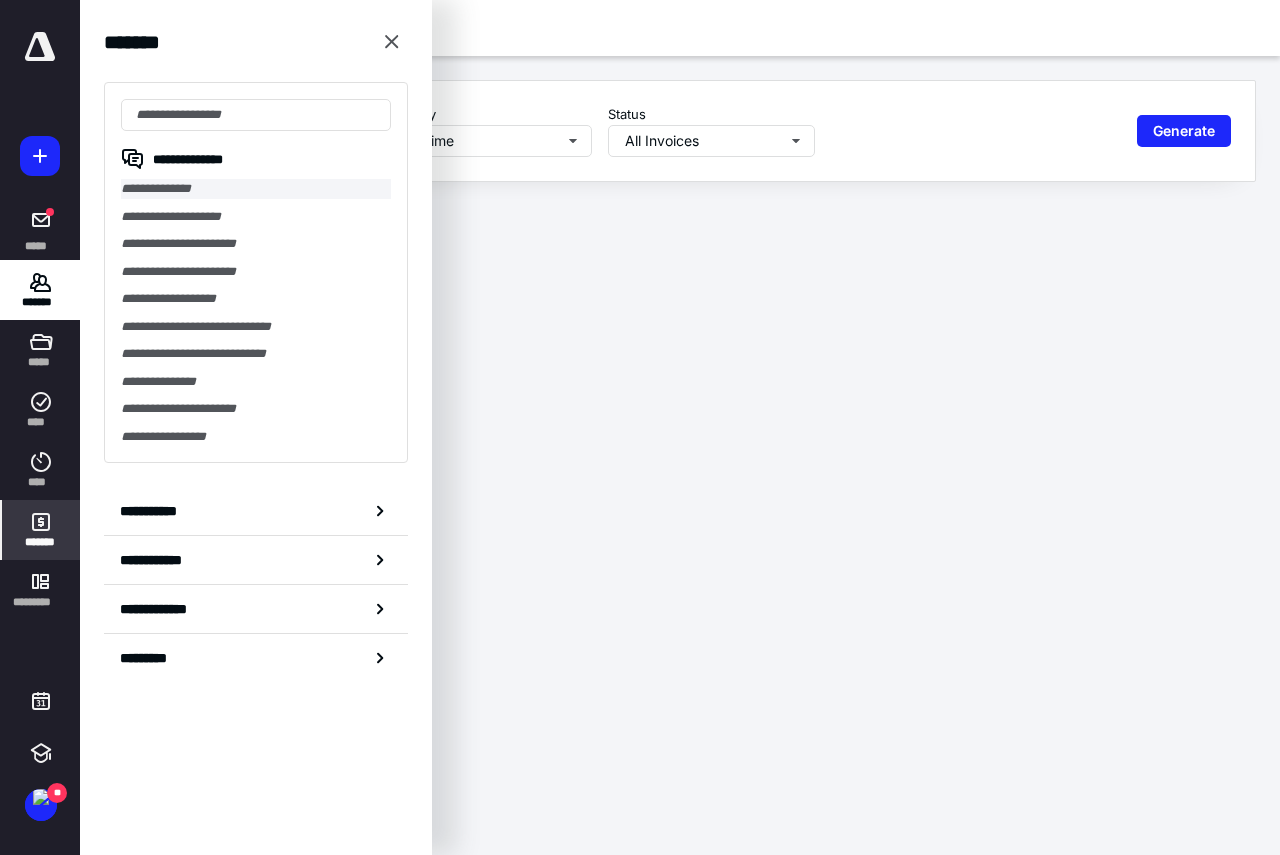 click on "**********" at bounding box center (256, 189) 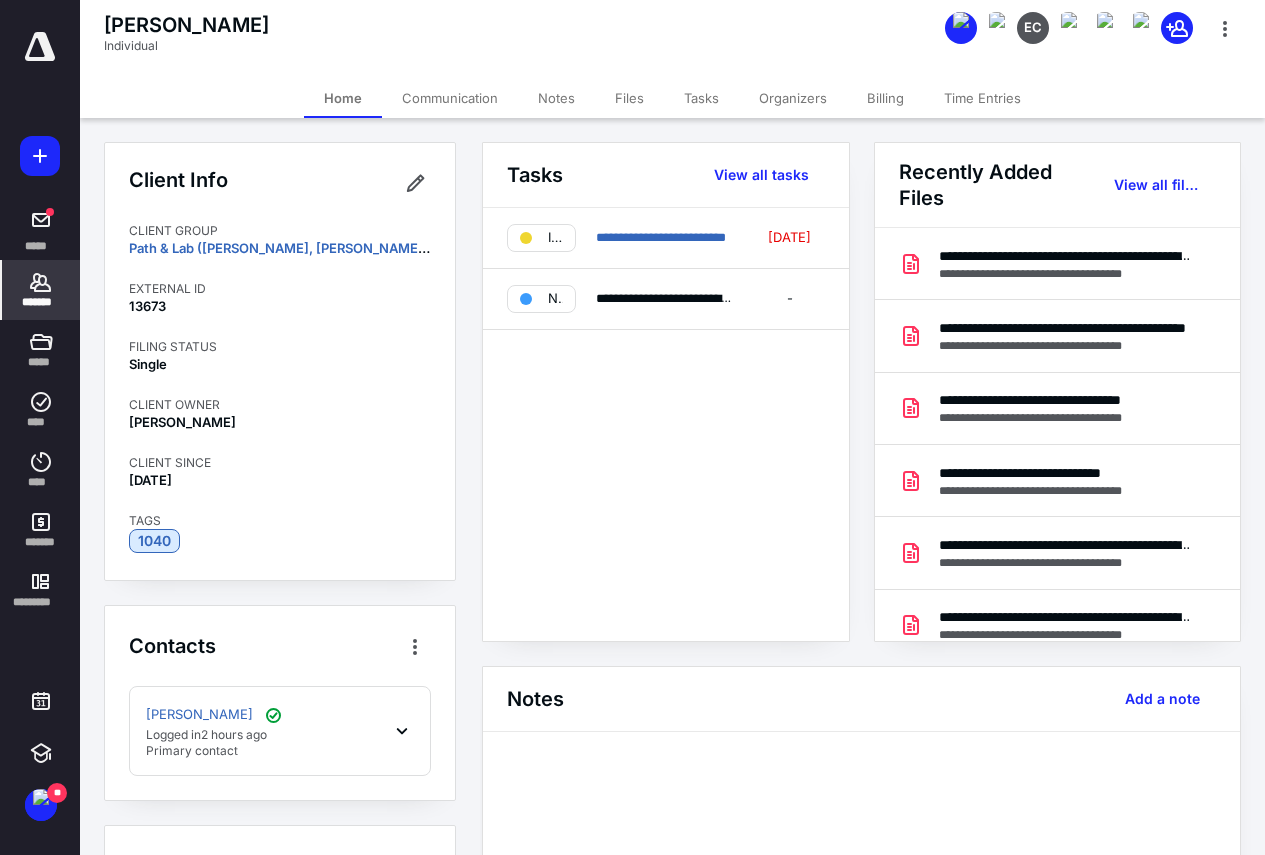click on "Tasks" at bounding box center [701, 98] 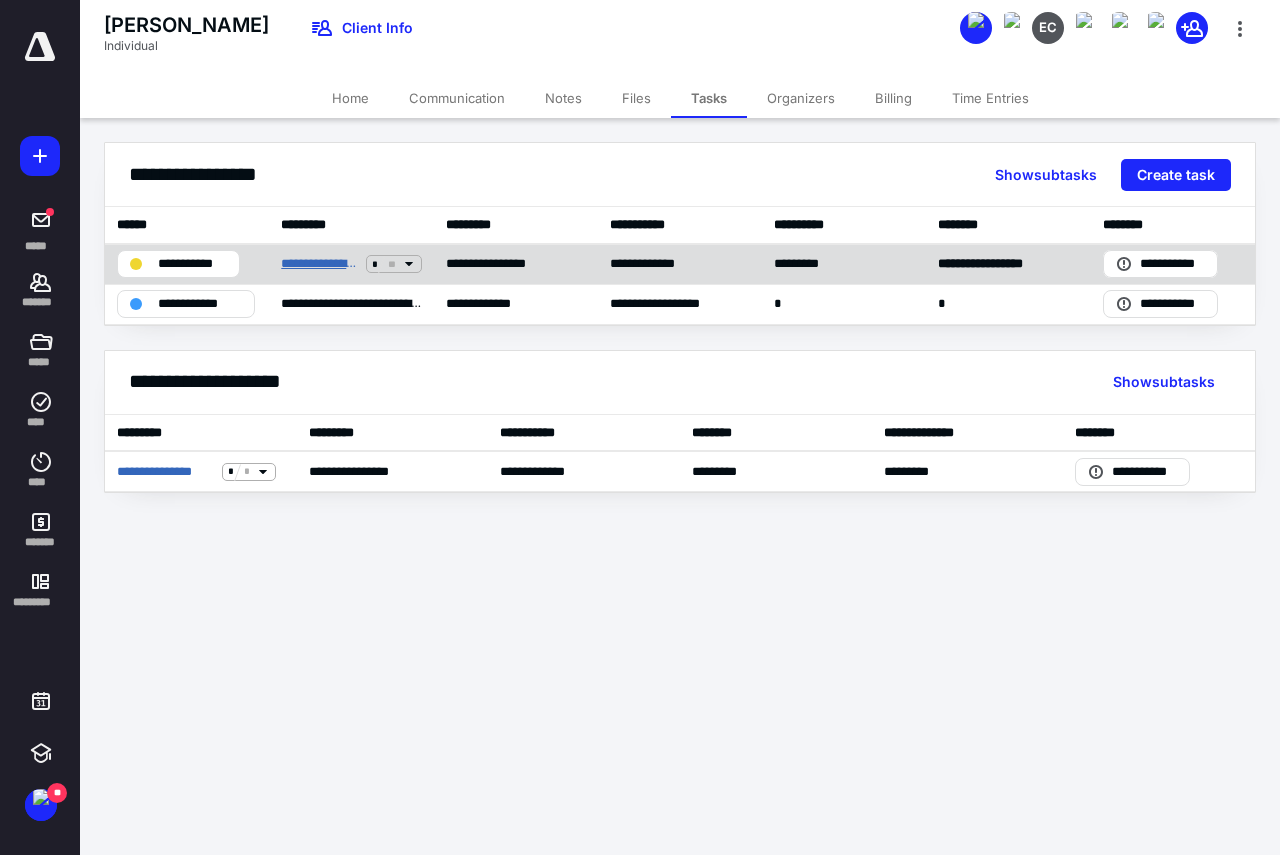 click on "**********" at bounding box center (319, 264) 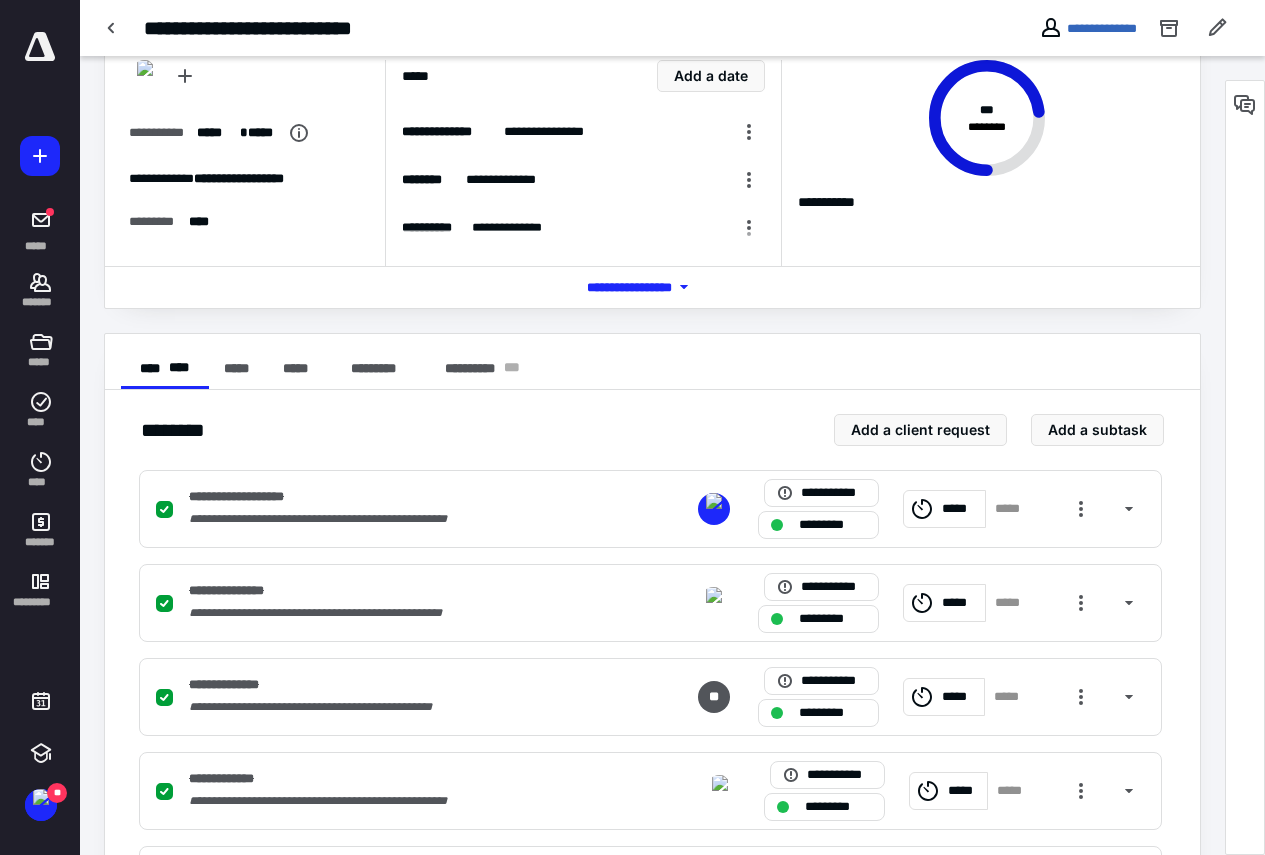 scroll, scrollTop: 600, scrollLeft: 0, axis: vertical 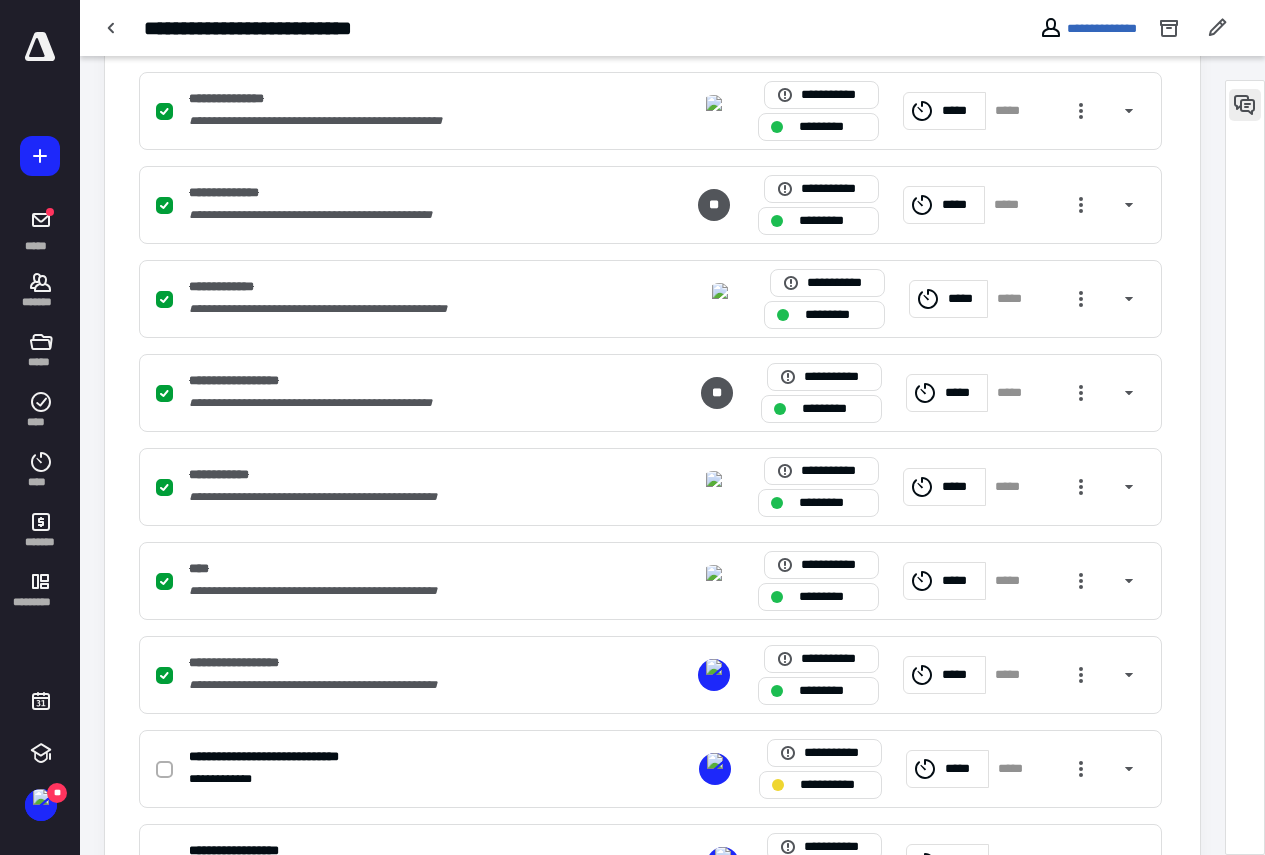 click at bounding box center [1245, 105] 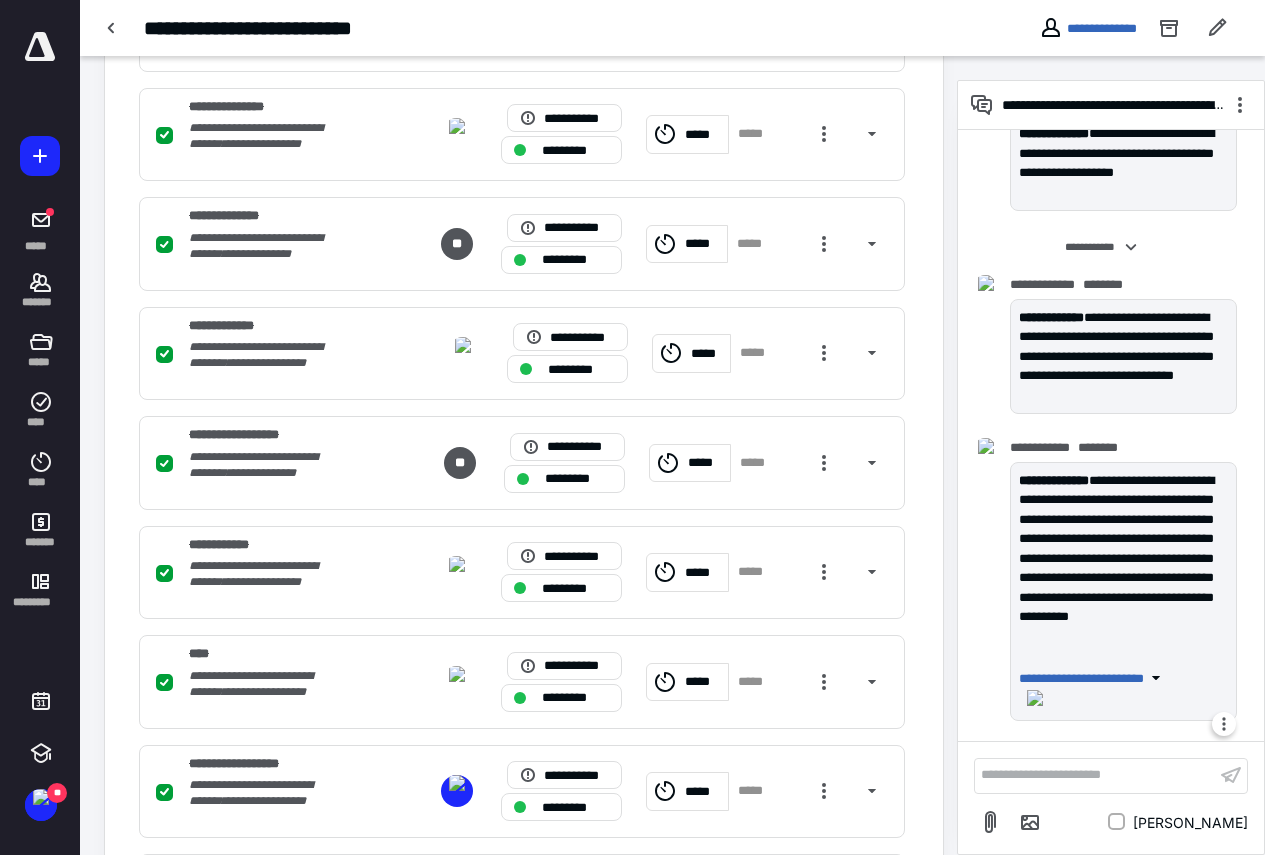 scroll, scrollTop: 3477, scrollLeft: 0, axis: vertical 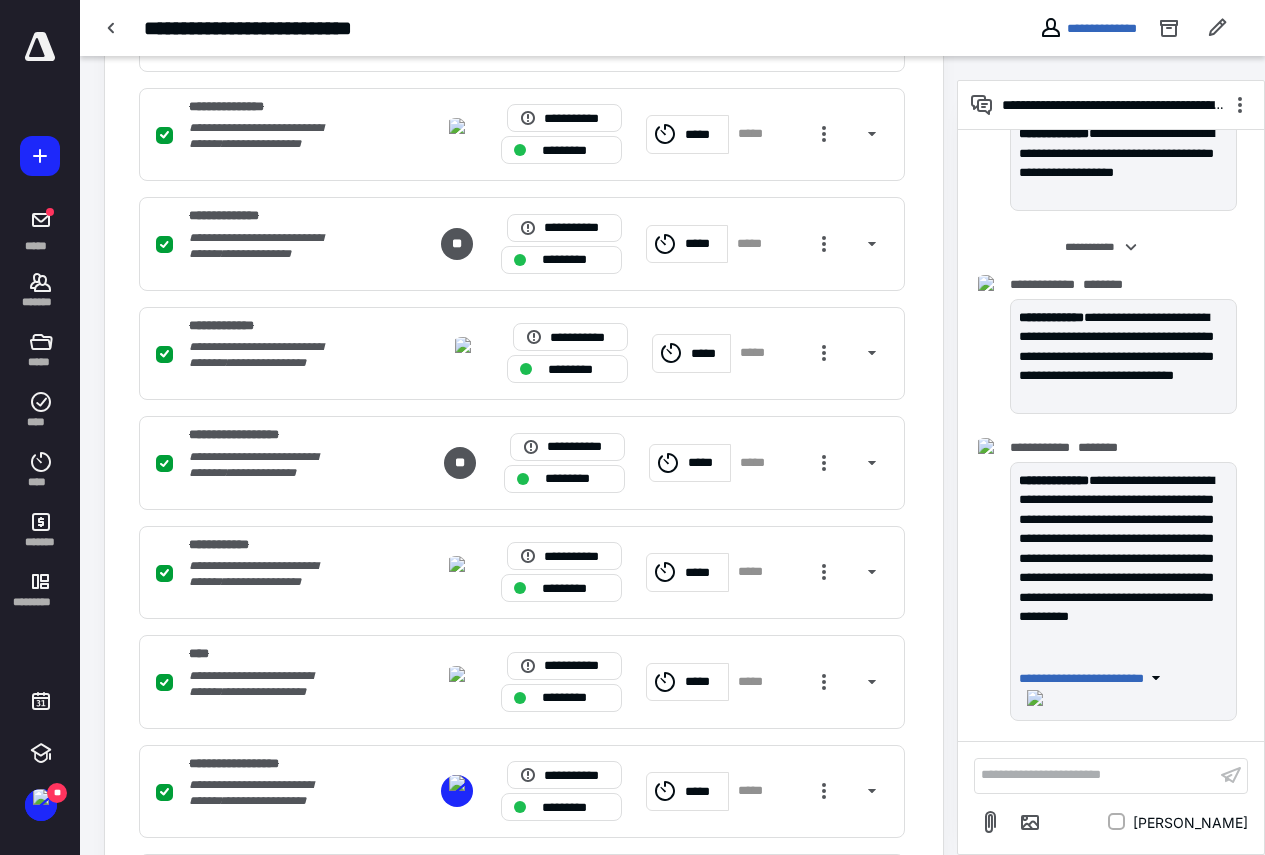 click on "**********" at bounding box center [1095, 775] 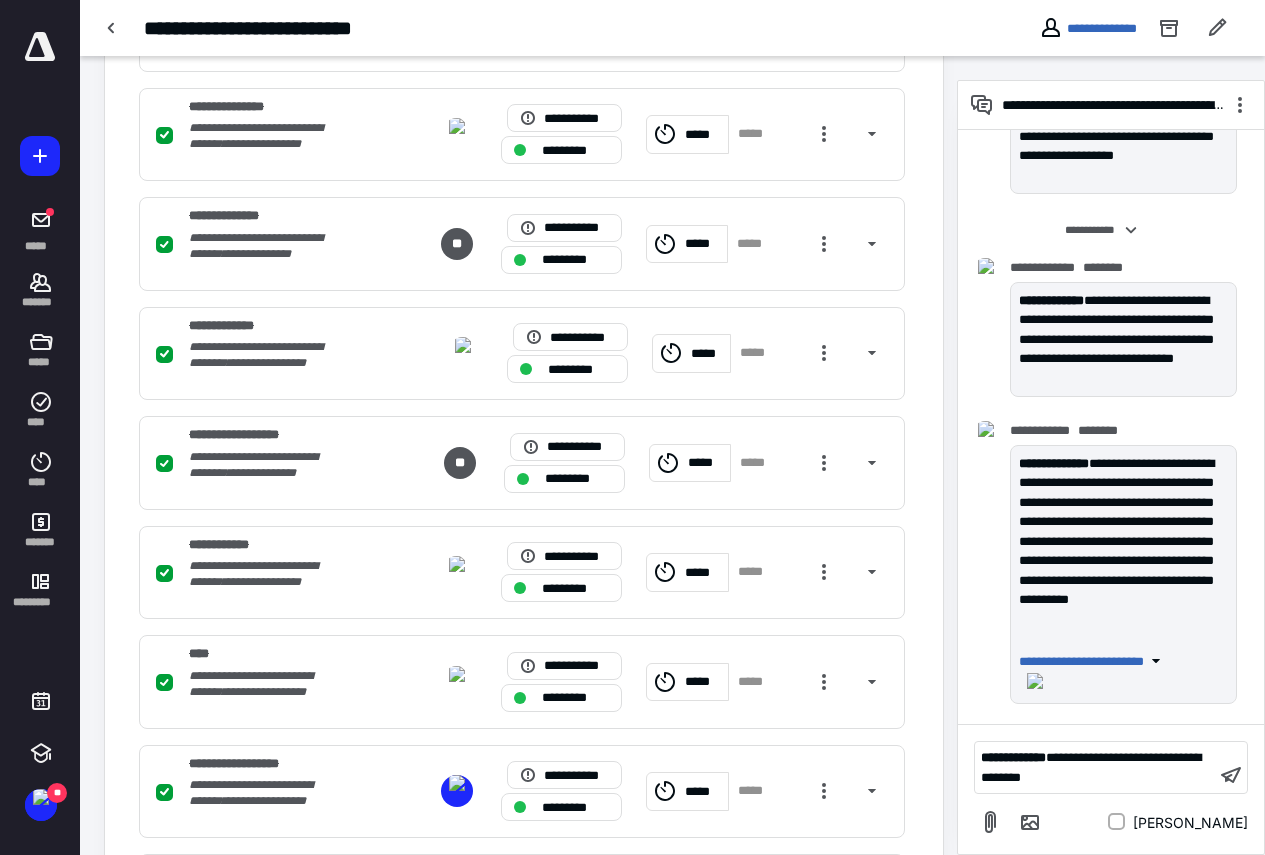 scroll, scrollTop: 945, scrollLeft: 0, axis: vertical 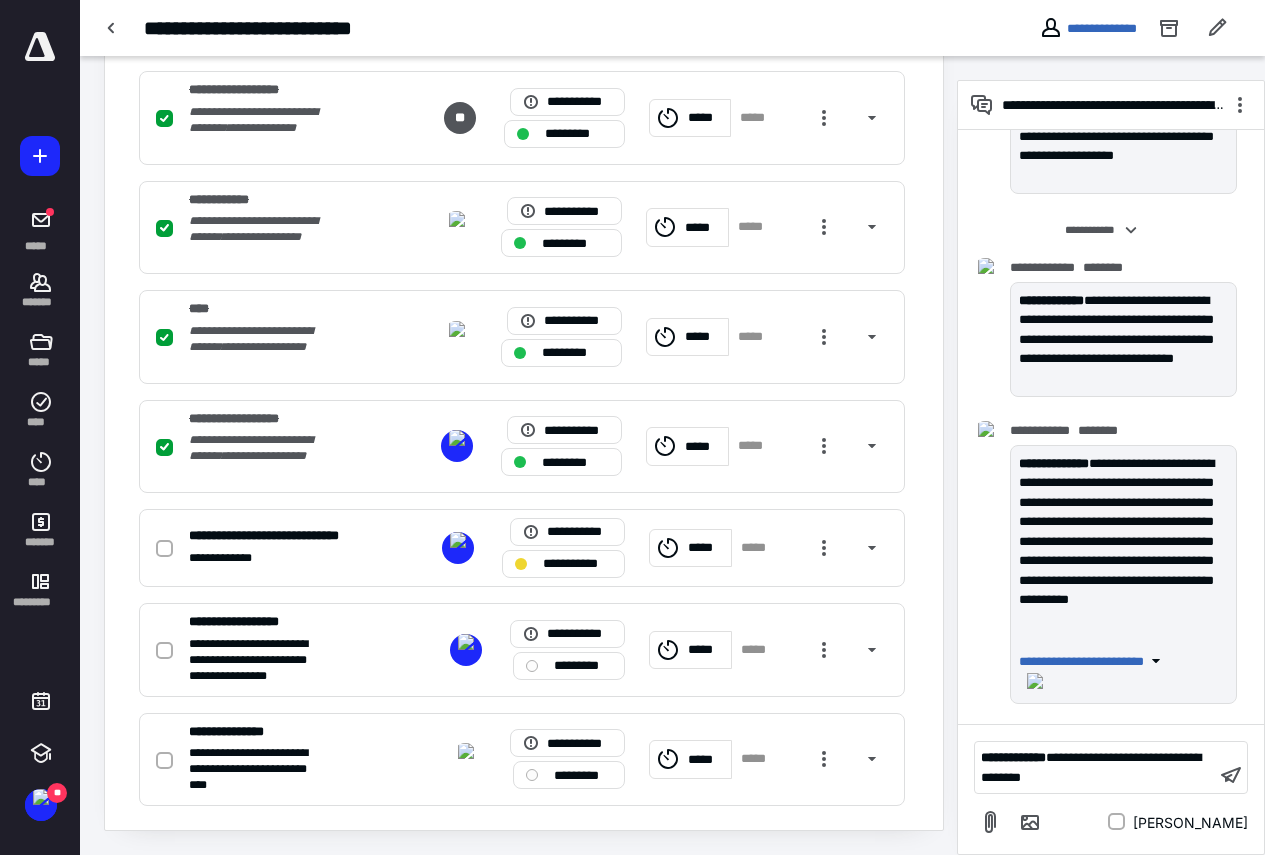 drag, startPoint x: 1186, startPoint y: 758, endPoint x: 1204, endPoint y: 772, distance: 22.803509 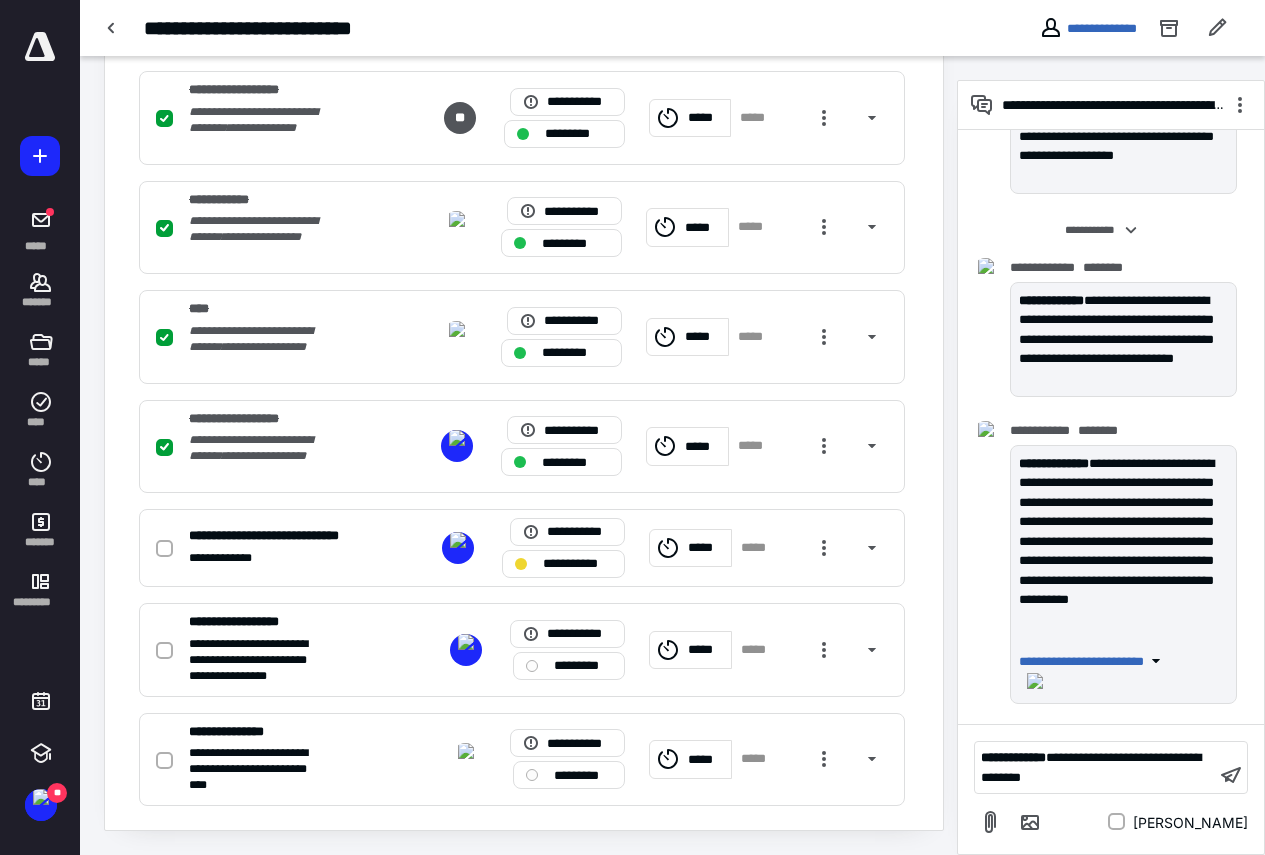 click on "**********" at bounding box center (1095, 767) 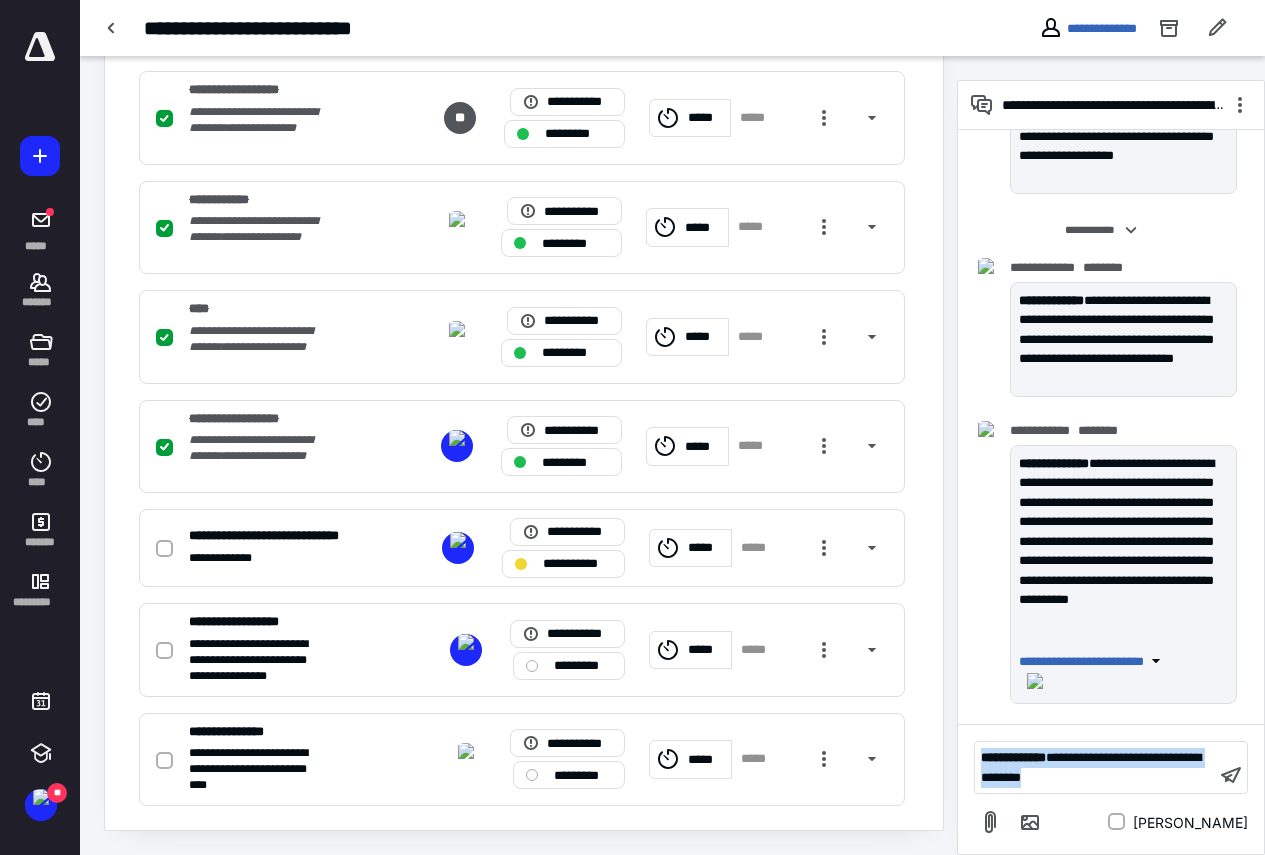 drag, startPoint x: 1131, startPoint y: 779, endPoint x: 950, endPoint y: 743, distance: 184.5454 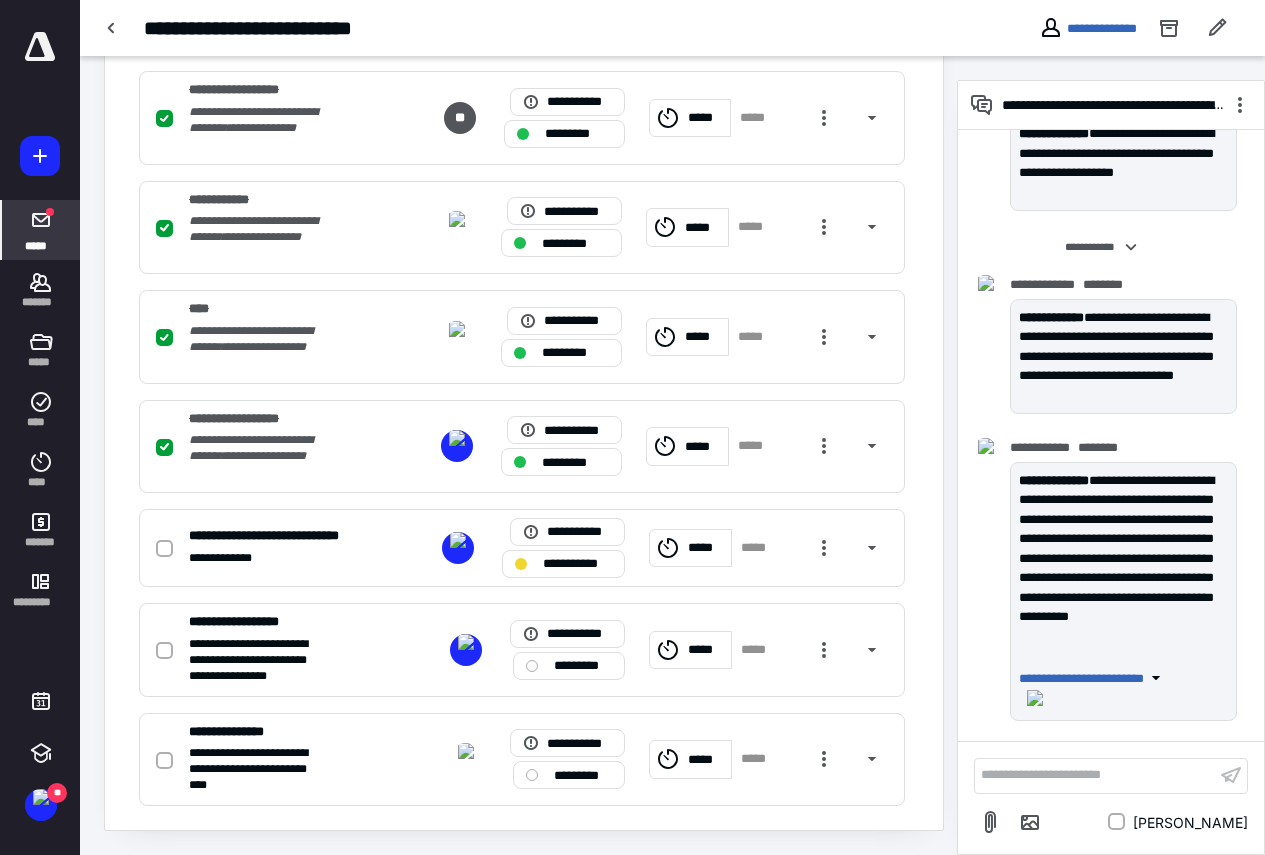 click on "*****" at bounding box center [41, 230] 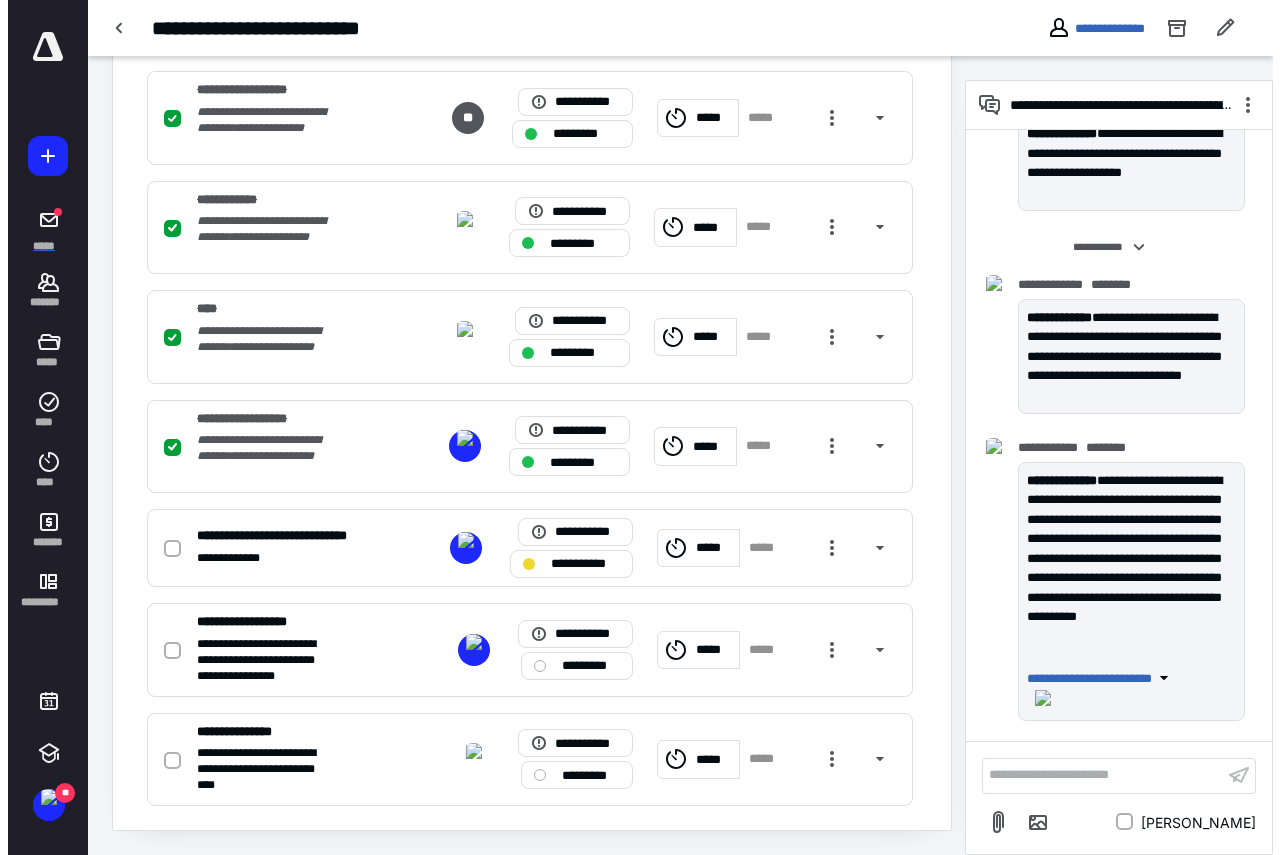 scroll, scrollTop: 0, scrollLeft: 0, axis: both 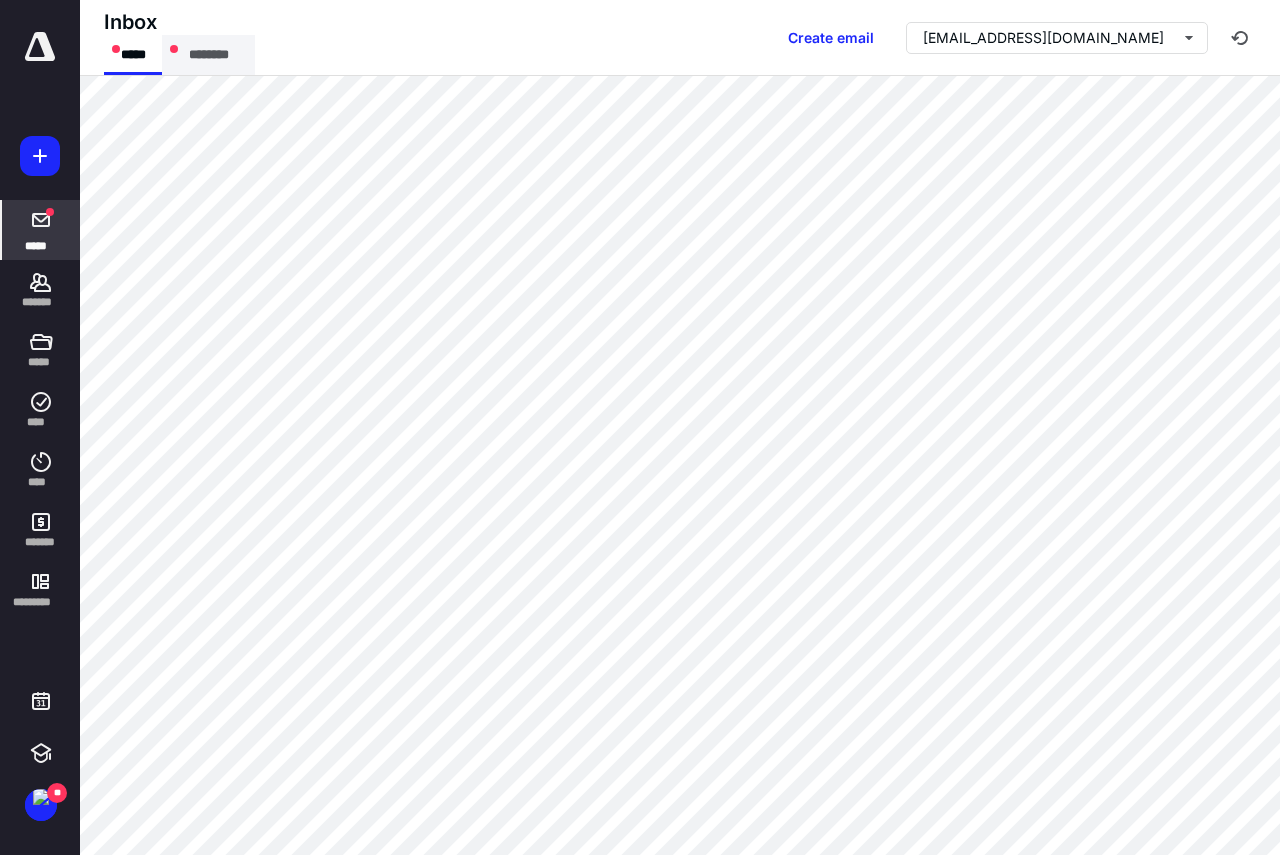 click on "********" at bounding box center [208, 55] 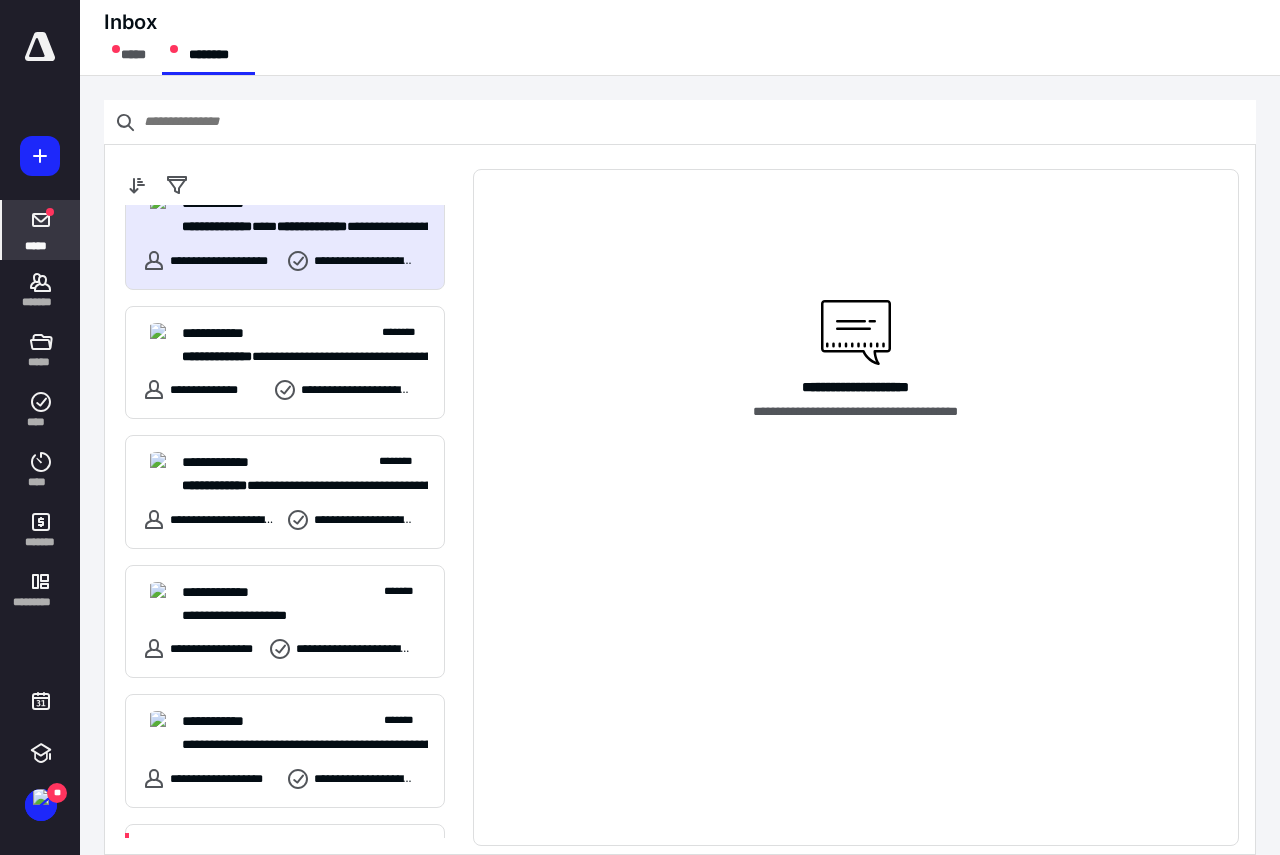 scroll, scrollTop: 0, scrollLeft: 0, axis: both 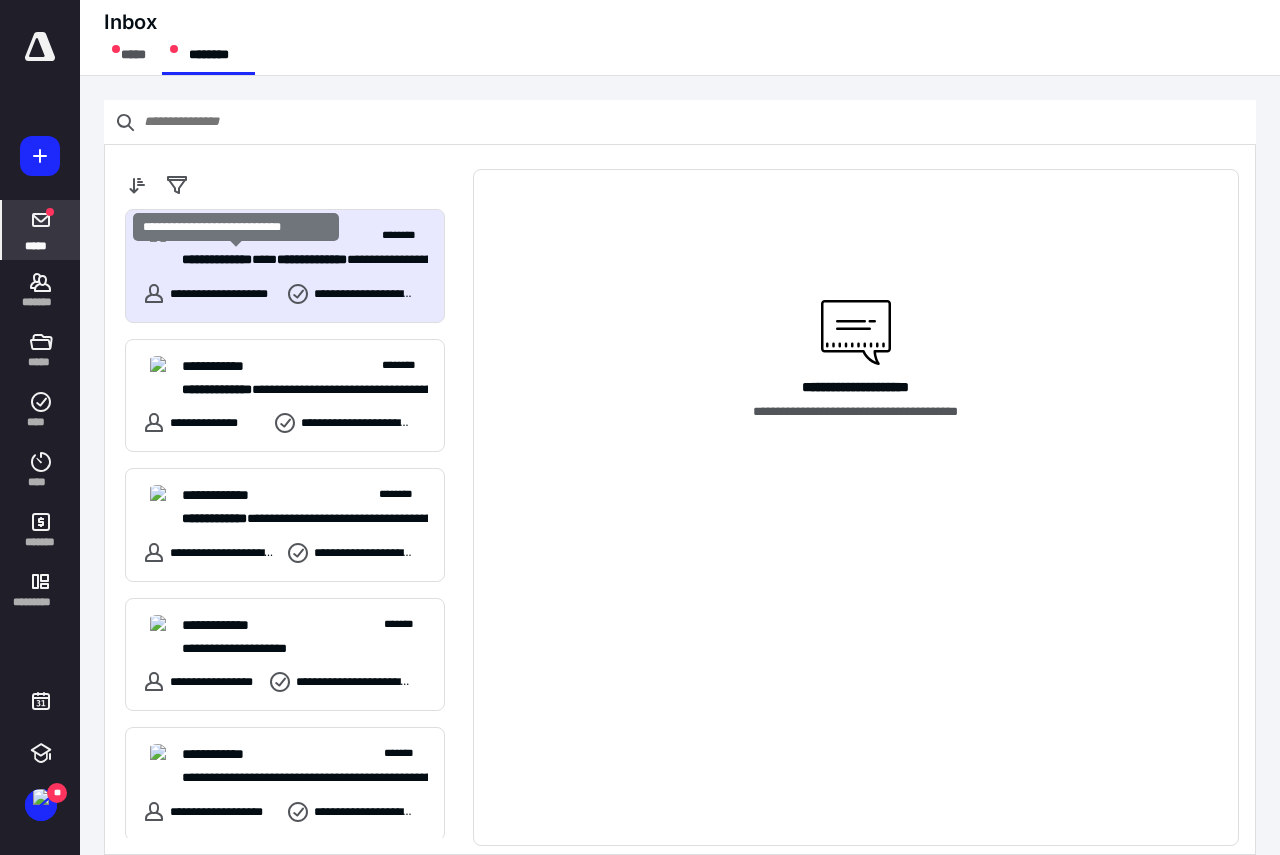 click on "**********" at bounding box center (217, 259) 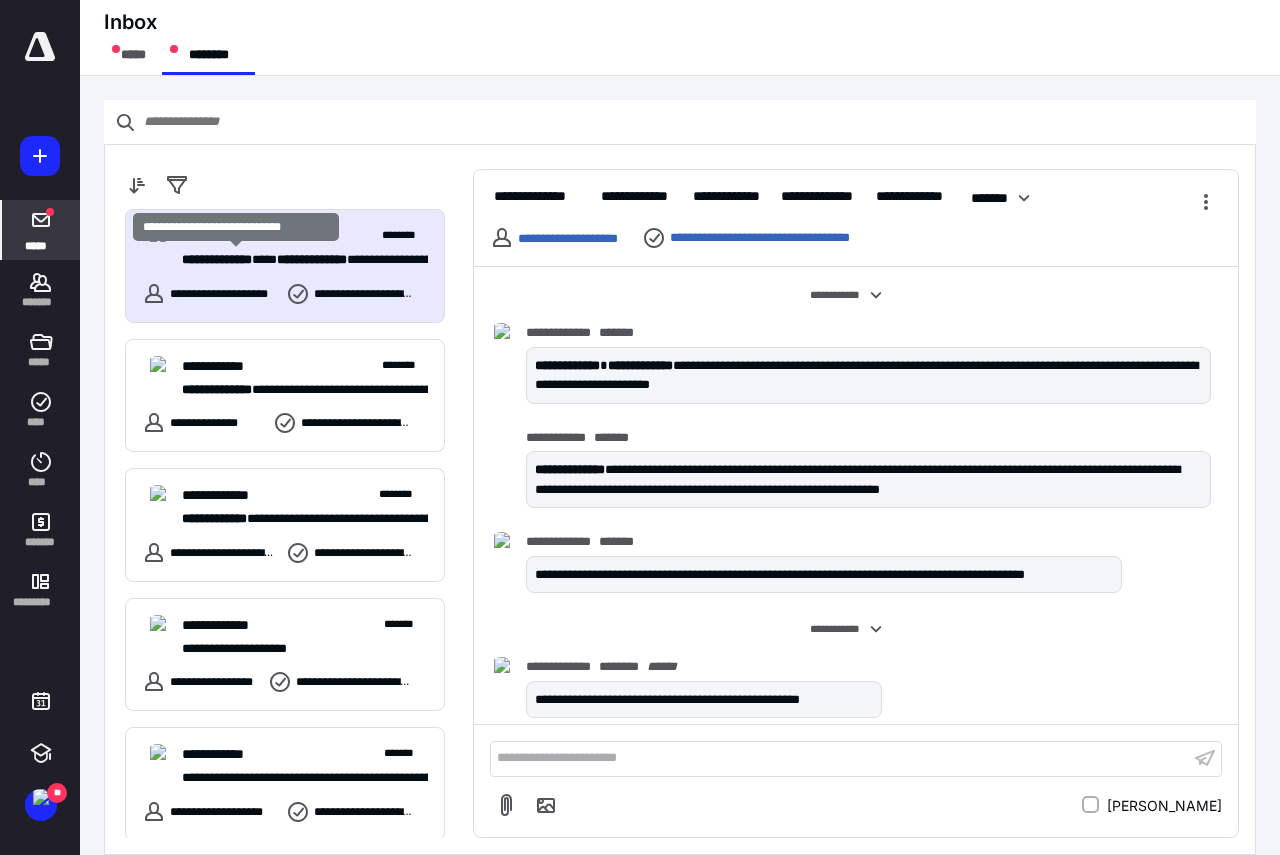 scroll, scrollTop: 2078, scrollLeft: 0, axis: vertical 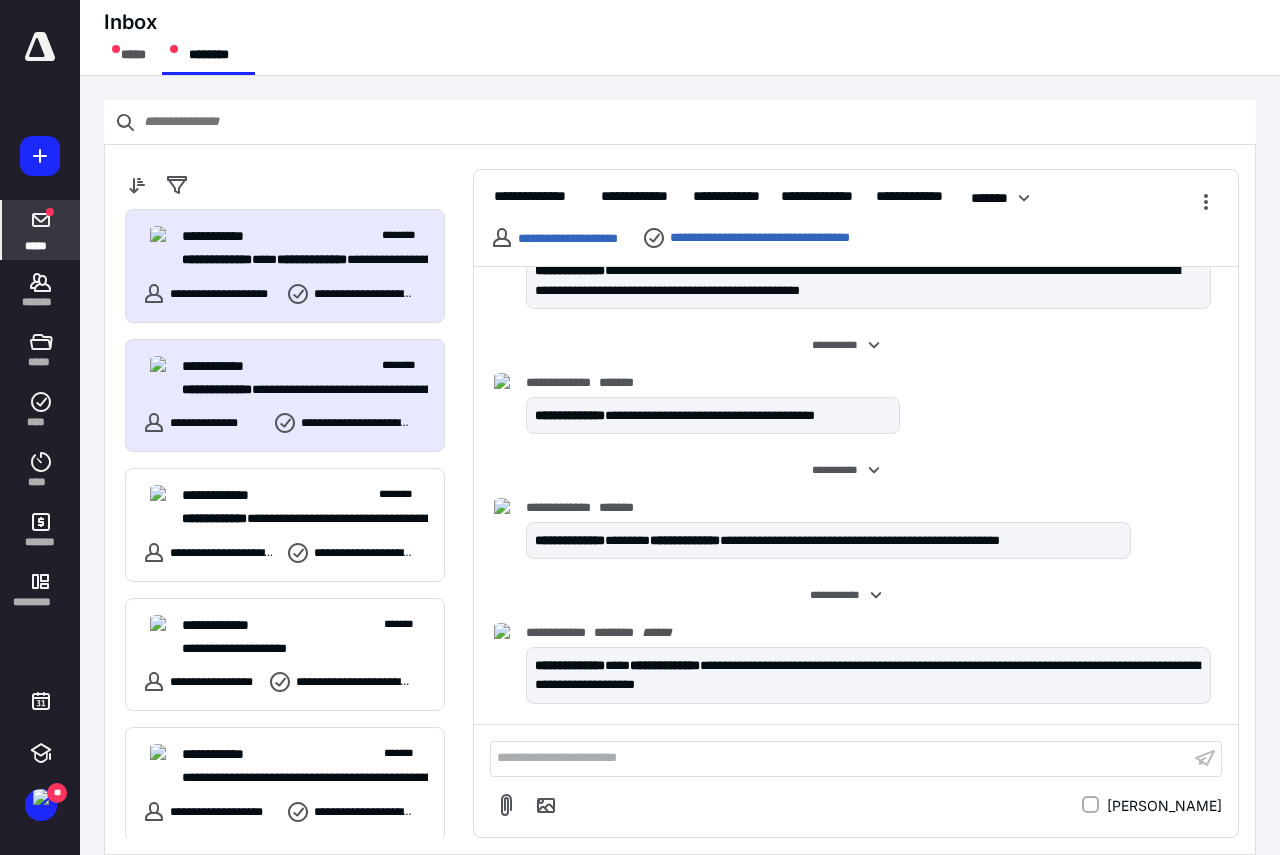 click on "**********" at bounding box center (285, 396) 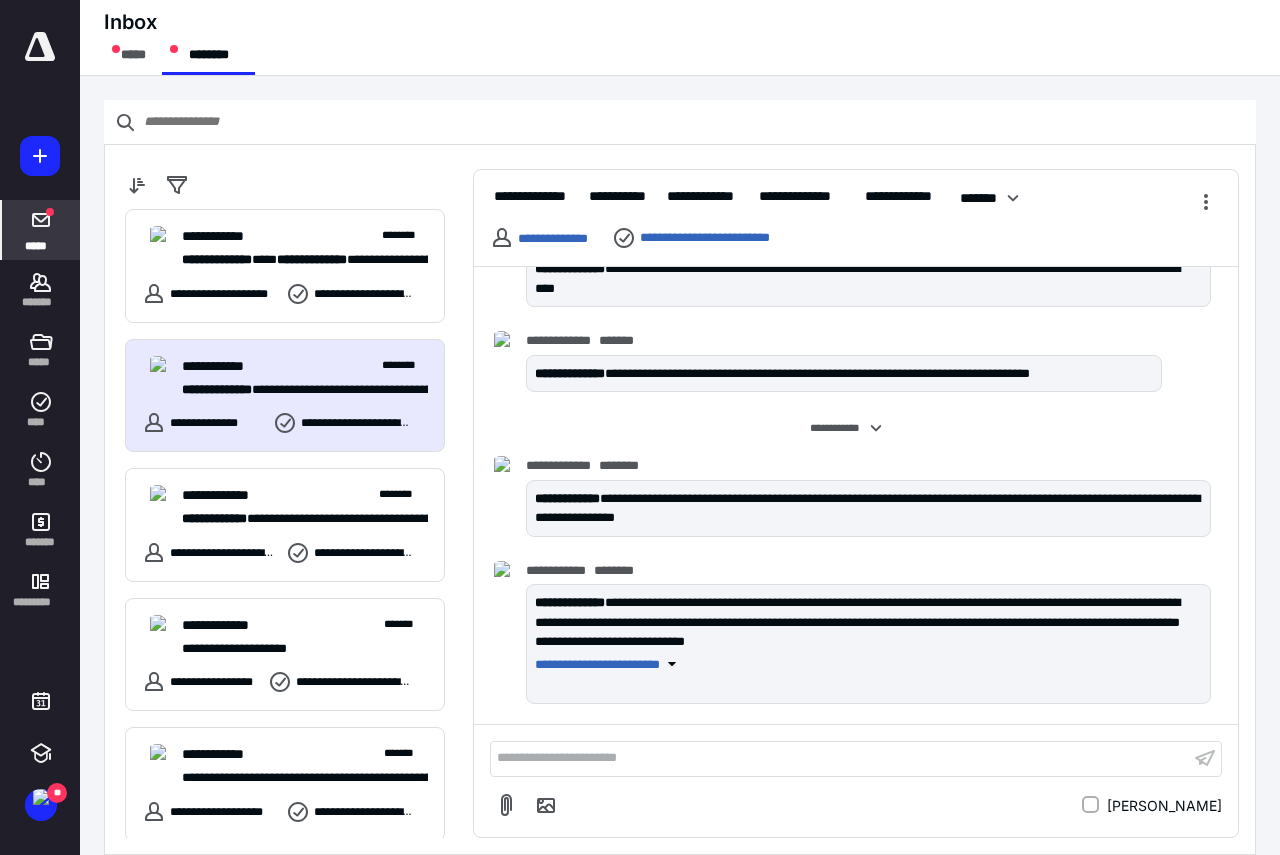 scroll, scrollTop: 2657, scrollLeft: 0, axis: vertical 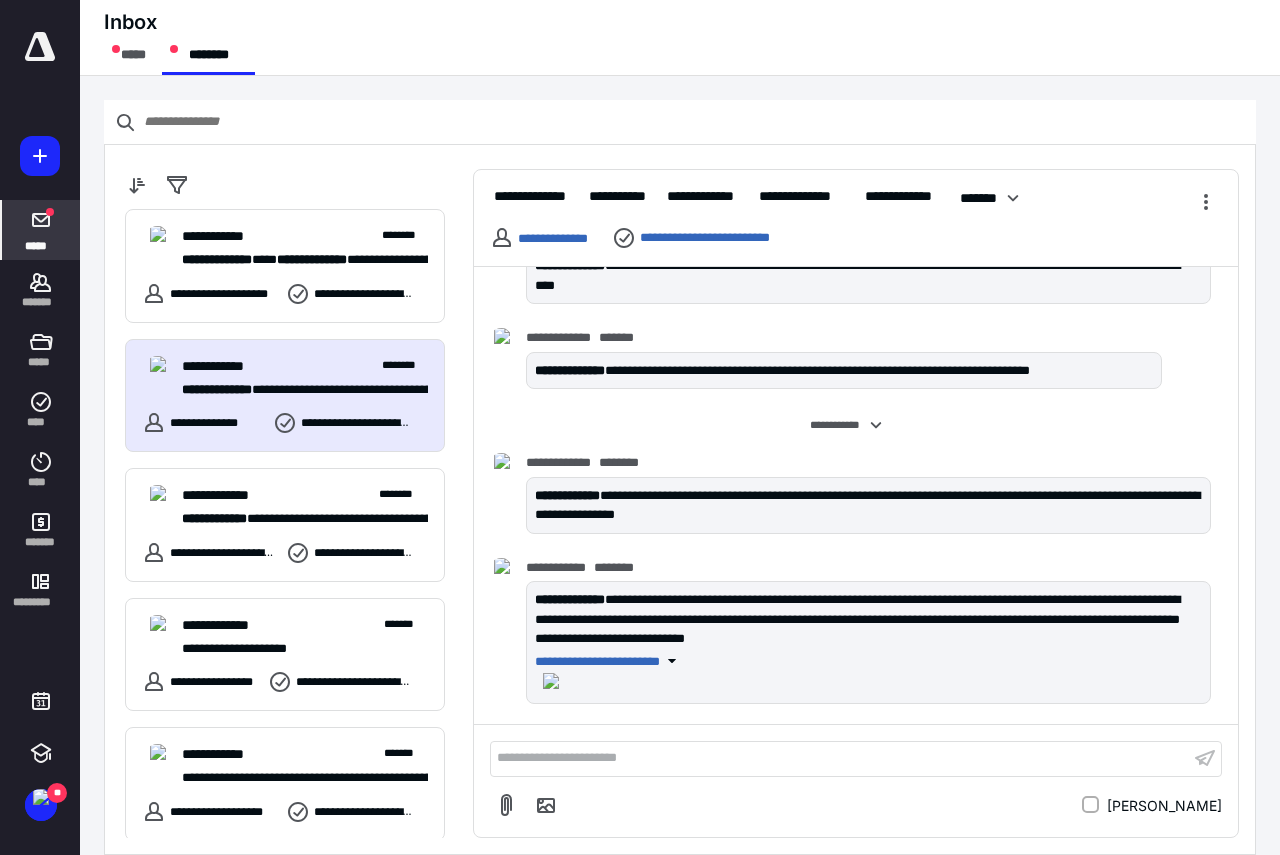 click on "**********" at bounding box center (840, 758) 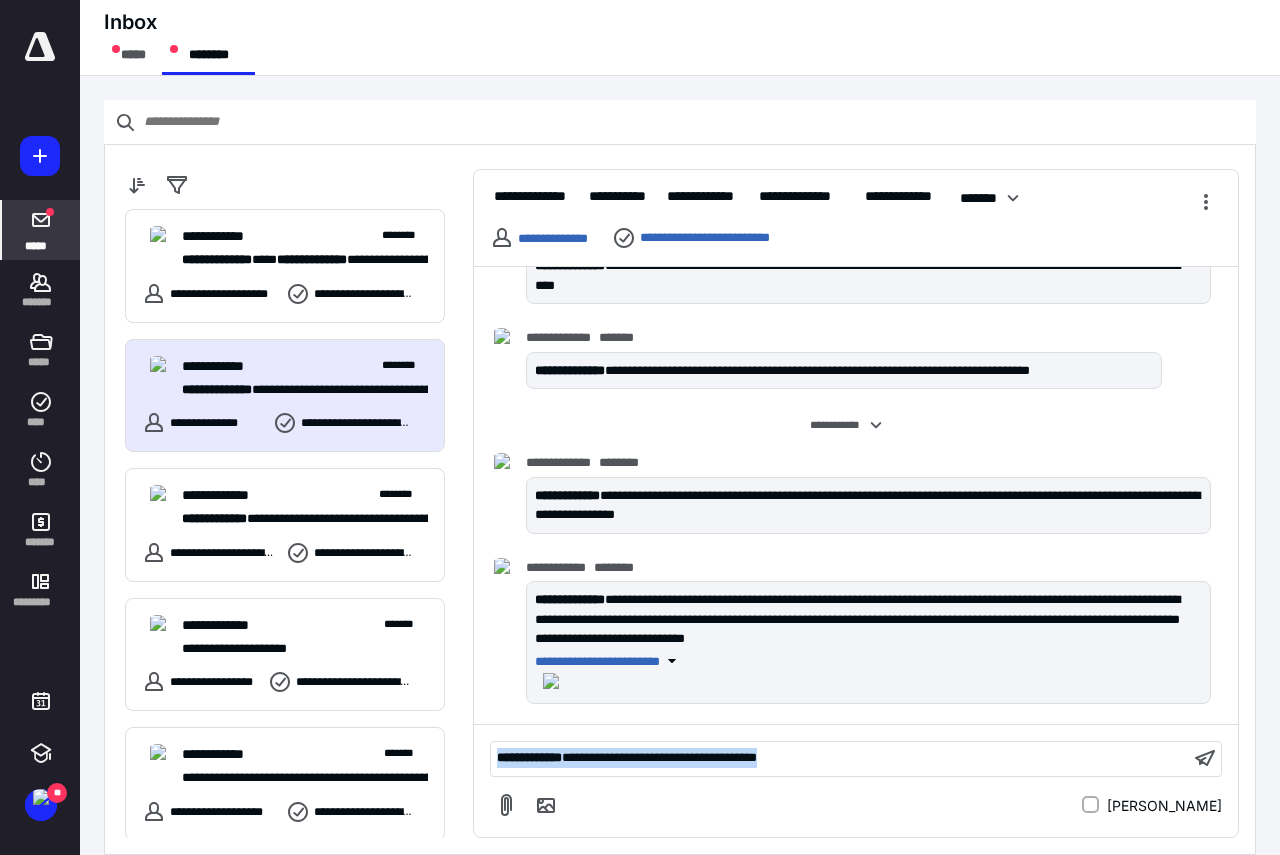 drag, startPoint x: 859, startPoint y: 754, endPoint x: 454, endPoint y: 736, distance: 405.3998 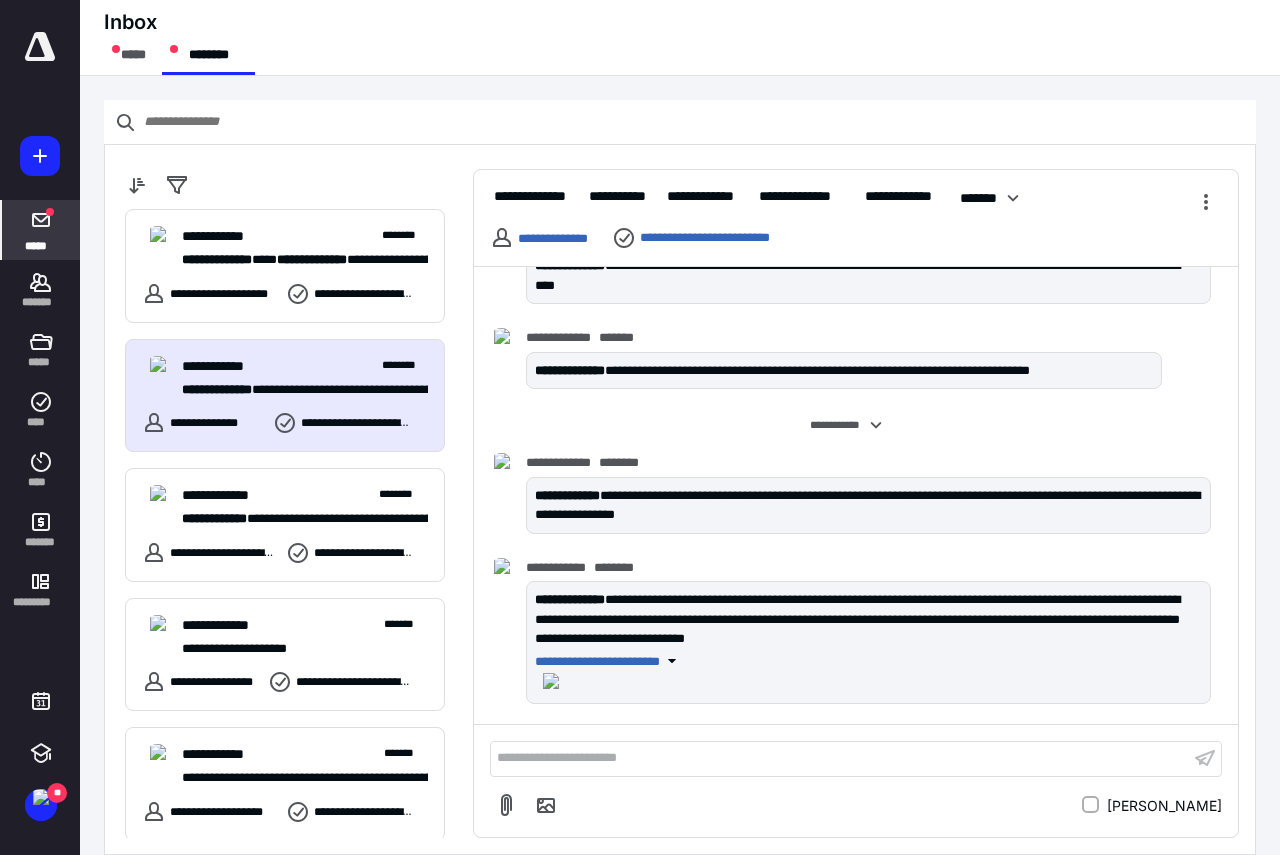 click on "*****" at bounding box center (41, 230) 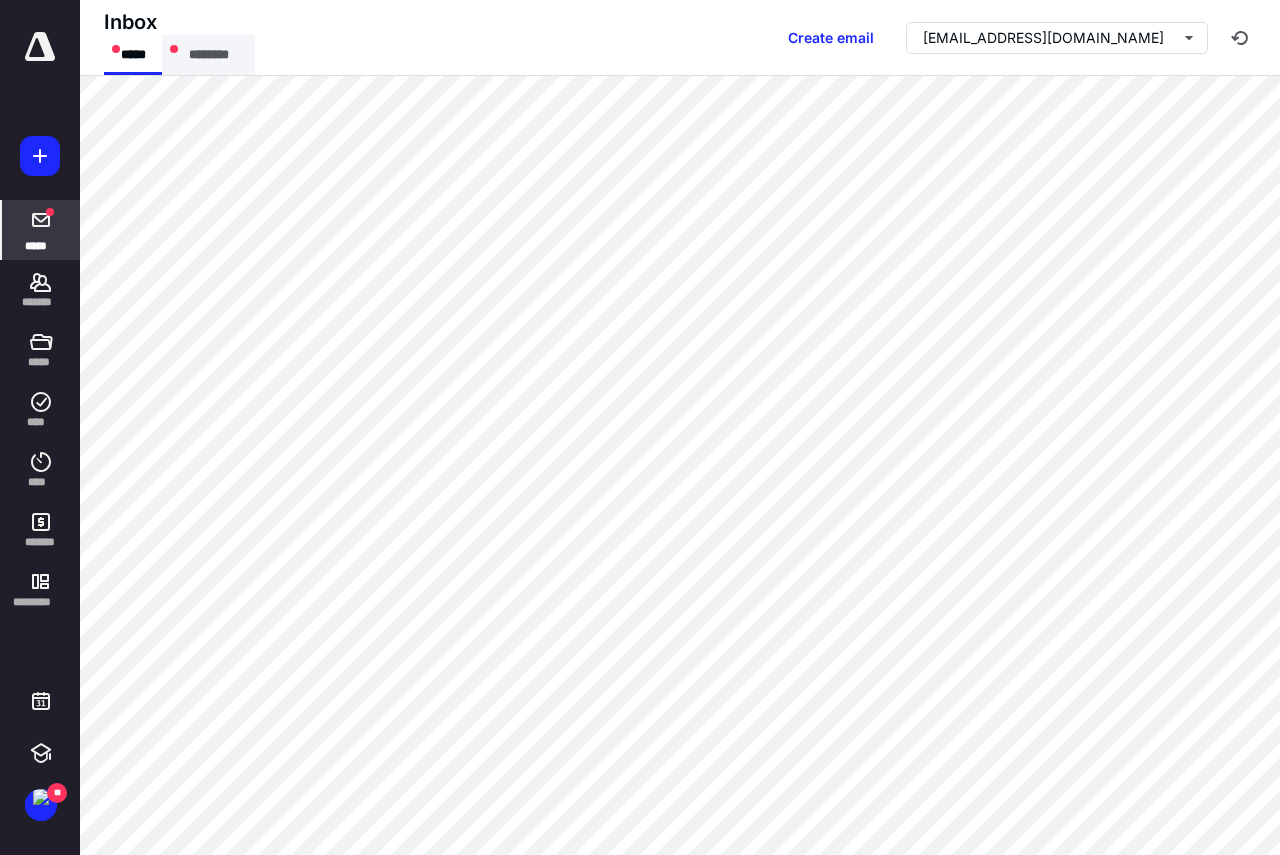 click on "********" at bounding box center [208, 55] 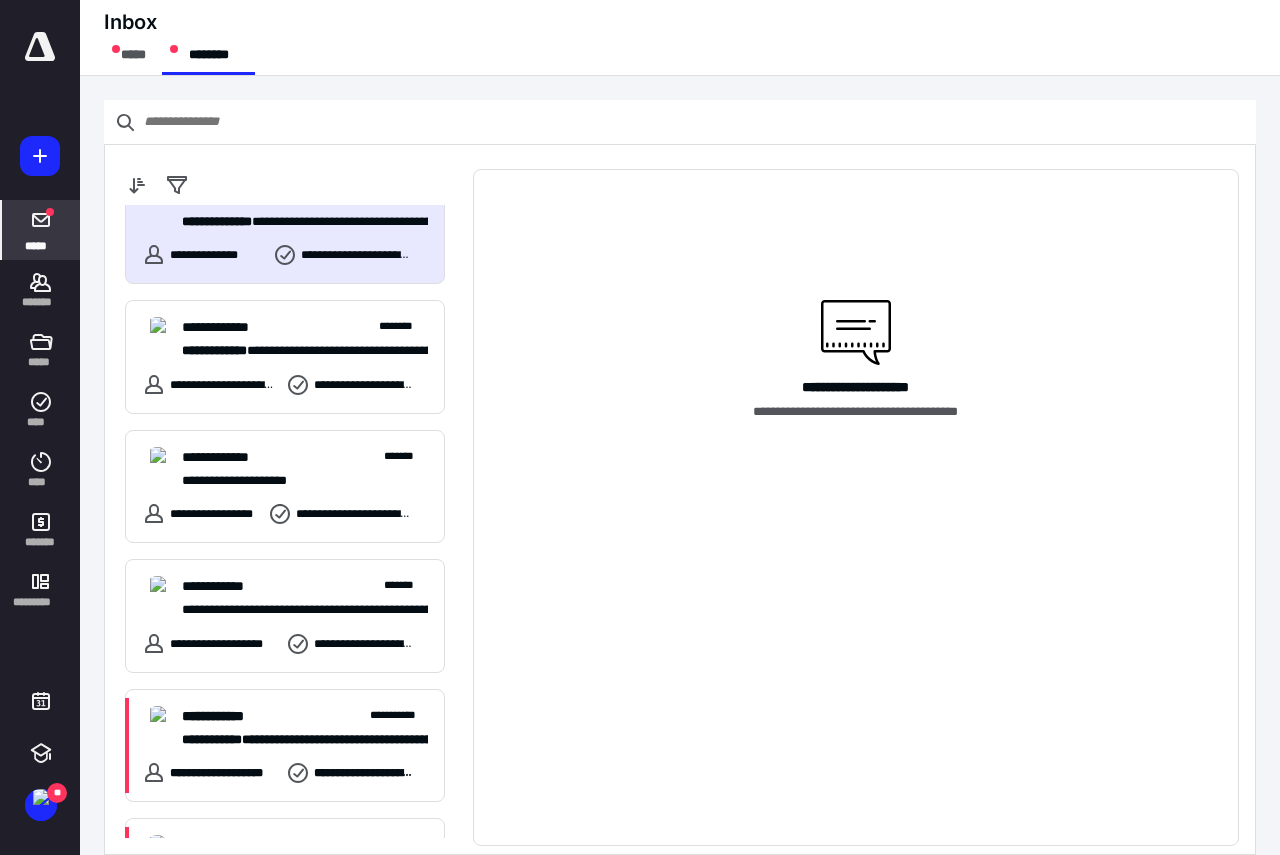 scroll, scrollTop: 400, scrollLeft: 0, axis: vertical 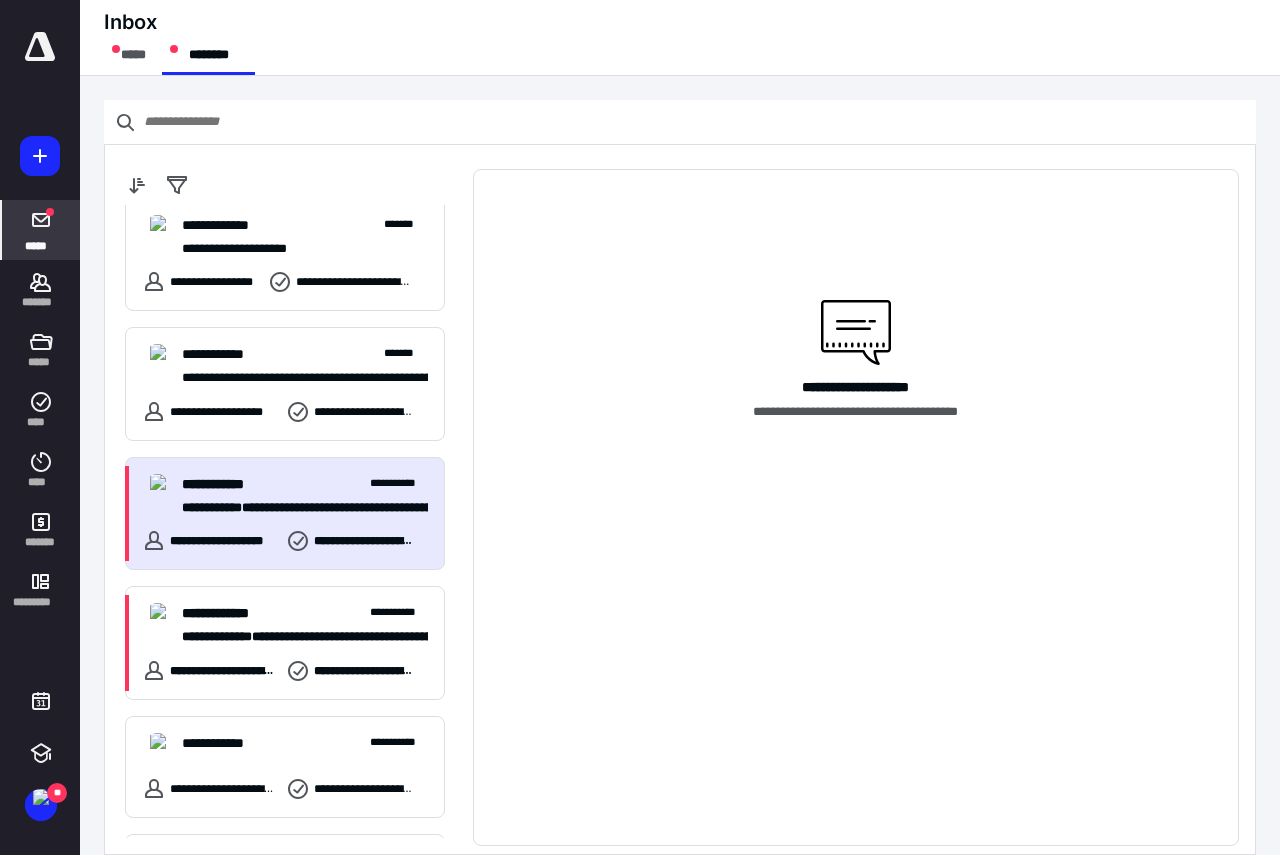 click on "**********" at bounding box center [305, 484] 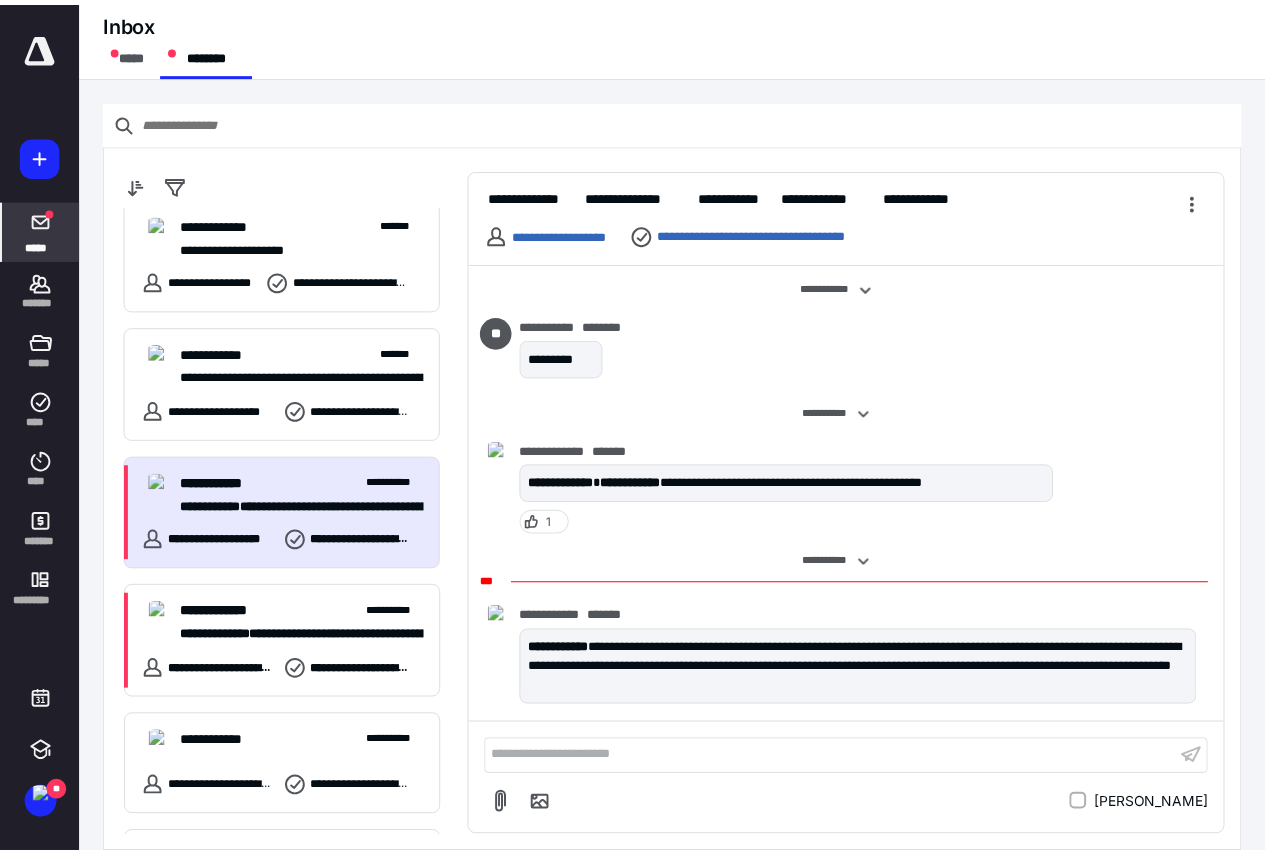scroll, scrollTop: 684, scrollLeft: 0, axis: vertical 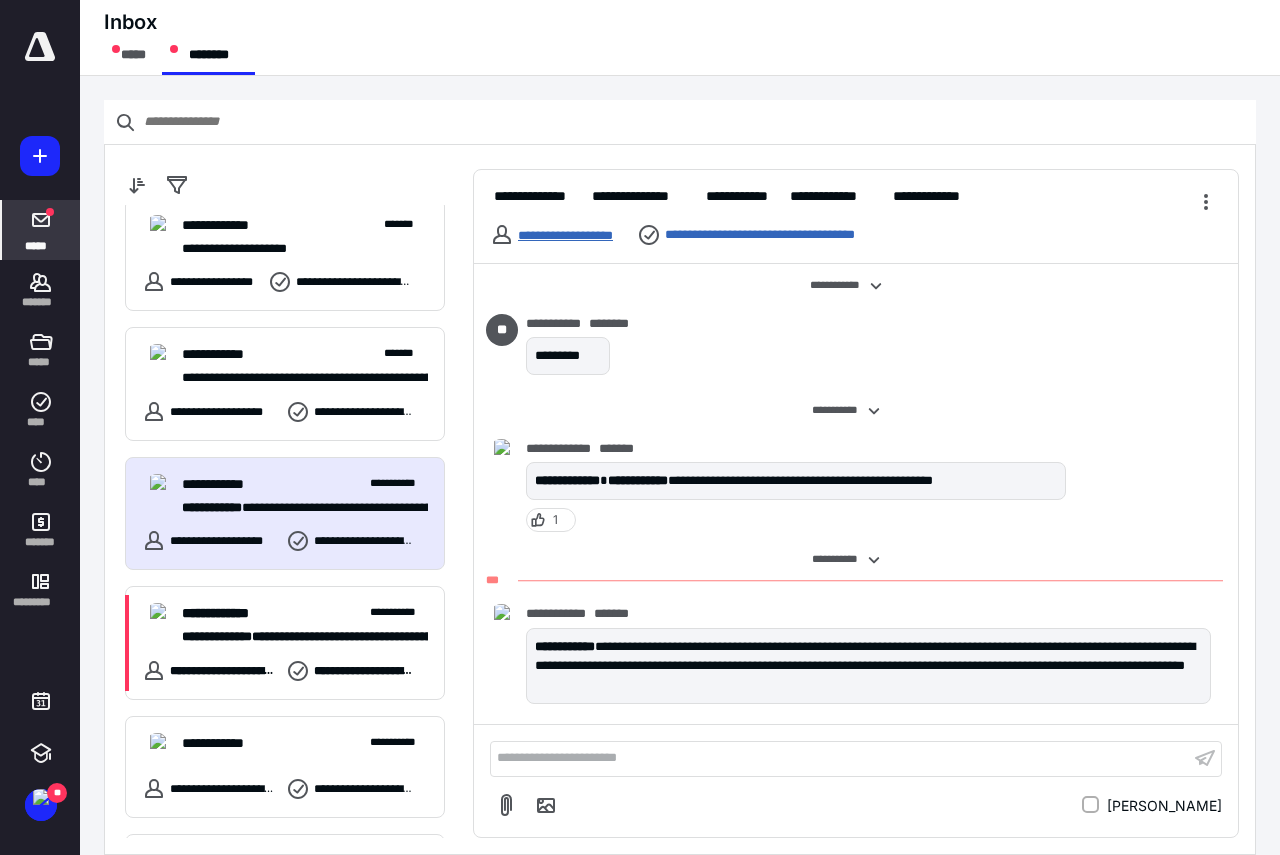 click on "**********" at bounding box center (565, 235) 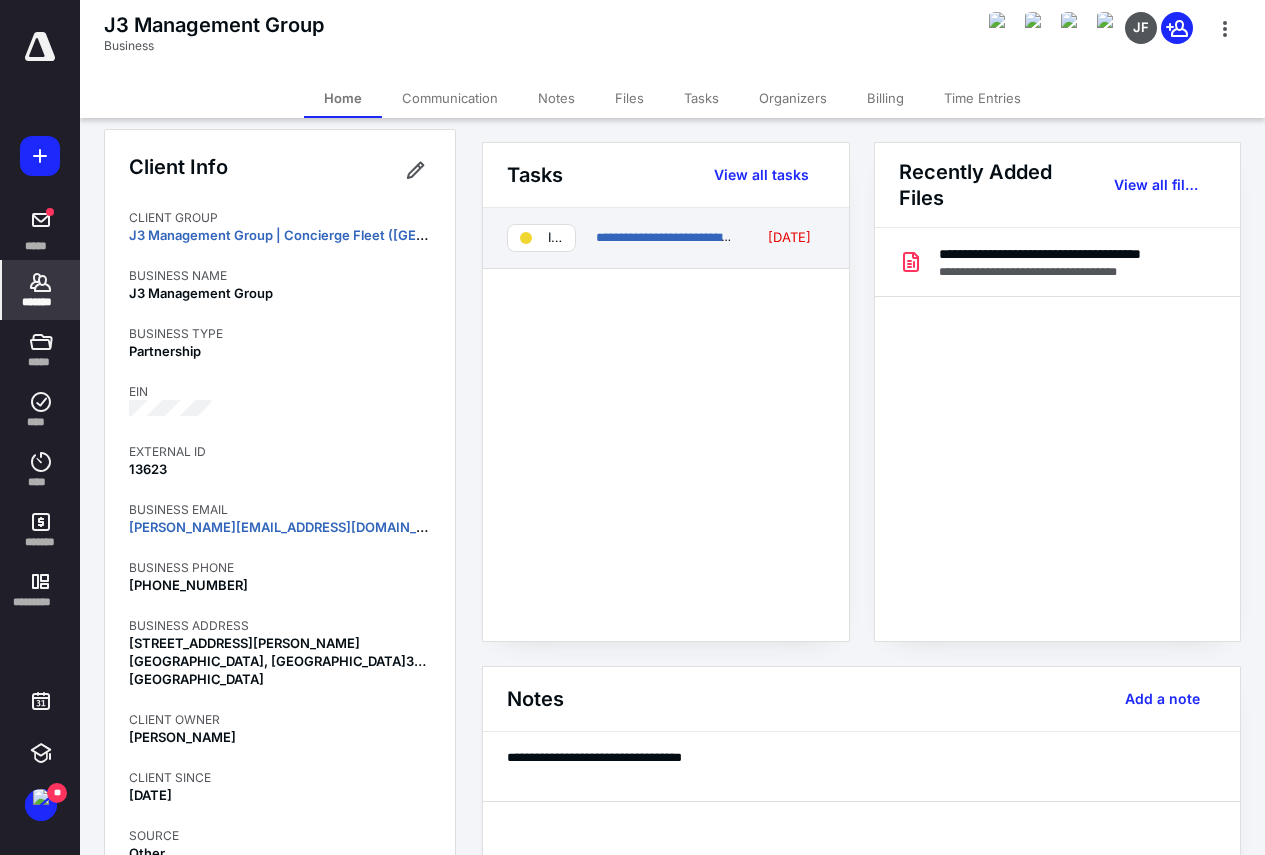 scroll, scrollTop: 0, scrollLeft: 0, axis: both 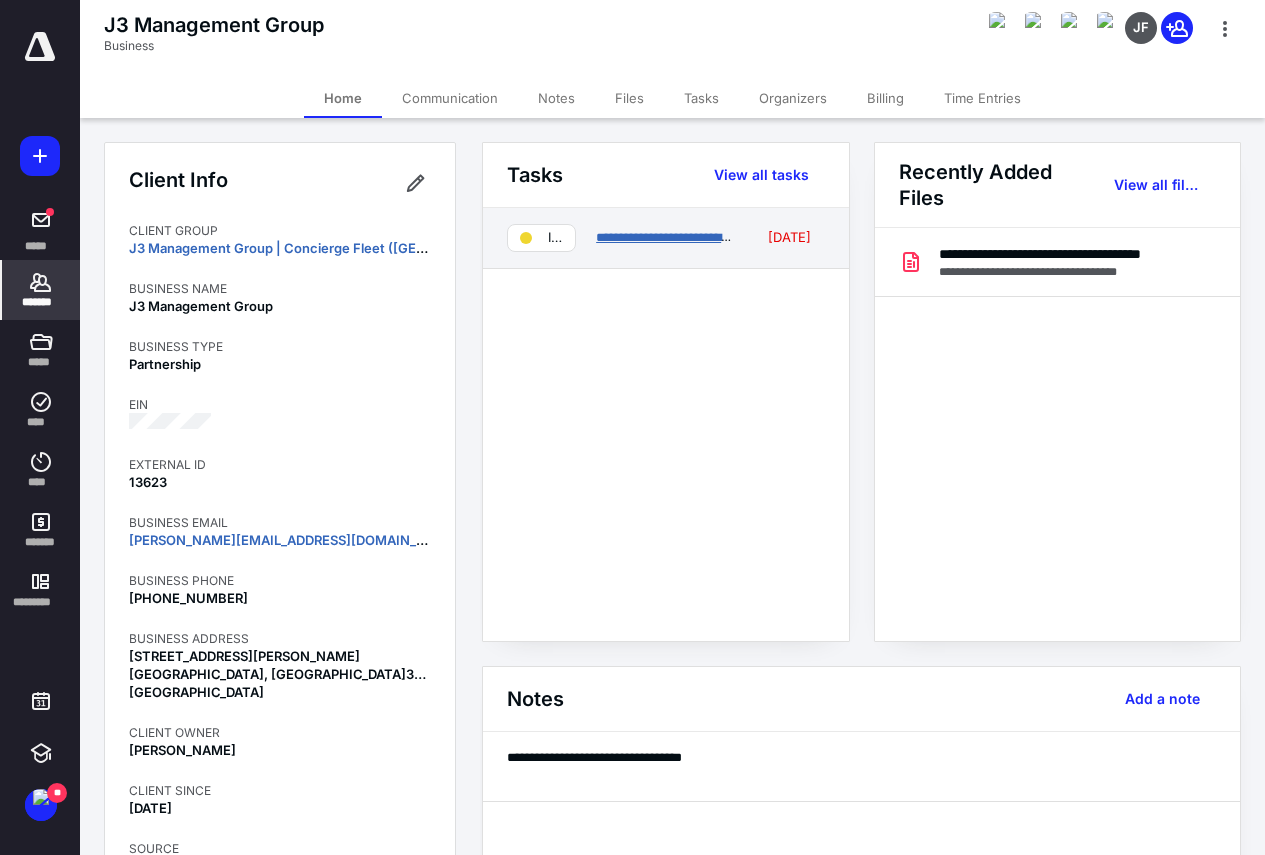 click on "**********" at bounding box center (691, 237) 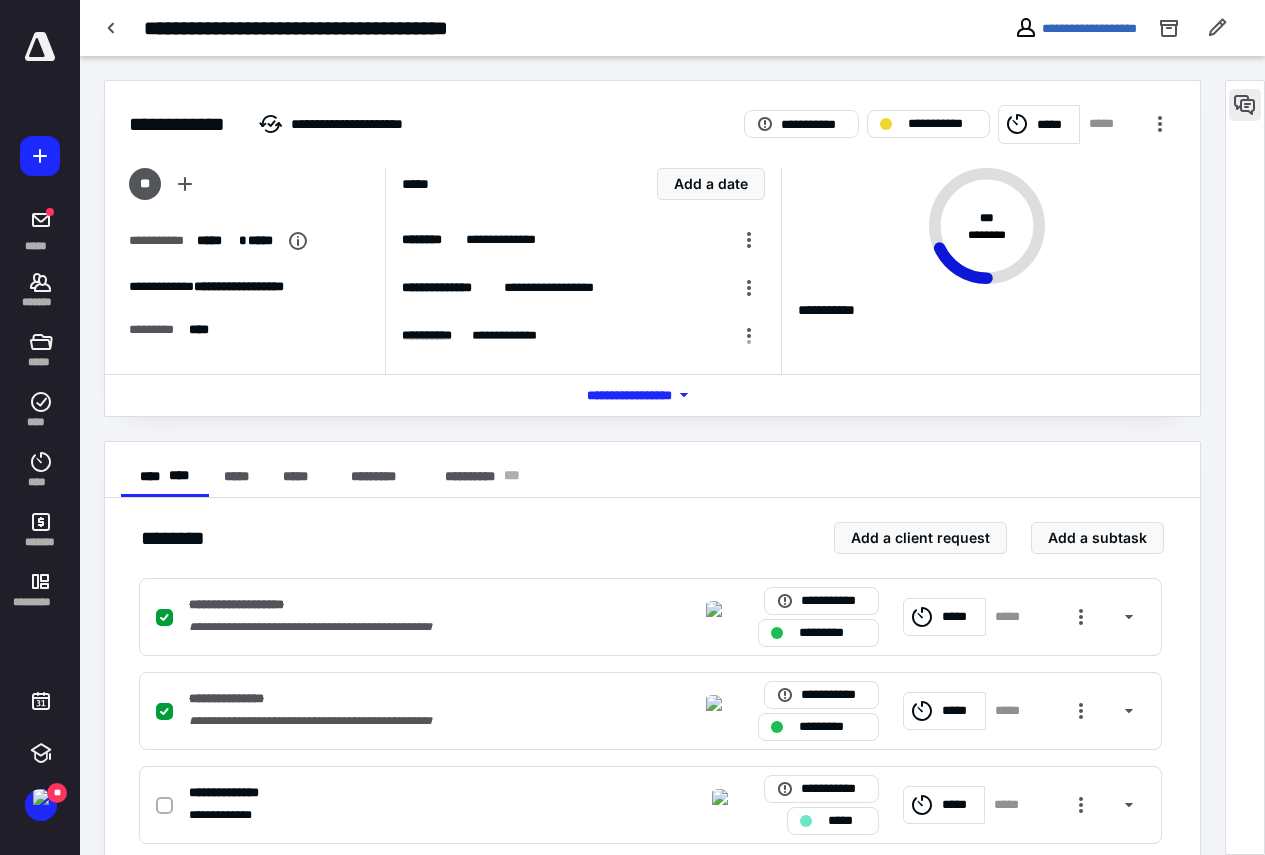 click at bounding box center (1245, 105) 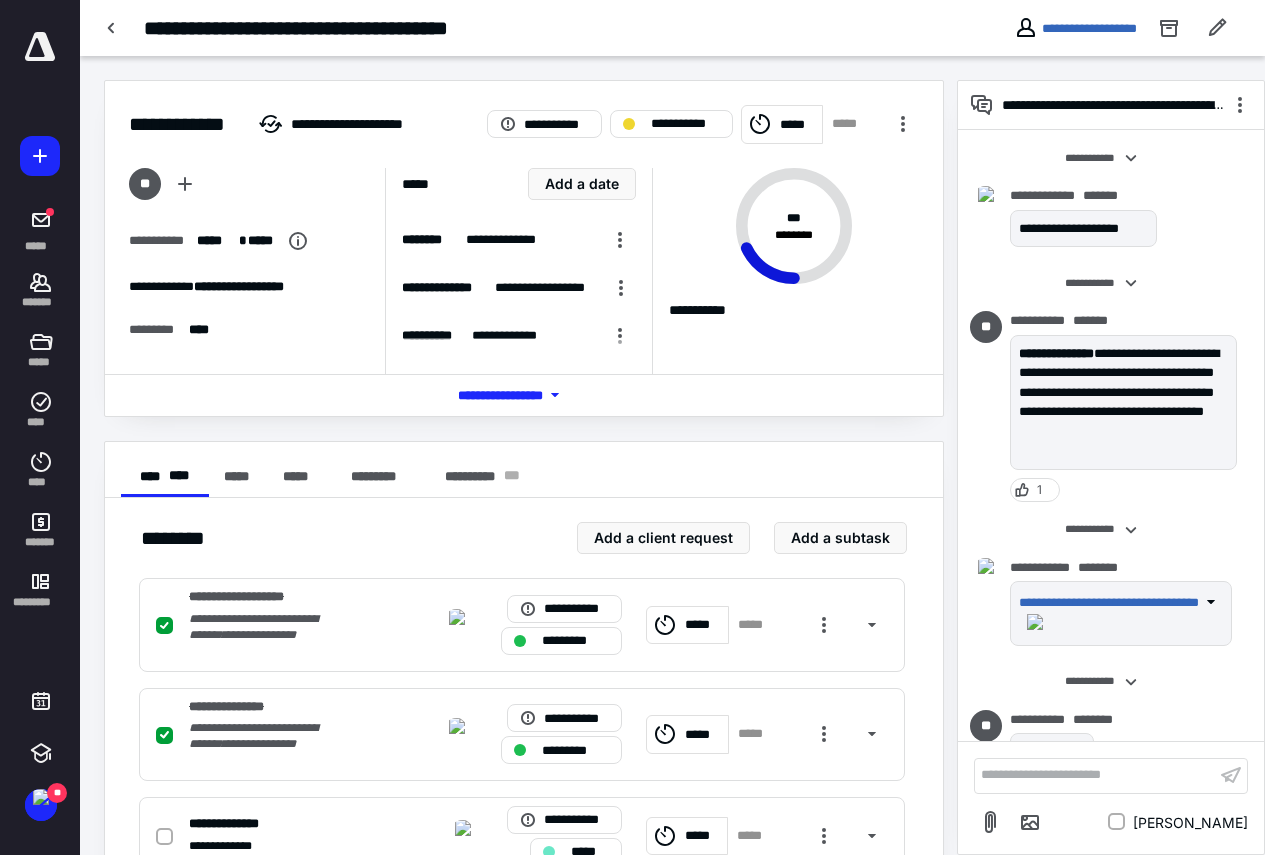 scroll, scrollTop: 535, scrollLeft: 0, axis: vertical 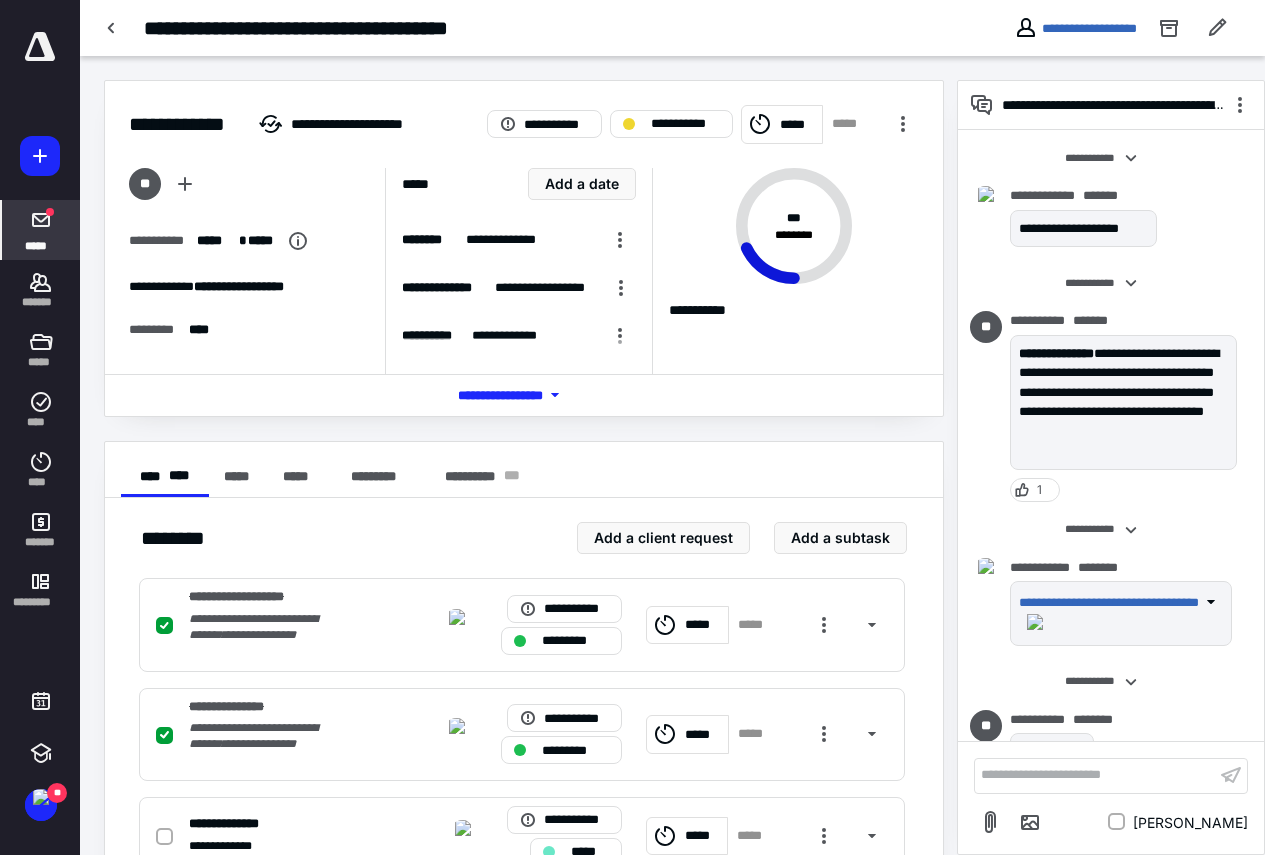 click at bounding box center (41, 220) 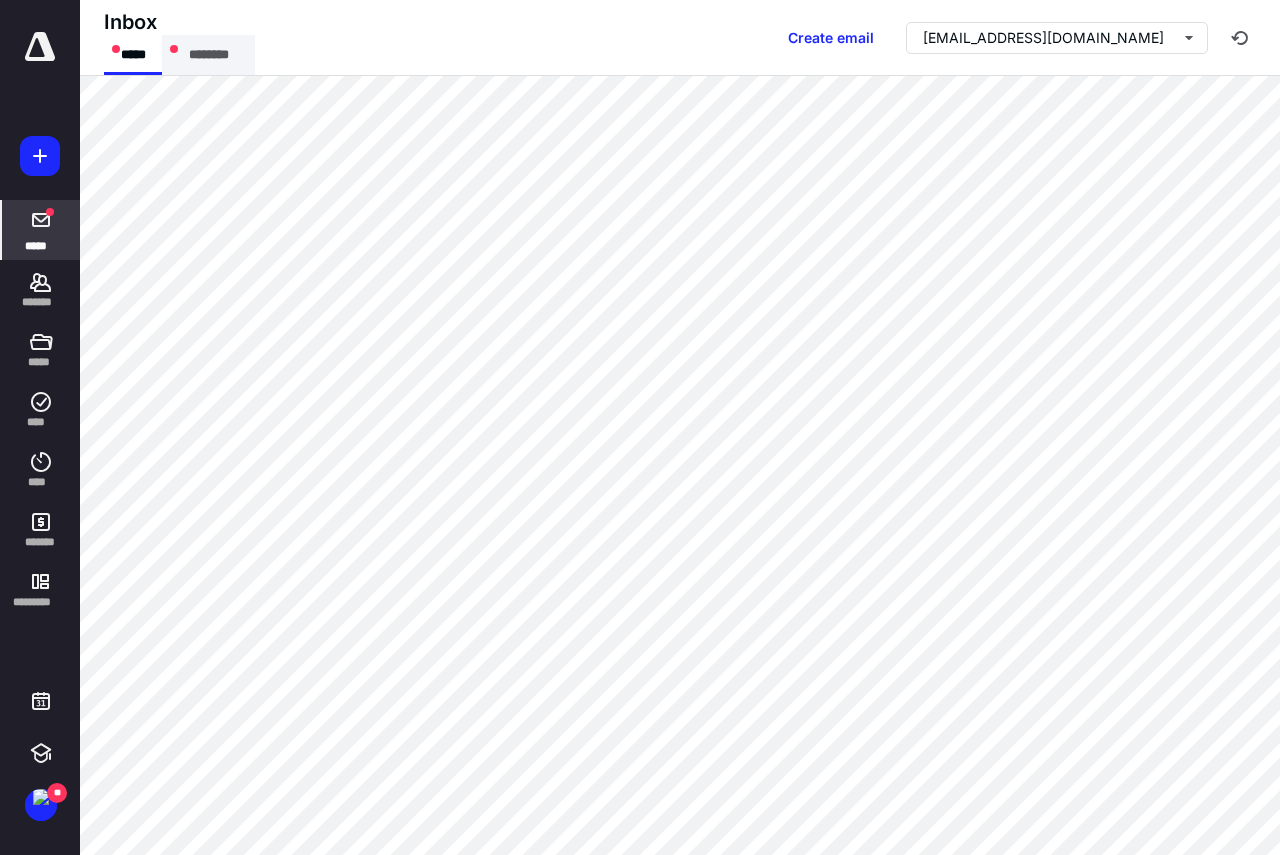 click on "********" at bounding box center (208, 55) 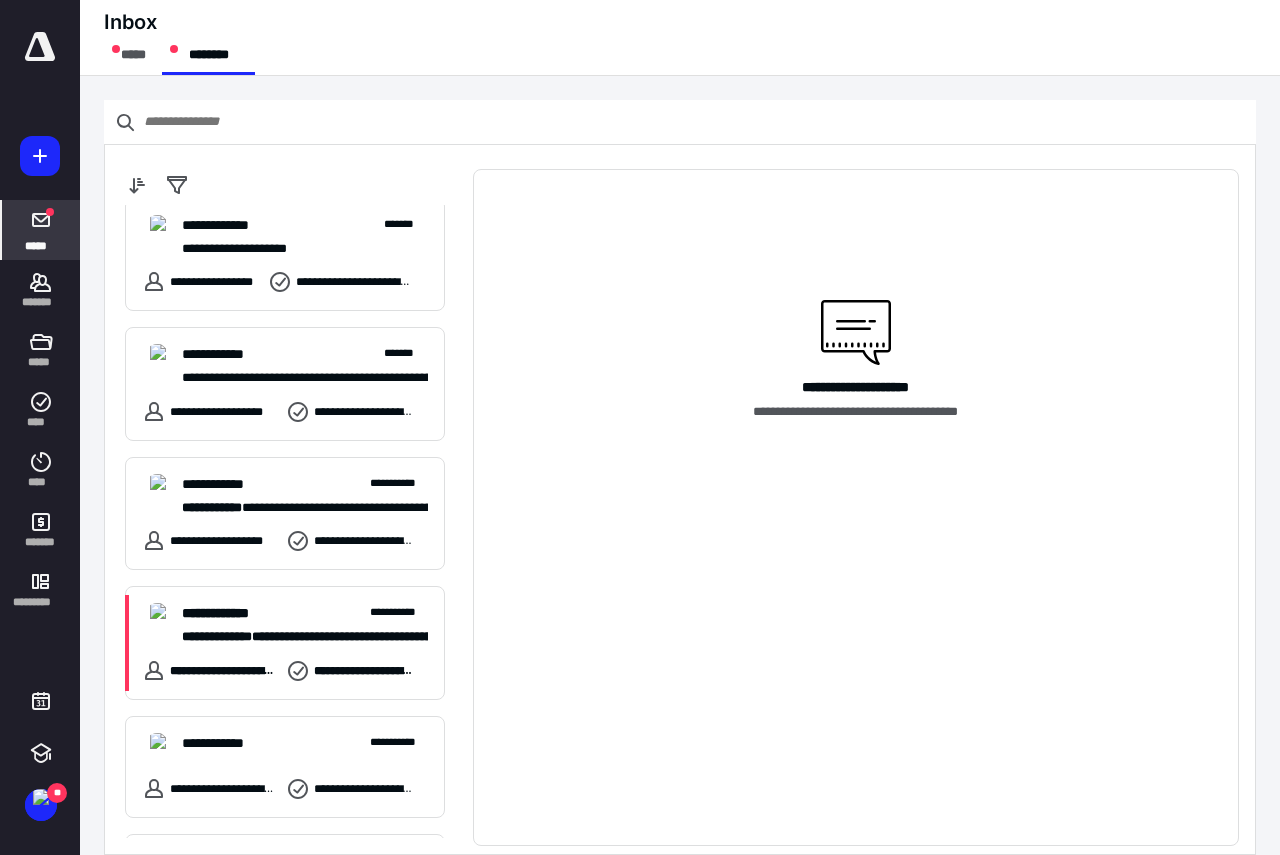 scroll, scrollTop: 600, scrollLeft: 0, axis: vertical 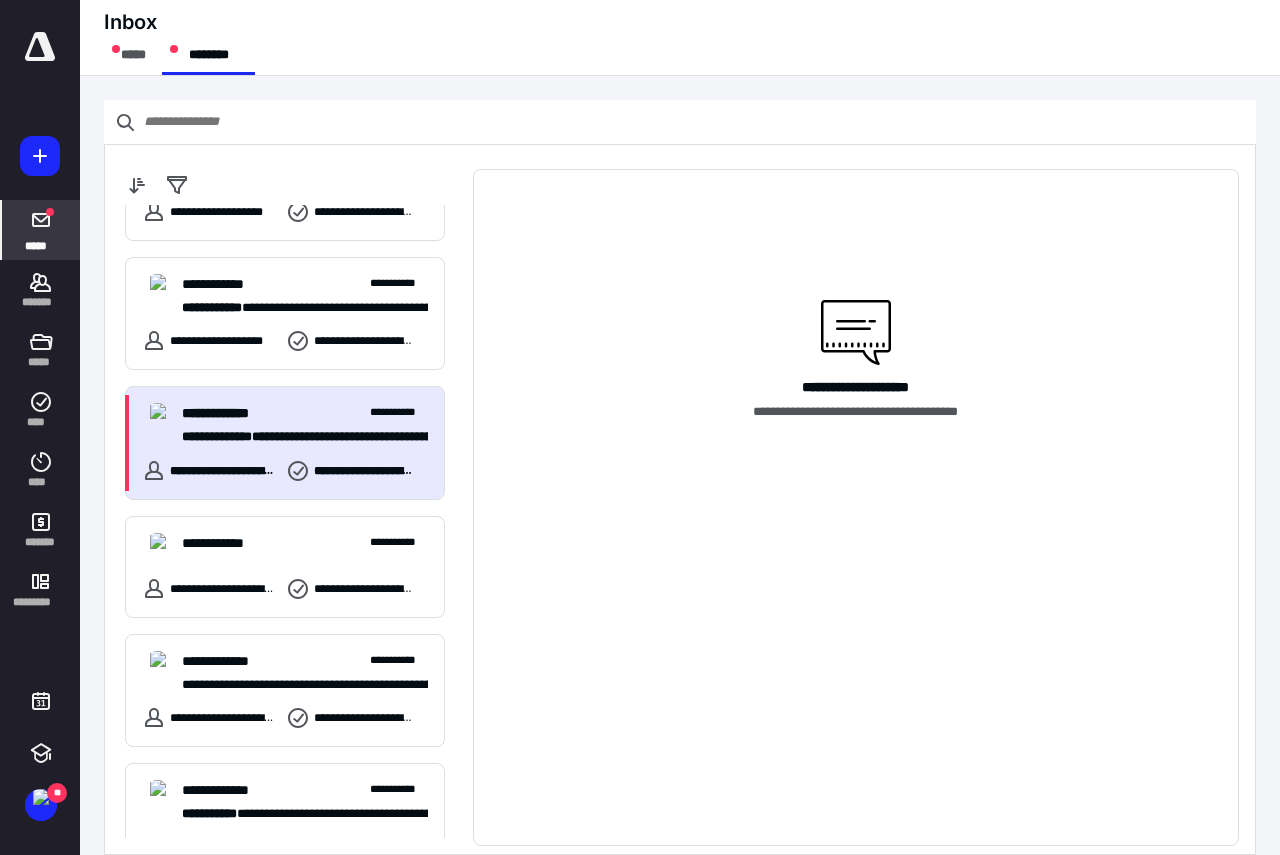 click on "**********" at bounding box center (217, 436) 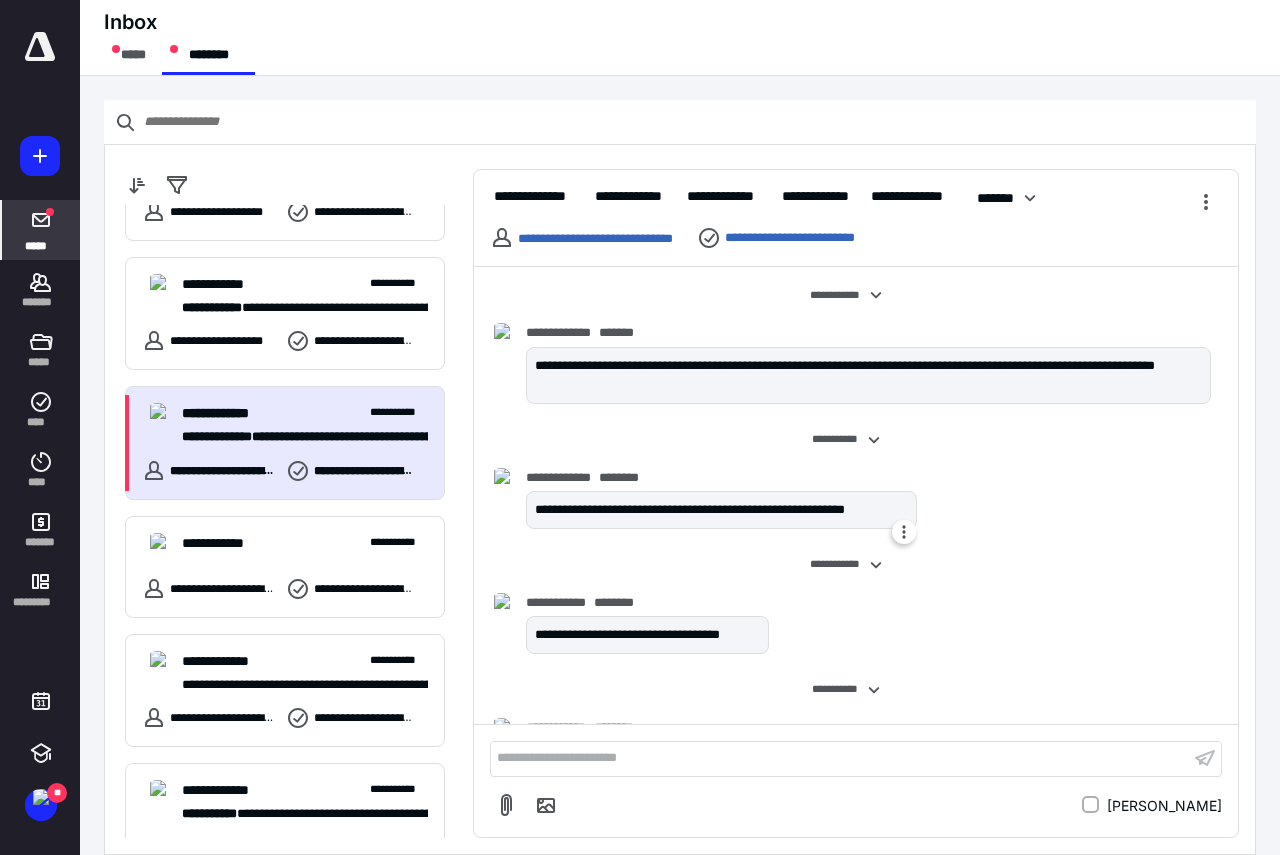 scroll, scrollTop: 1692, scrollLeft: 0, axis: vertical 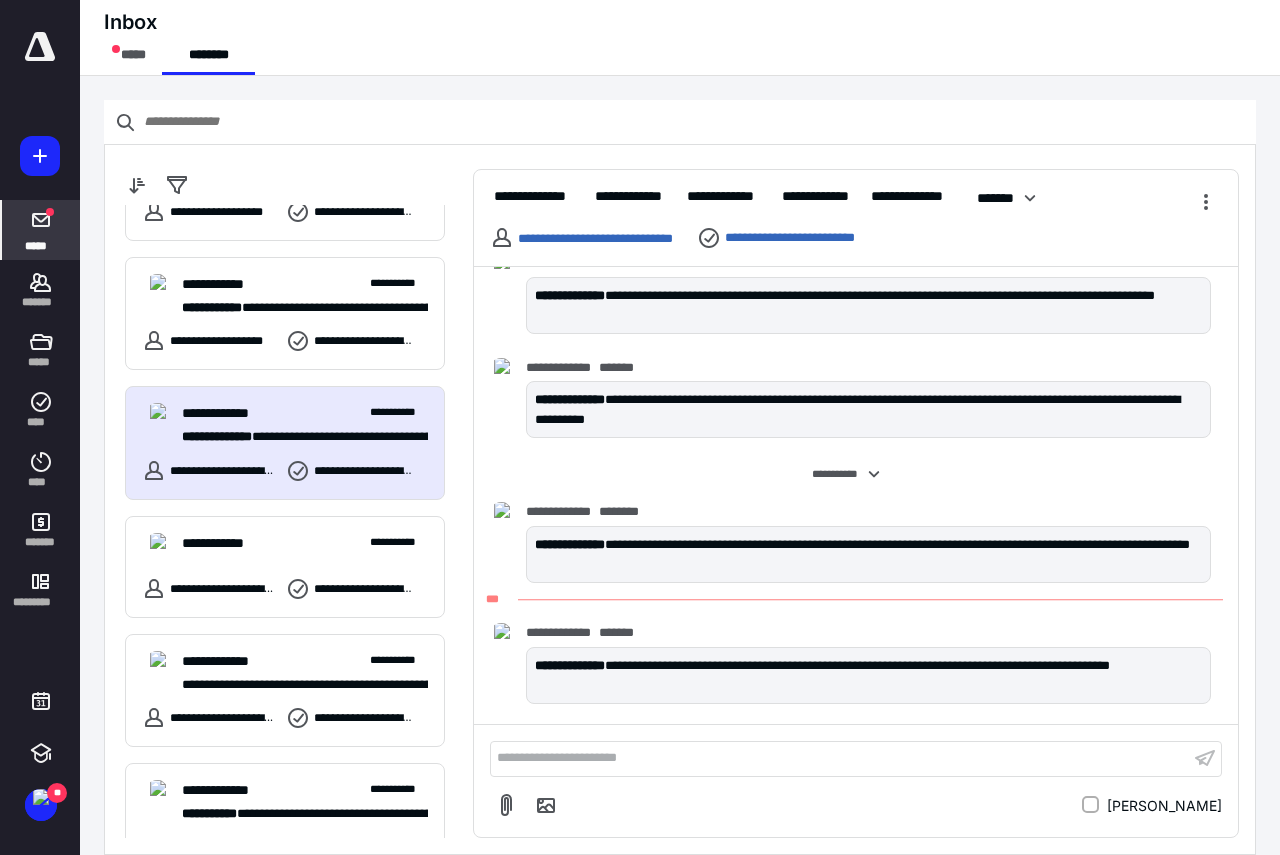 click on "**********" at bounding box center [840, 758] 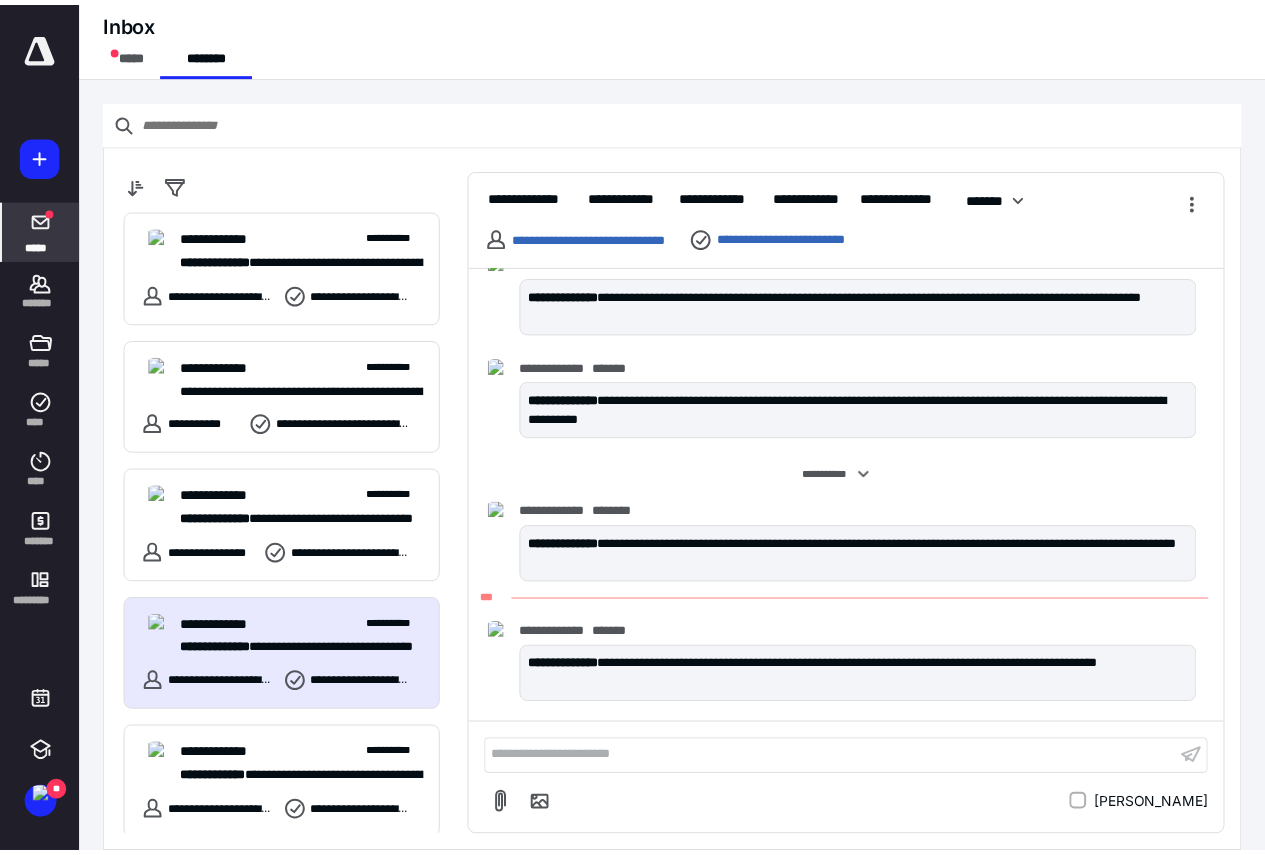 scroll, scrollTop: 2422, scrollLeft: 0, axis: vertical 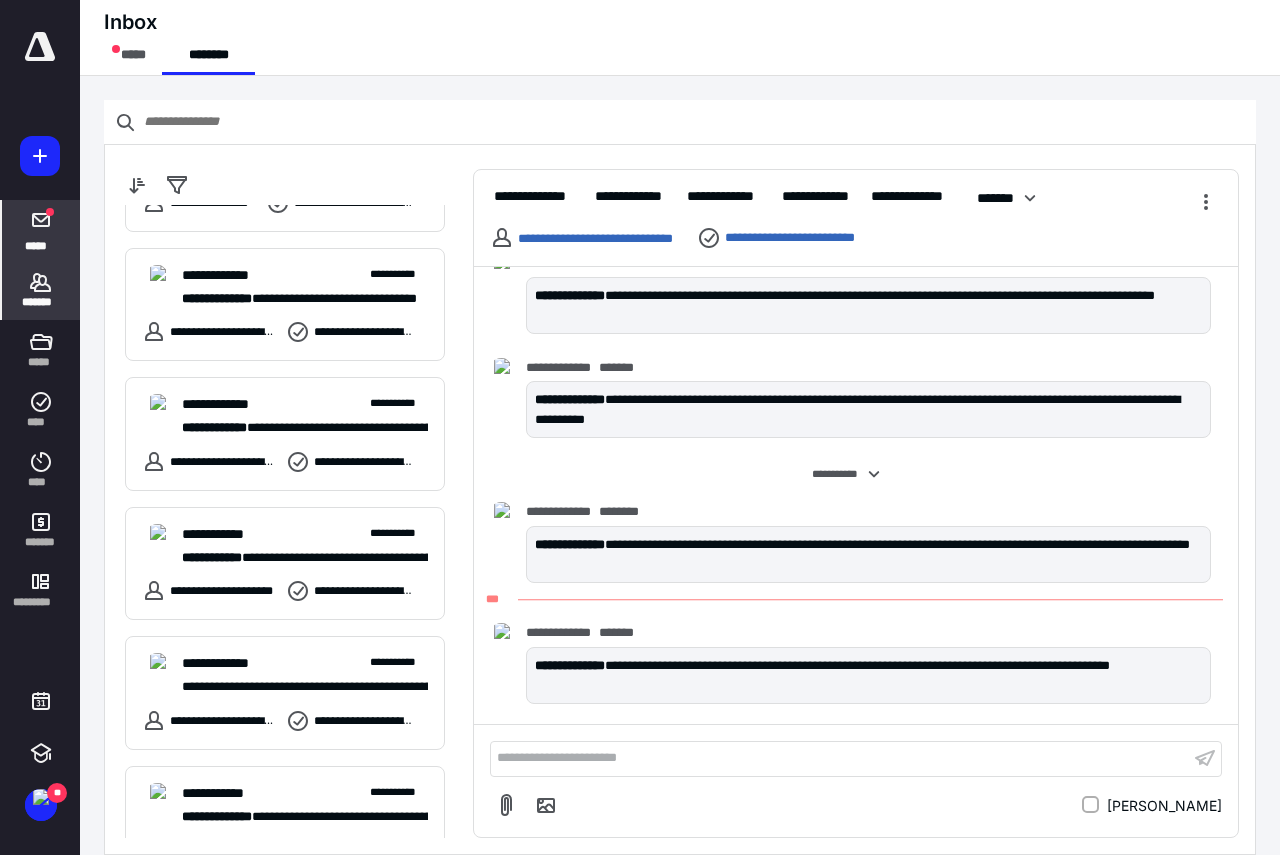 click 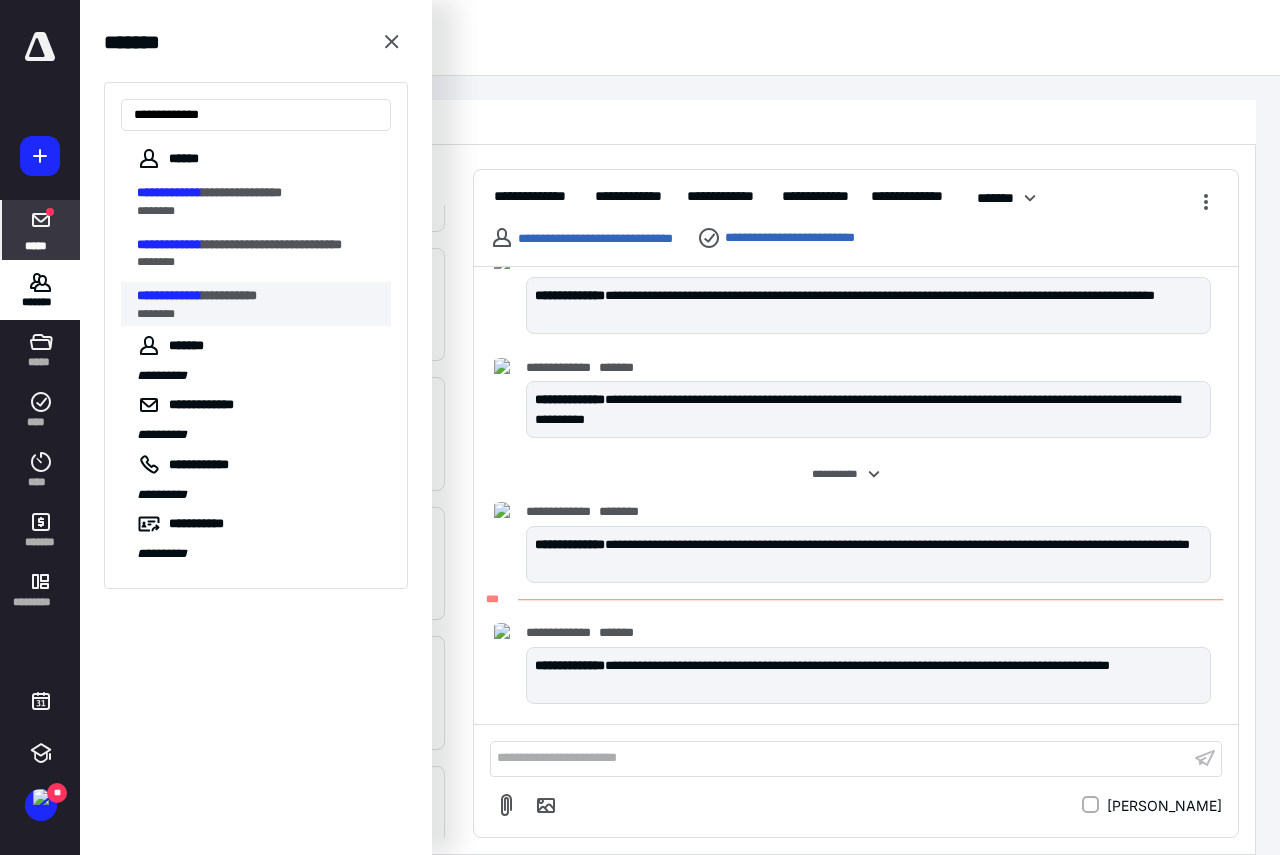 type on "**********" 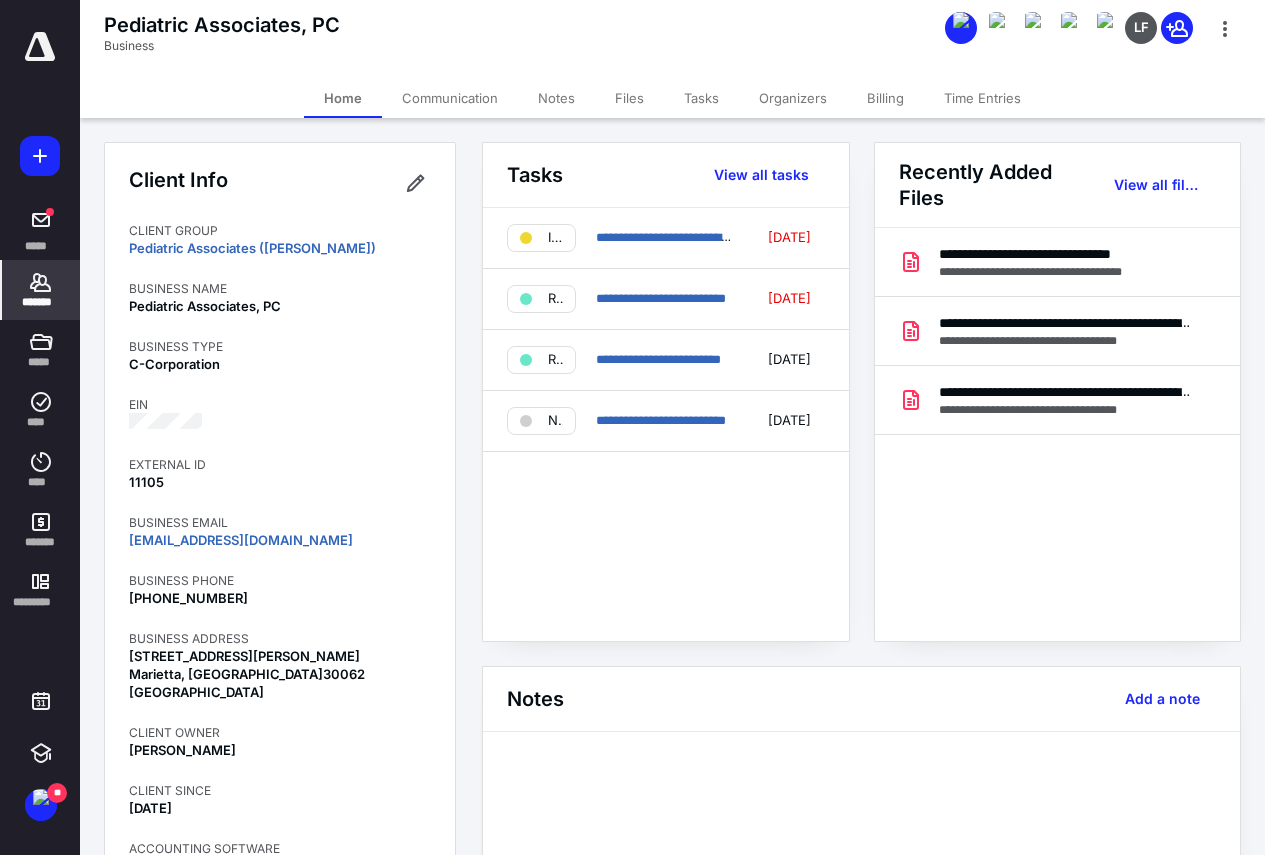 click on "Billing" at bounding box center (885, 98) 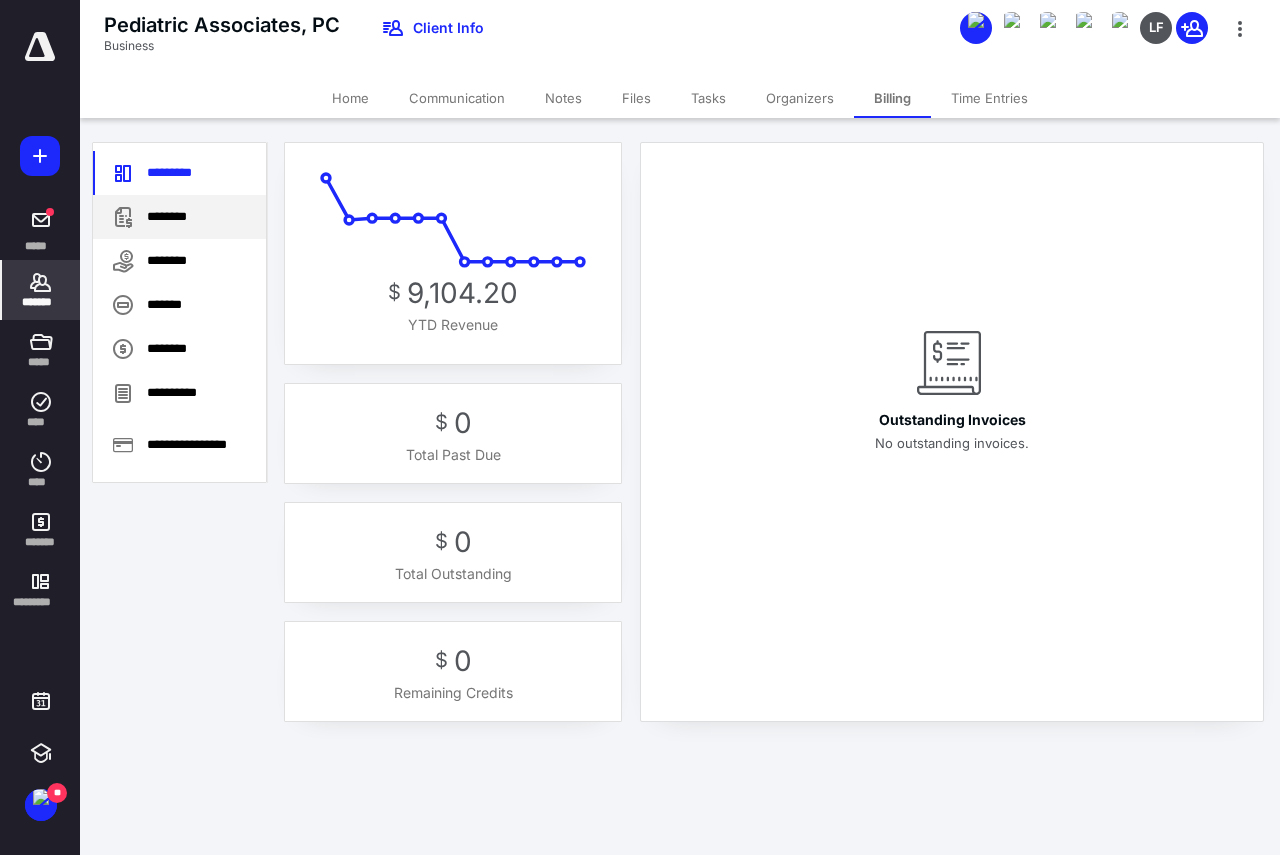 click on "********" at bounding box center [179, 217] 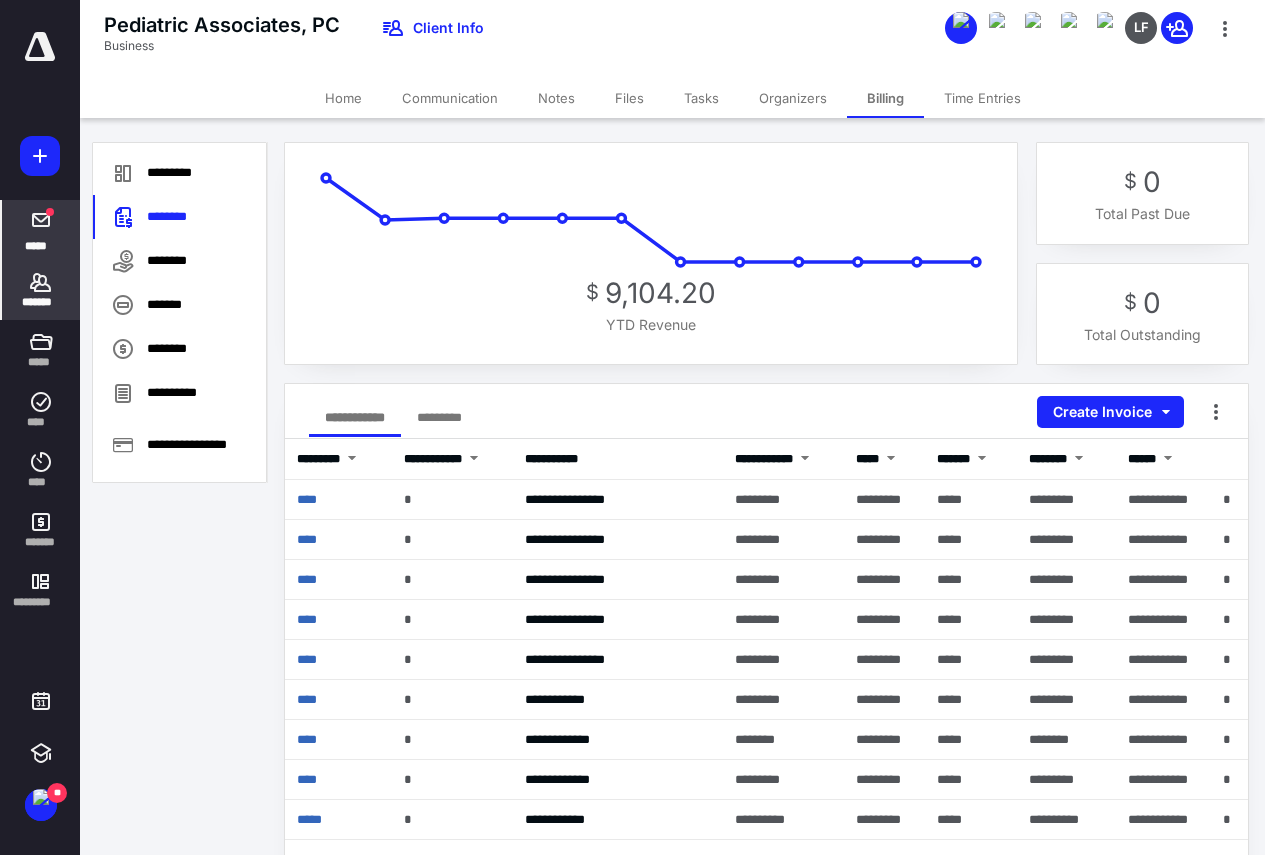click at bounding box center [41, 220] 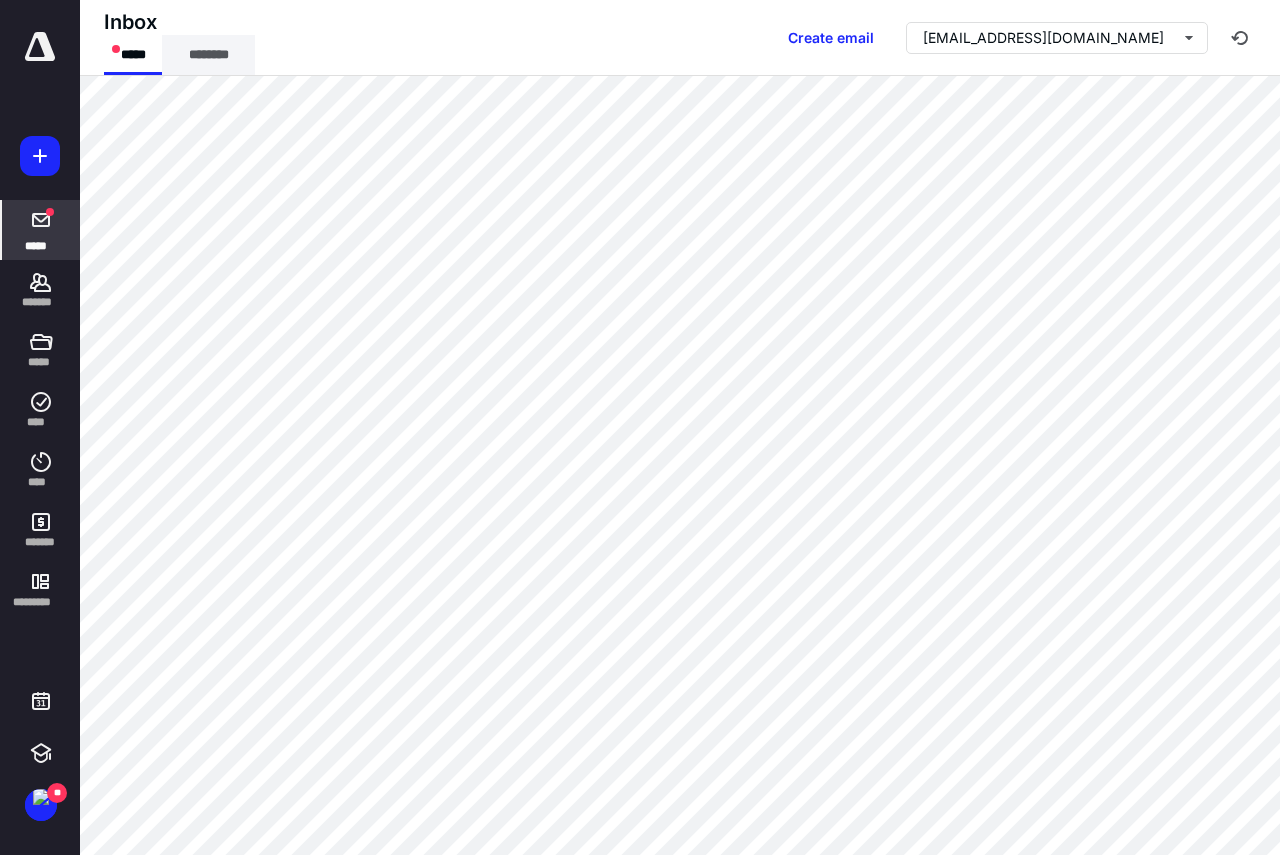 click on "********" at bounding box center [208, 55] 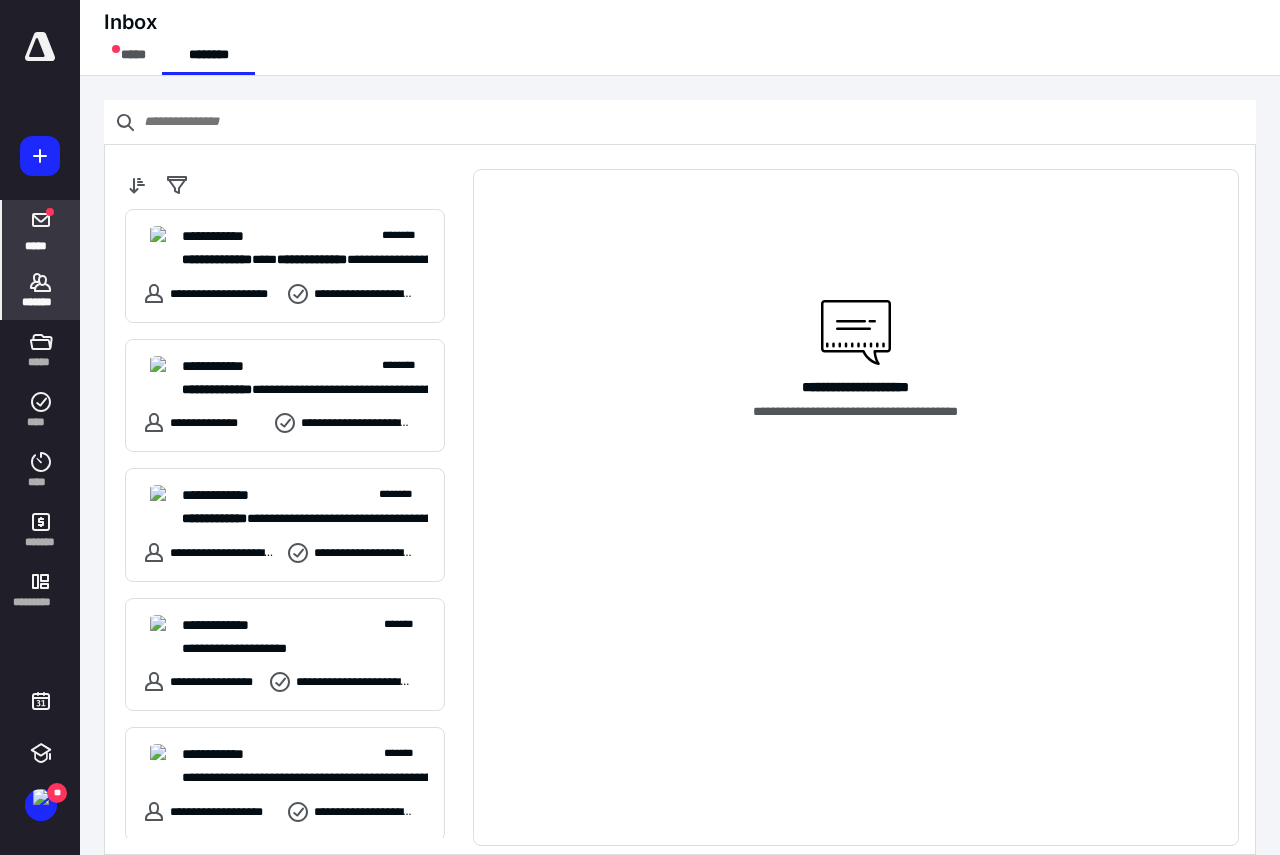 click on "*******" at bounding box center (41, 302) 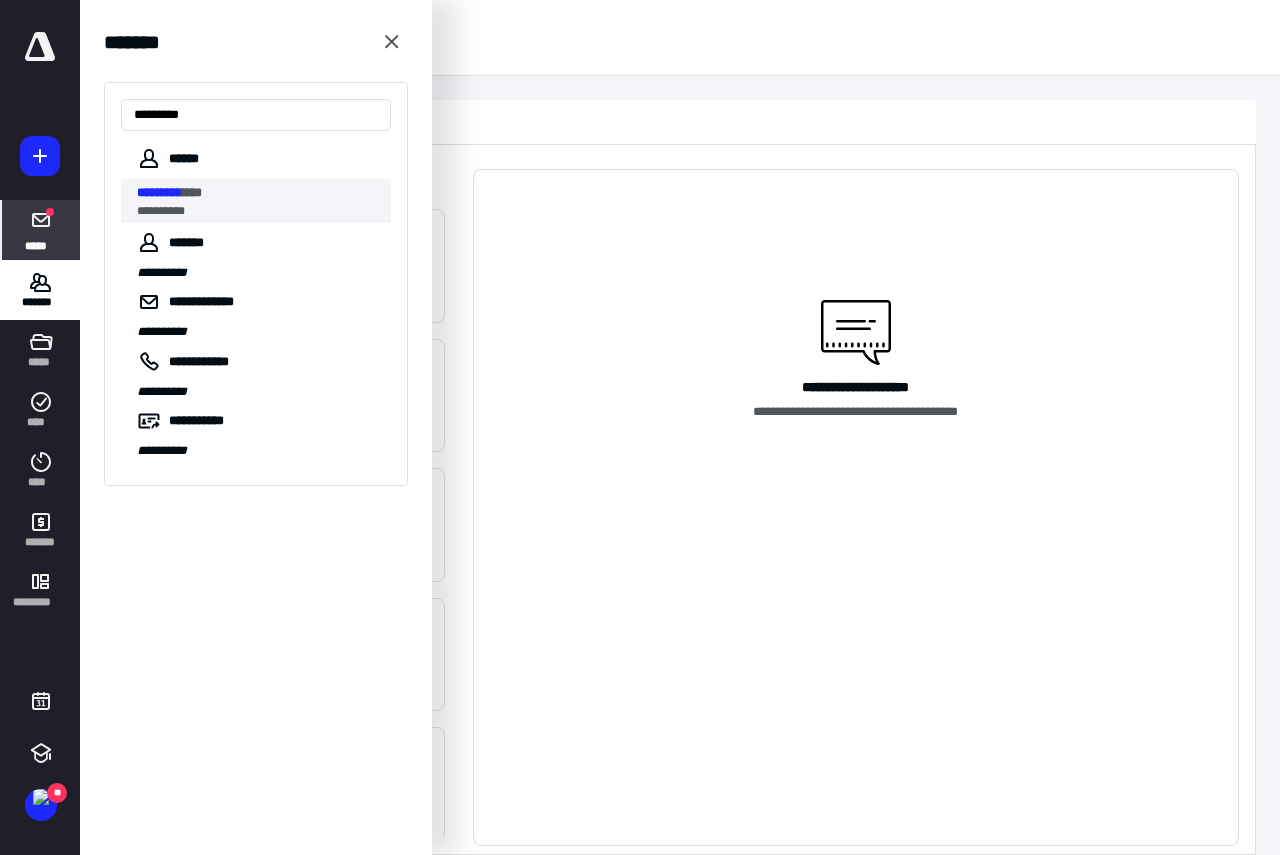 type on "*********" 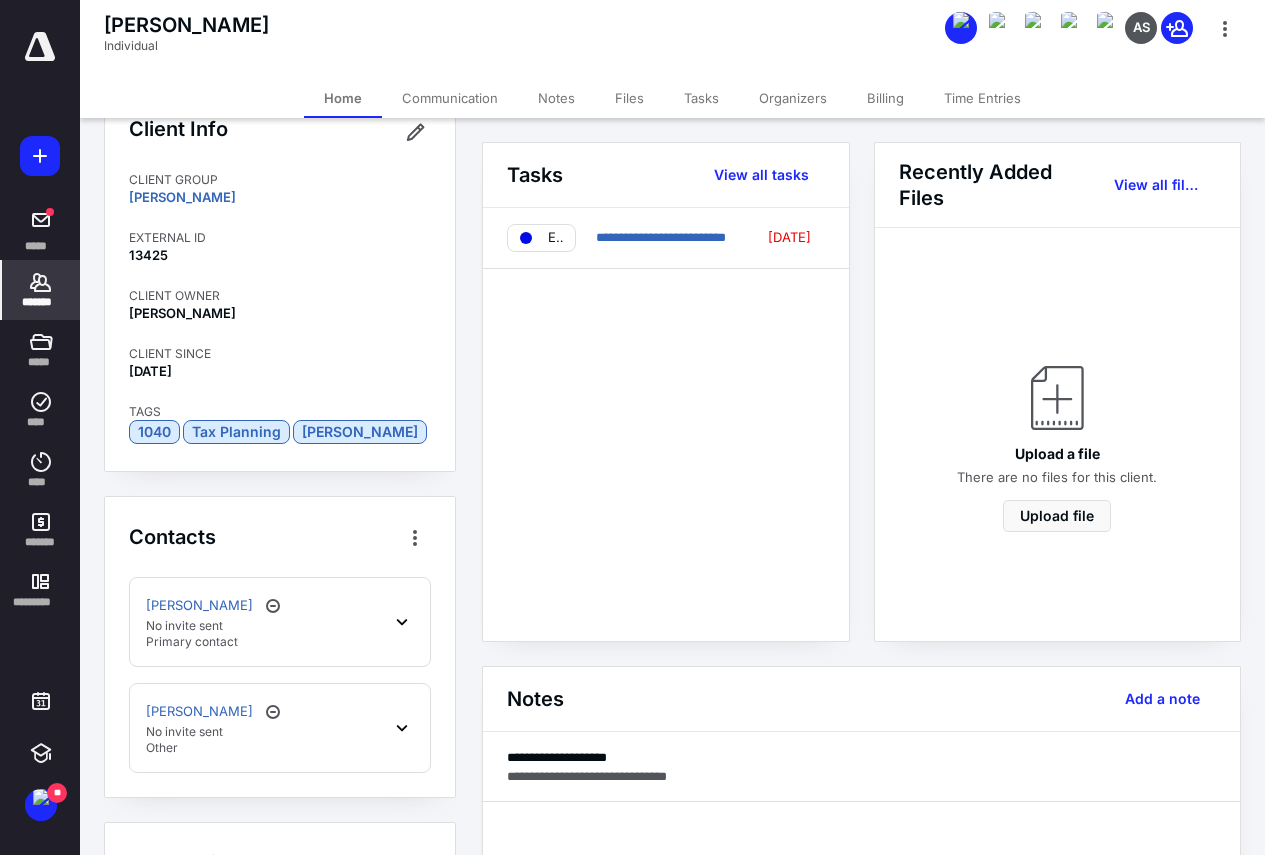 scroll, scrollTop: 0, scrollLeft: 0, axis: both 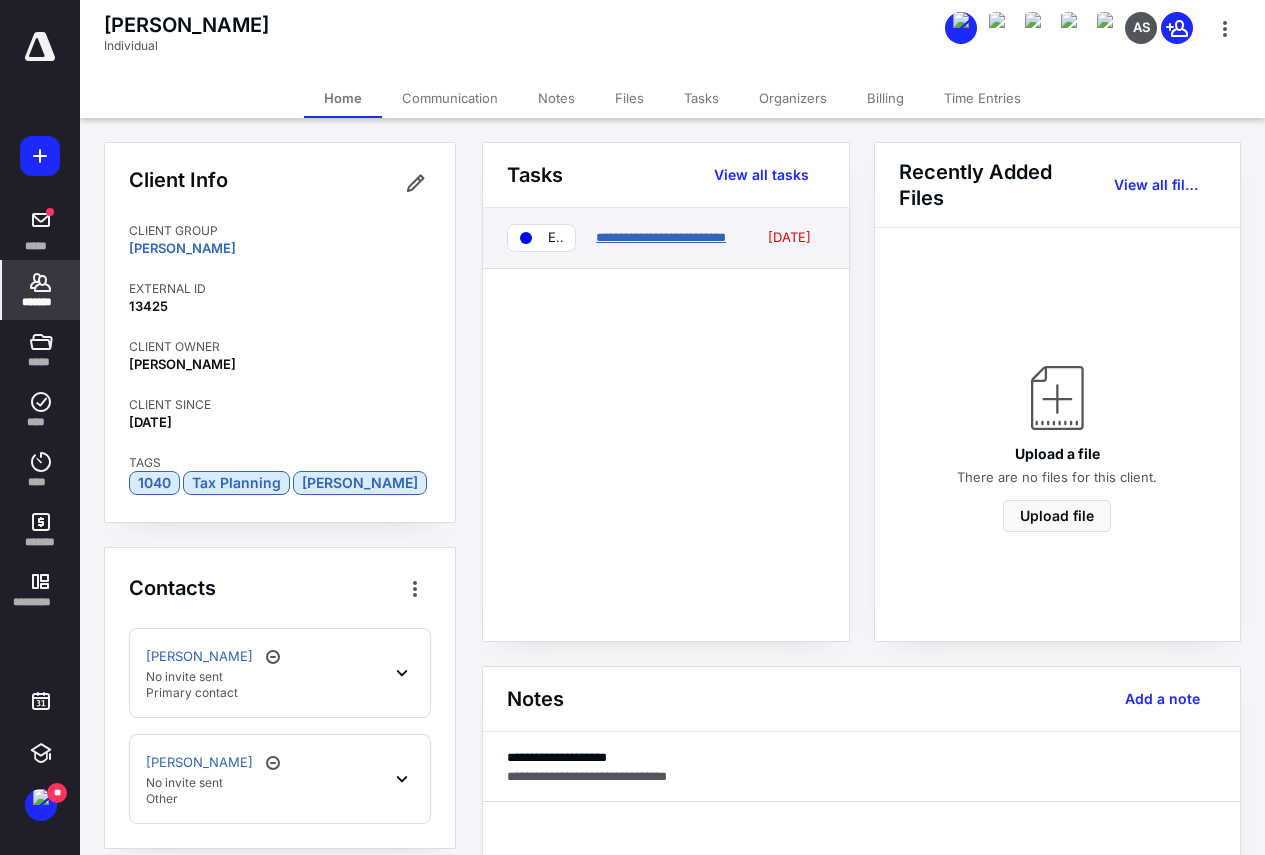 click on "**********" at bounding box center (661, 237) 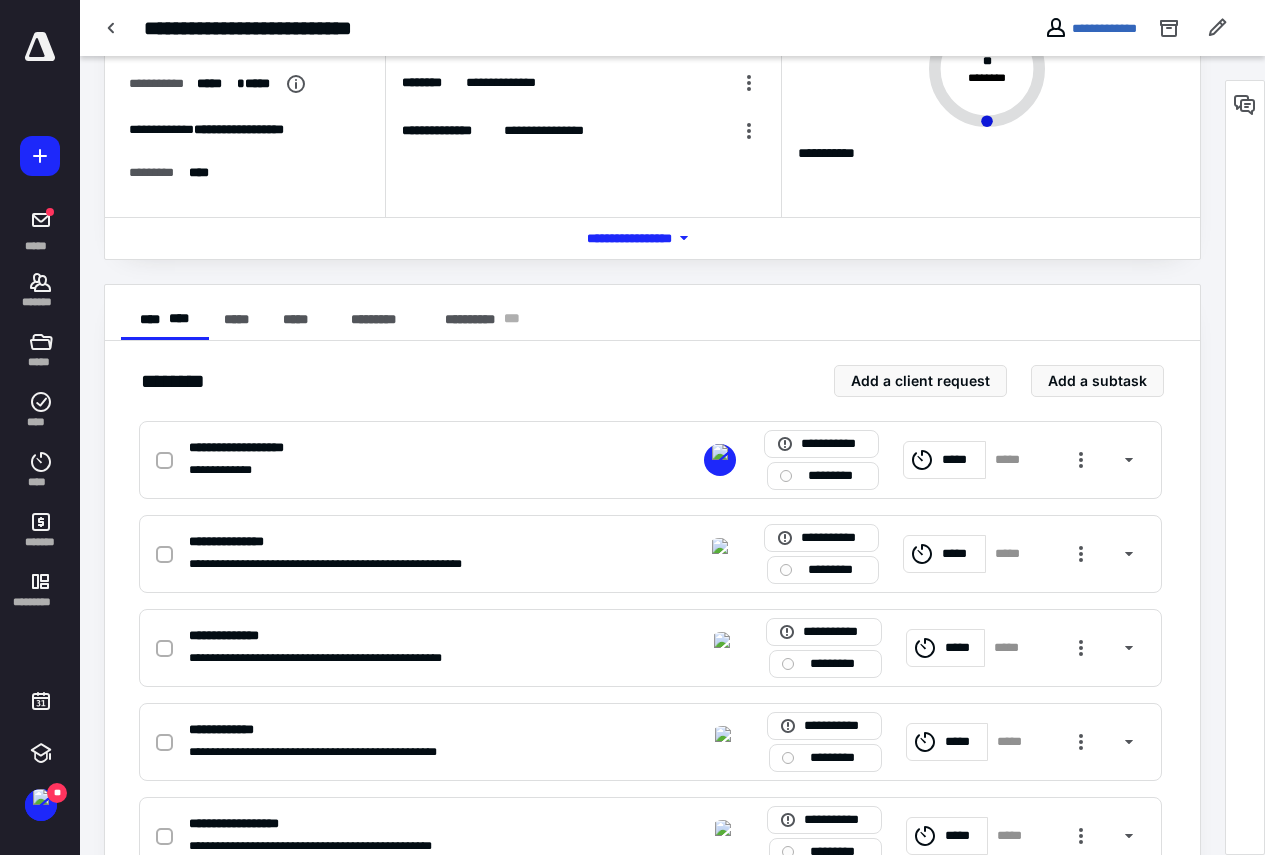 scroll, scrollTop: 200, scrollLeft: 0, axis: vertical 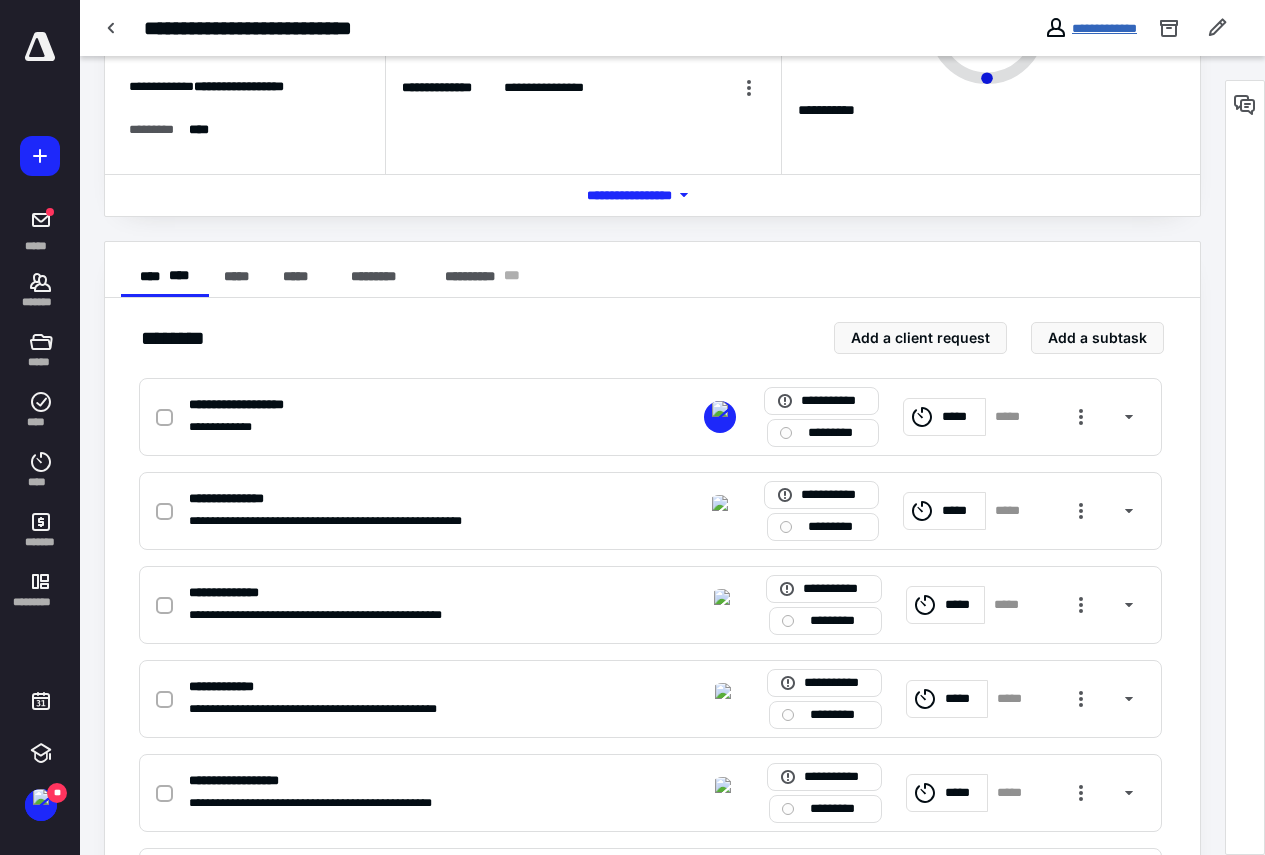 click on "**********" at bounding box center [1104, 28] 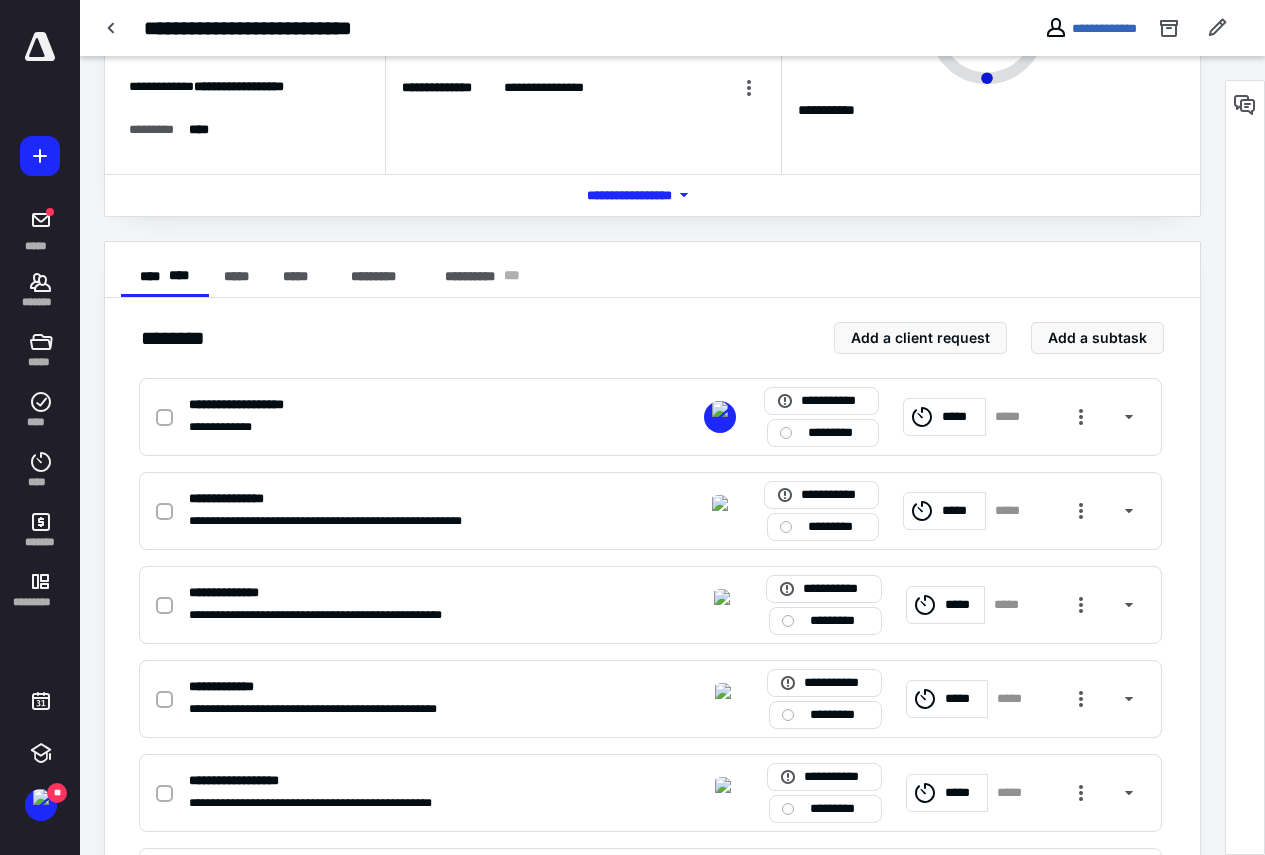 scroll, scrollTop: 0, scrollLeft: 0, axis: both 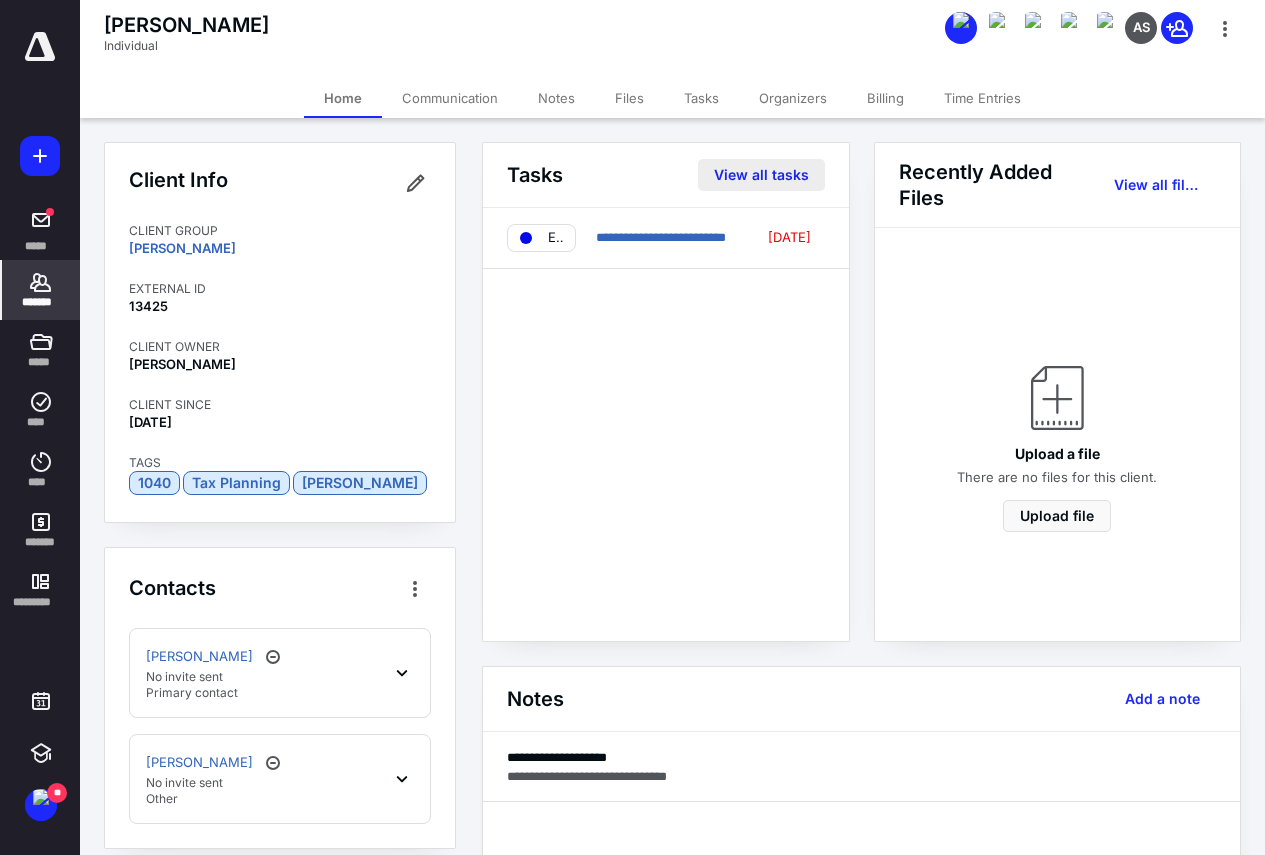 click on "View all tasks" at bounding box center [761, 175] 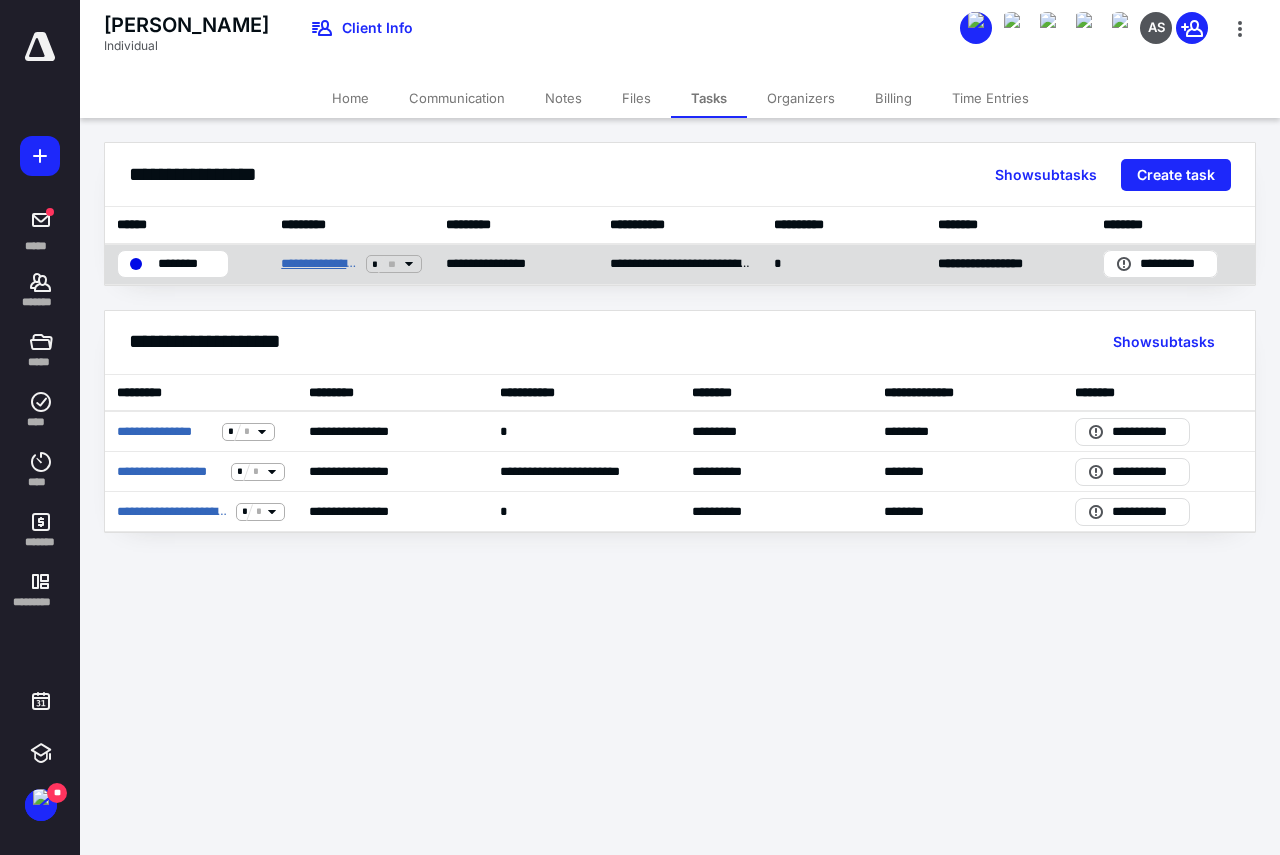click on "**********" at bounding box center [319, 264] 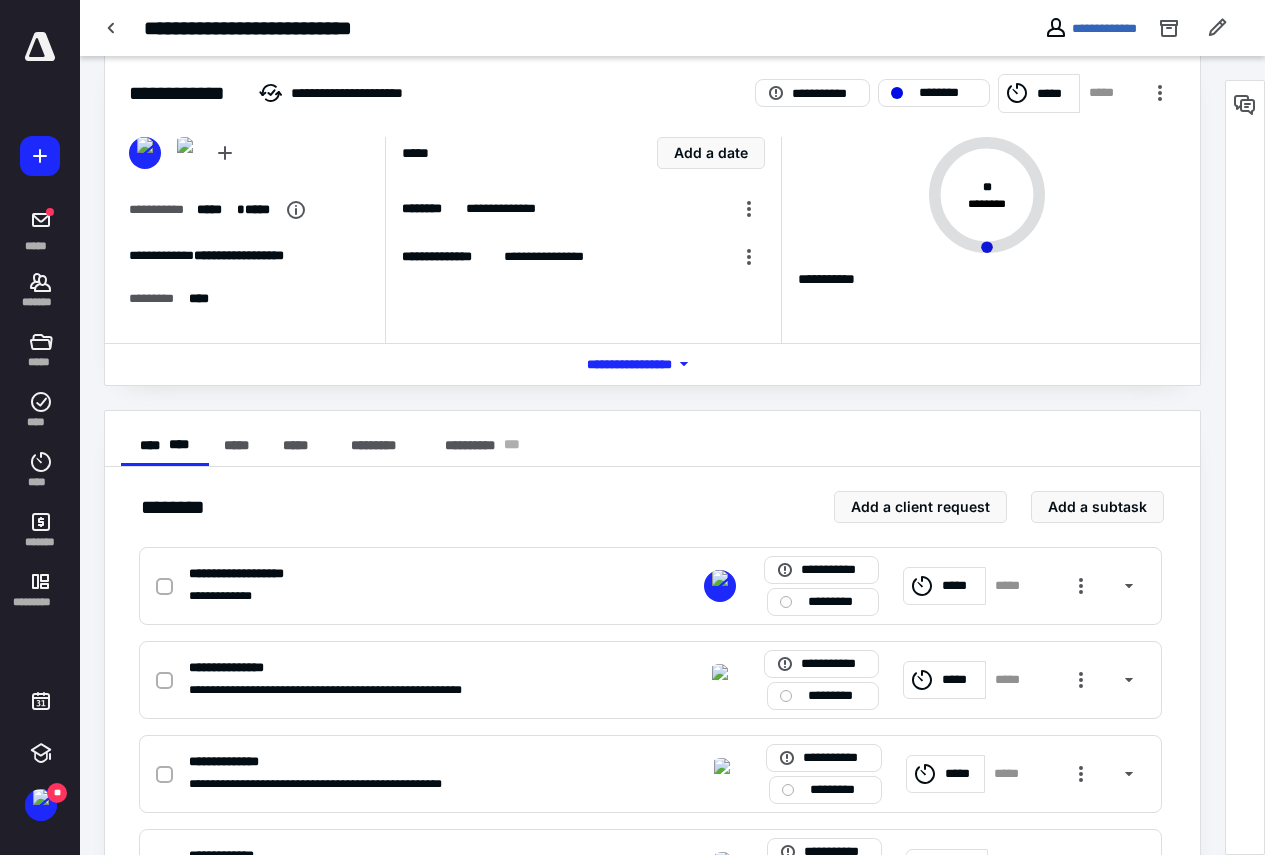 scroll, scrollTop: 0, scrollLeft: 0, axis: both 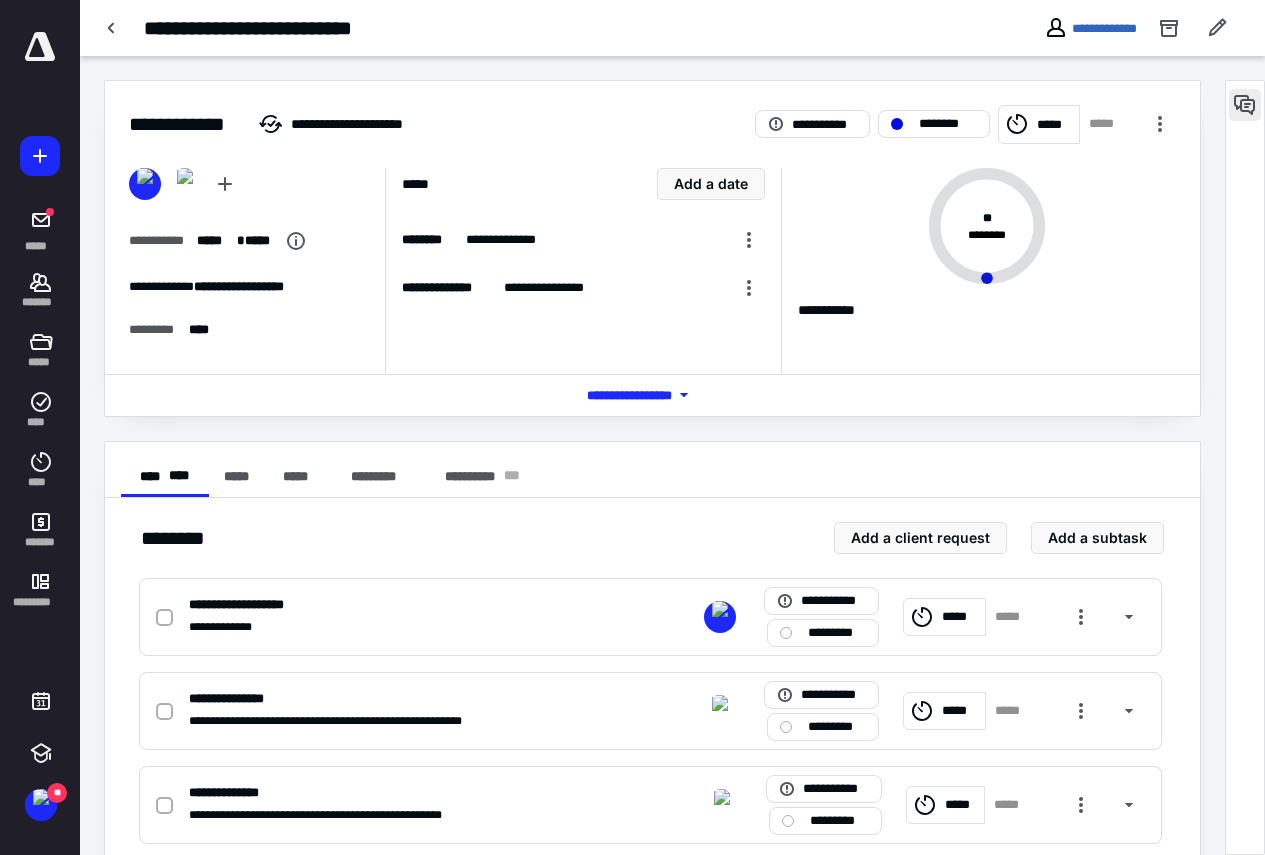 click at bounding box center [1245, 105] 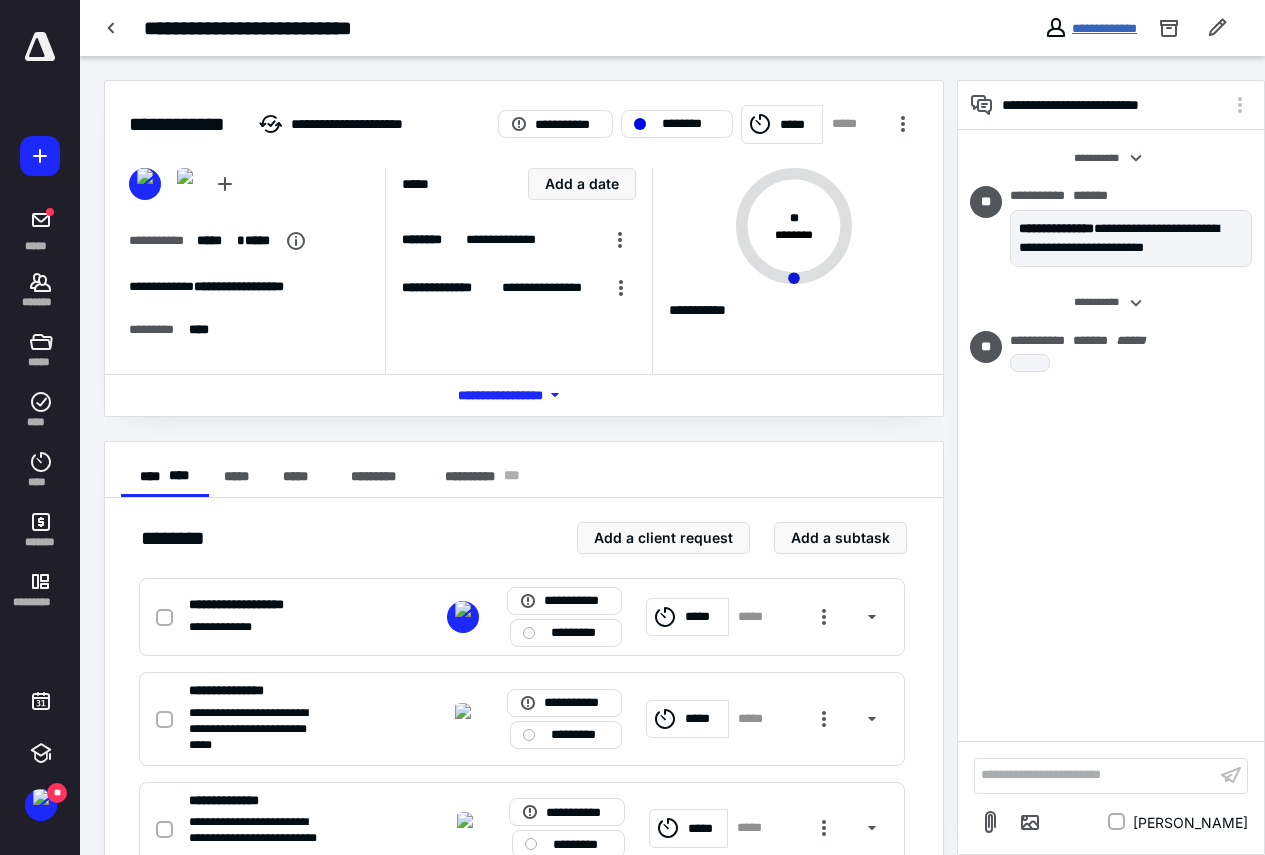 click on "**********" at bounding box center [1104, 28] 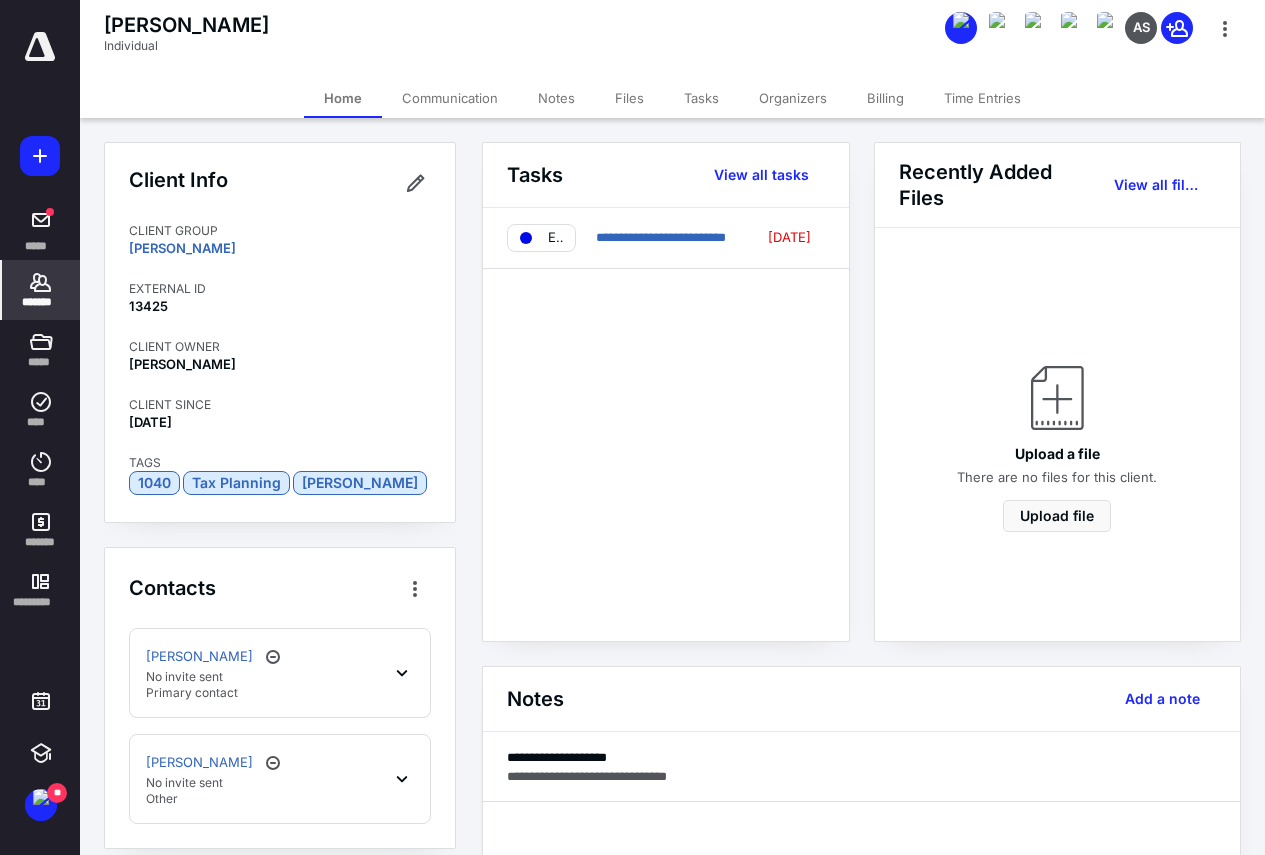 click on "Files" at bounding box center (629, 98) 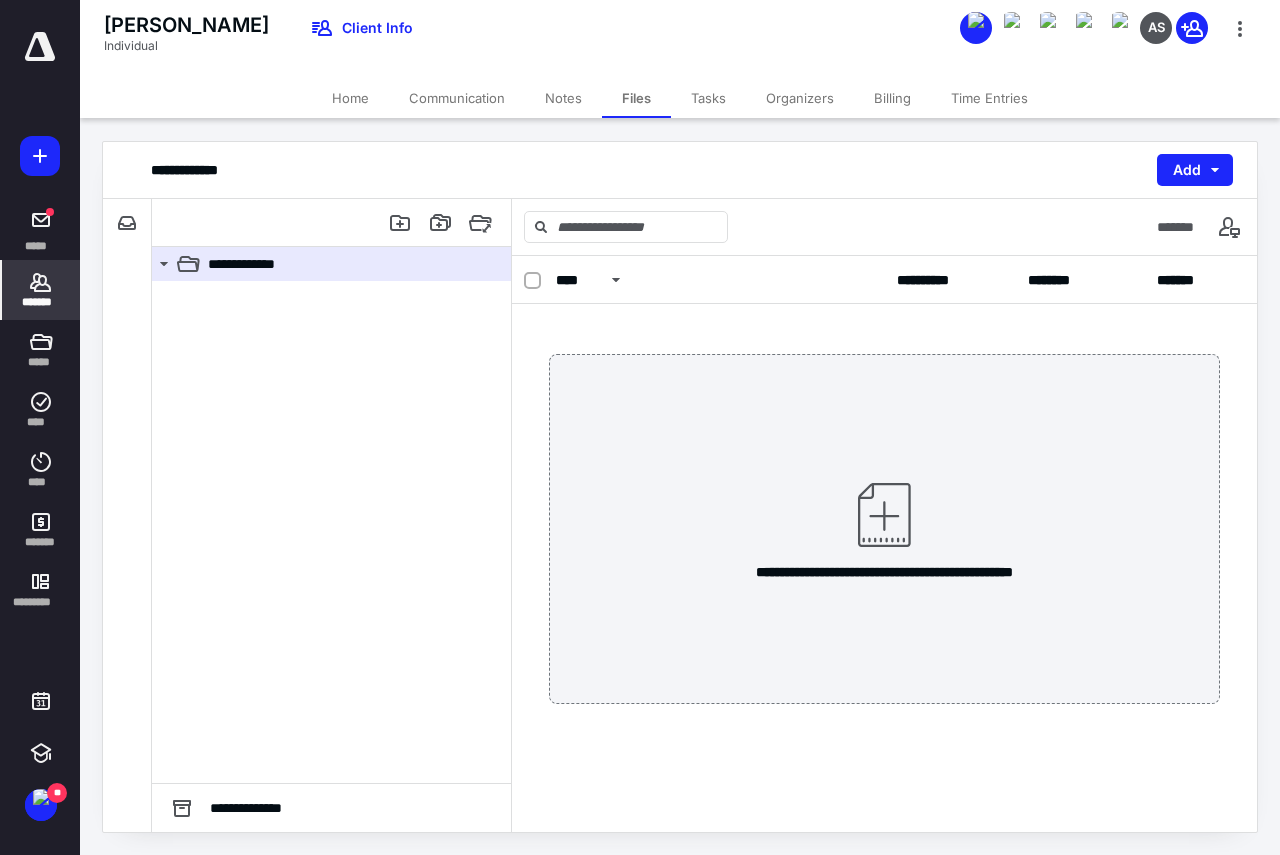 click 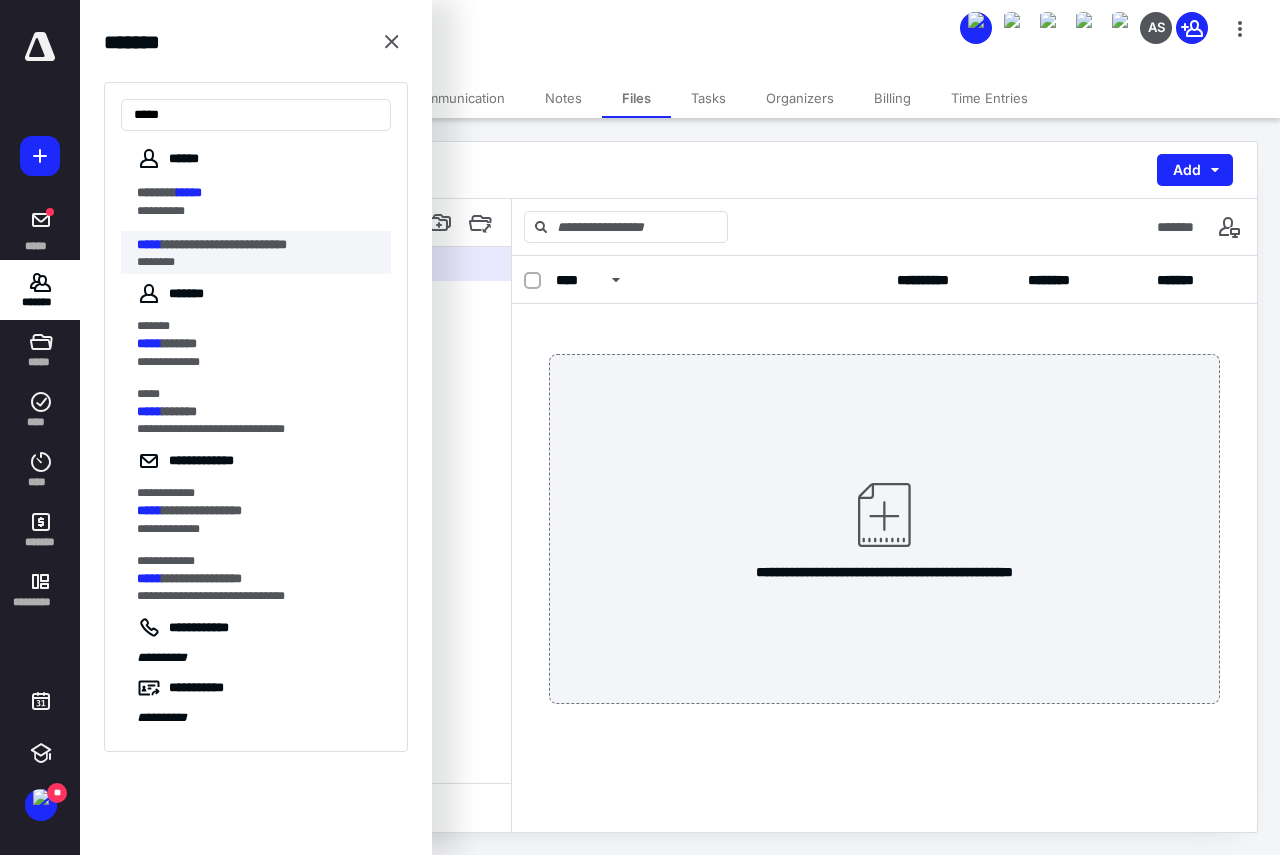 type on "*****" 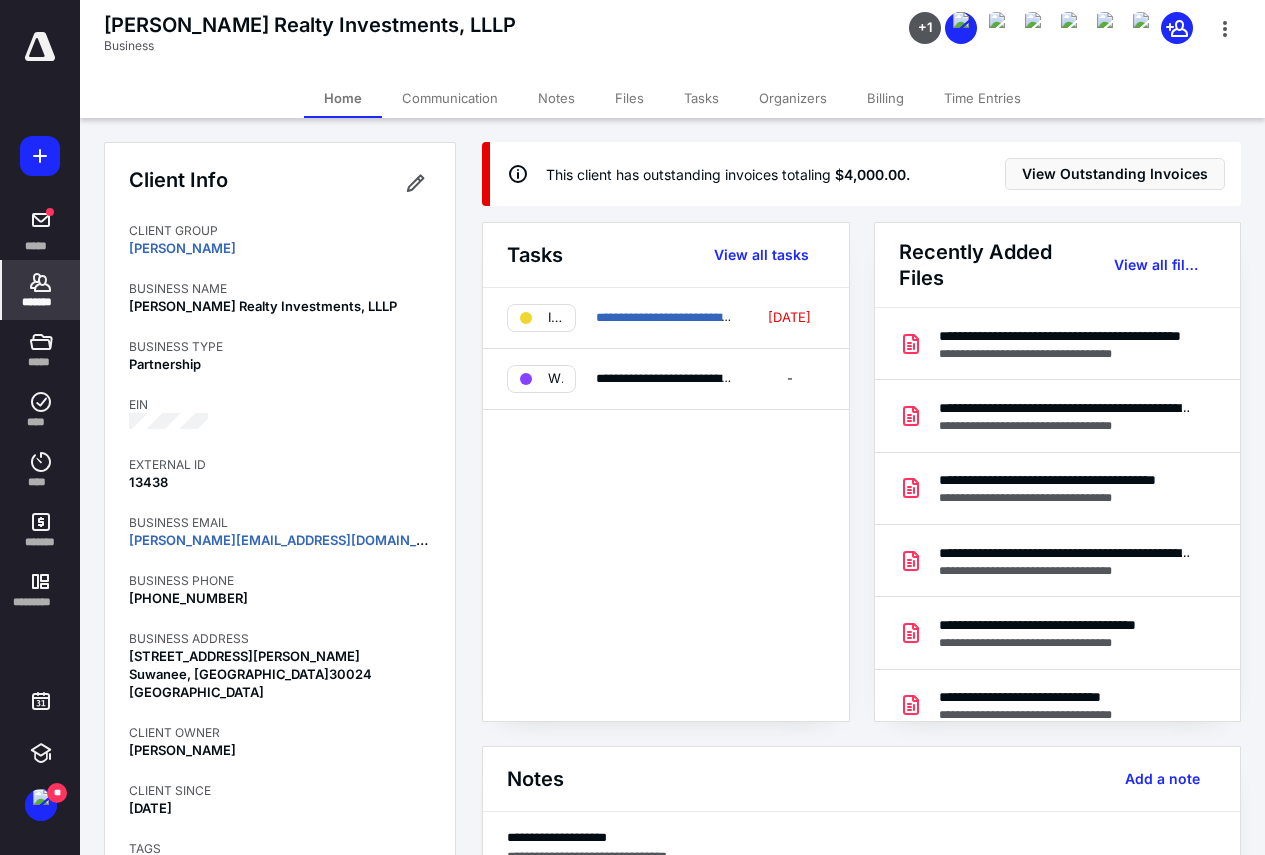 click 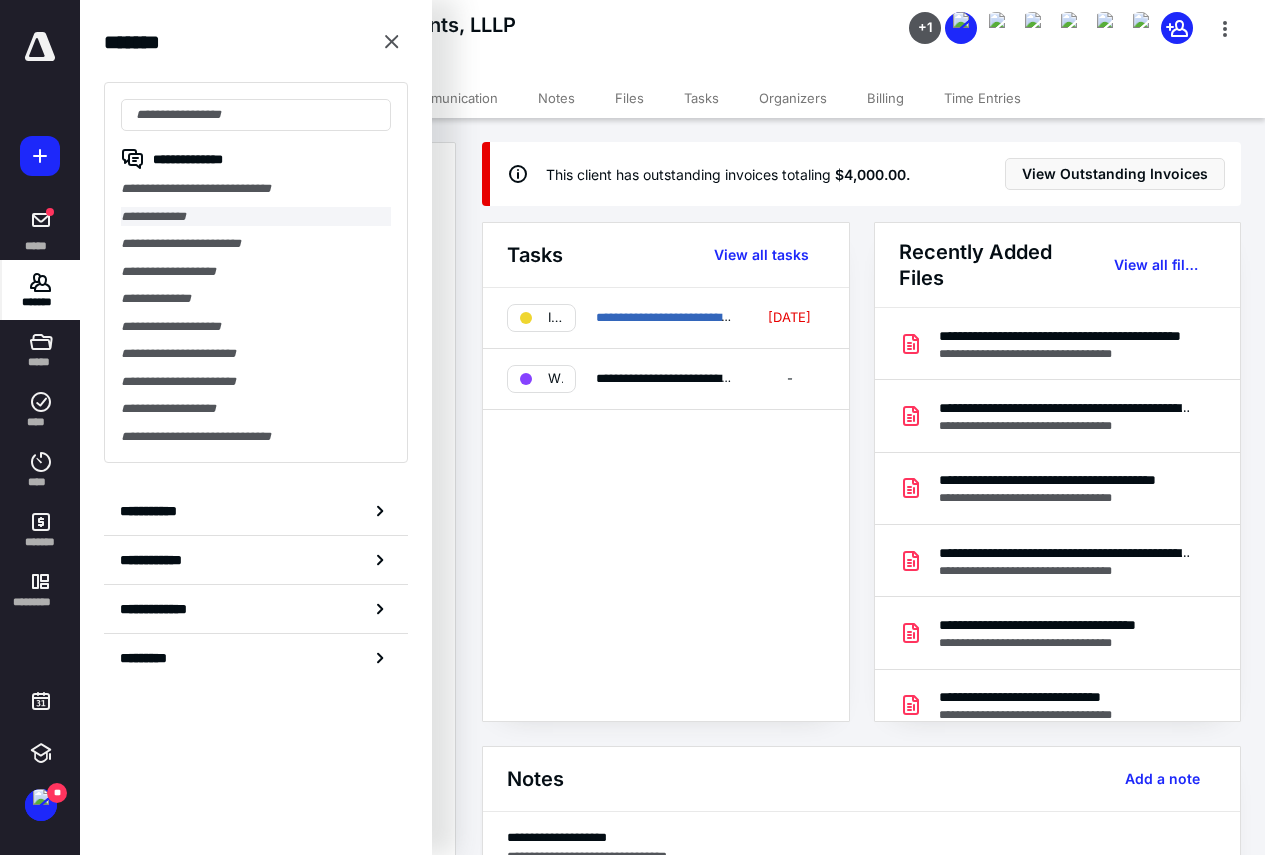 click on "**********" at bounding box center (256, 217) 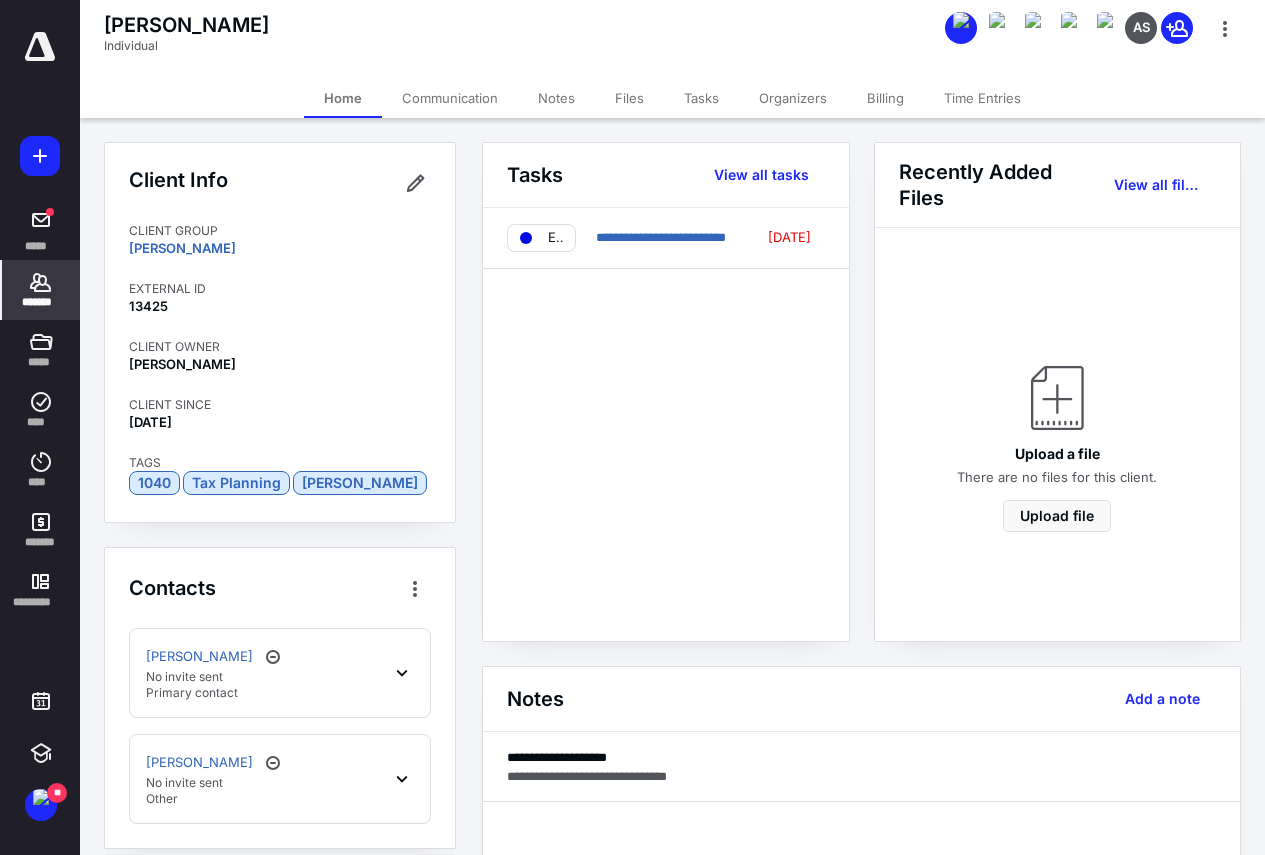 click on "*******" at bounding box center [41, 290] 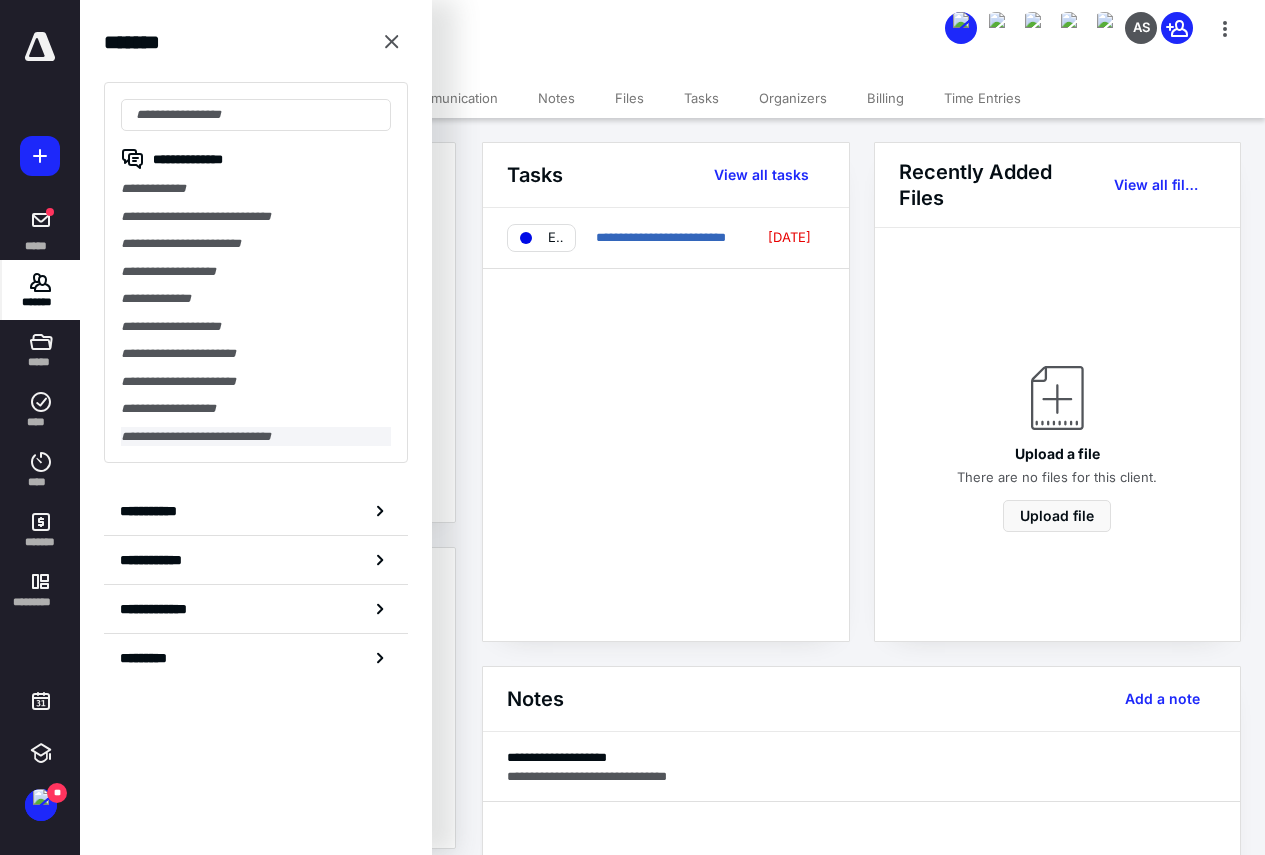 click on "**********" at bounding box center [256, 437] 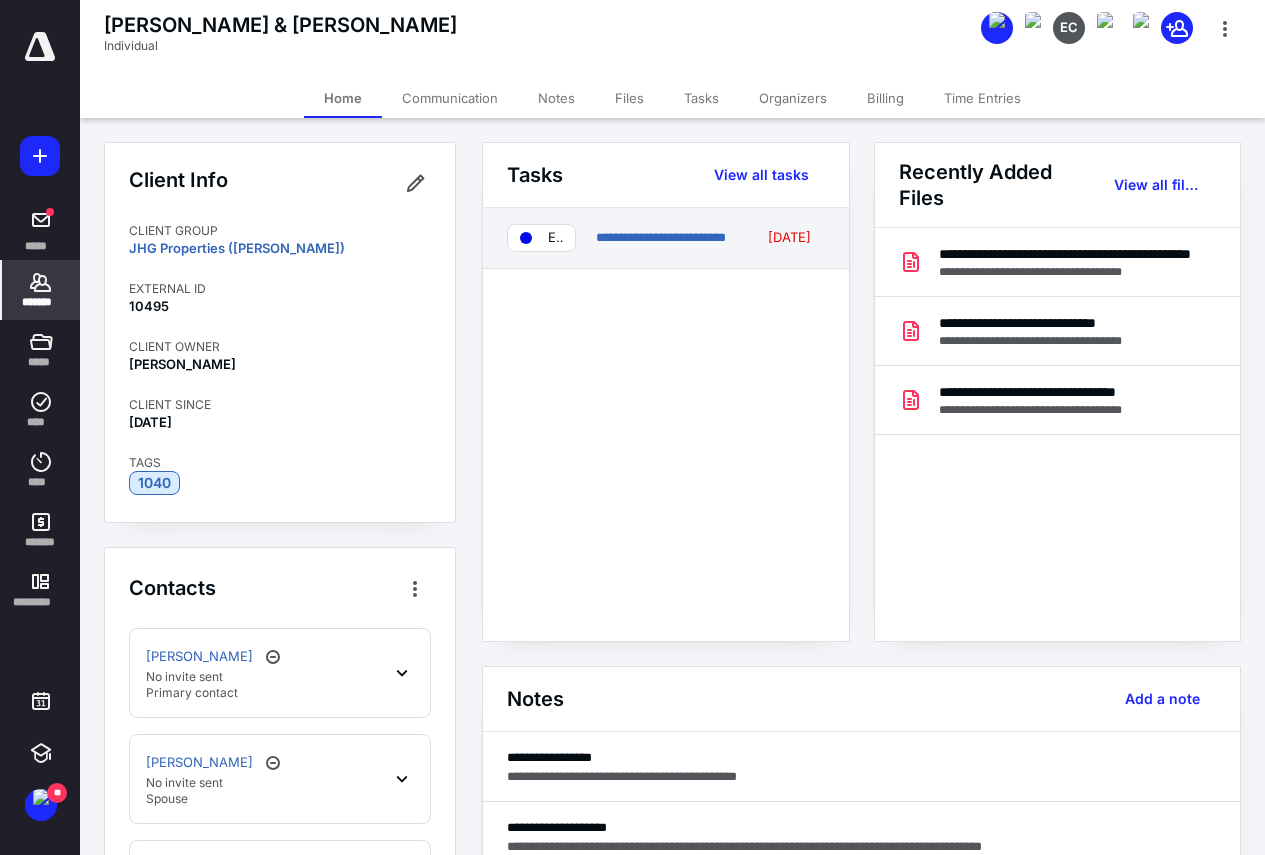 click on "**********" at bounding box center [666, 238] 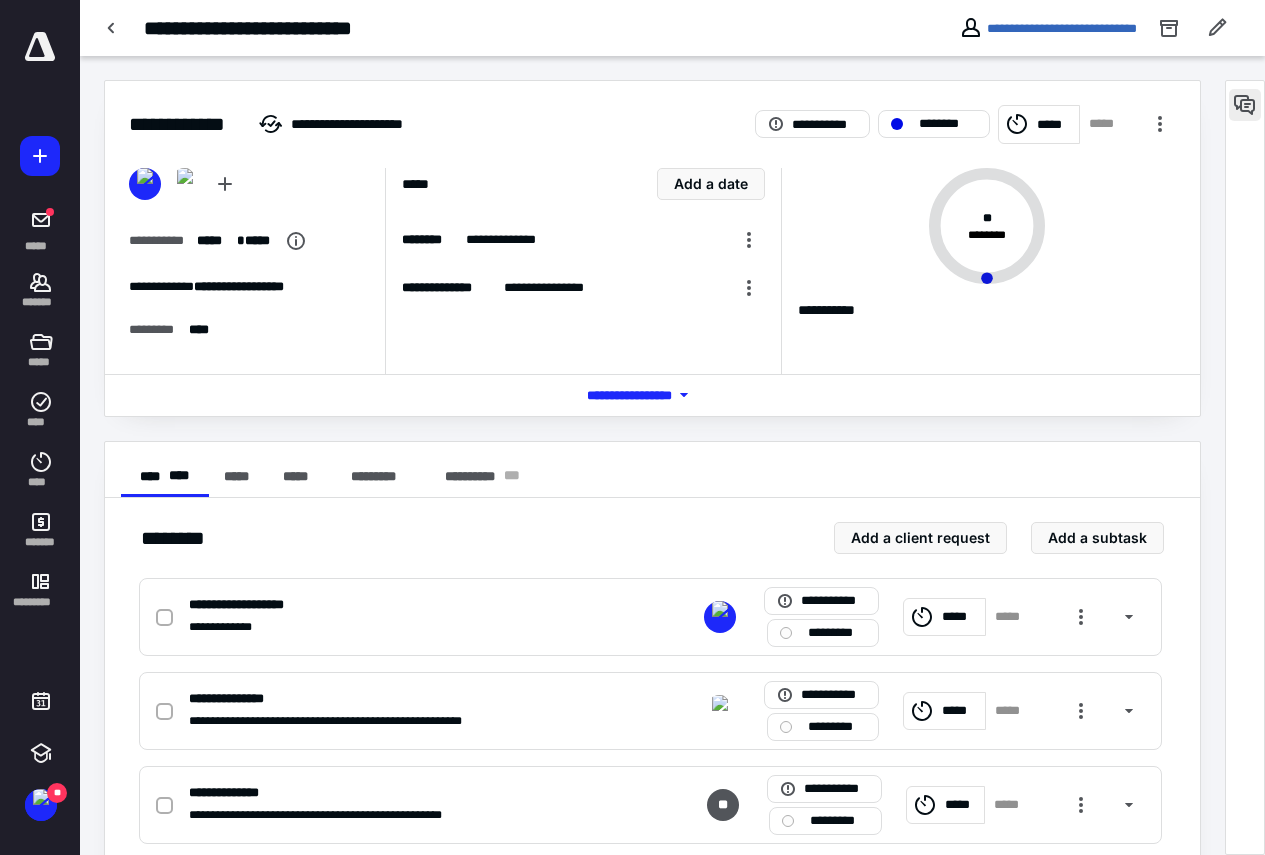 click at bounding box center [1245, 105] 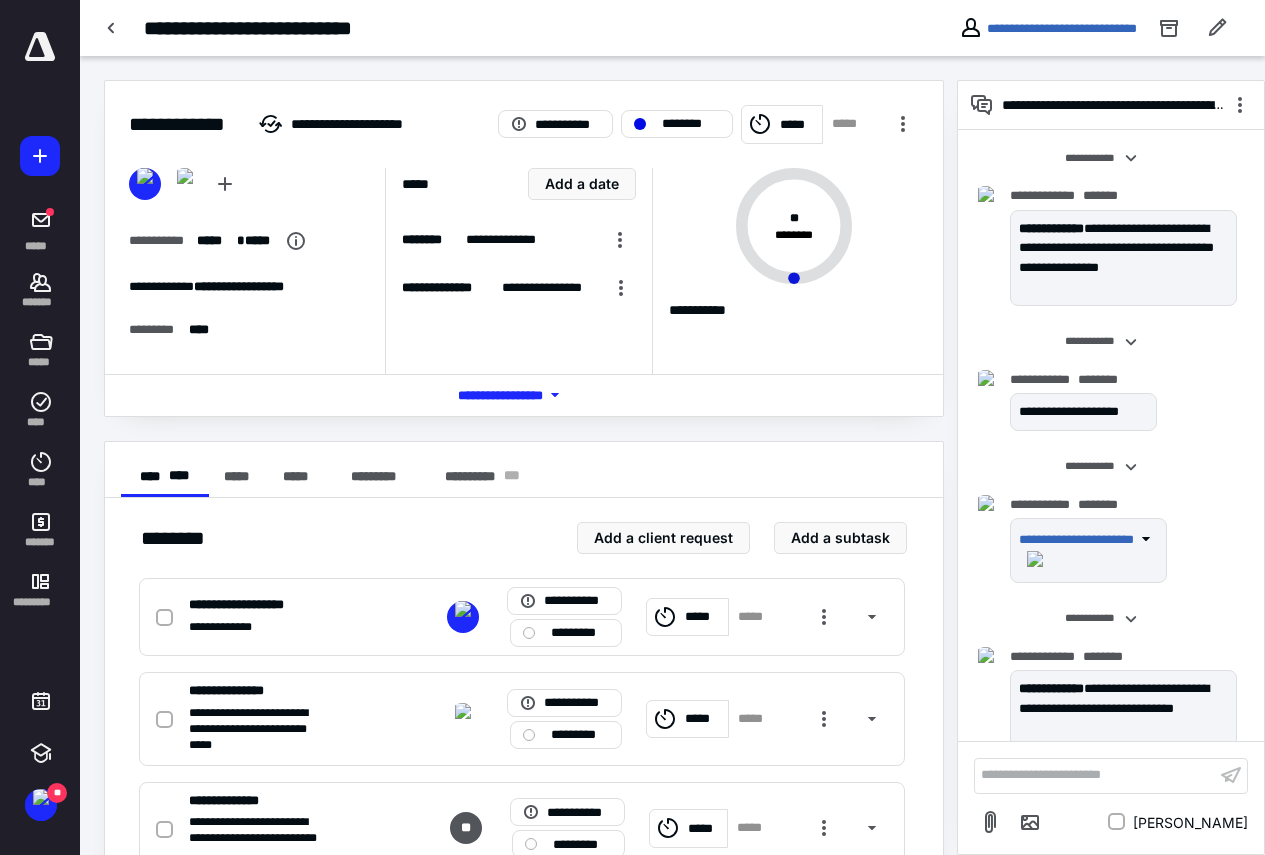 scroll, scrollTop: 23, scrollLeft: 0, axis: vertical 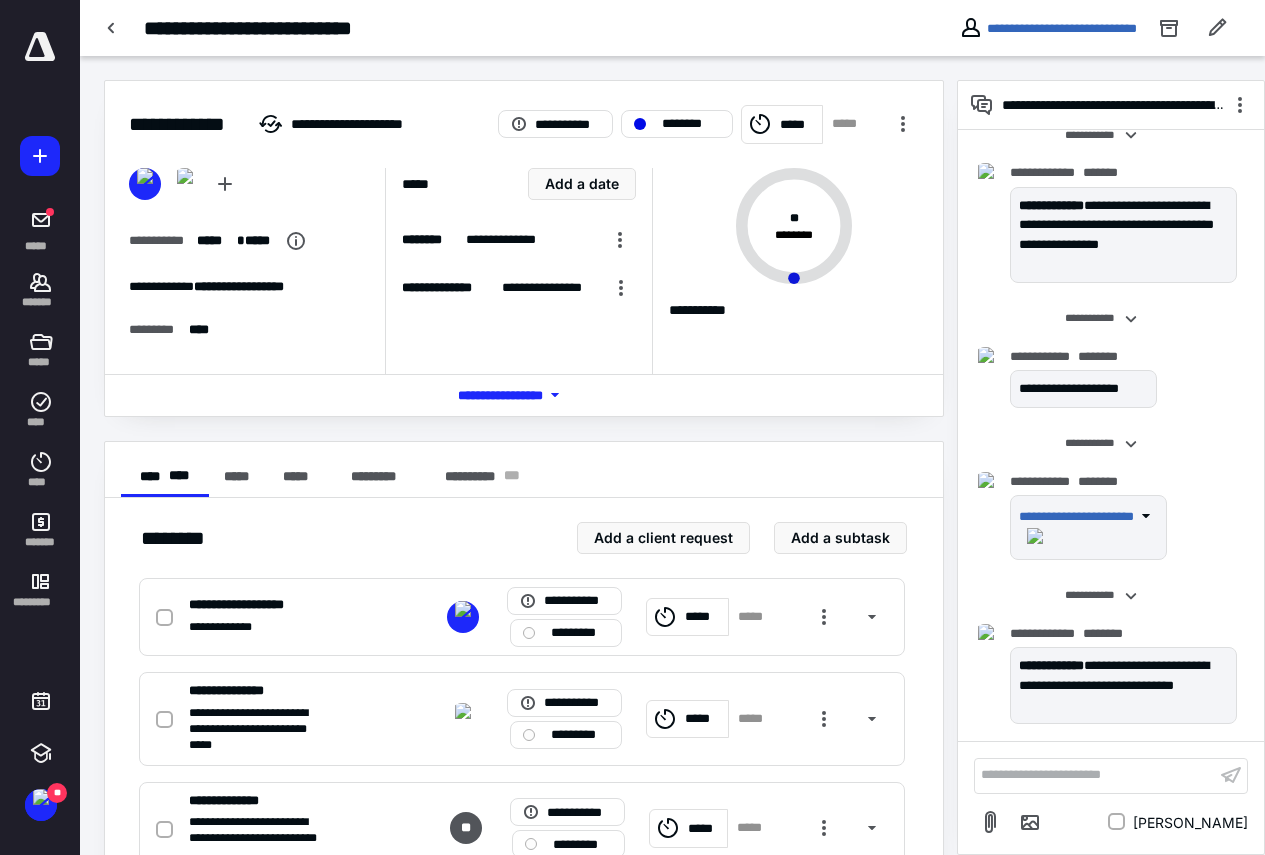 click on "**********" at bounding box center [1095, 775] 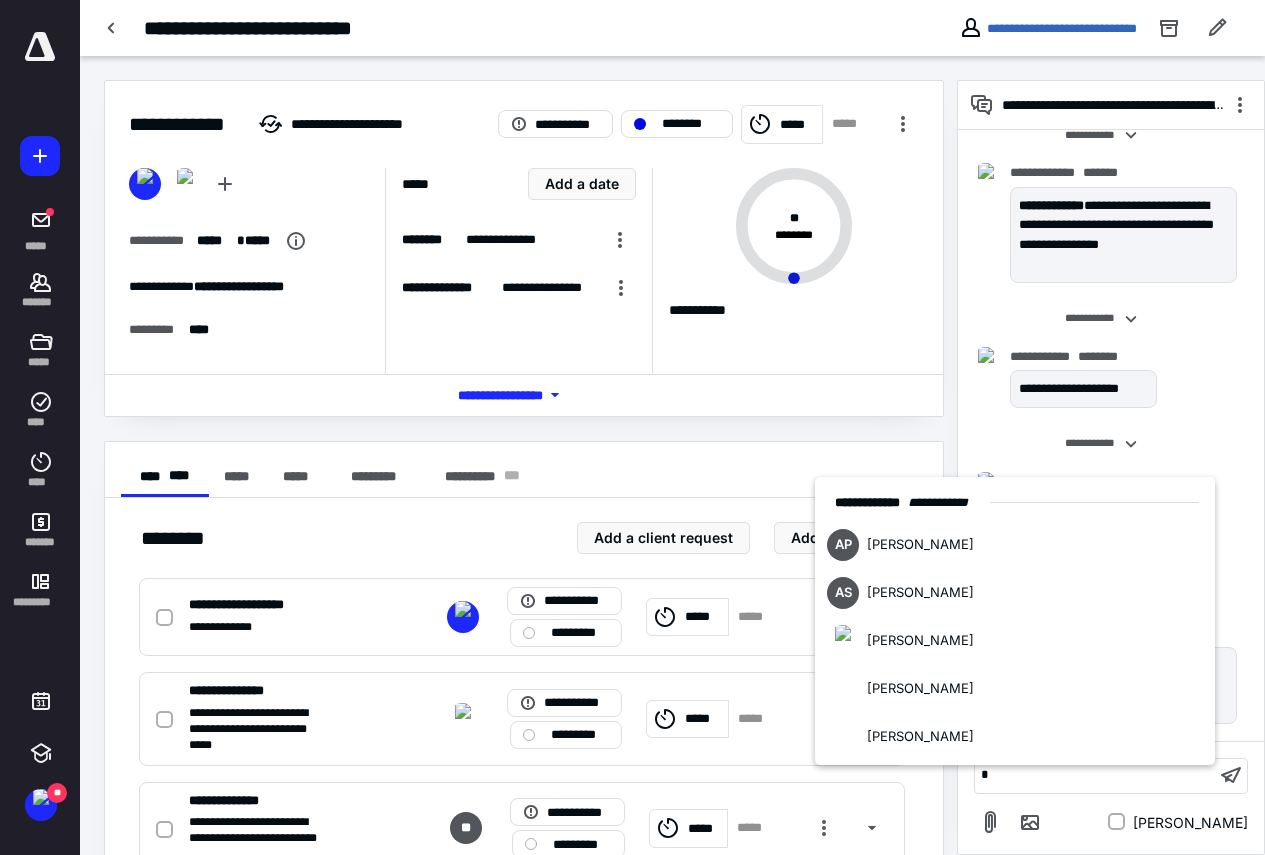 type 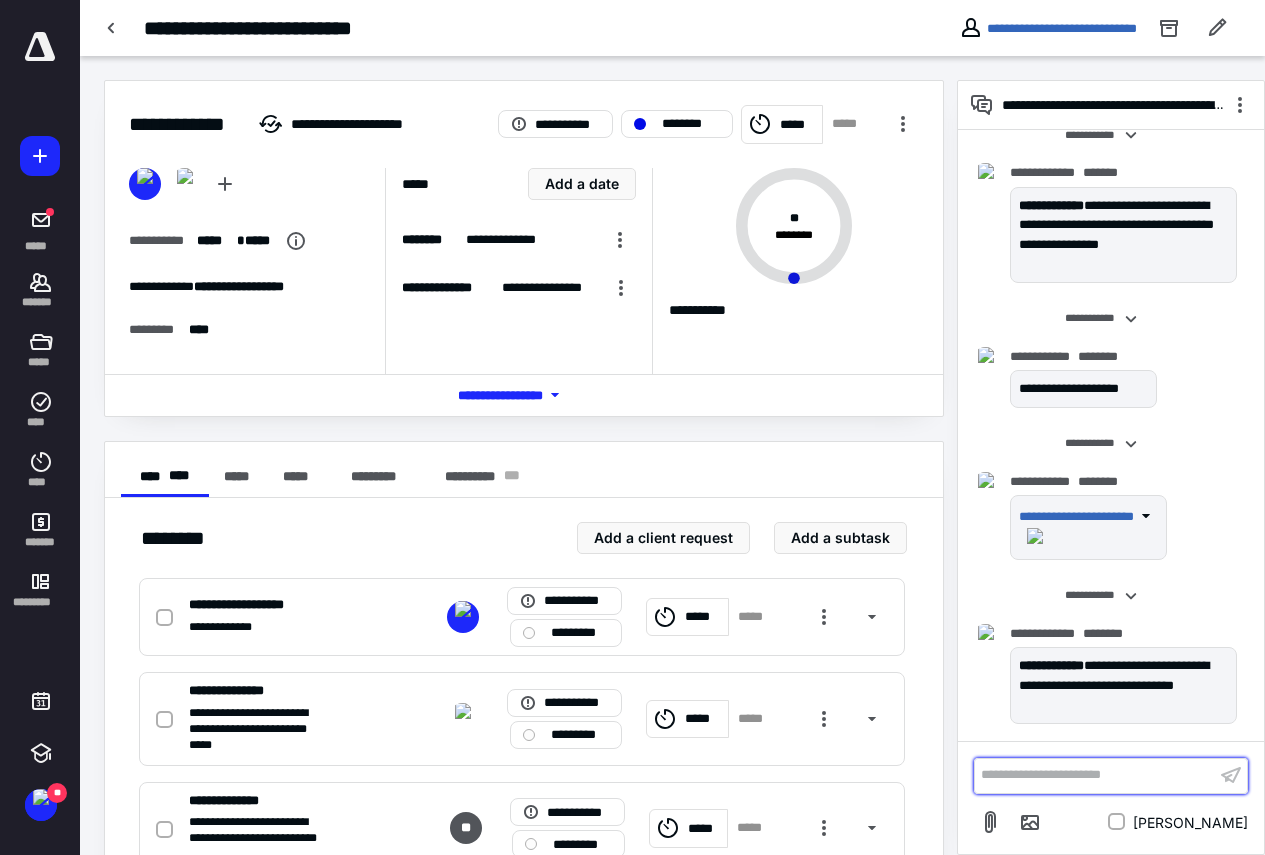 click on "**********" at bounding box center (1095, 775) 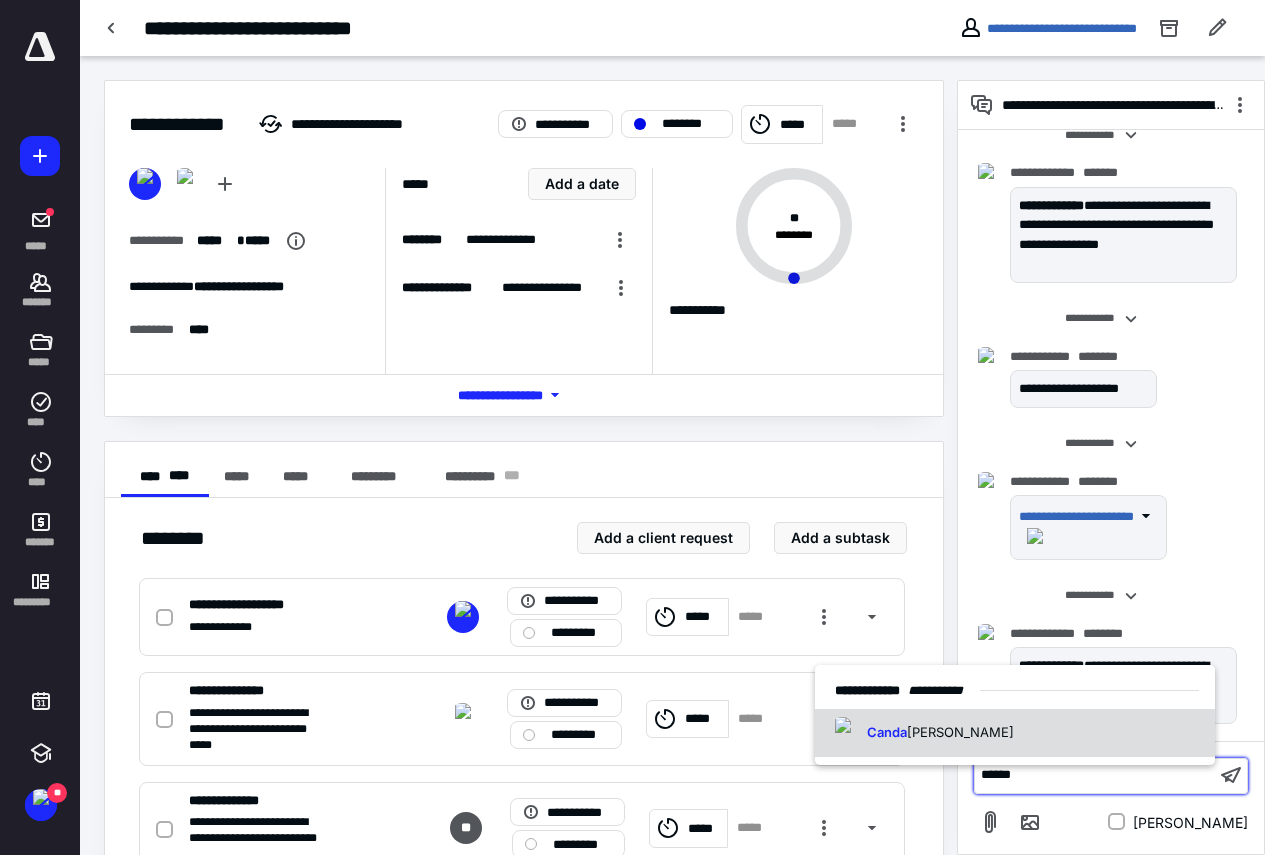 click on "[PERSON_NAME]" at bounding box center (960, 732) 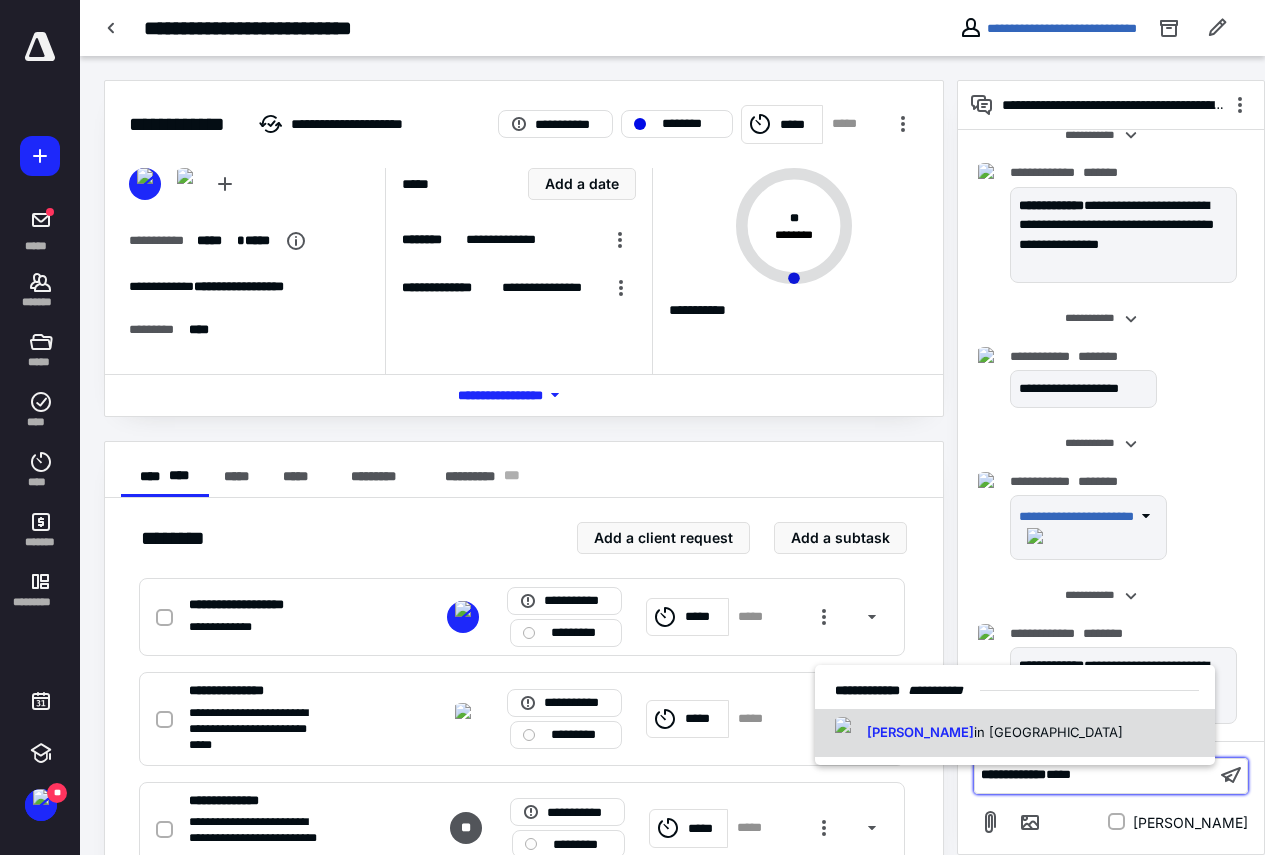 click on "[PERSON_NAME] in [PERSON_NAME]" at bounding box center (1015, 733) 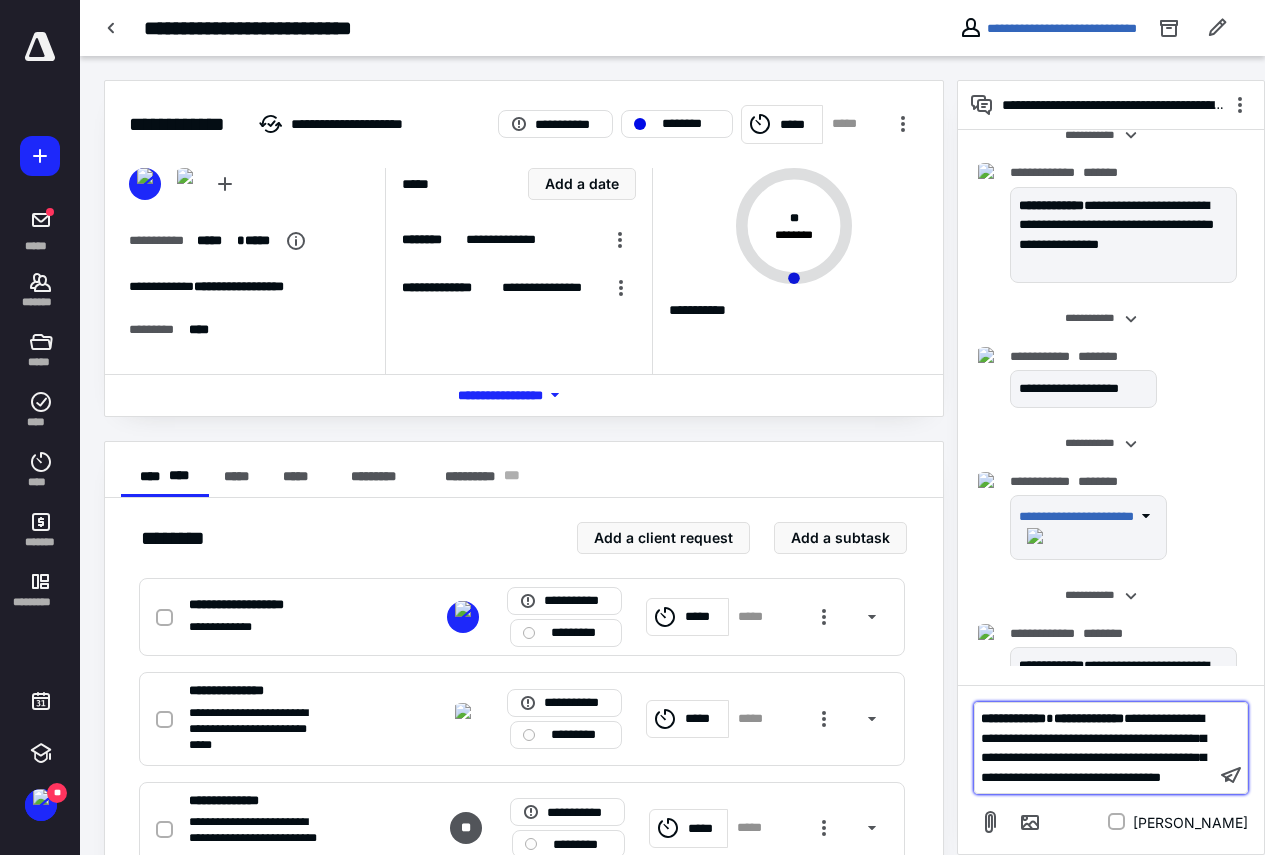 scroll, scrollTop: 368, scrollLeft: 0, axis: vertical 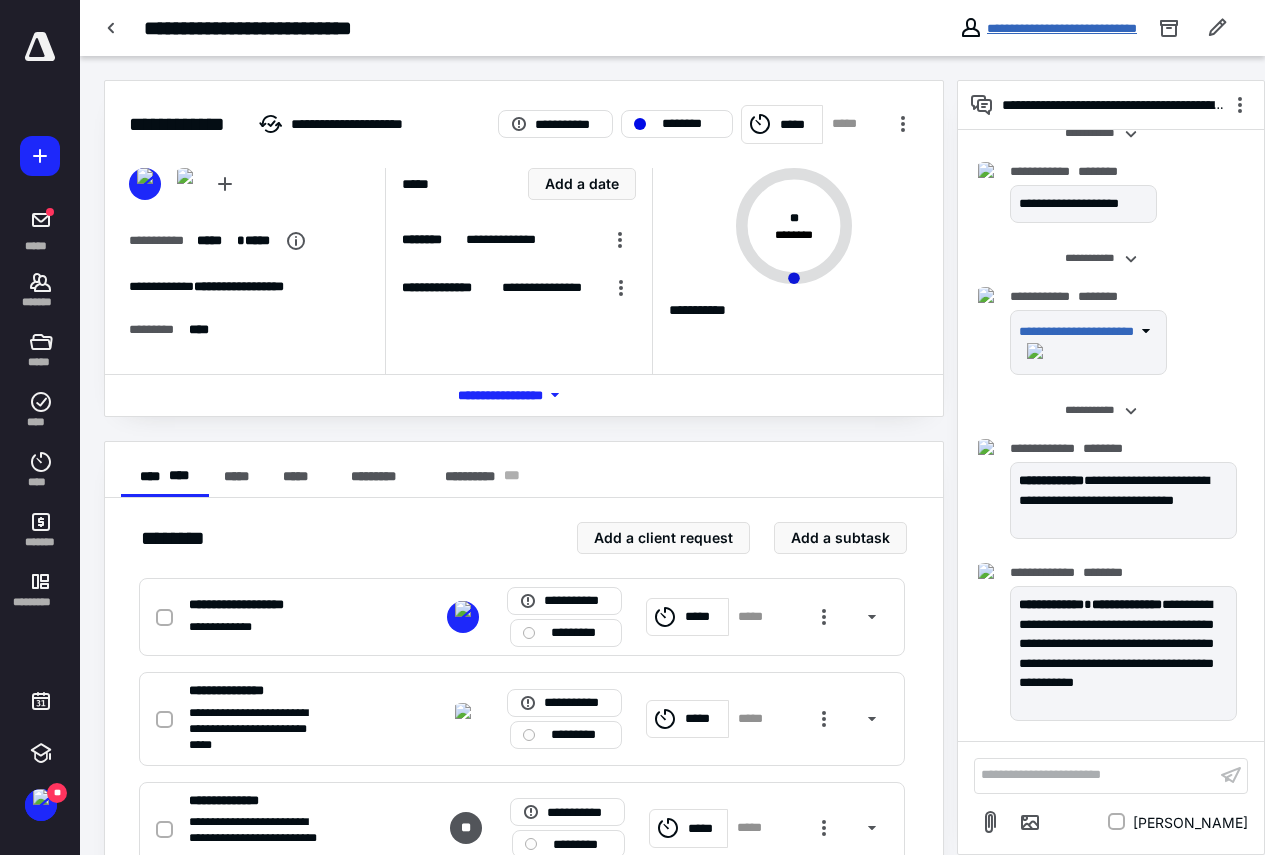 click on "**********" at bounding box center [1062, 28] 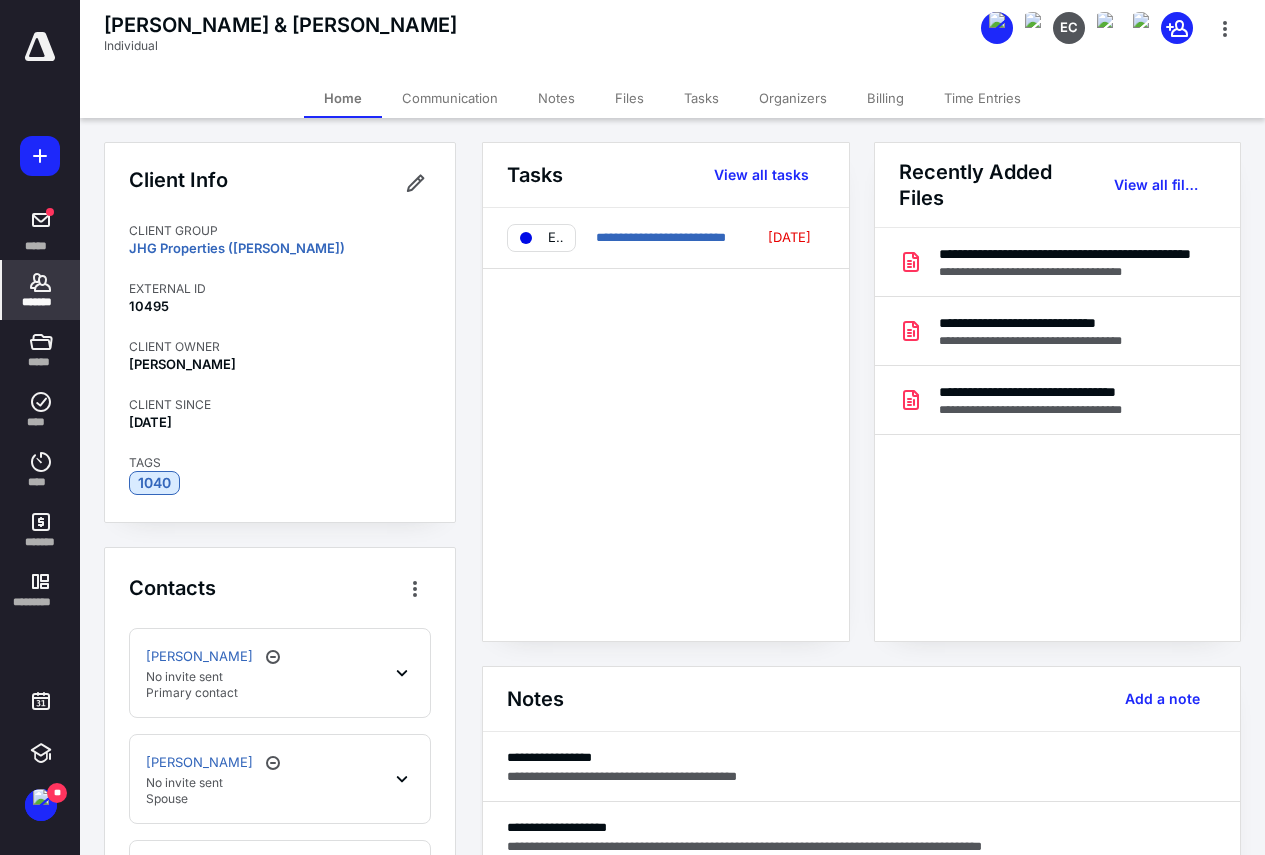 scroll, scrollTop: 320, scrollLeft: 0, axis: vertical 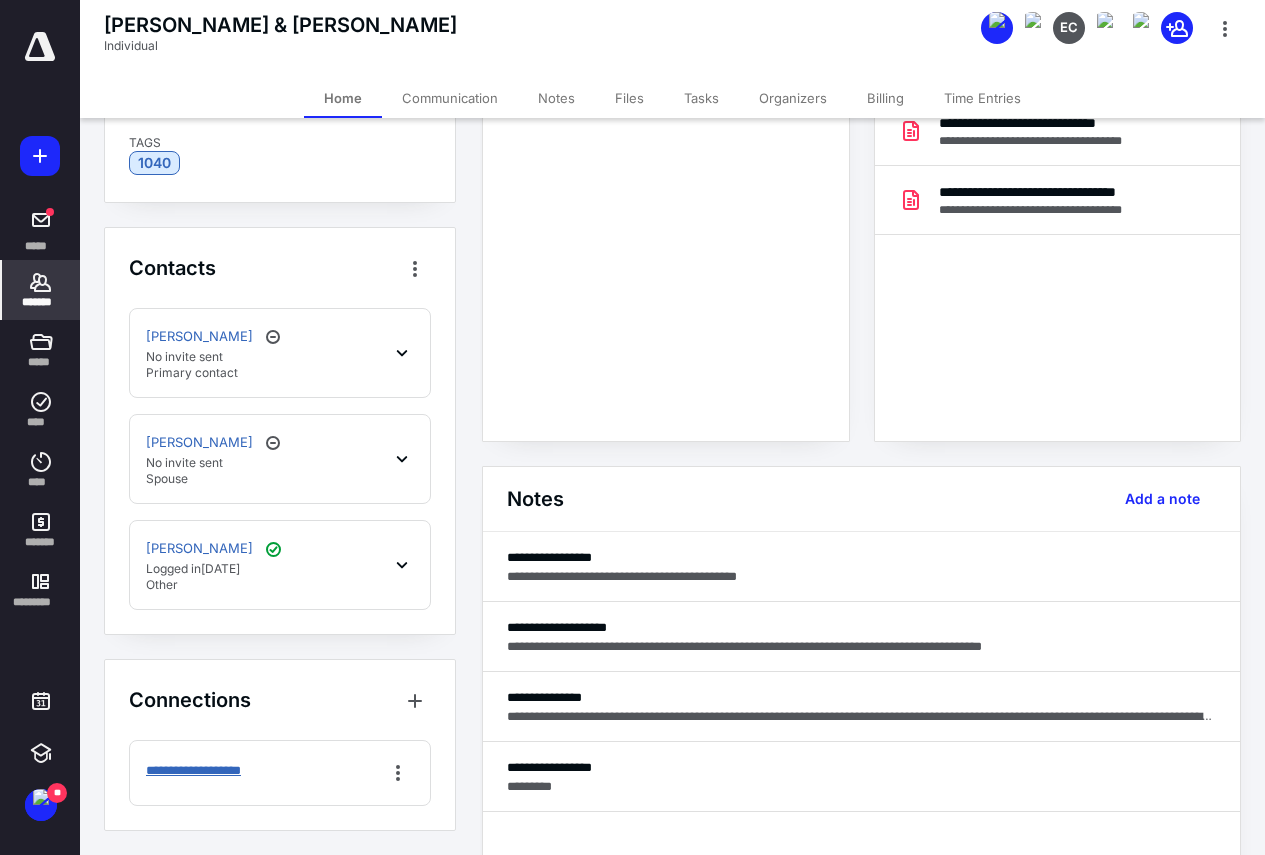click on "**********" at bounding box center (208, 771) 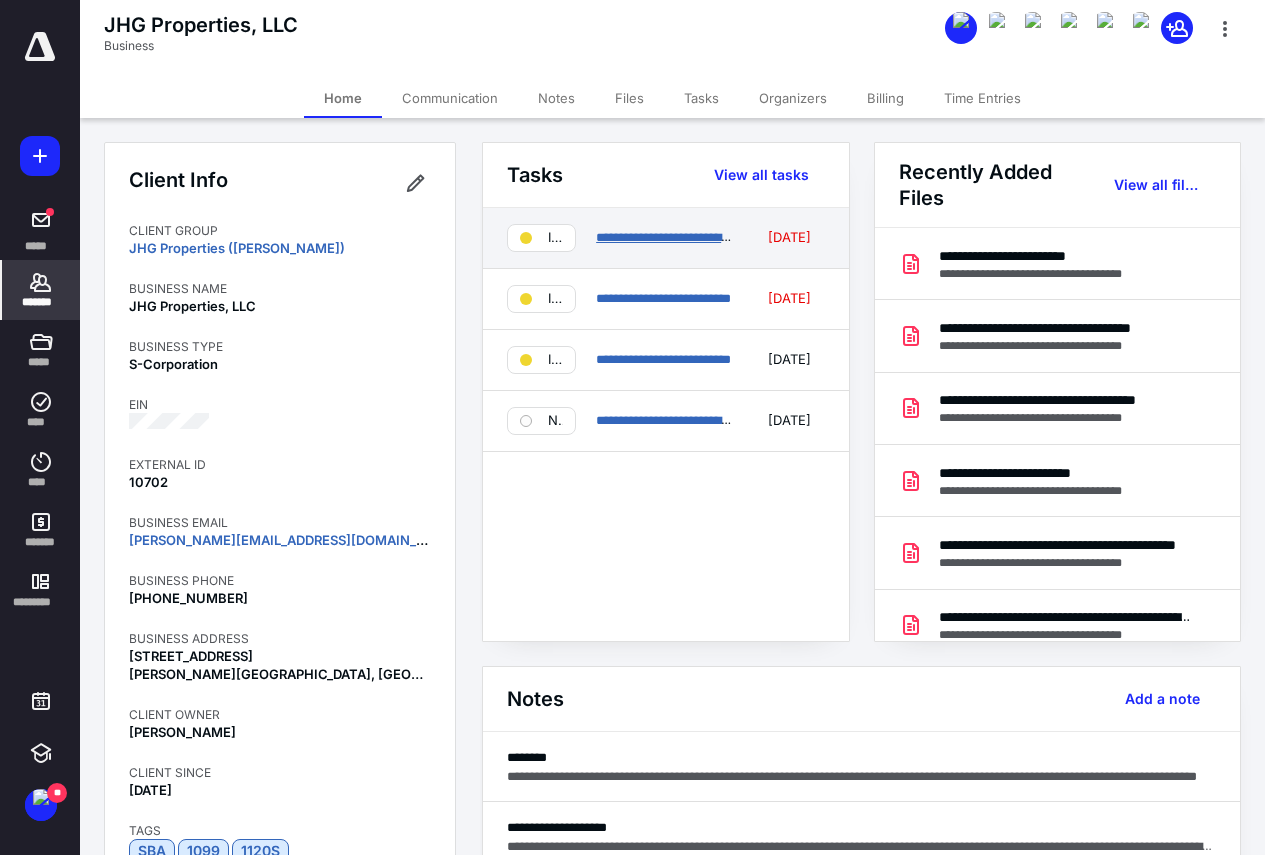 click on "**********" at bounding box center [688, 237] 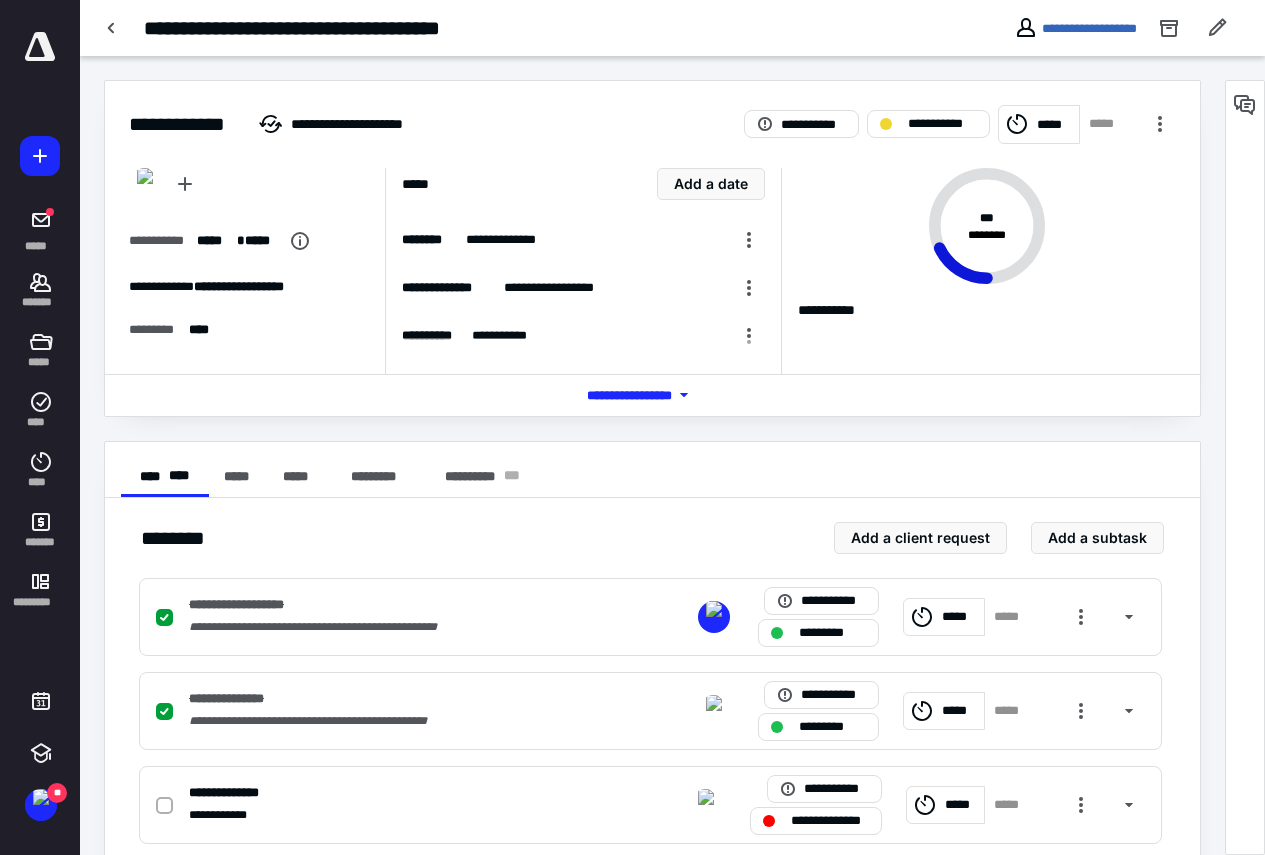 scroll, scrollTop: 400, scrollLeft: 0, axis: vertical 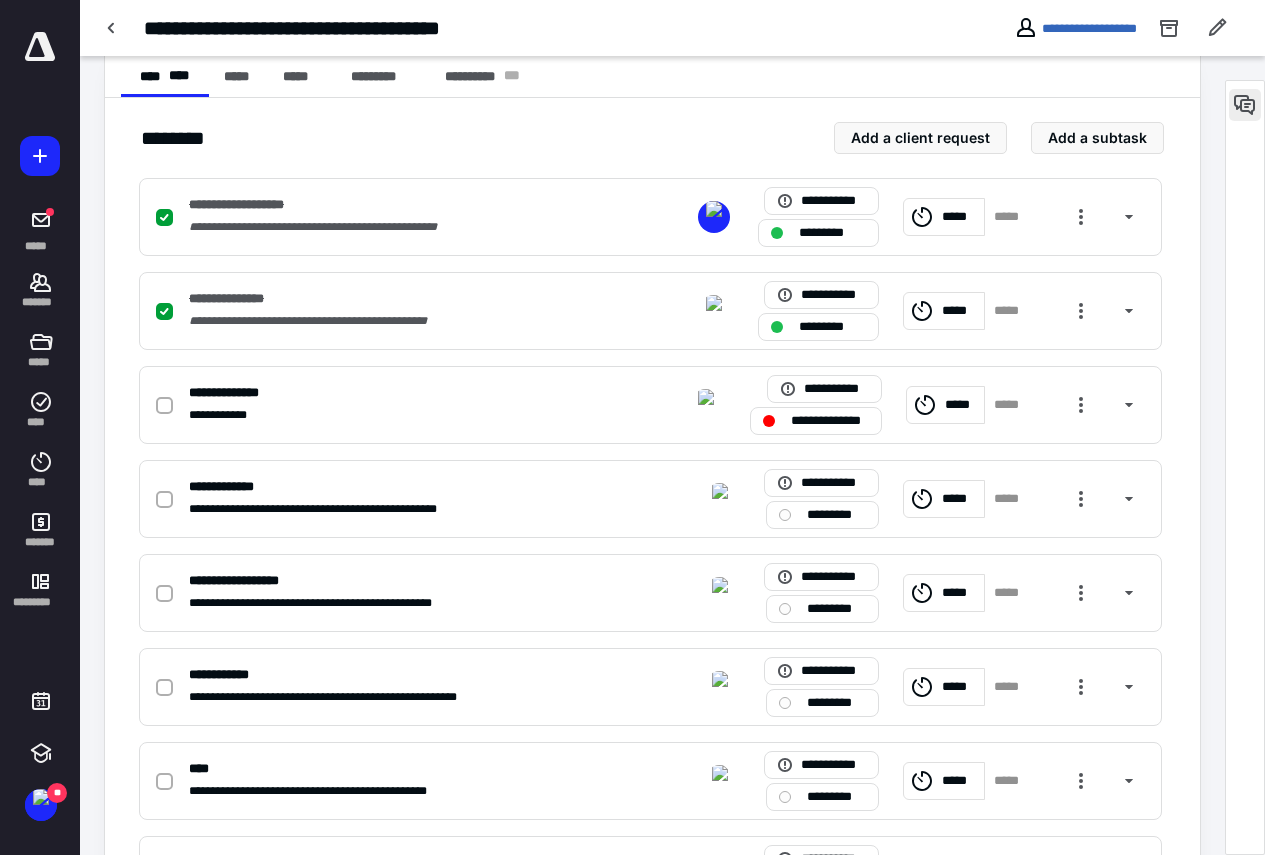 click at bounding box center (1245, 105) 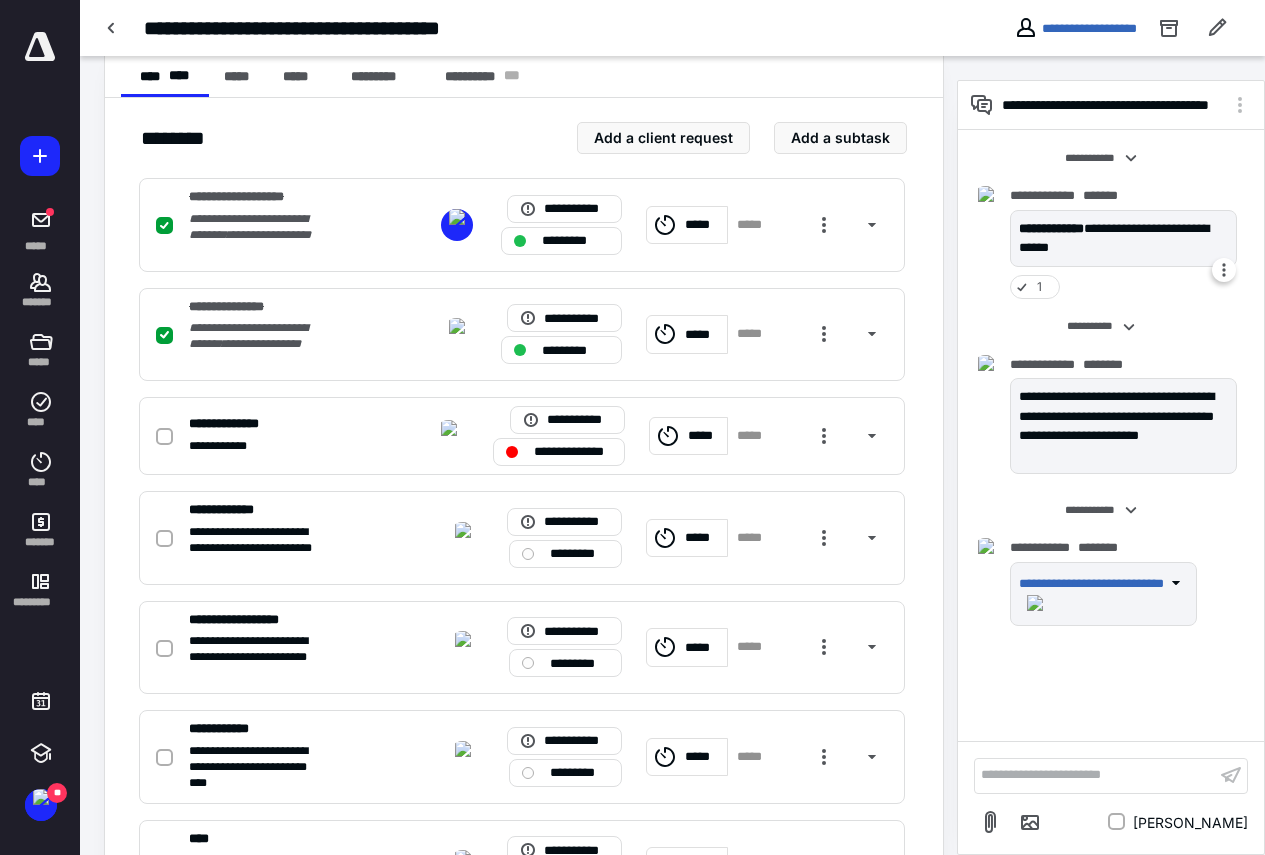 scroll, scrollTop: 84, scrollLeft: 0, axis: vertical 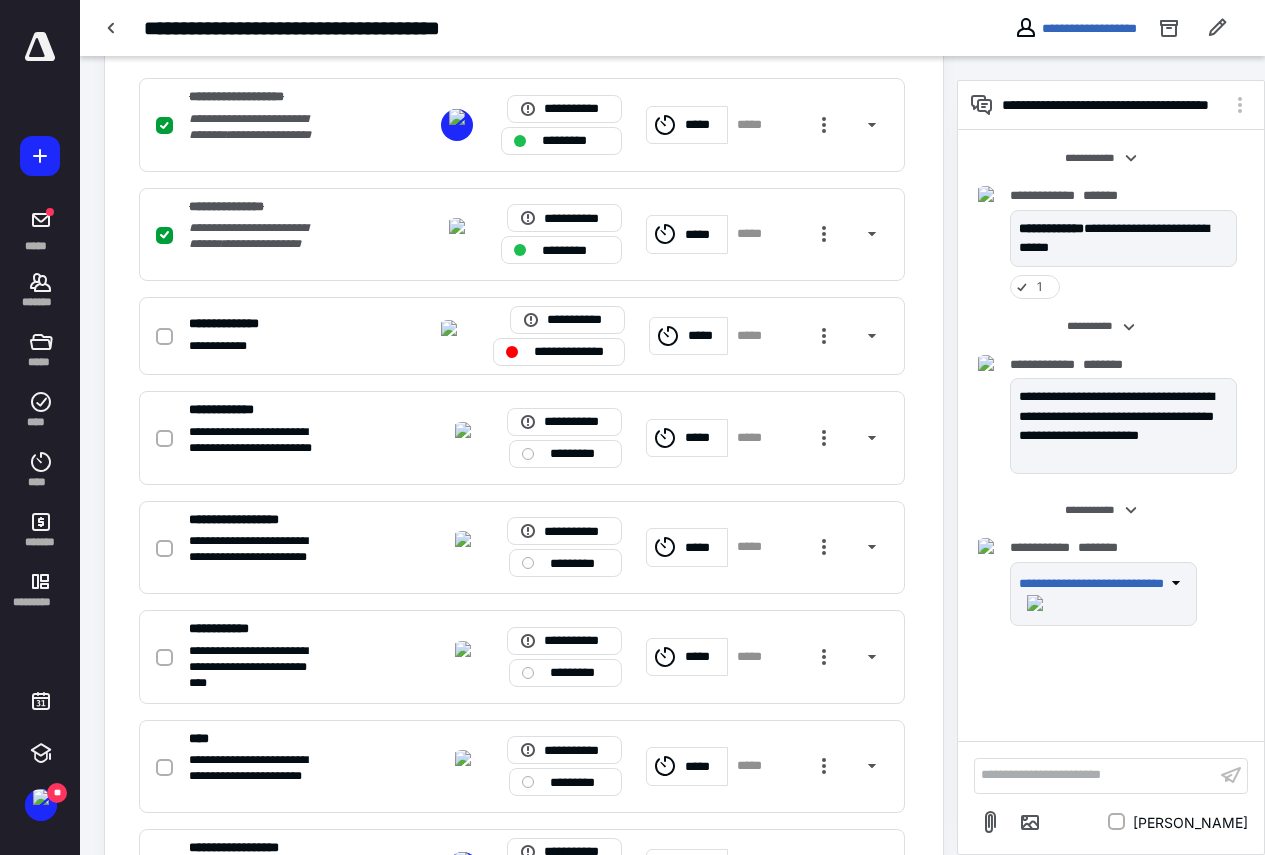 click on "**********" at bounding box center (1095, 775) 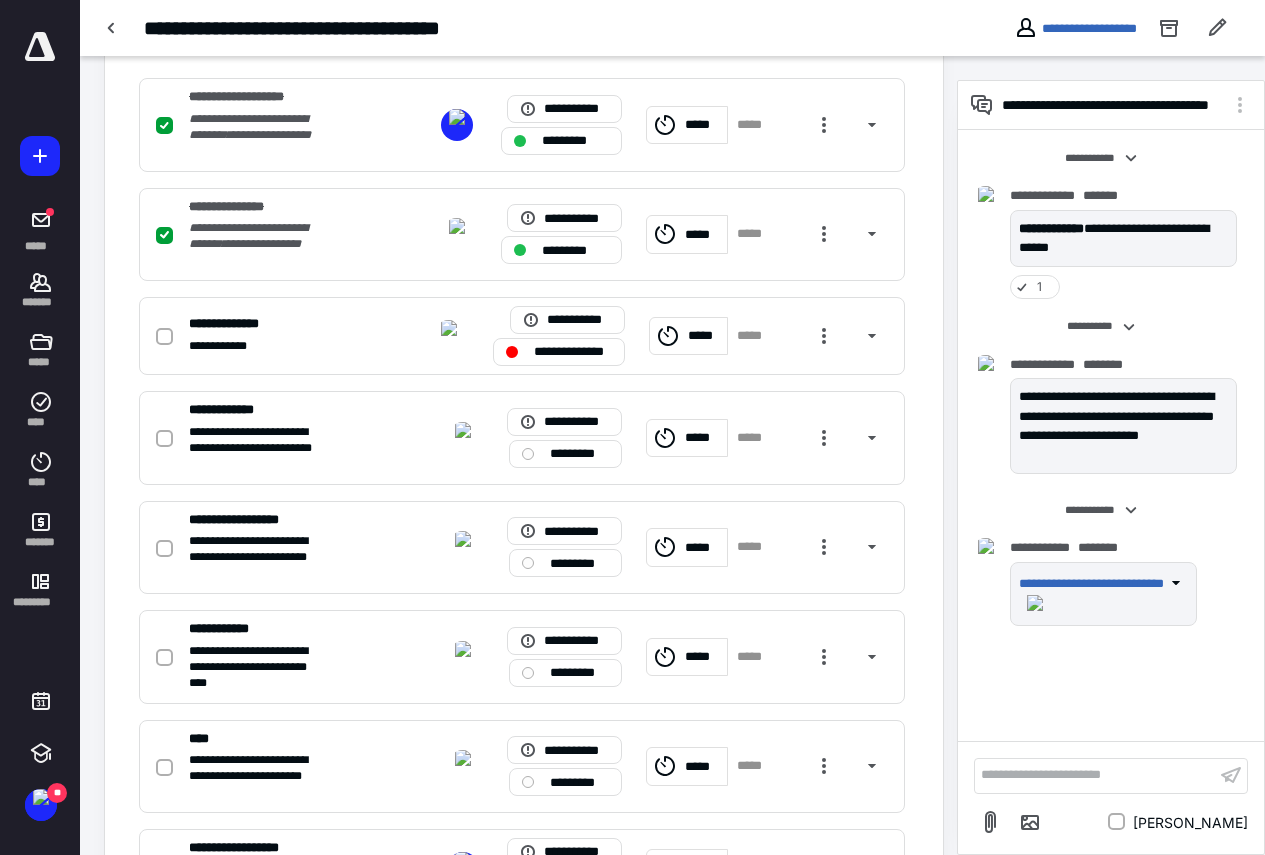 scroll, scrollTop: 44, scrollLeft: 0, axis: vertical 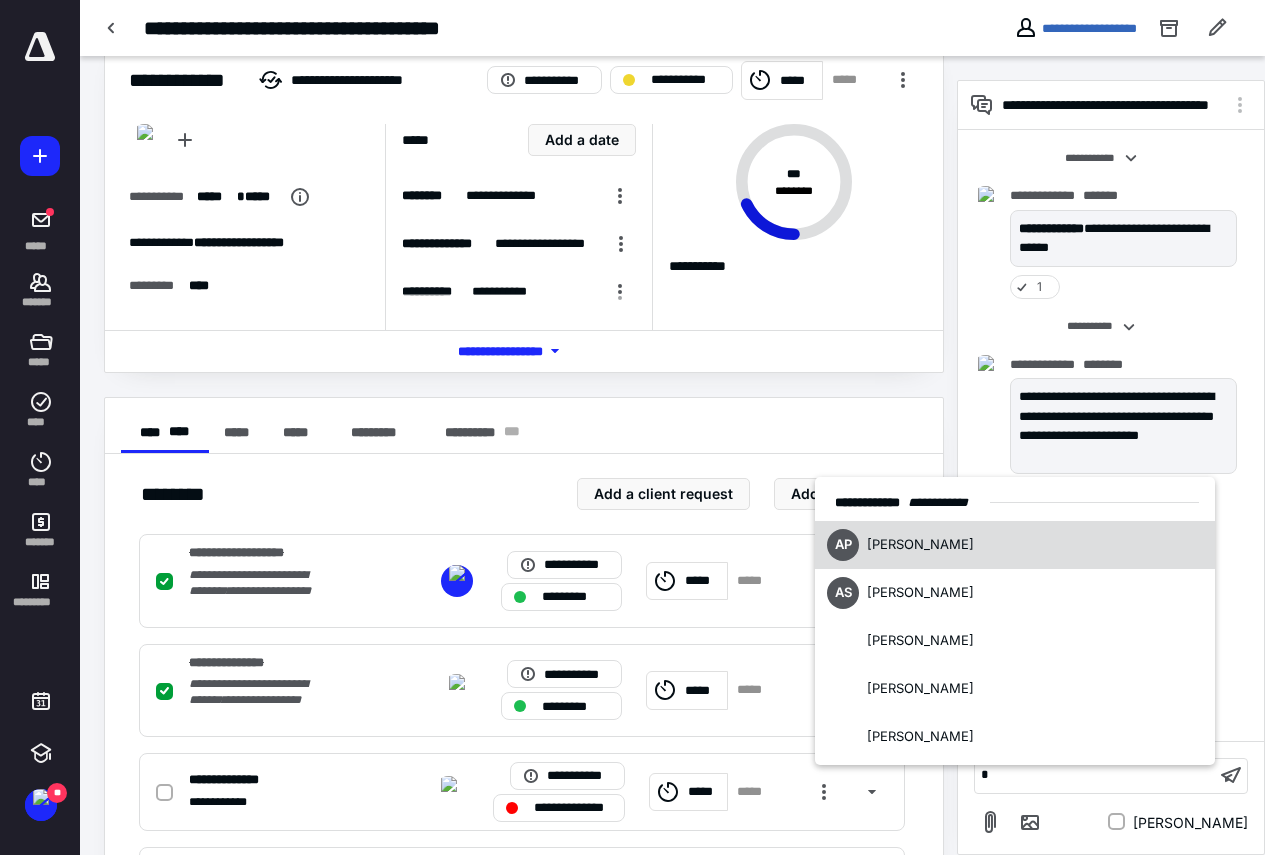 type 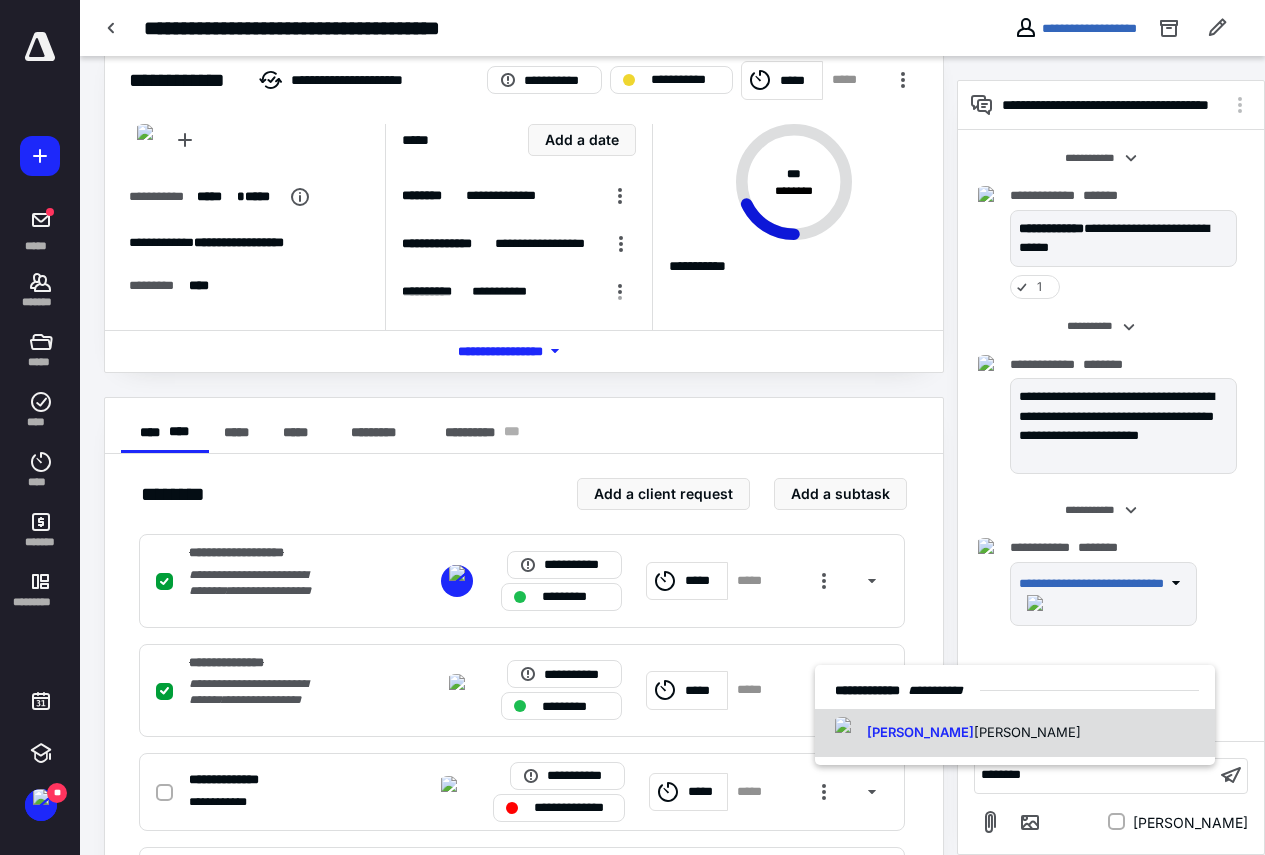 click on "[PERSON_NAME]" at bounding box center (954, 733) 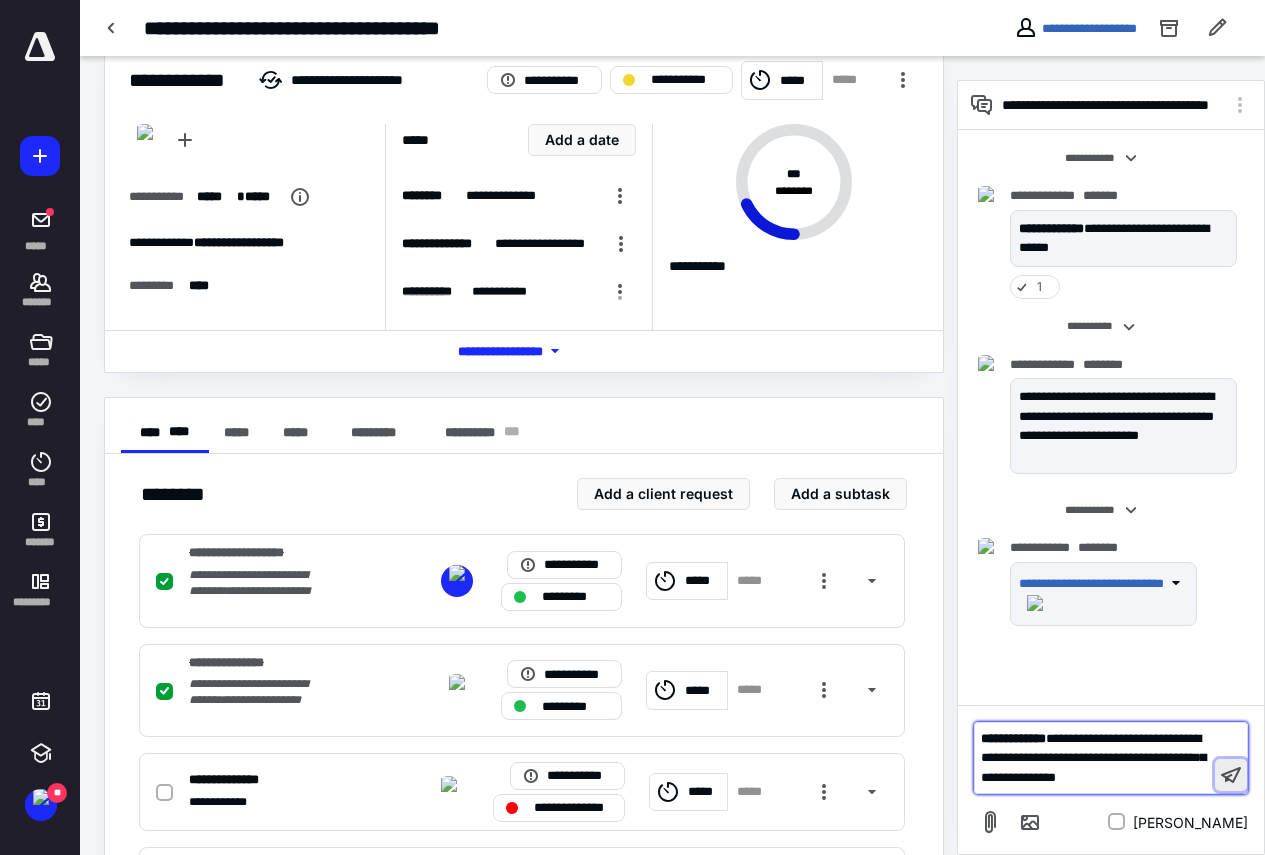 click at bounding box center [1231, 775] 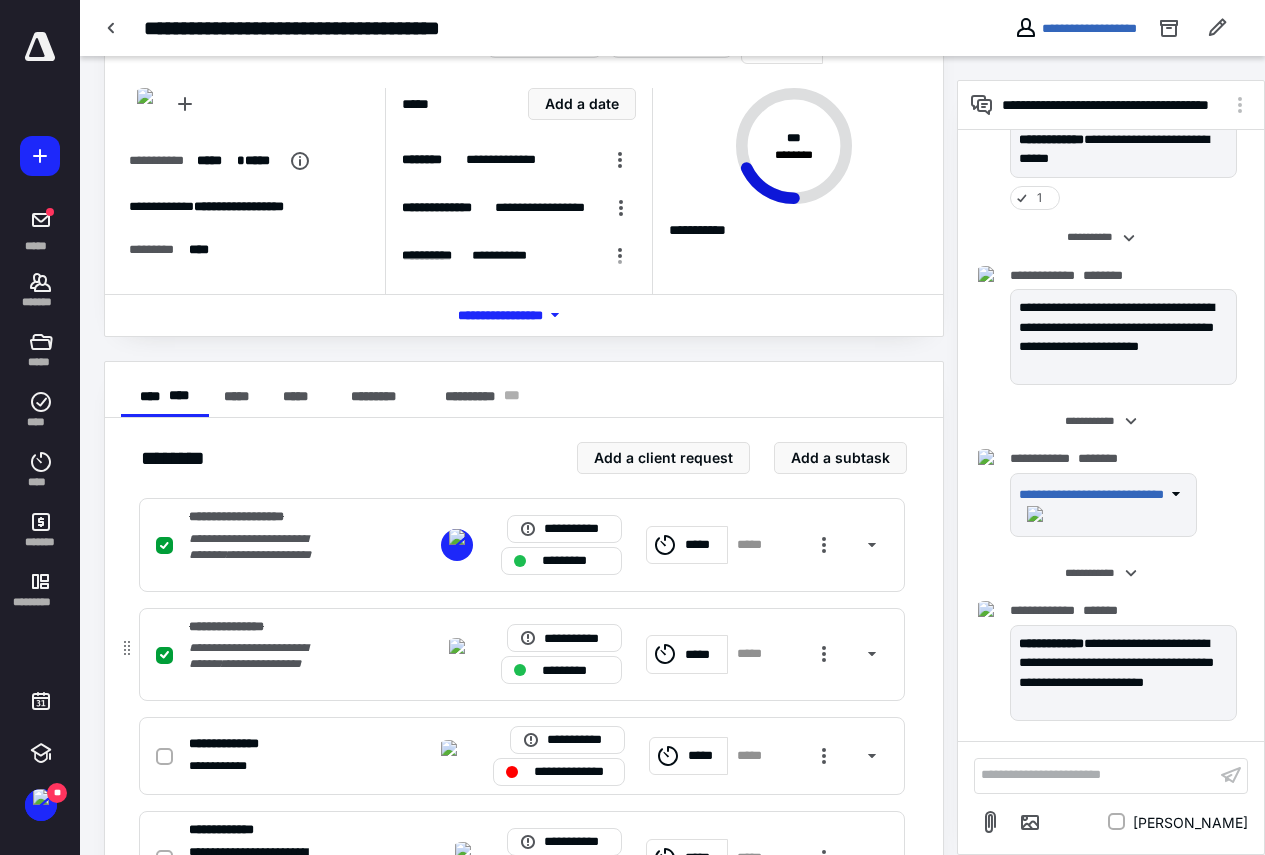 scroll, scrollTop: 144, scrollLeft: 0, axis: vertical 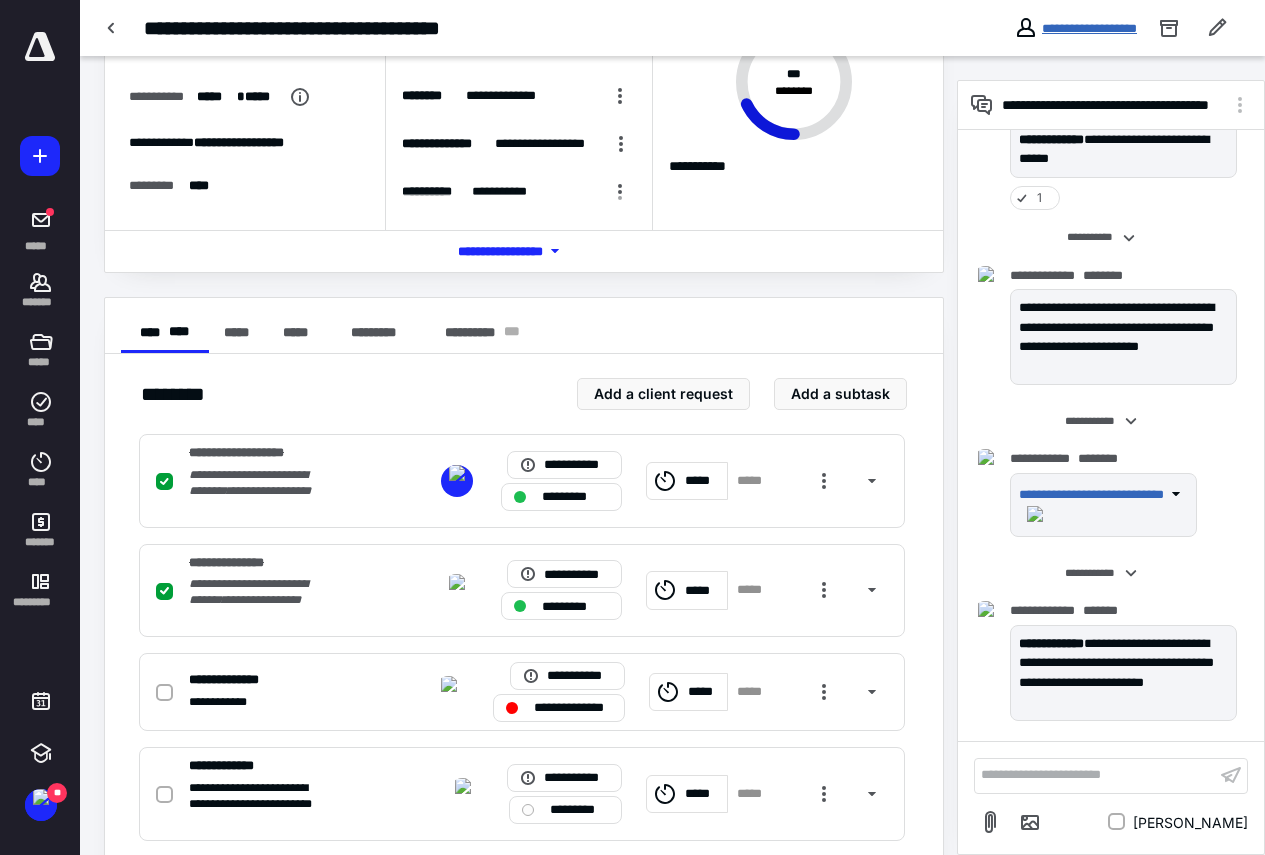 click on "**********" at bounding box center [1089, 28] 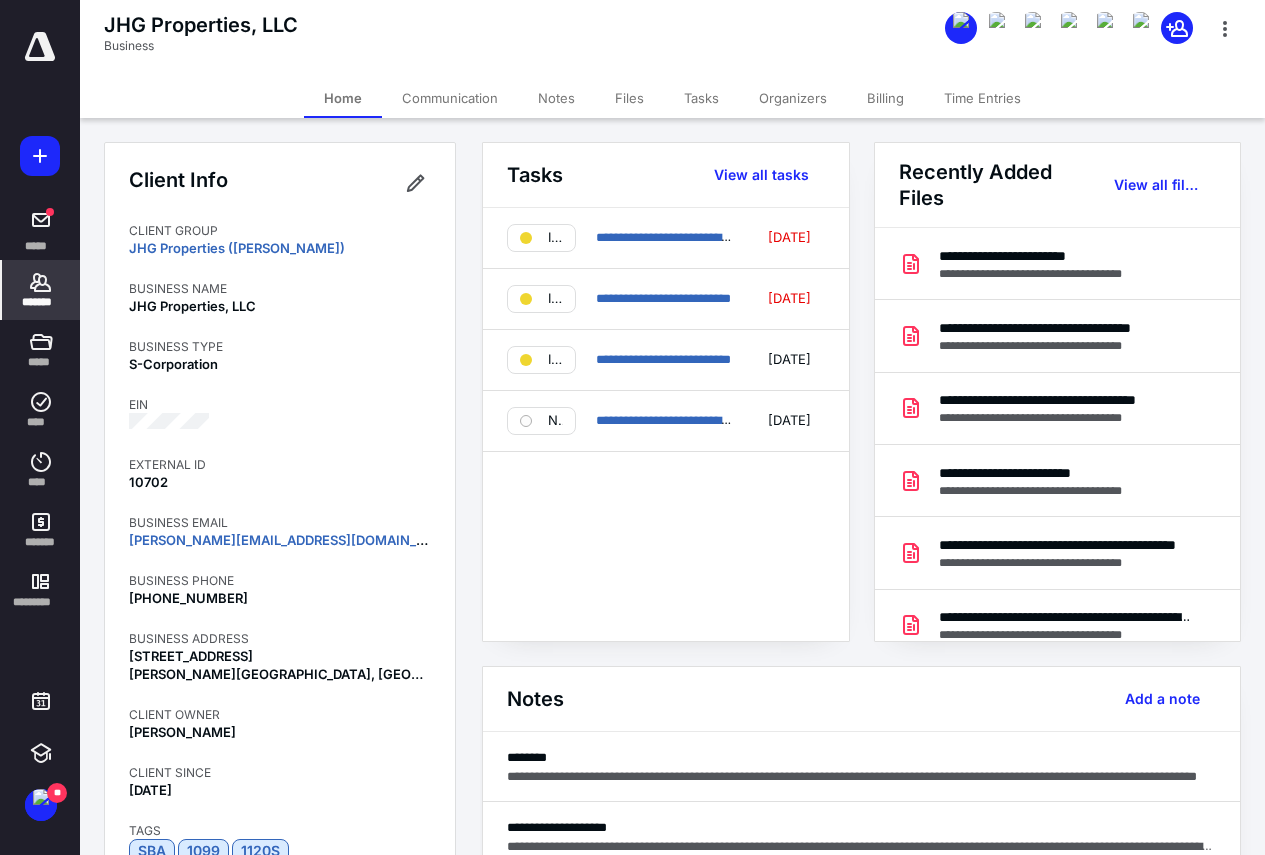 click on "*******" at bounding box center (41, 290) 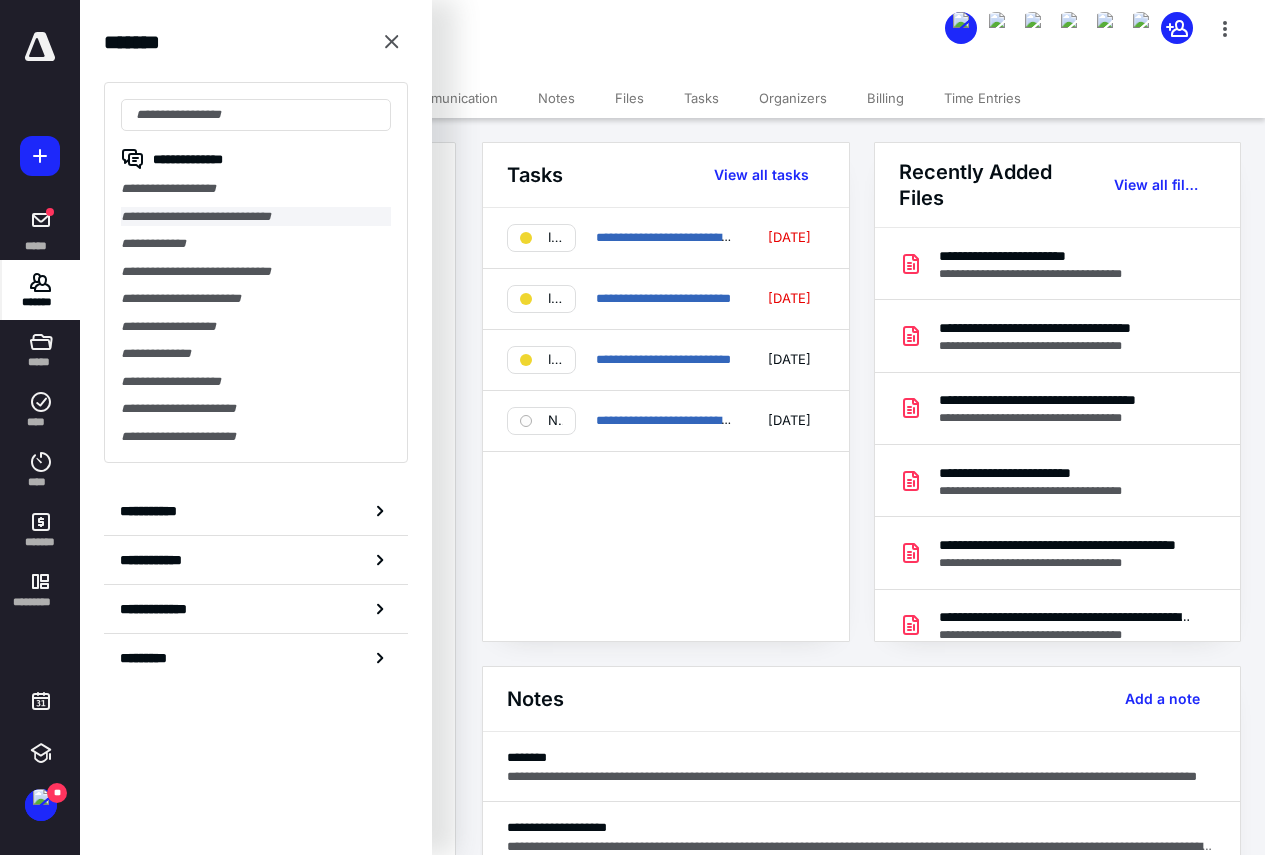 click on "**********" at bounding box center (256, 217) 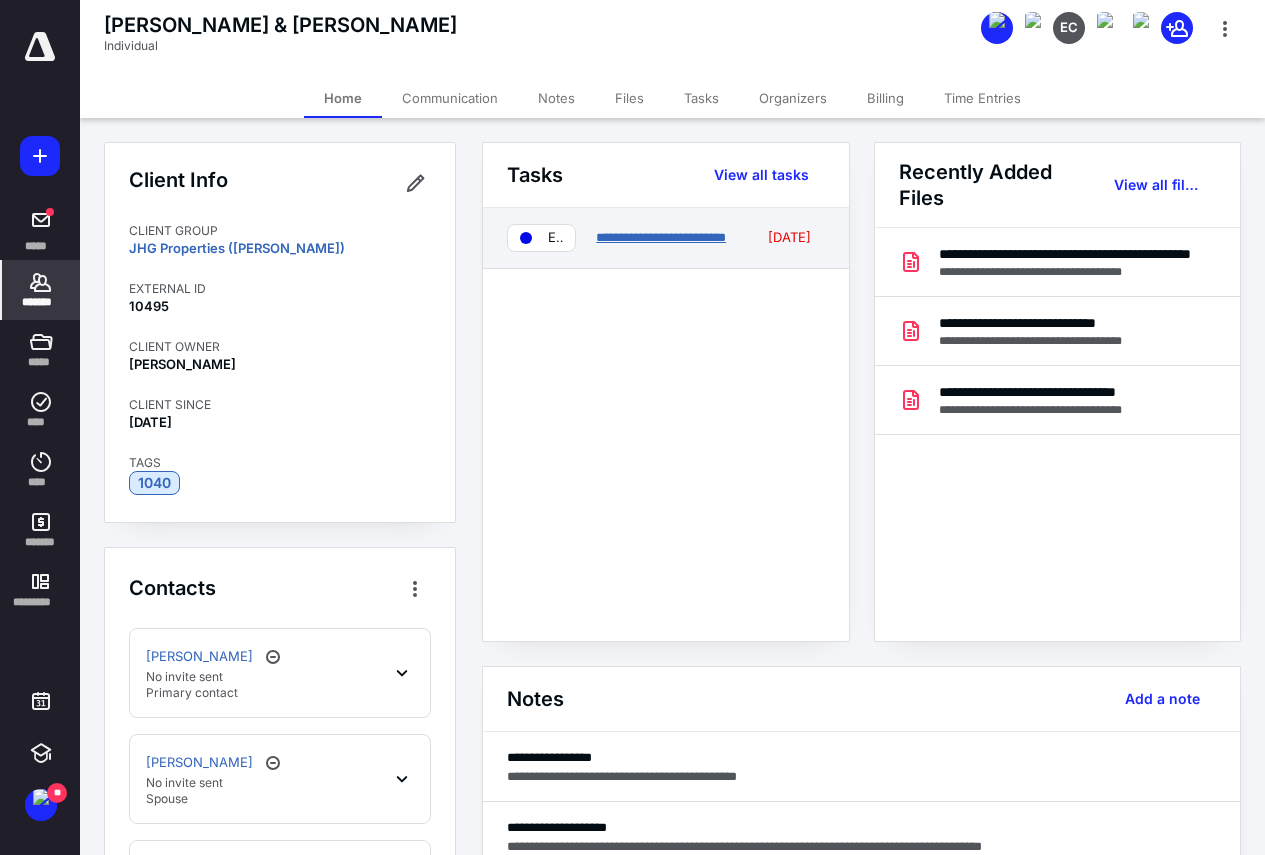 click on "**********" at bounding box center [661, 237] 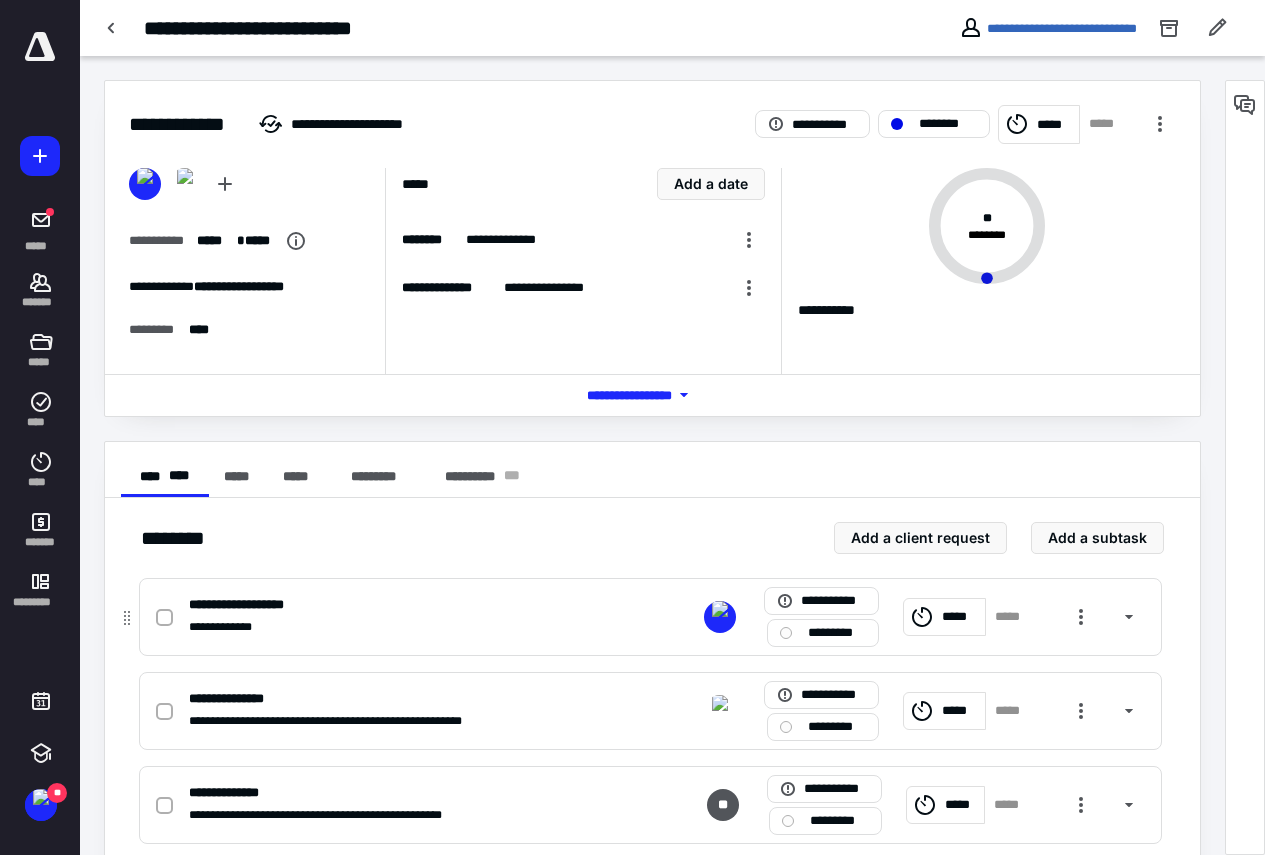 click 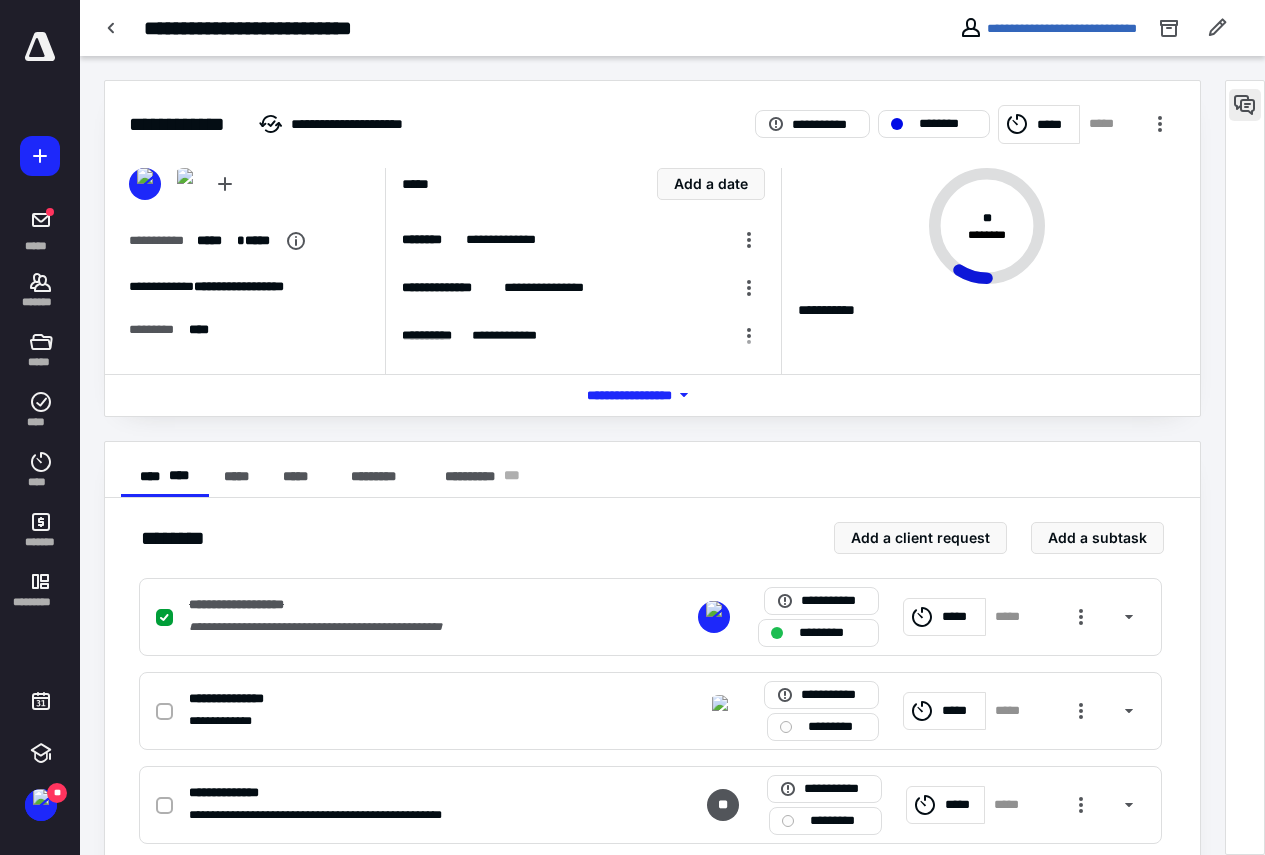 click at bounding box center (1245, 105) 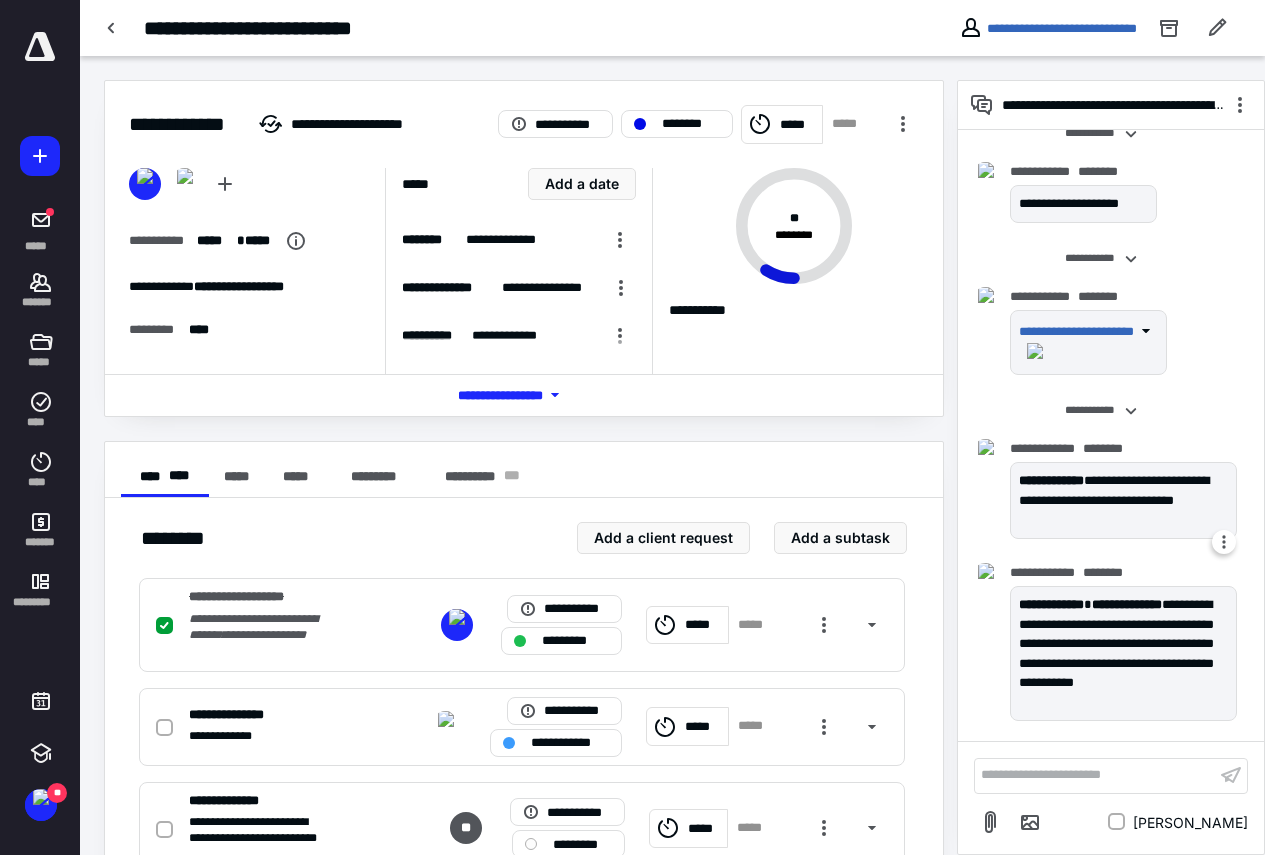 scroll, scrollTop: 368, scrollLeft: 0, axis: vertical 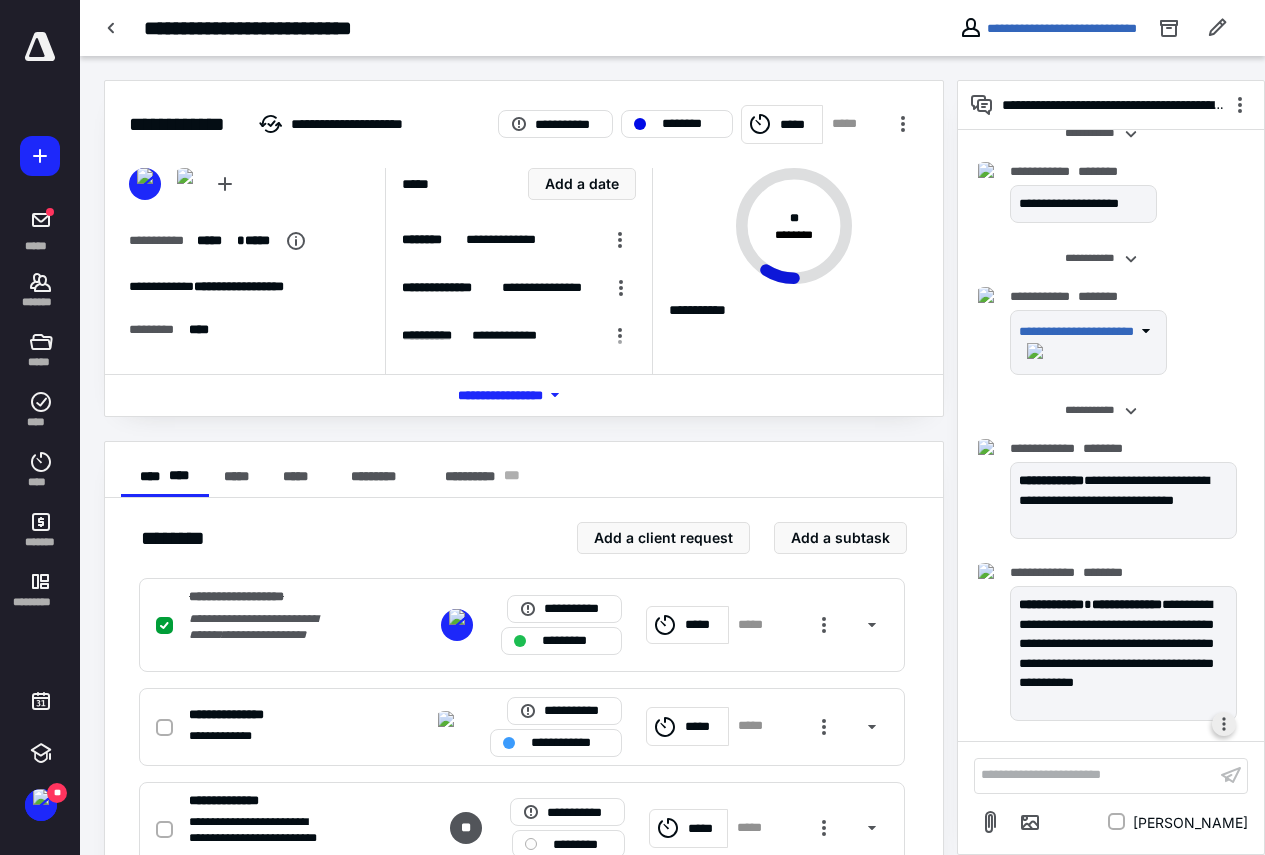 click at bounding box center [1224, 724] 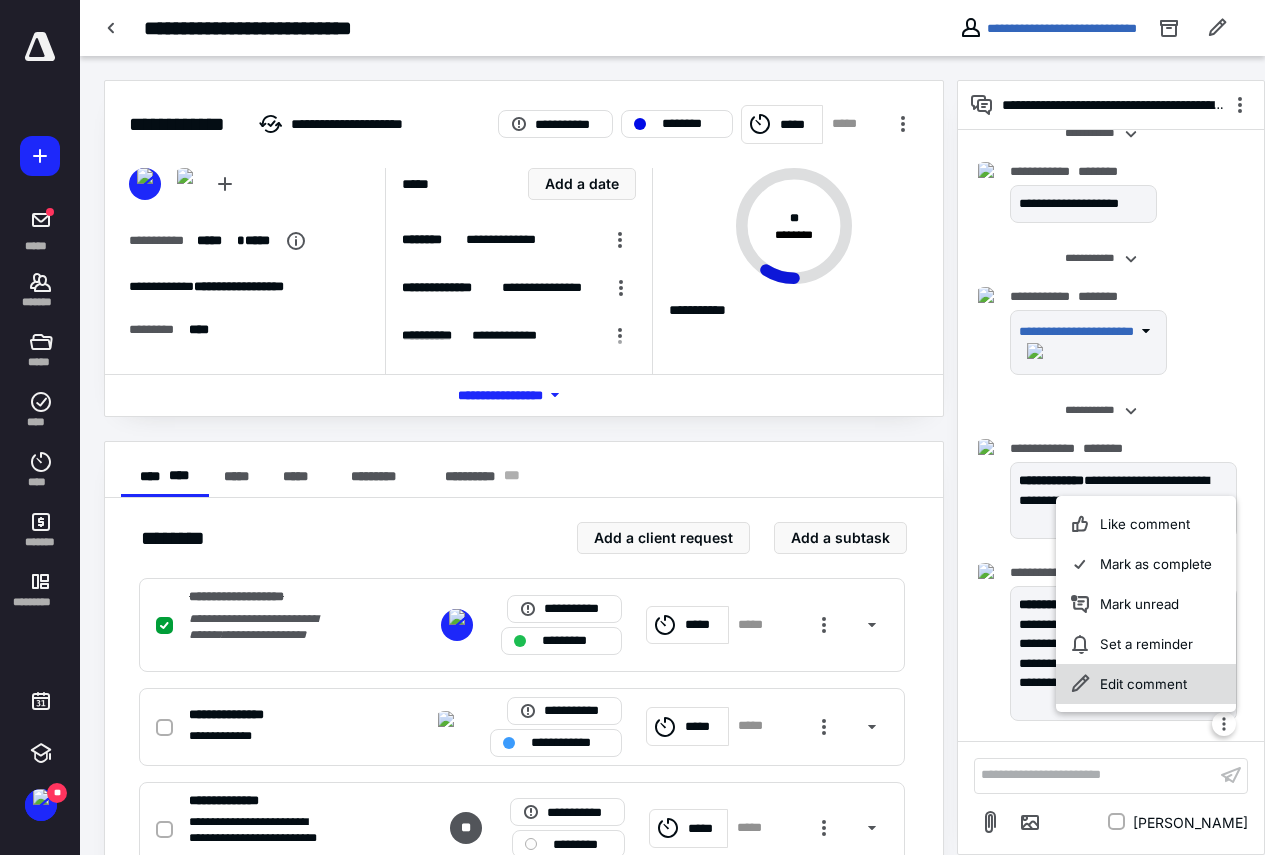 click on "Edit comment" at bounding box center (1146, 684) 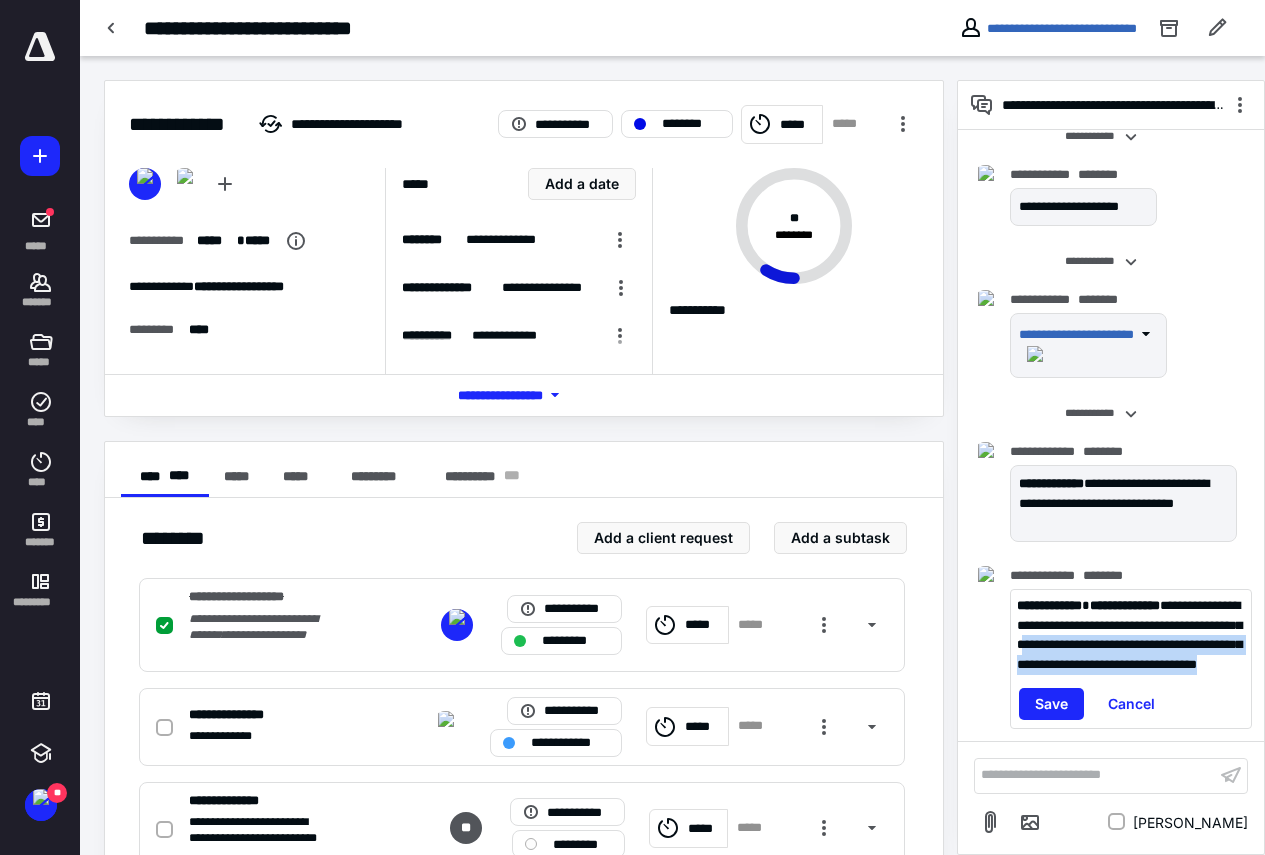 drag, startPoint x: 1102, startPoint y: 662, endPoint x: 1227, endPoint y: 693, distance: 128.78665 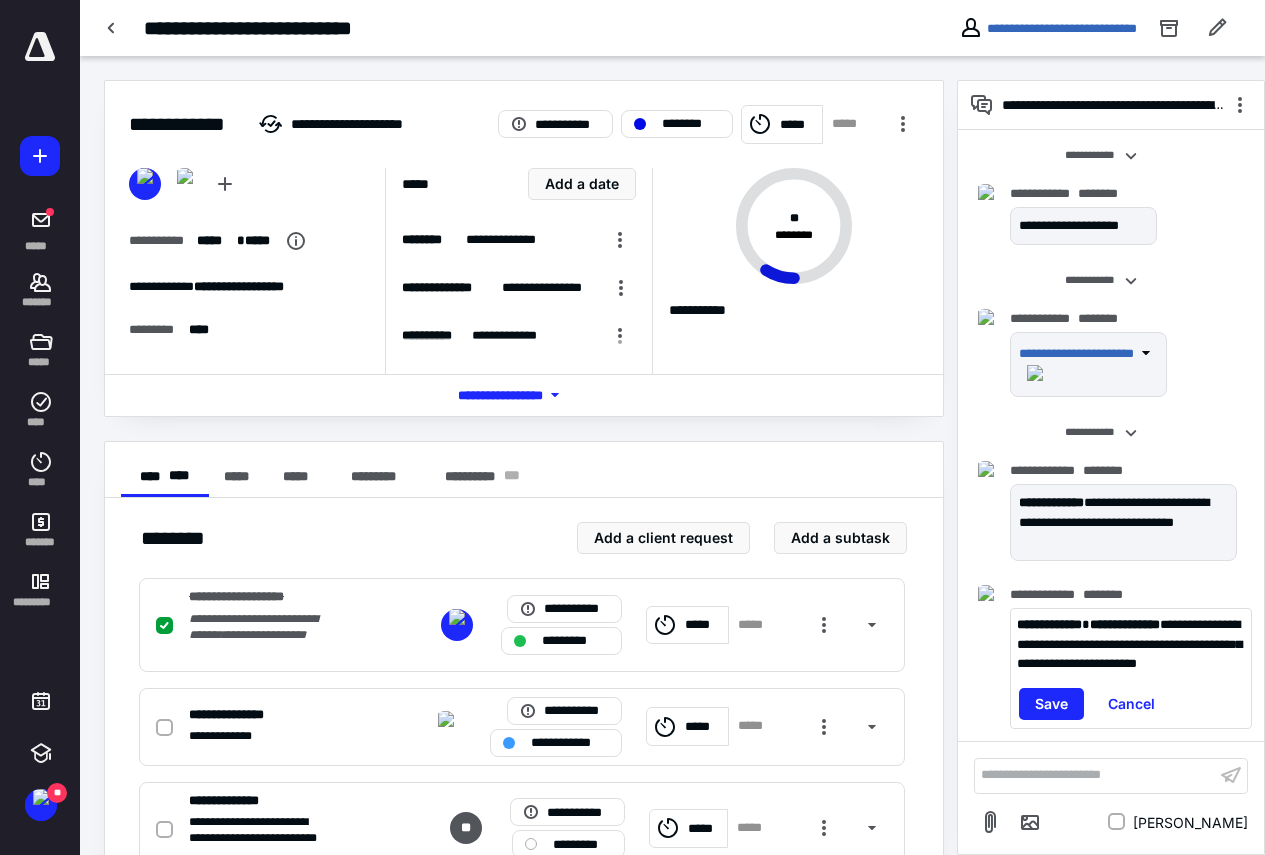scroll, scrollTop: 368, scrollLeft: 0, axis: vertical 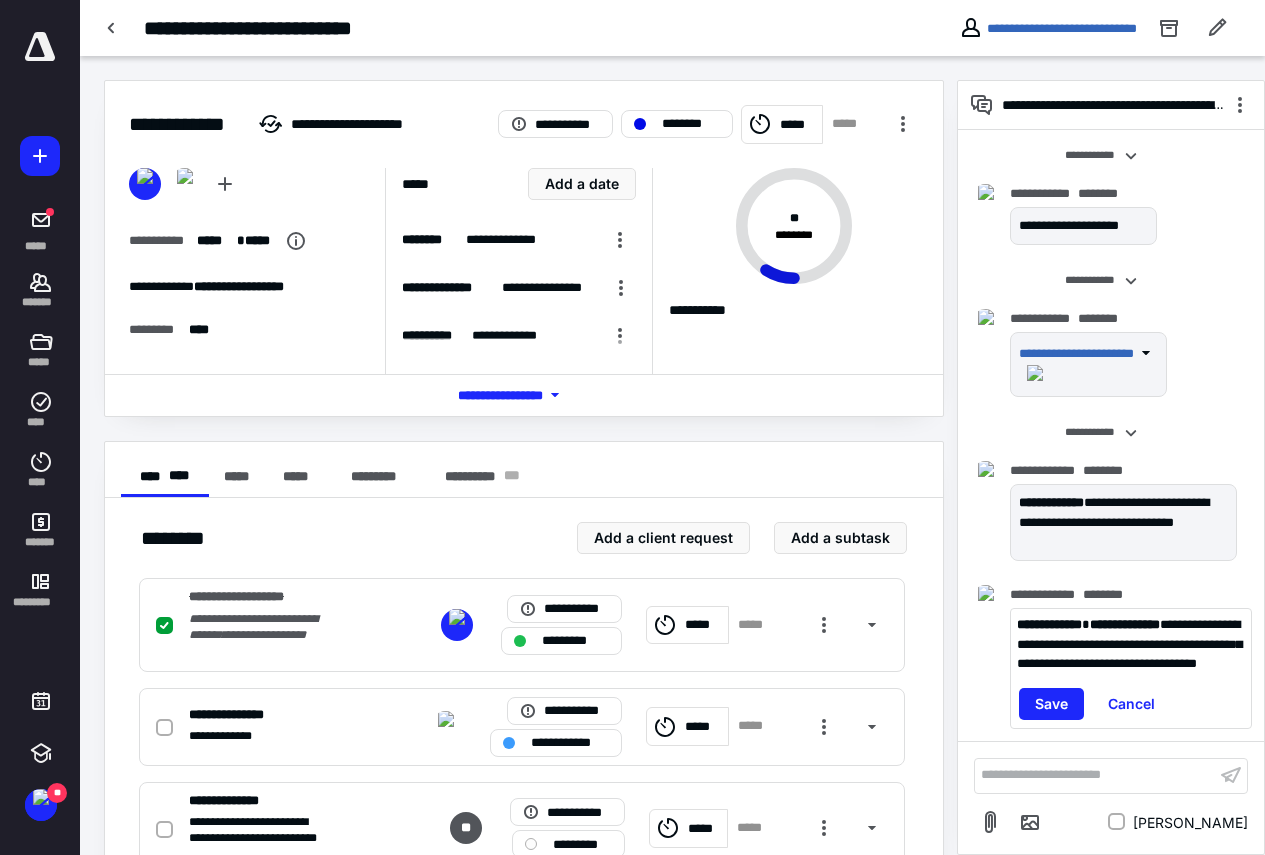 click on "**********" at bounding box center (1125, 624) 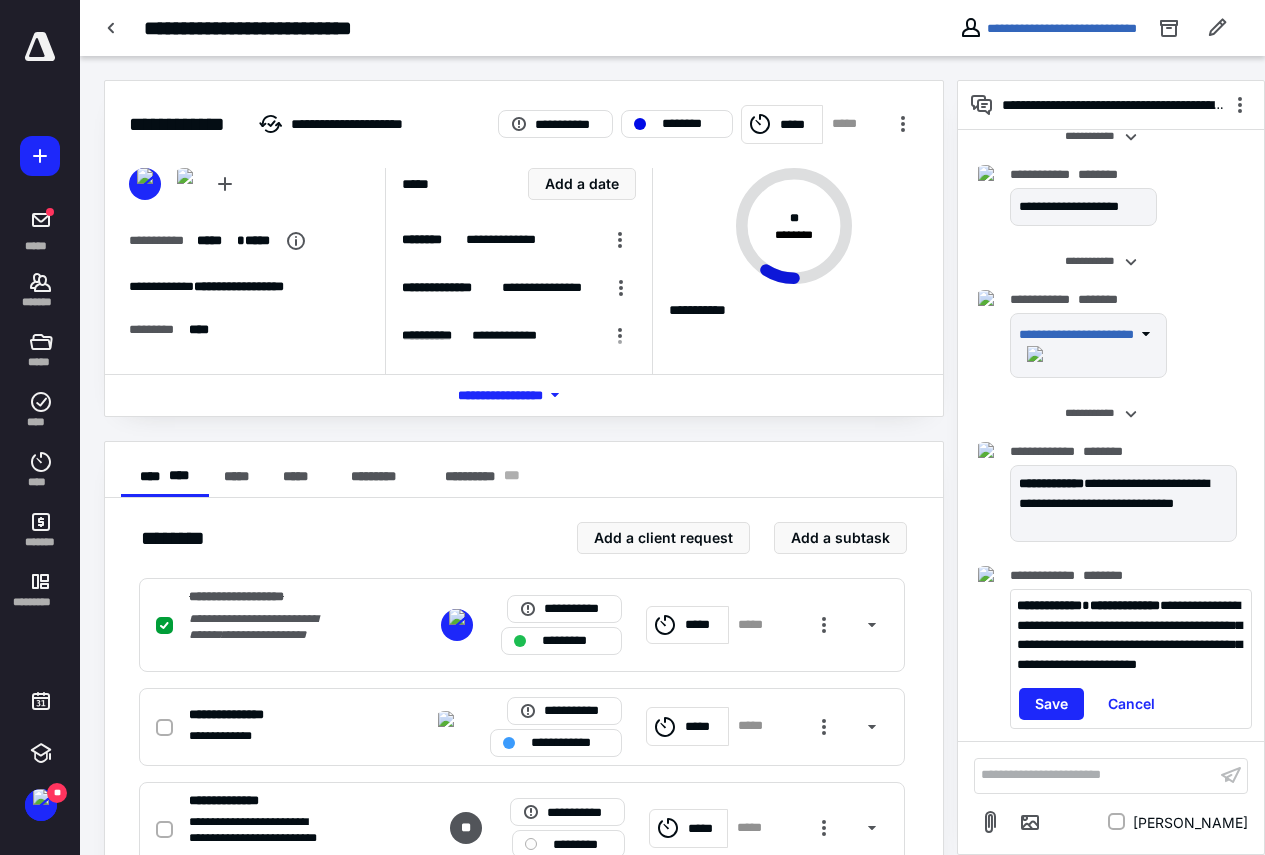 scroll, scrollTop: 404, scrollLeft: 0, axis: vertical 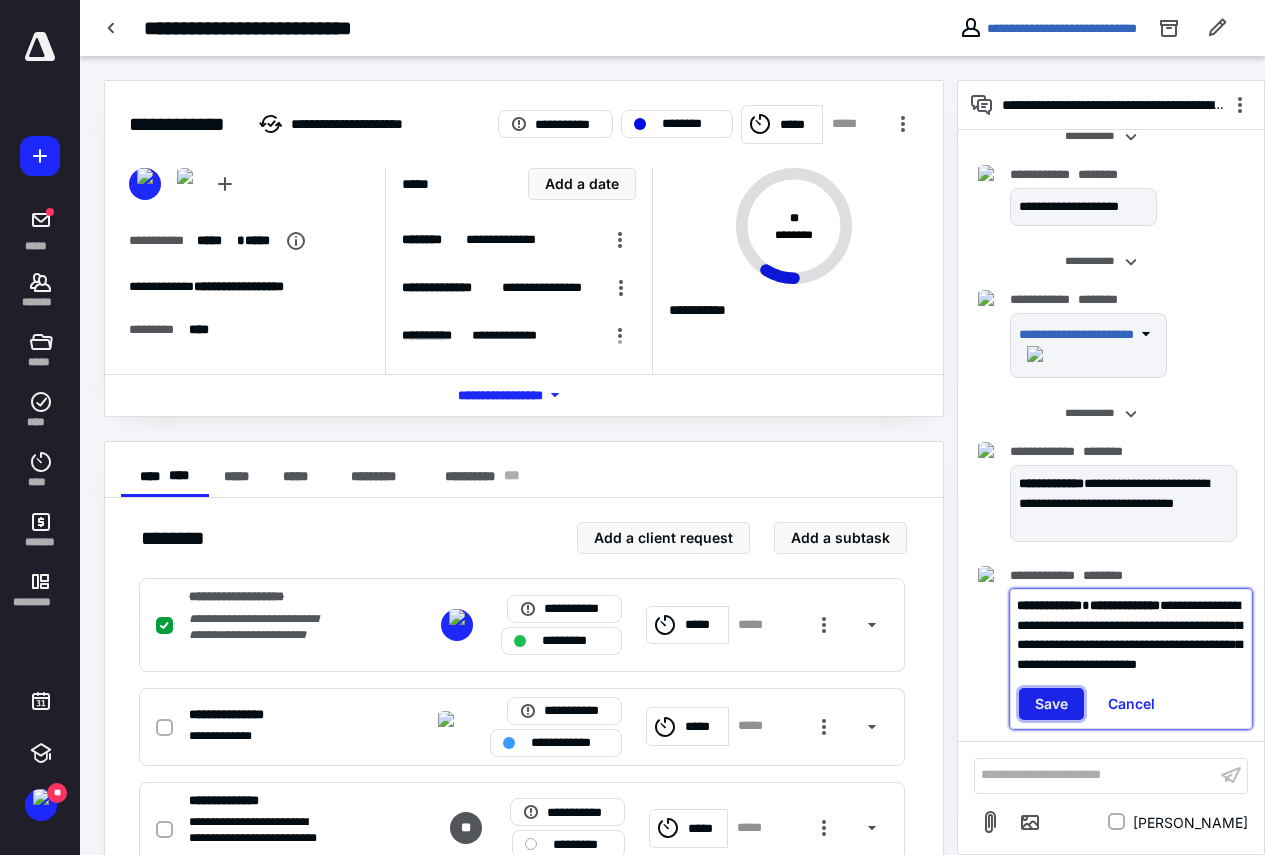 click on "Save" at bounding box center (1051, 704) 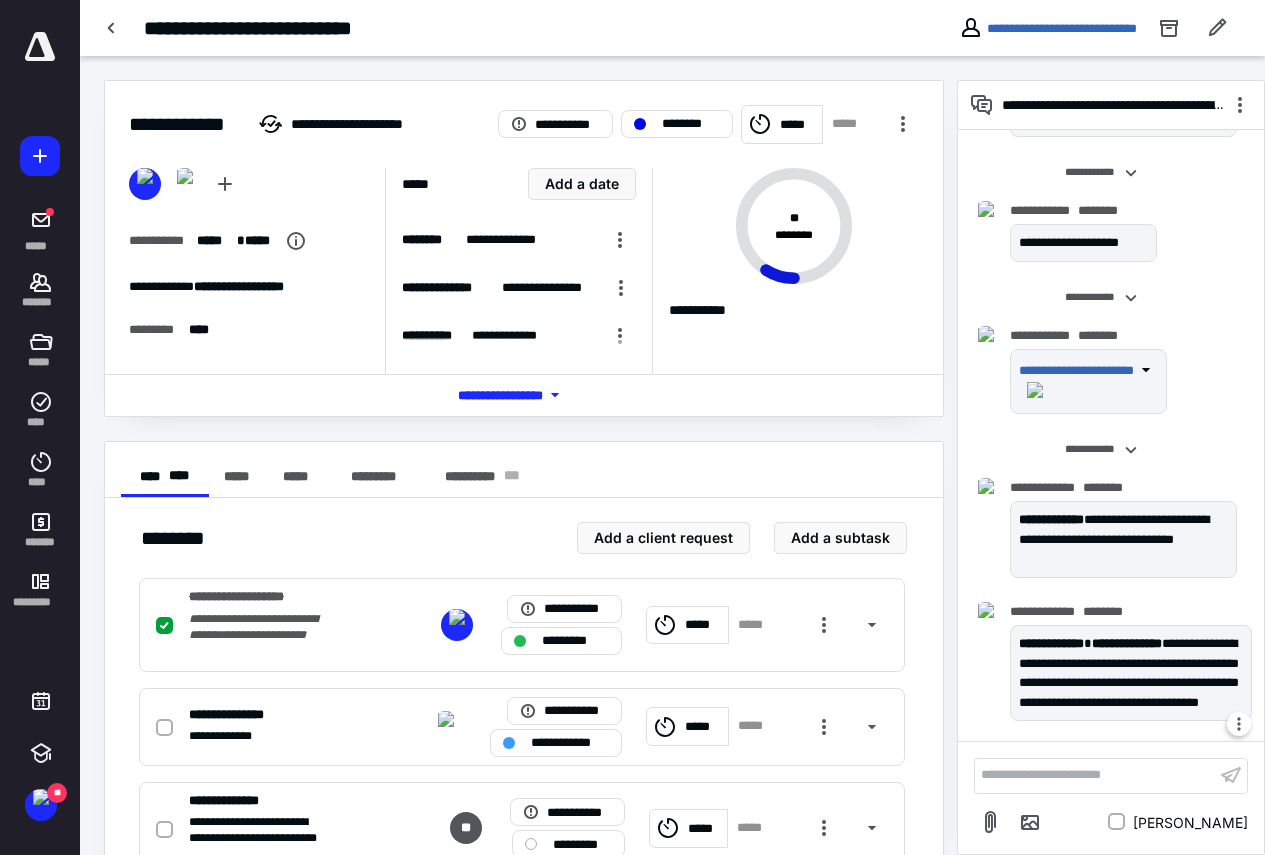 scroll, scrollTop: 368, scrollLeft: 0, axis: vertical 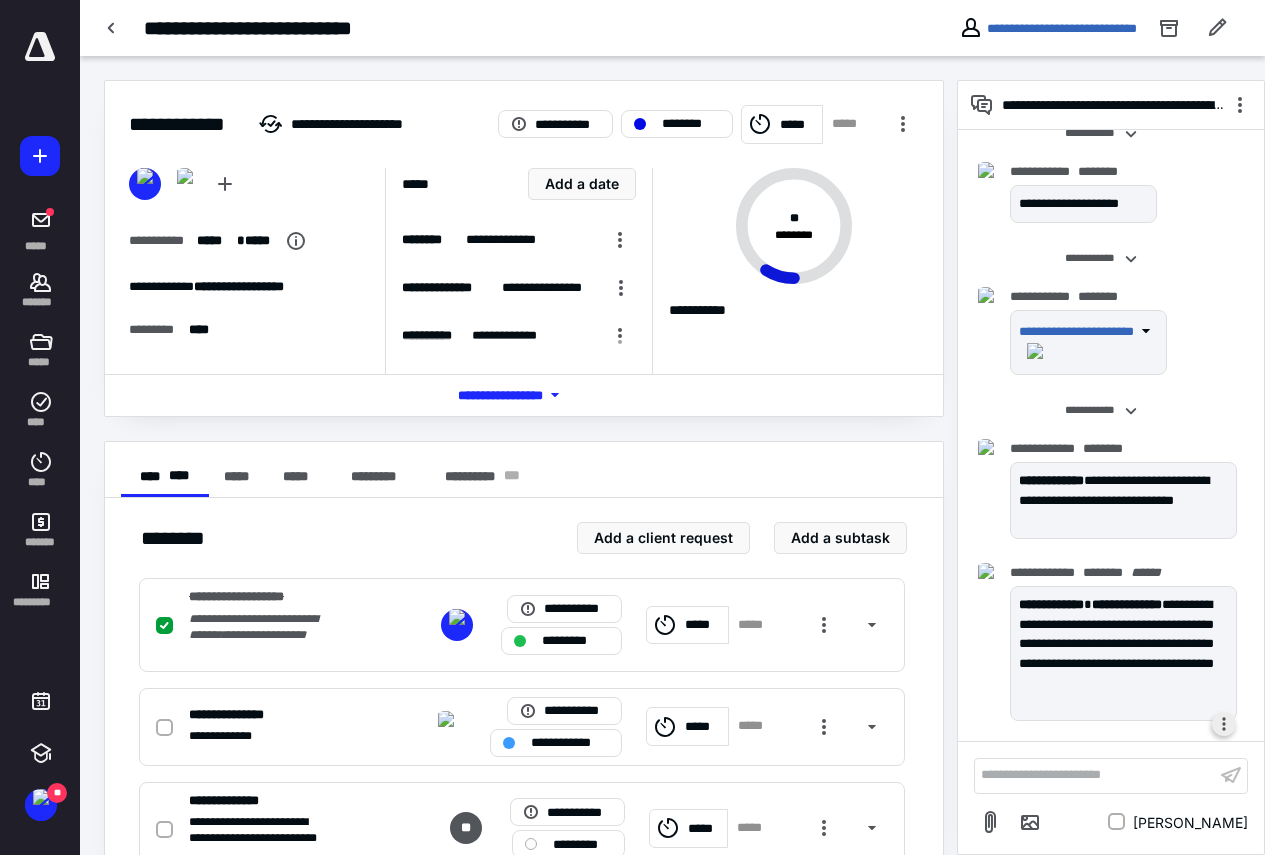 click at bounding box center (1224, 724) 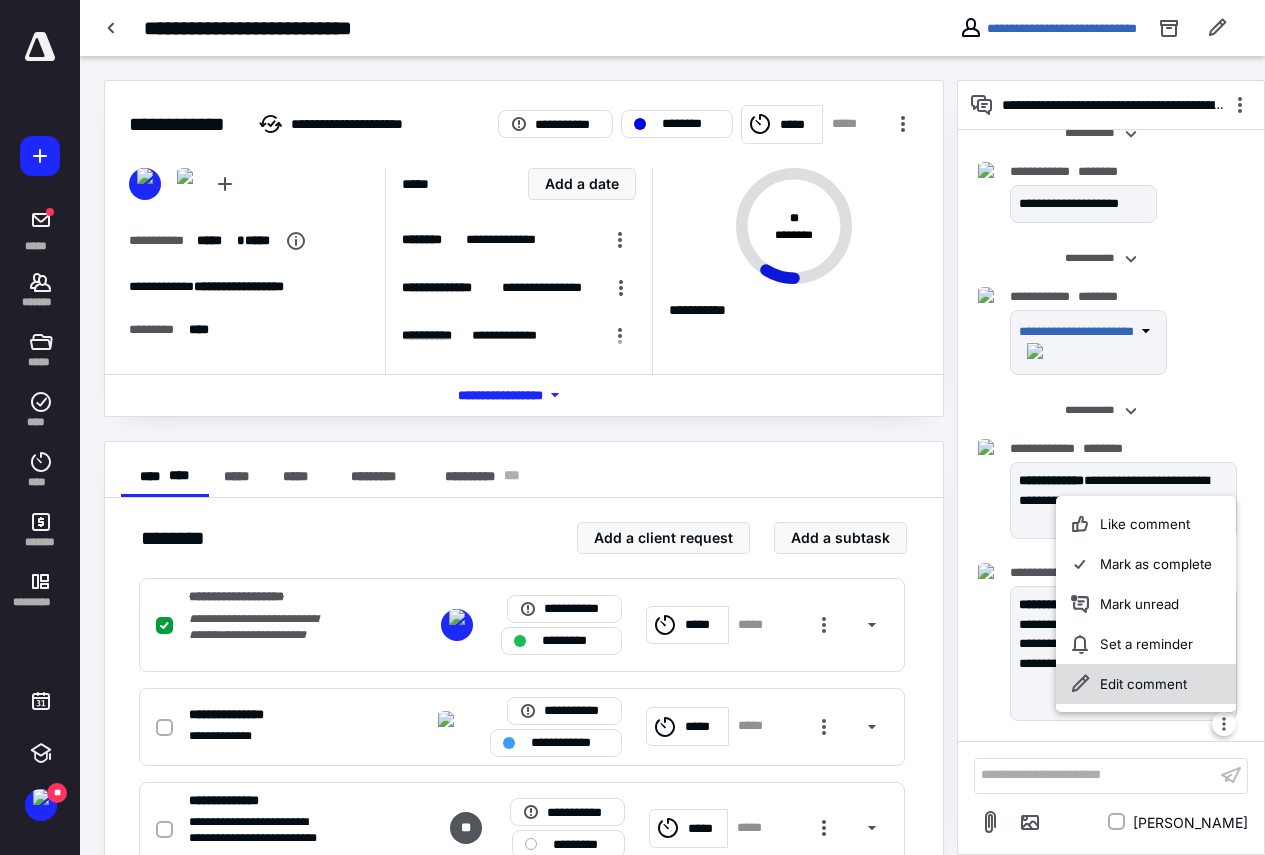 click on "Edit comment" at bounding box center [1146, 684] 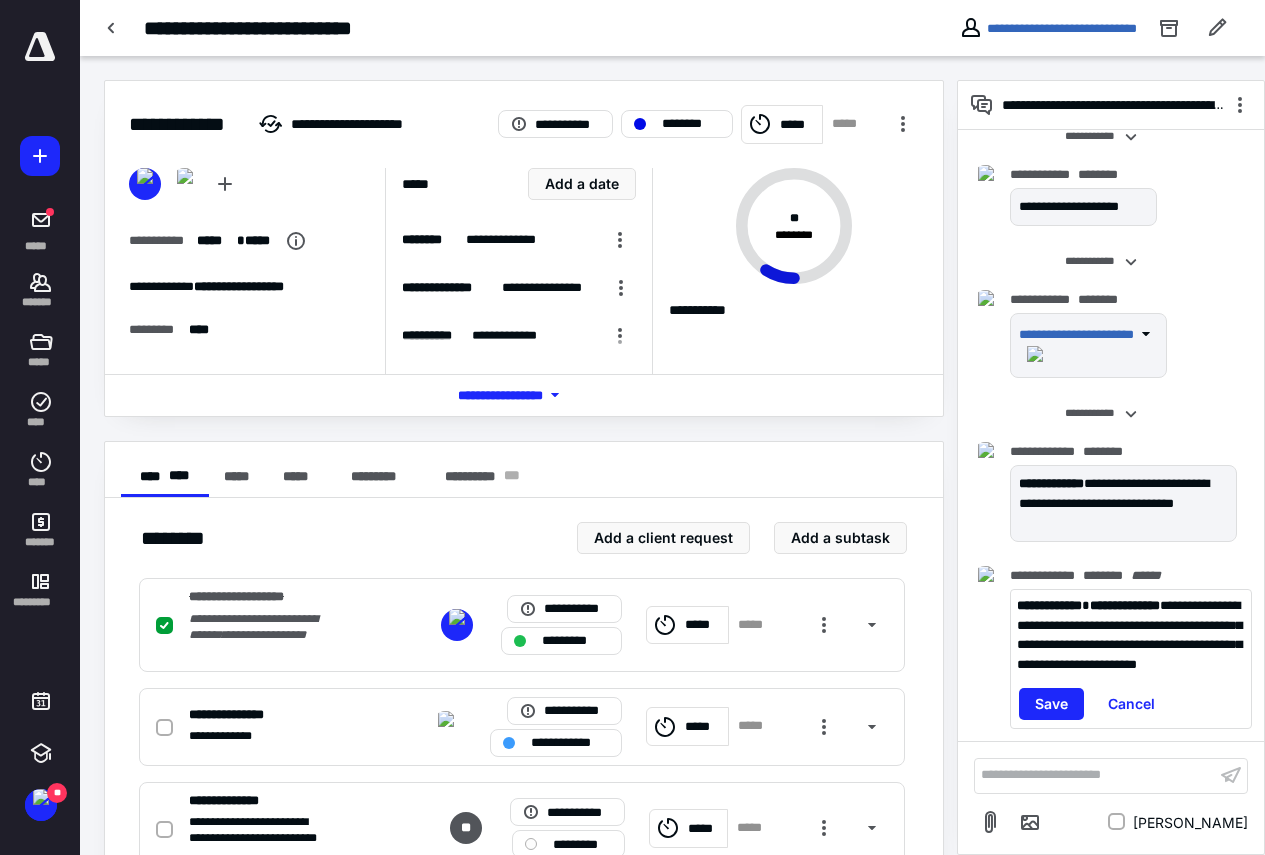 click on "**********" at bounding box center (1129, 635) 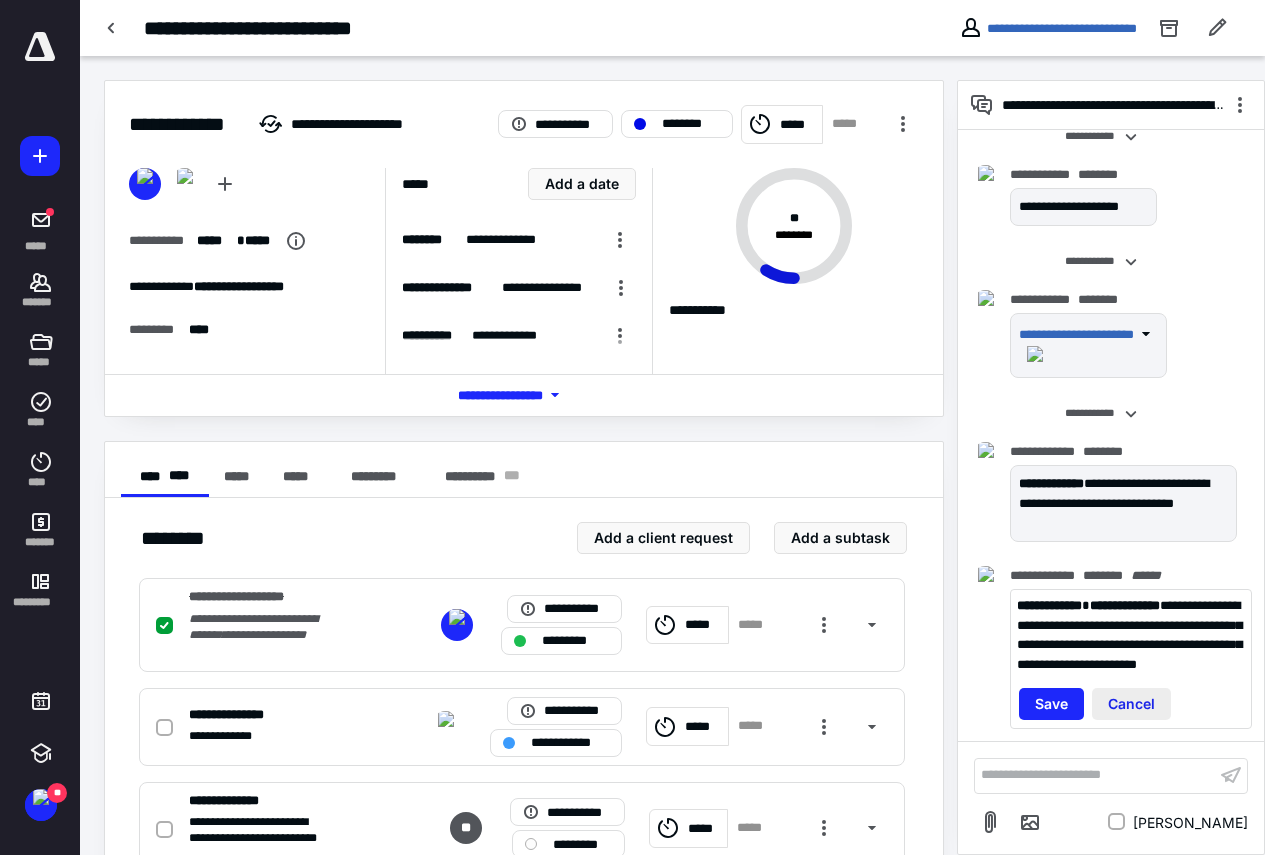 type 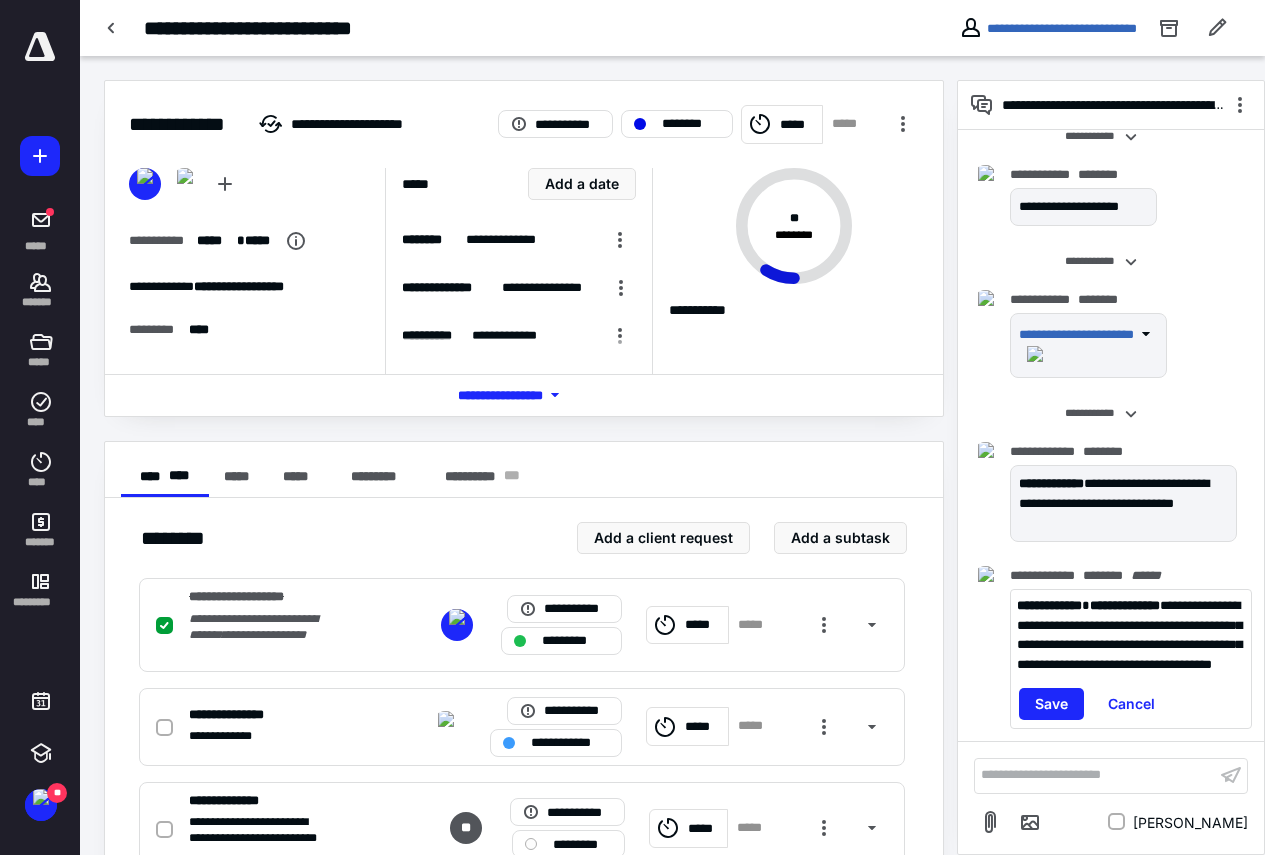 scroll, scrollTop: 423, scrollLeft: 0, axis: vertical 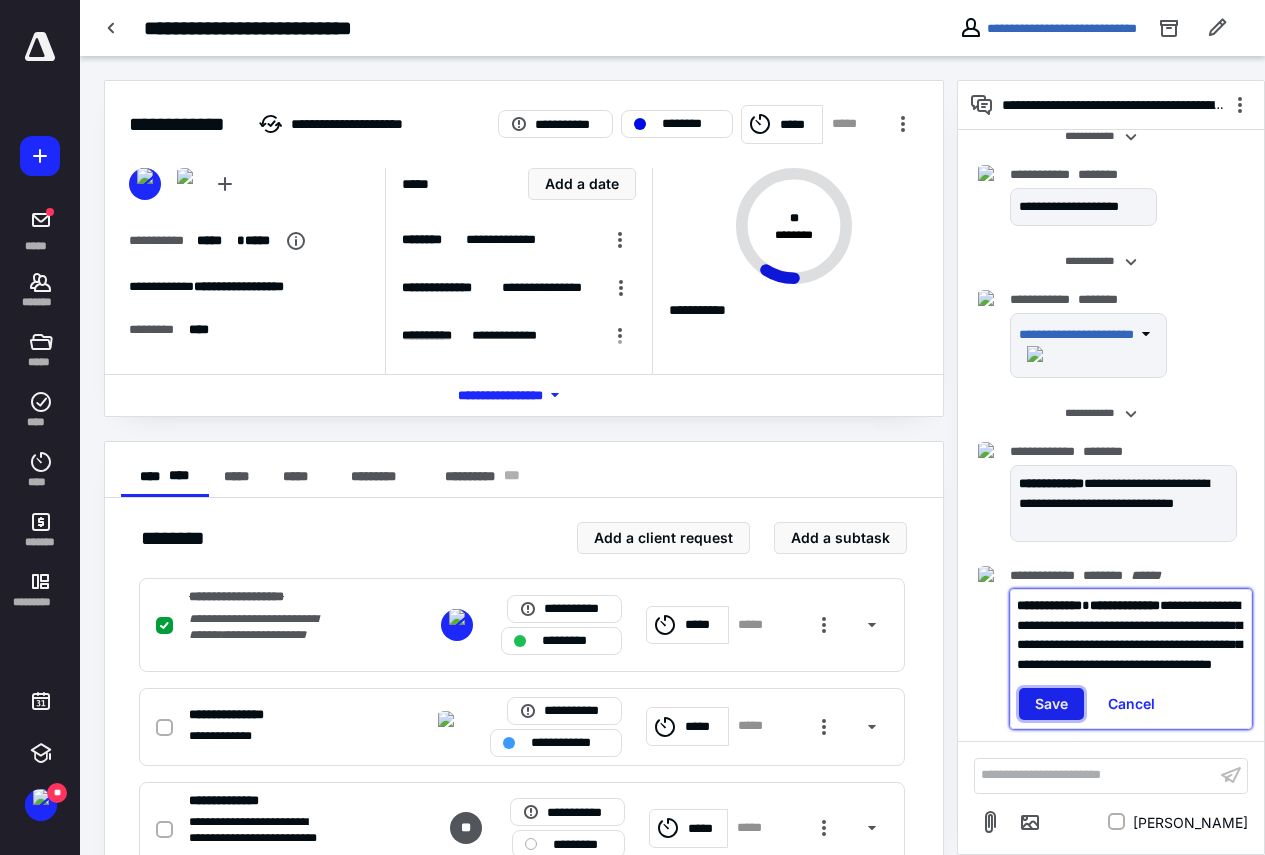 click on "Save" at bounding box center [1051, 704] 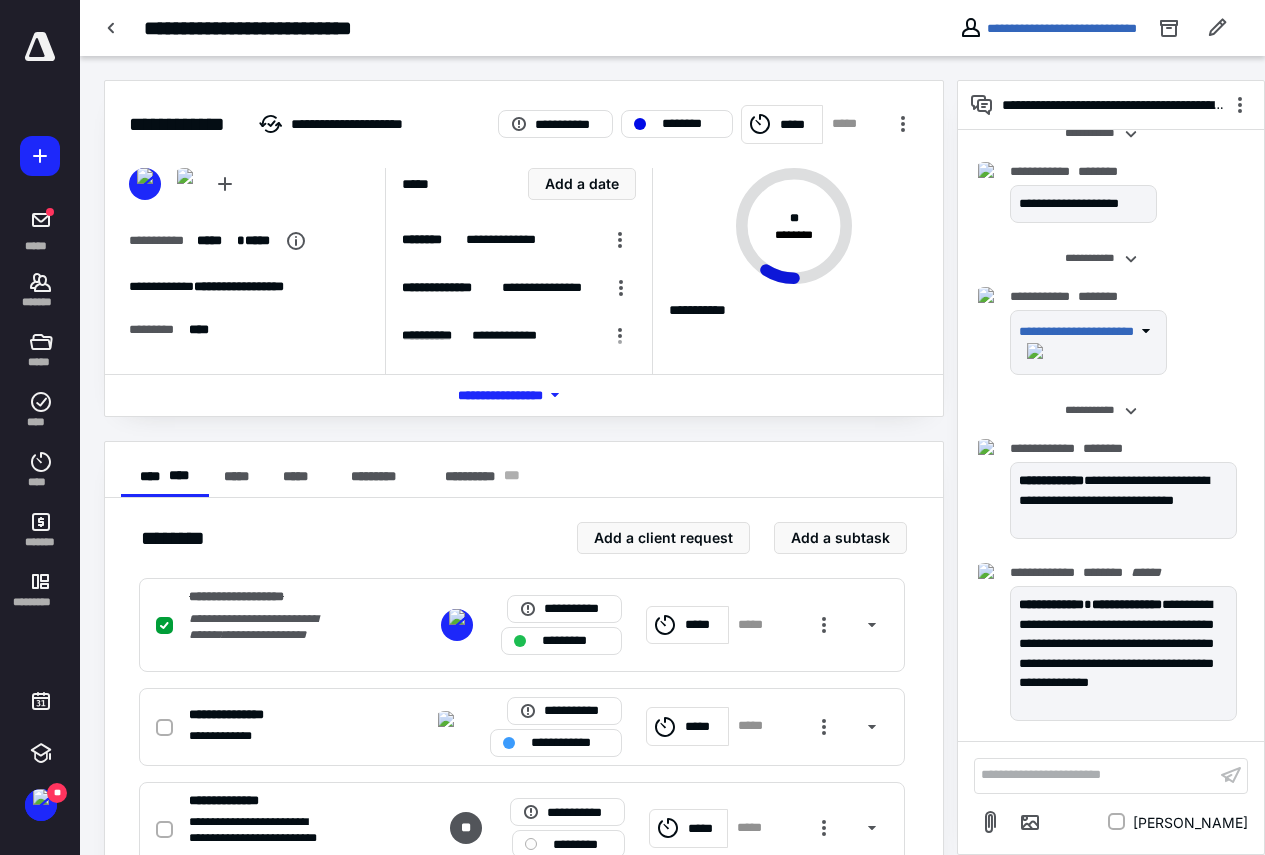 scroll, scrollTop: 387, scrollLeft: 0, axis: vertical 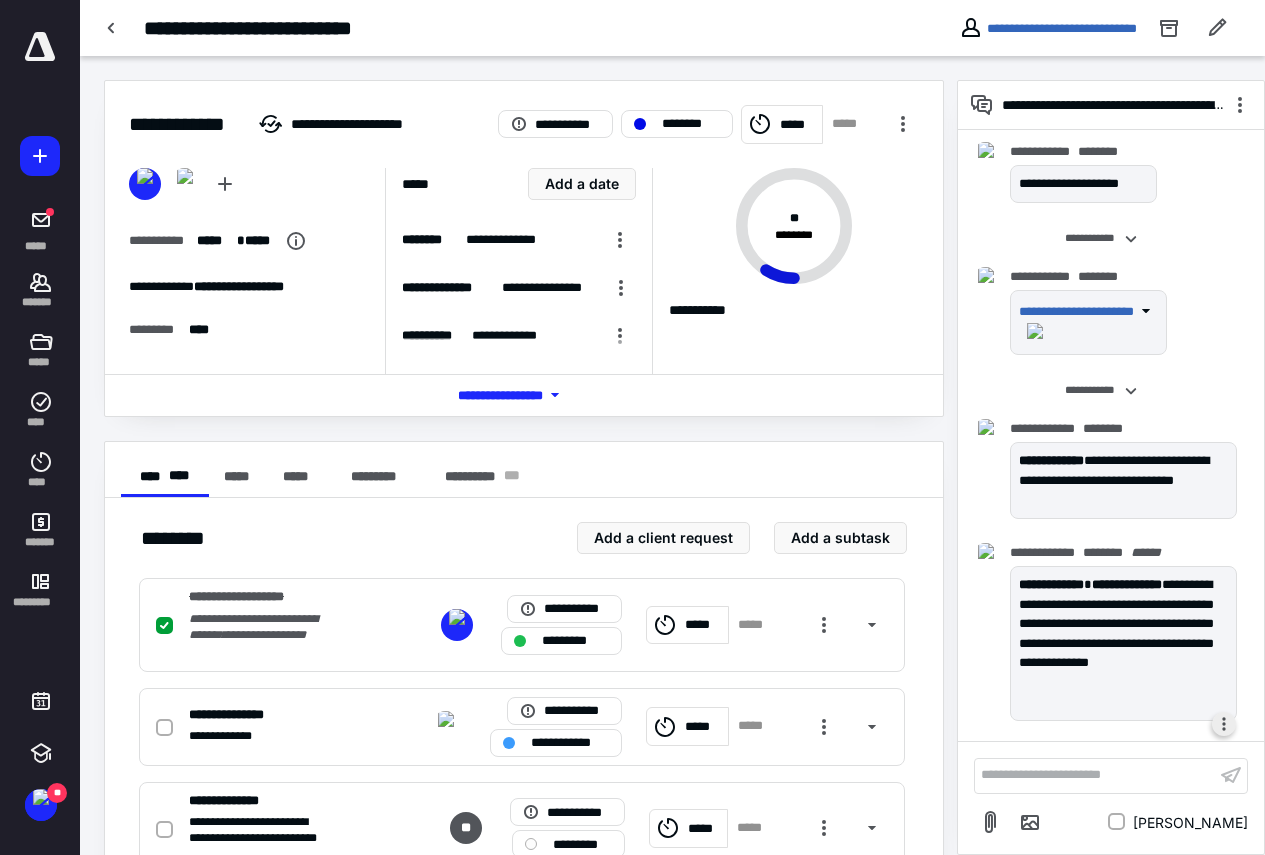 click at bounding box center [1224, 724] 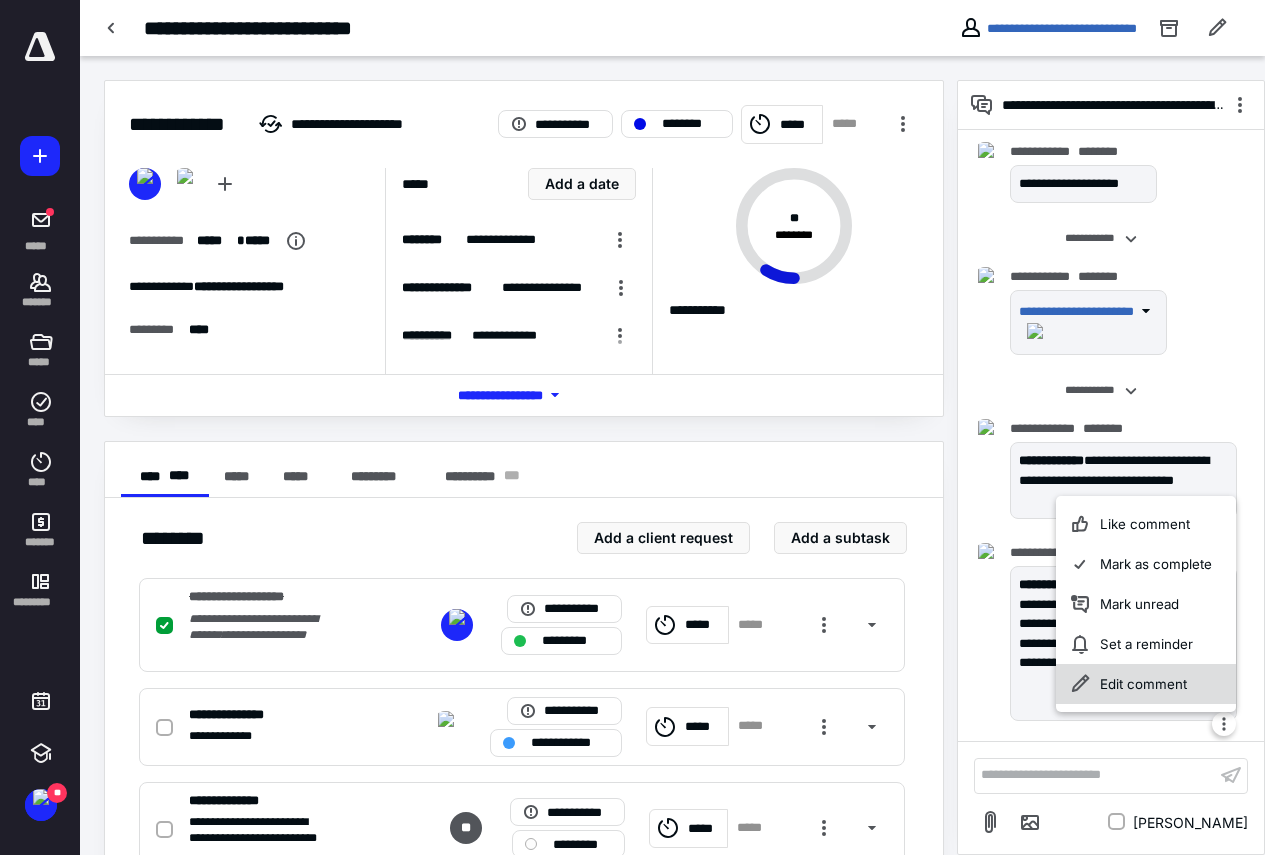 click on "Edit comment" at bounding box center [1146, 684] 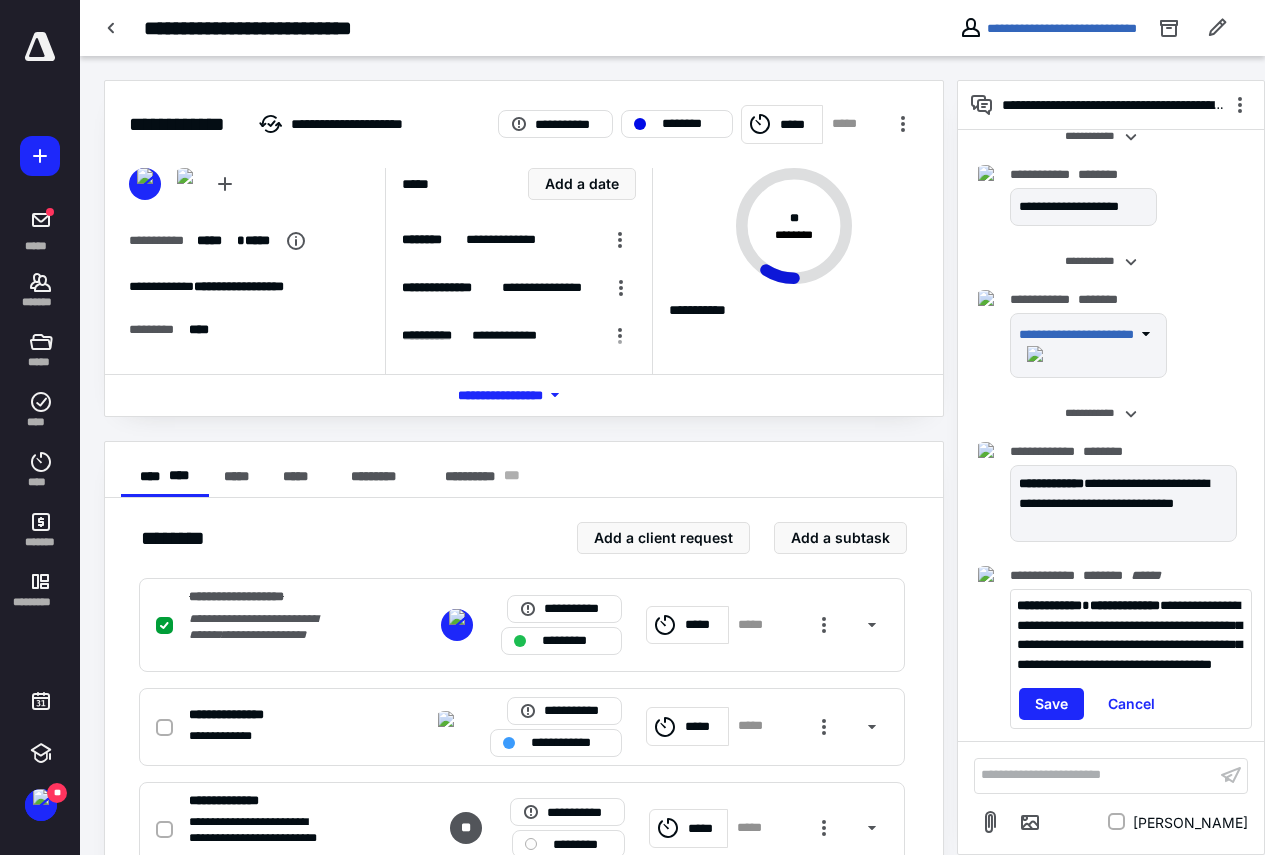click on "**********" at bounding box center [1129, 635] 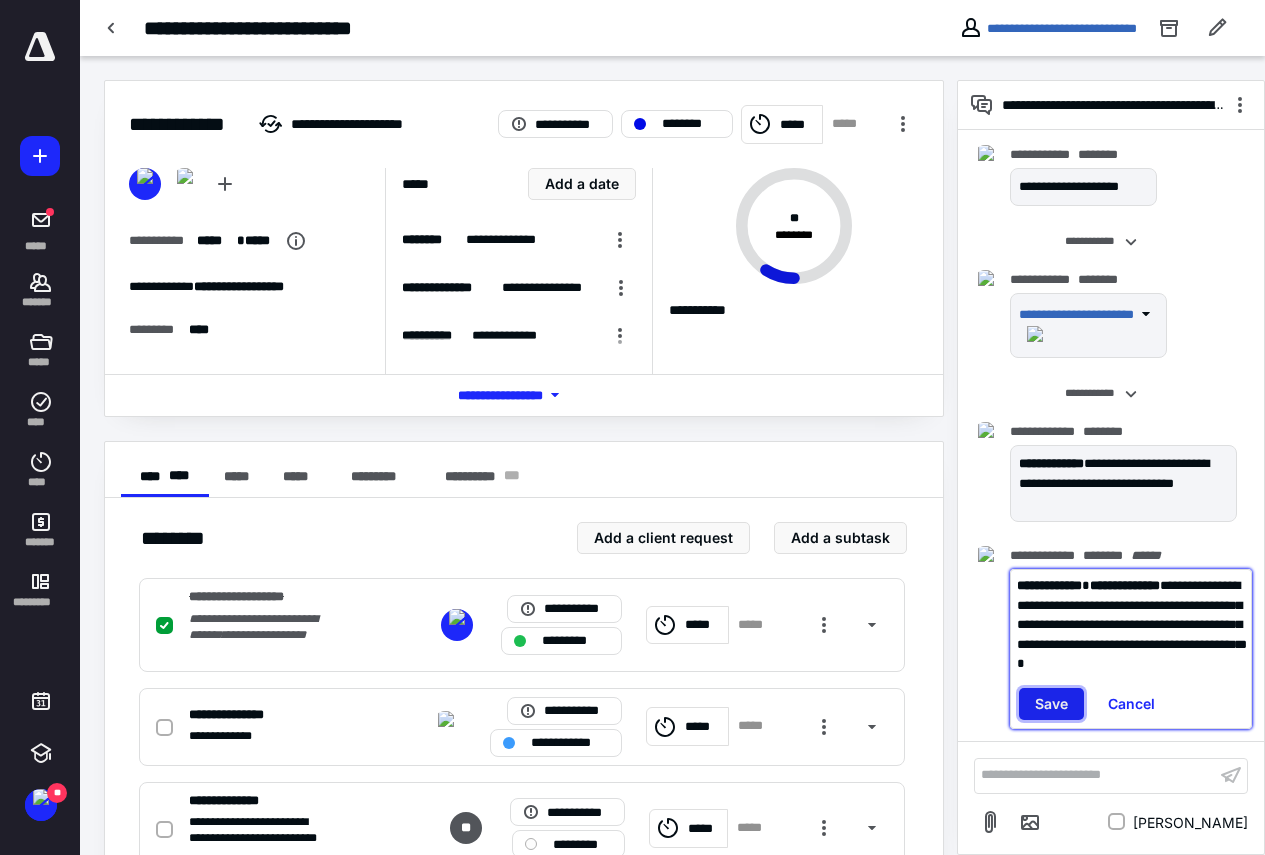 click on "Save" at bounding box center (1051, 704) 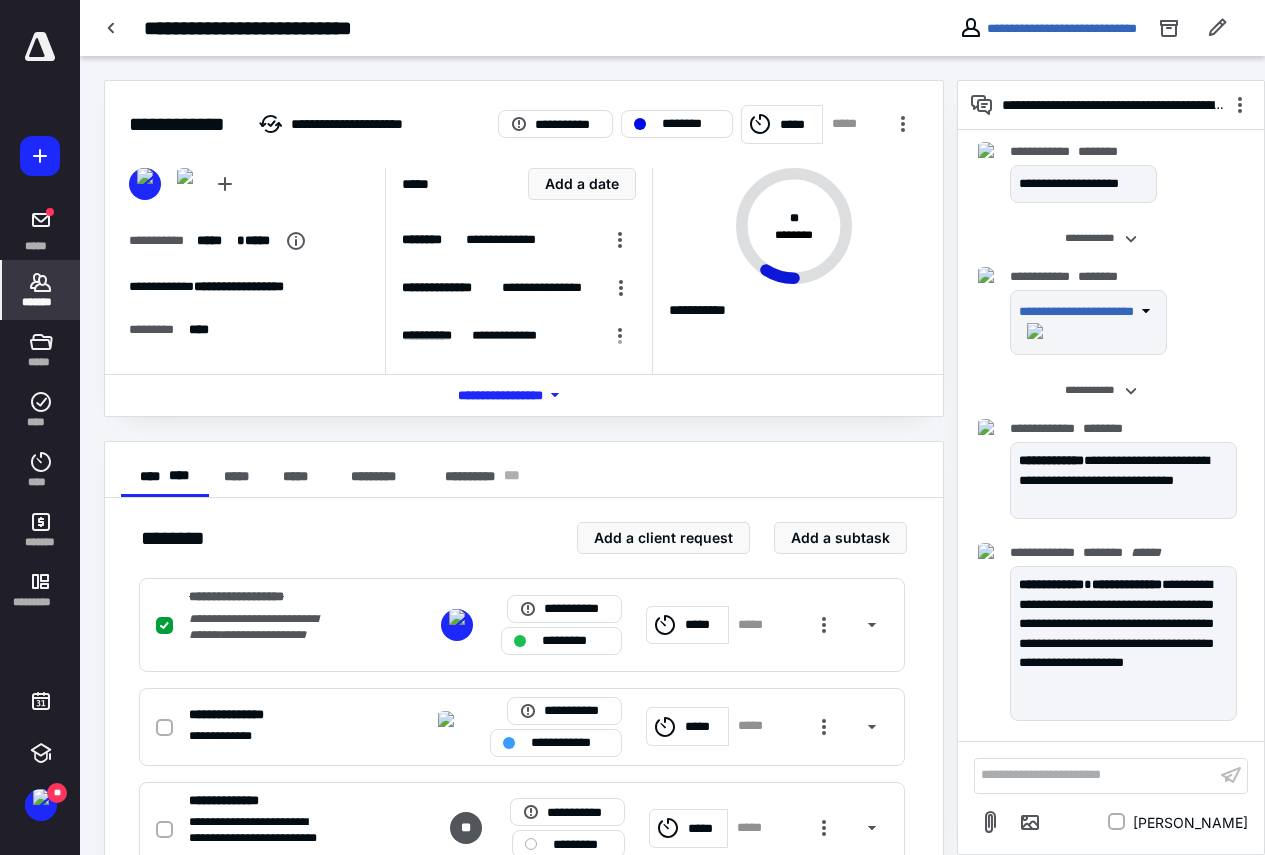 click on "*******" at bounding box center (41, 302) 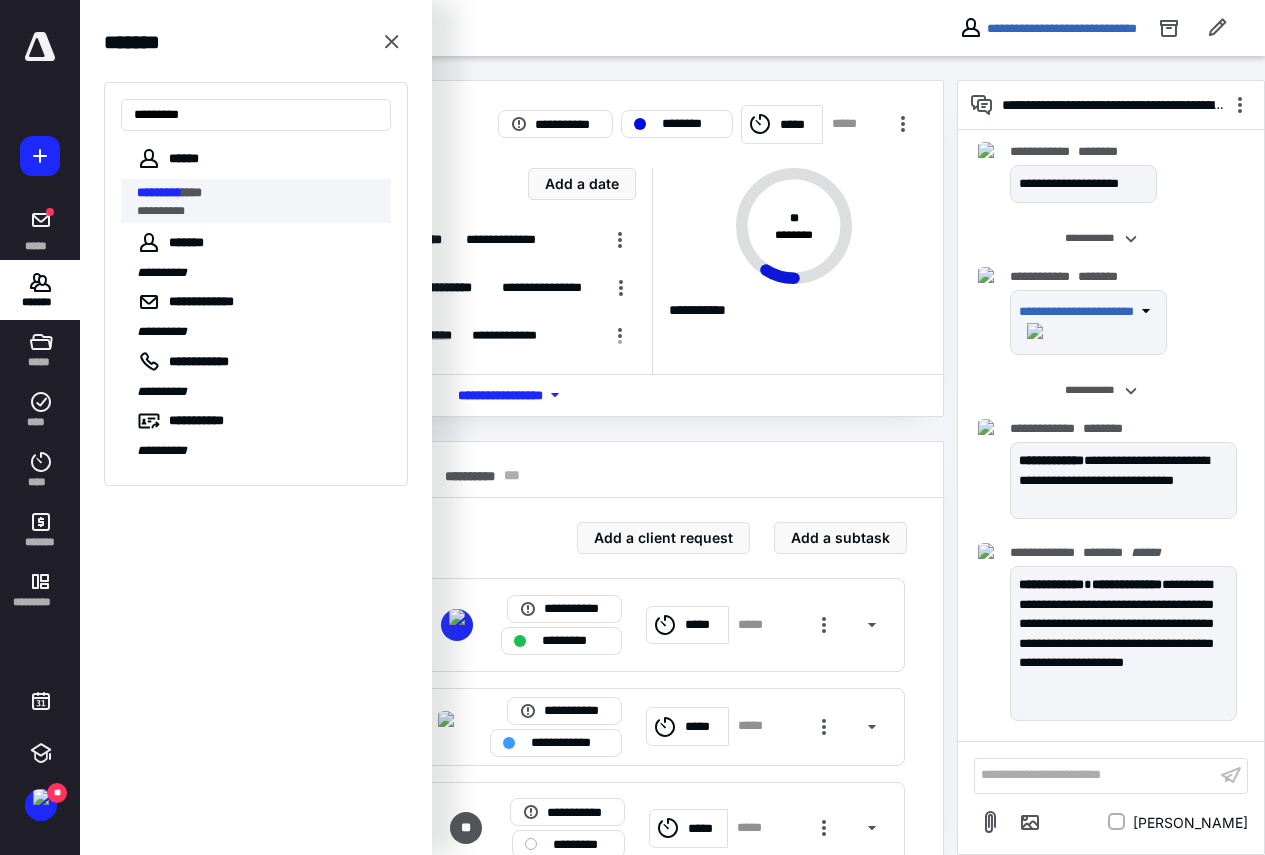 type on "*********" 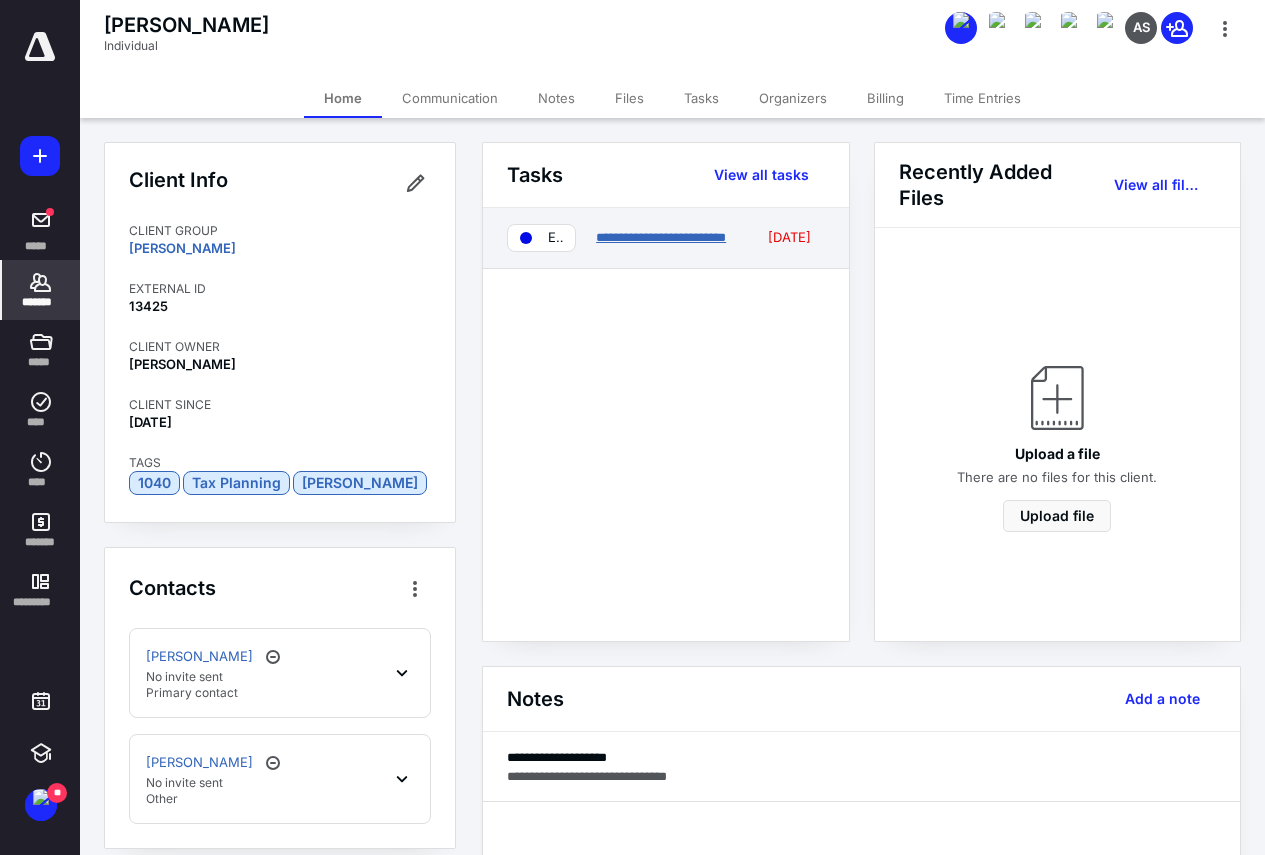 click on "**********" at bounding box center [661, 237] 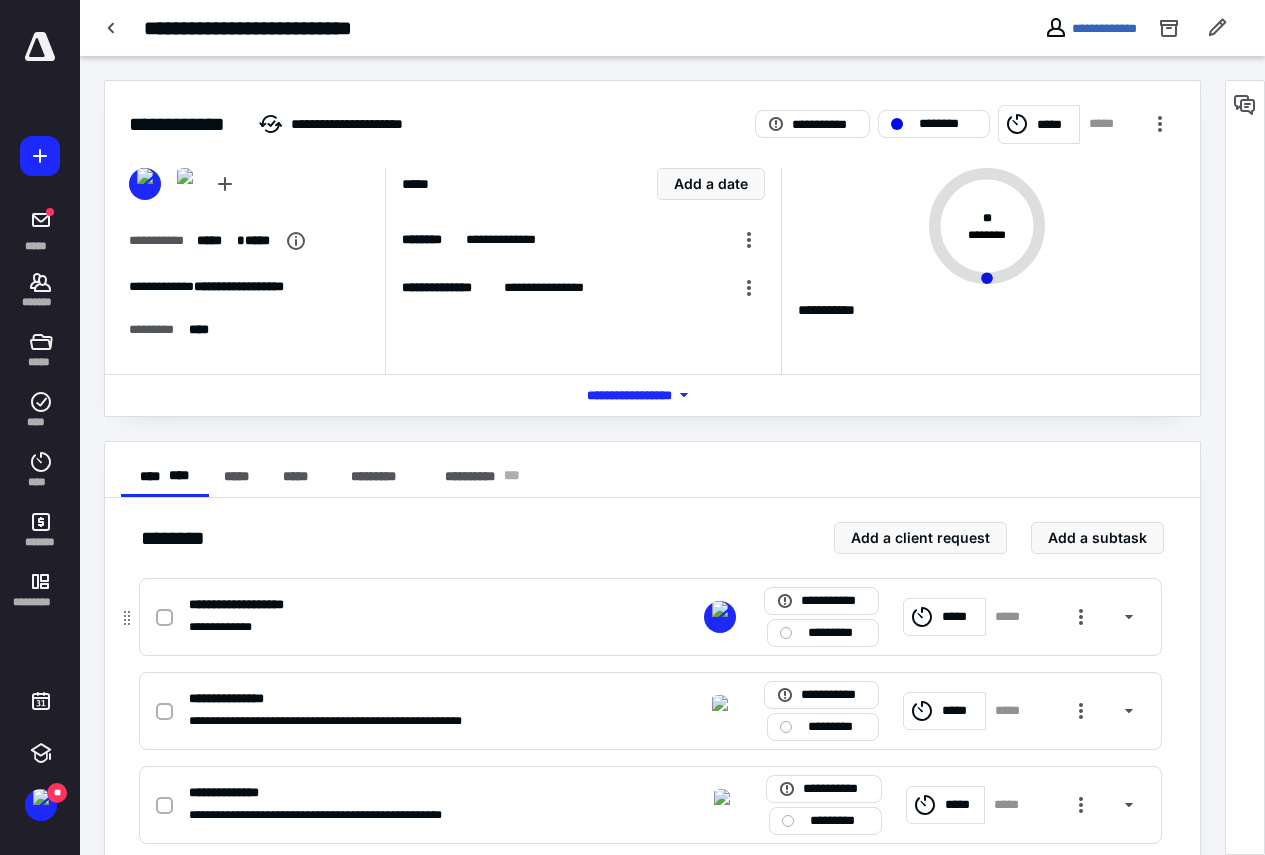 click at bounding box center (164, 618) 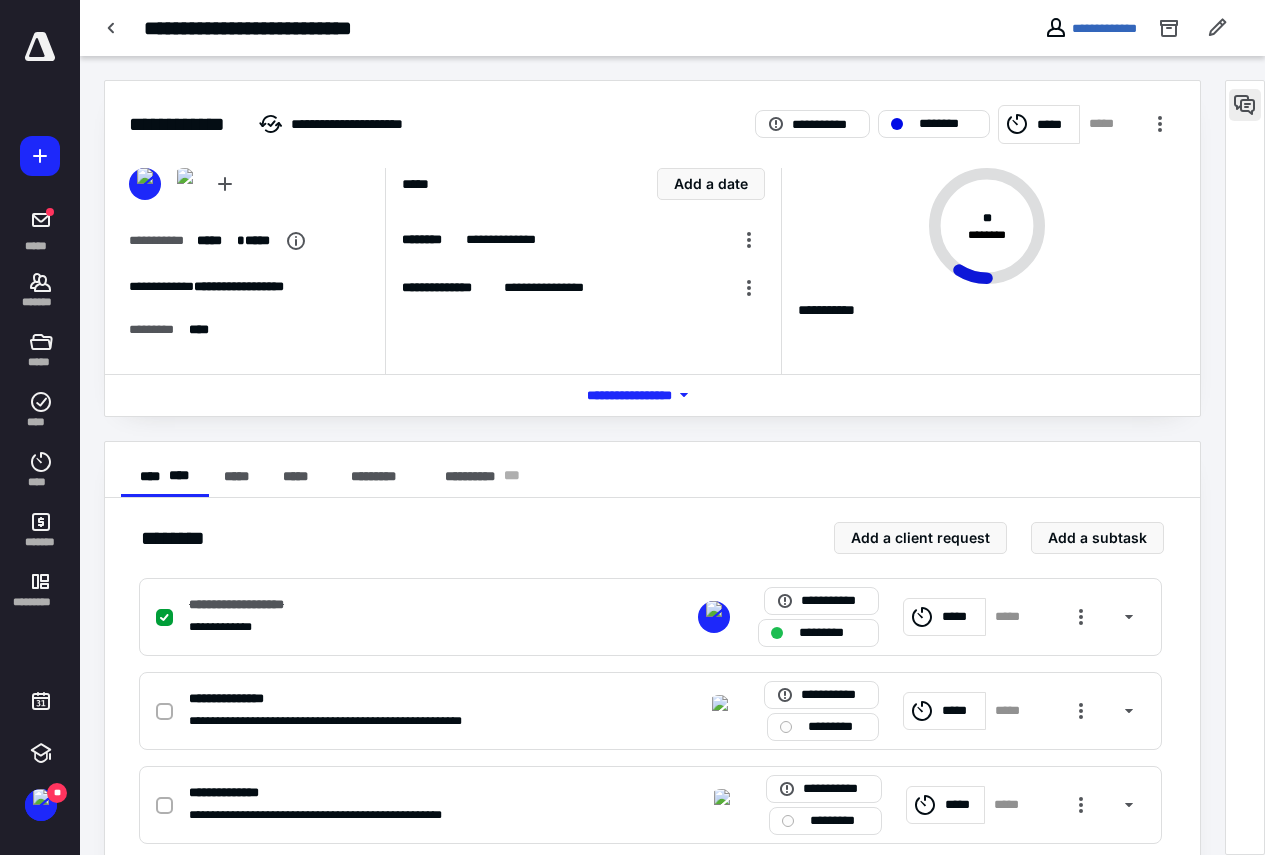 click at bounding box center [1245, 105] 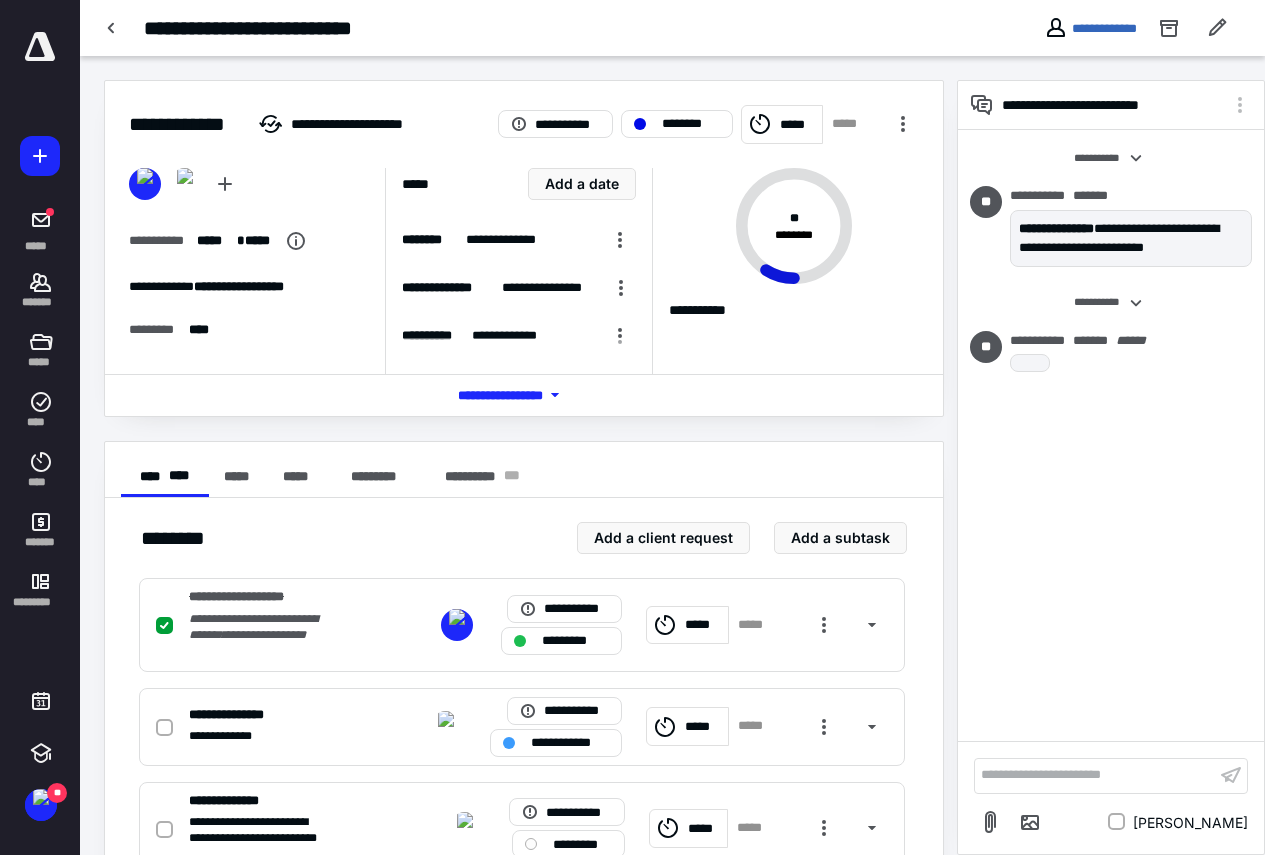 click on "**********" at bounding box center [1095, 775] 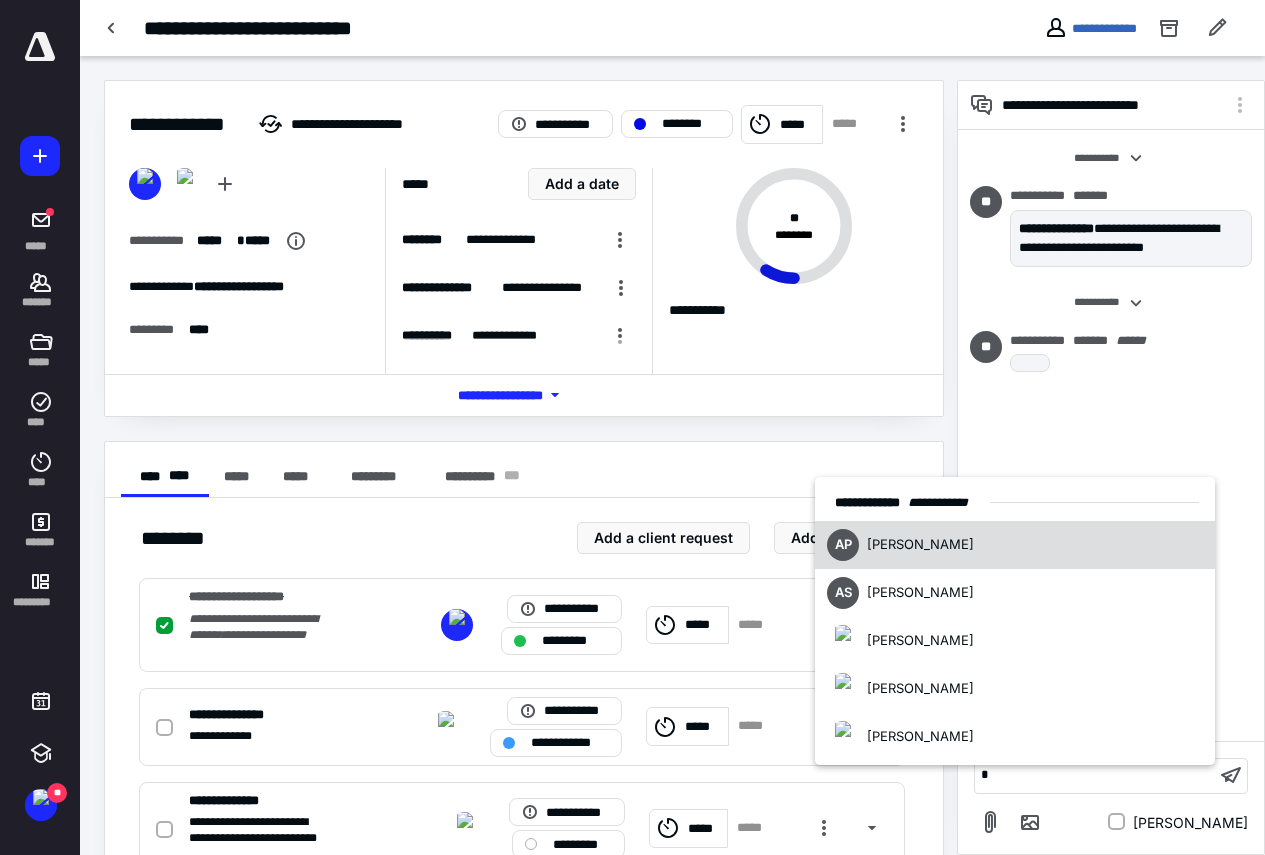 type 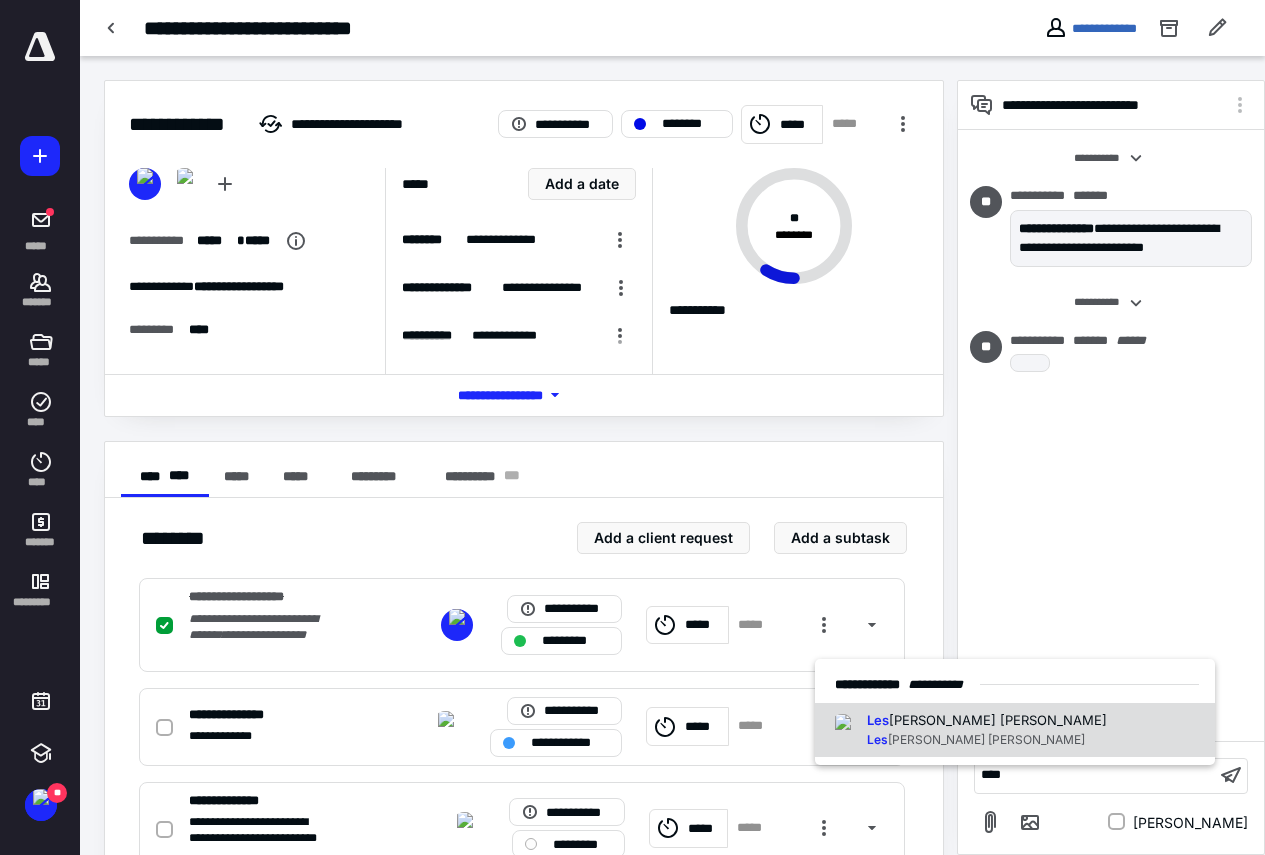 click on "[PERSON_NAME] [PERSON_NAME]" at bounding box center [998, 720] 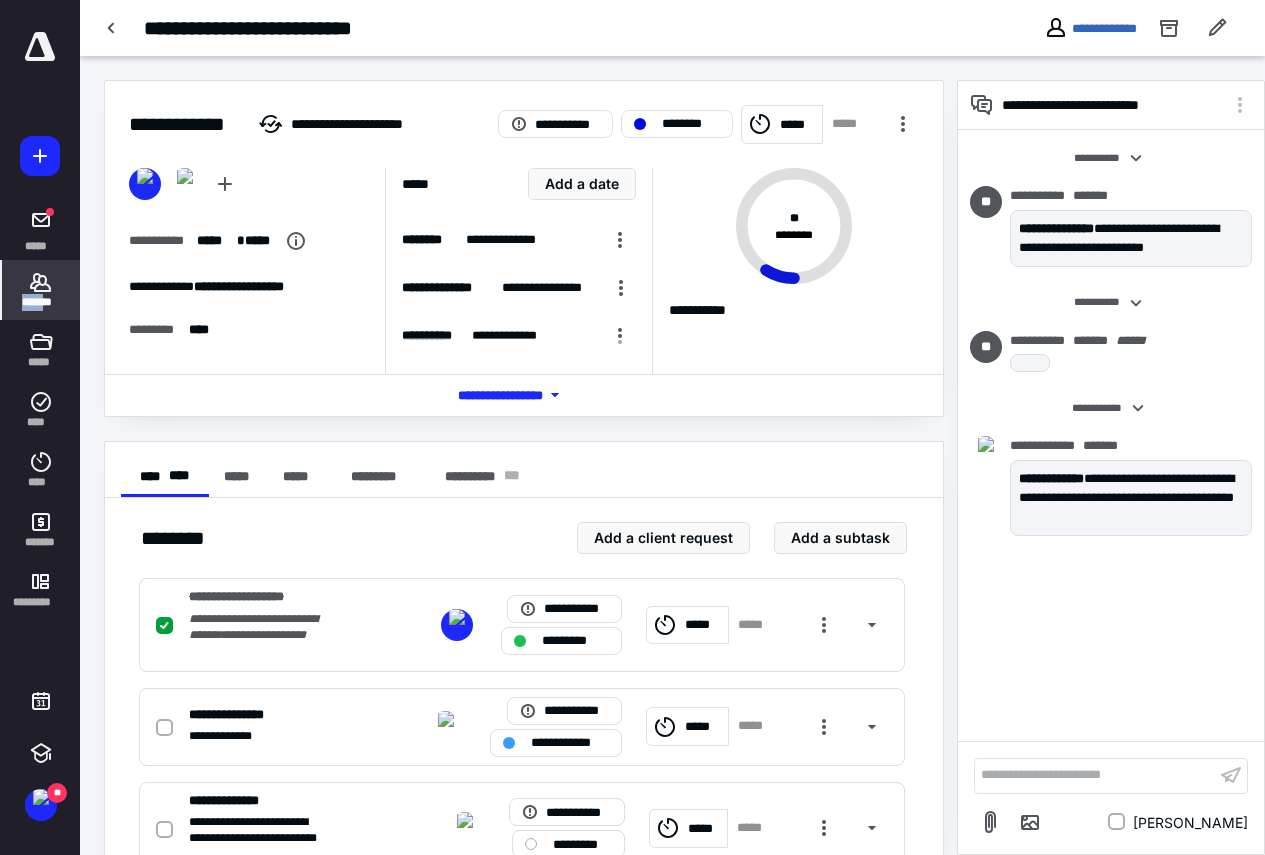 click on "*******" at bounding box center (41, 290) 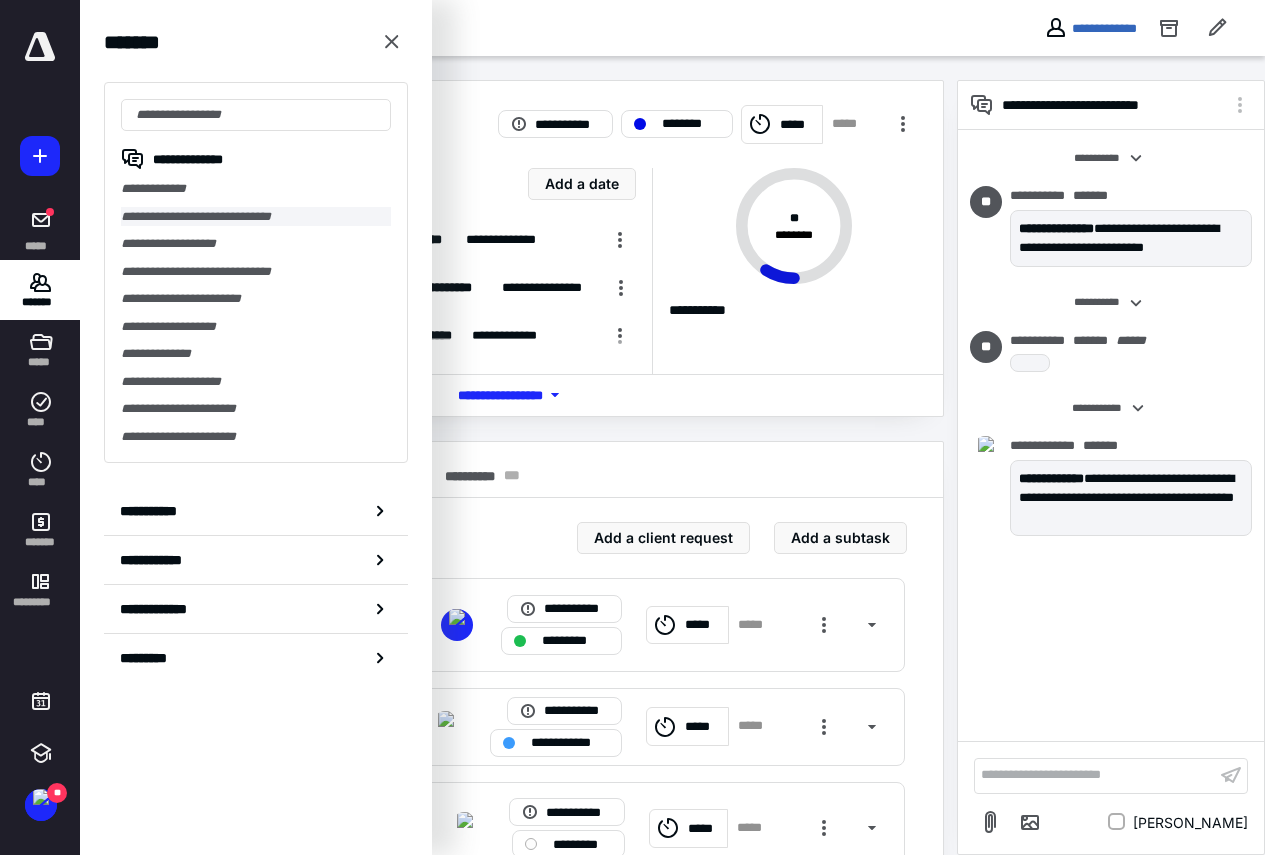 click on "**********" at bounding box center (256, 217) 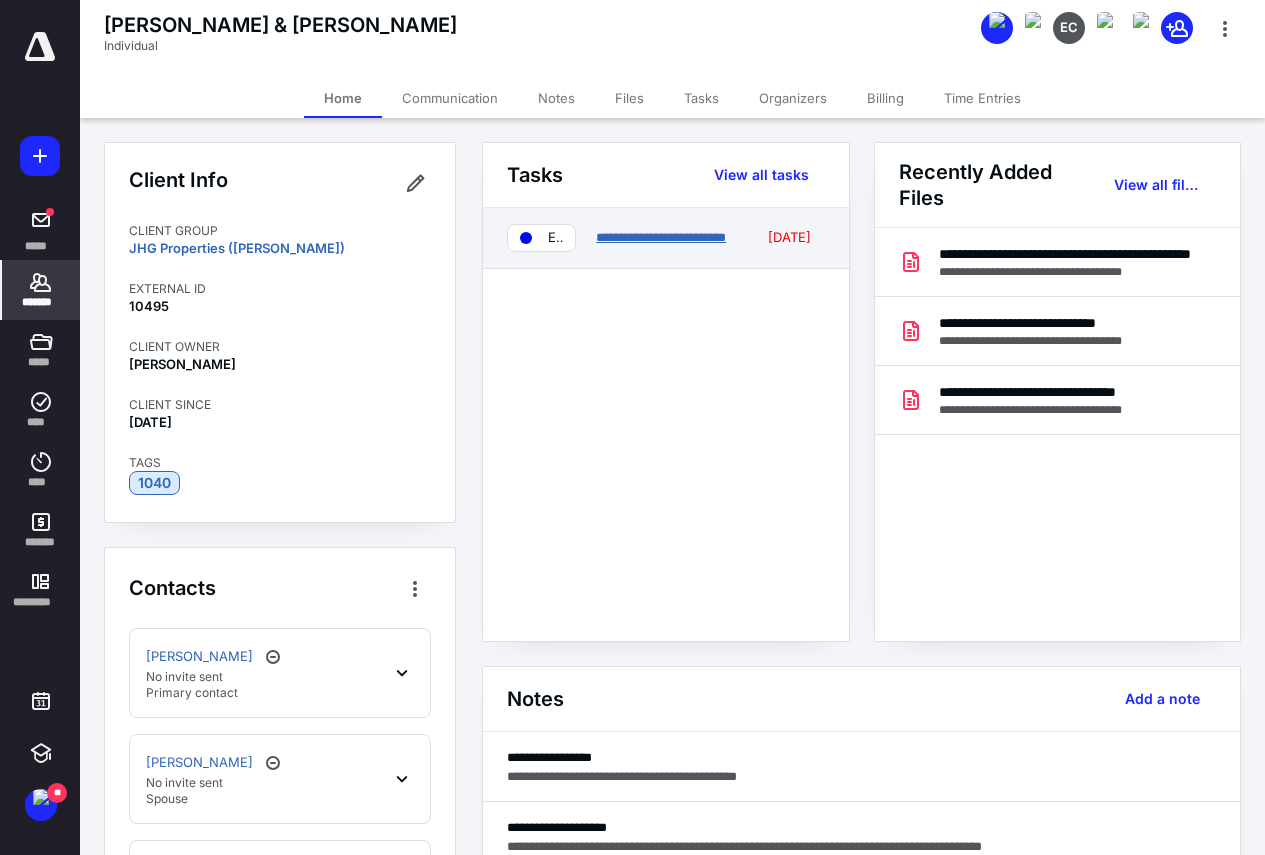 click on "**********" at bounding box center [661, 237] 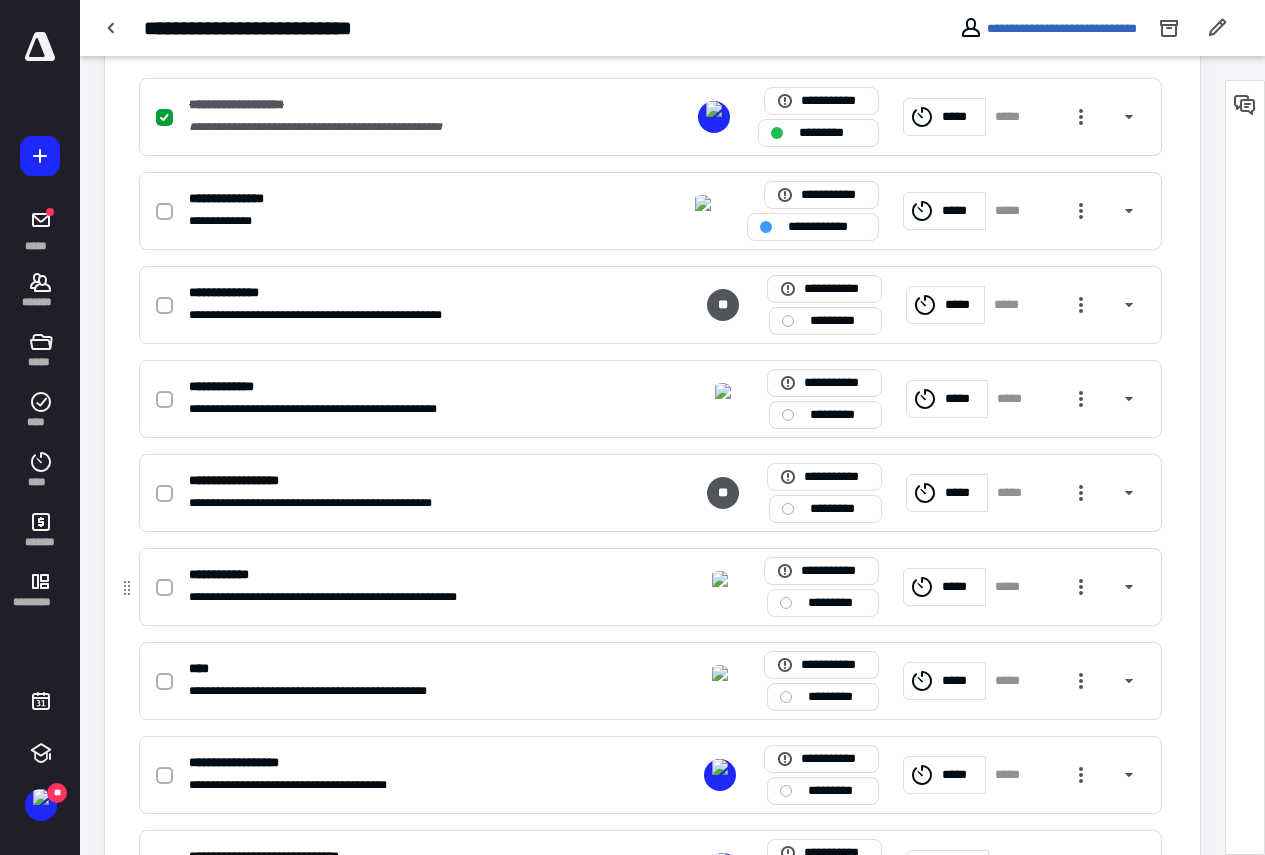 scroll, scrollTop: 700, scrollLeft: 0, axis: vertical 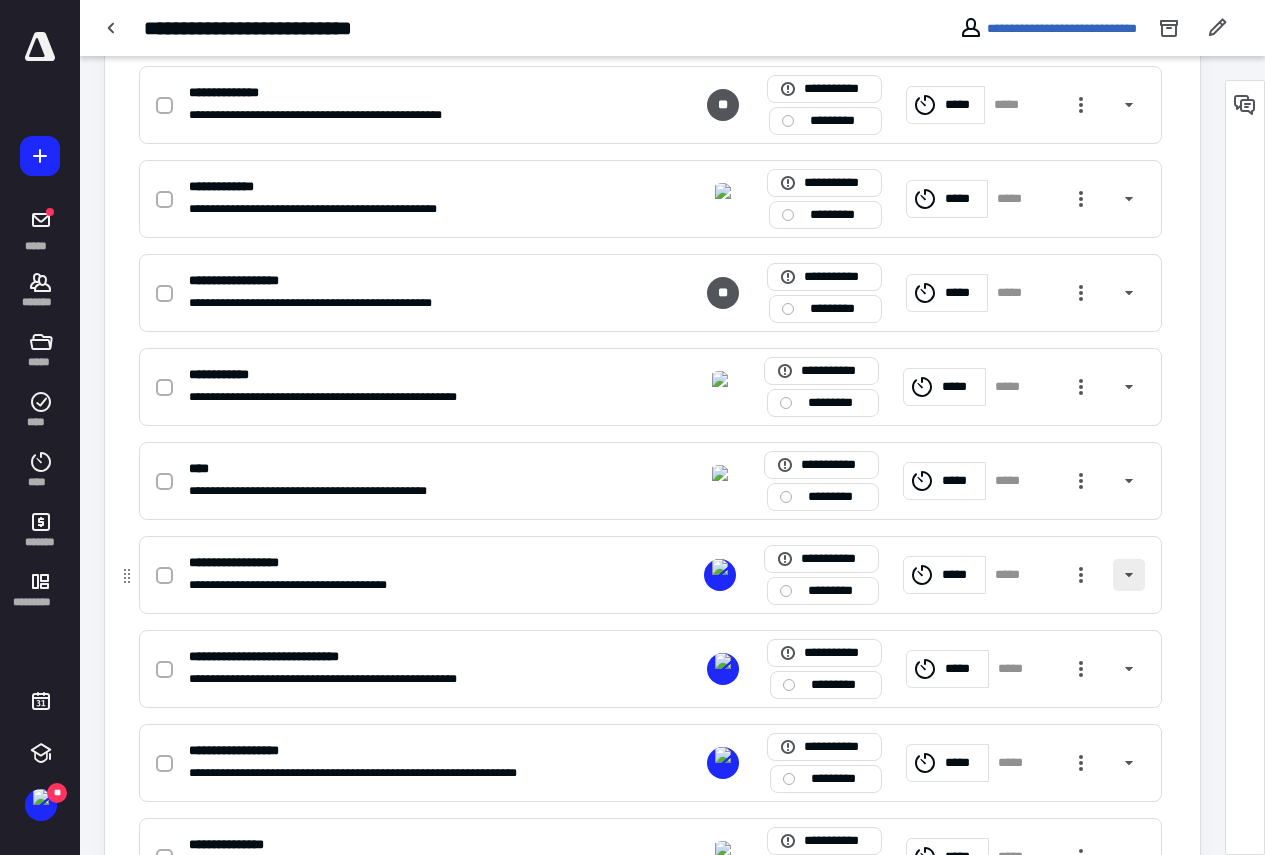 click at bounding box center [1129, 575] 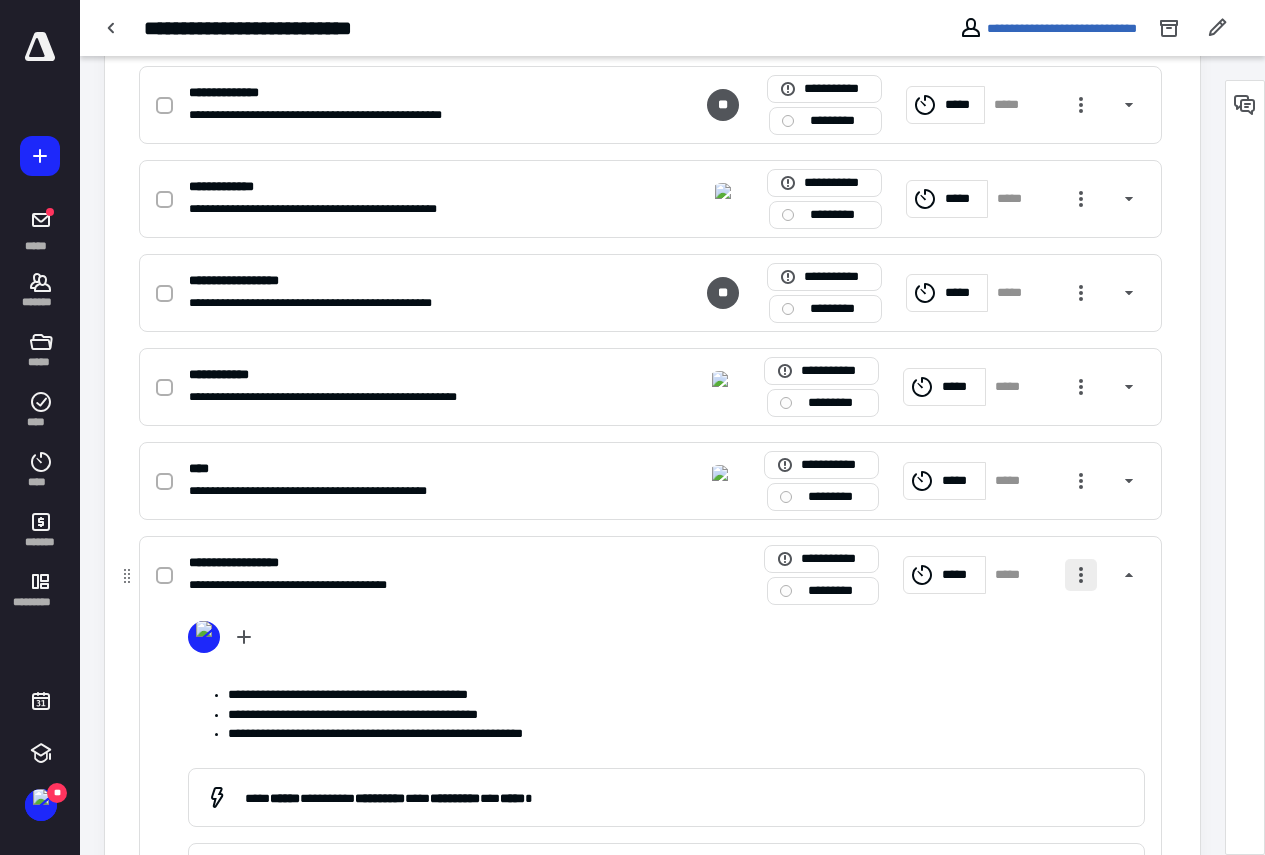 click at bounding box center [1081, 575] 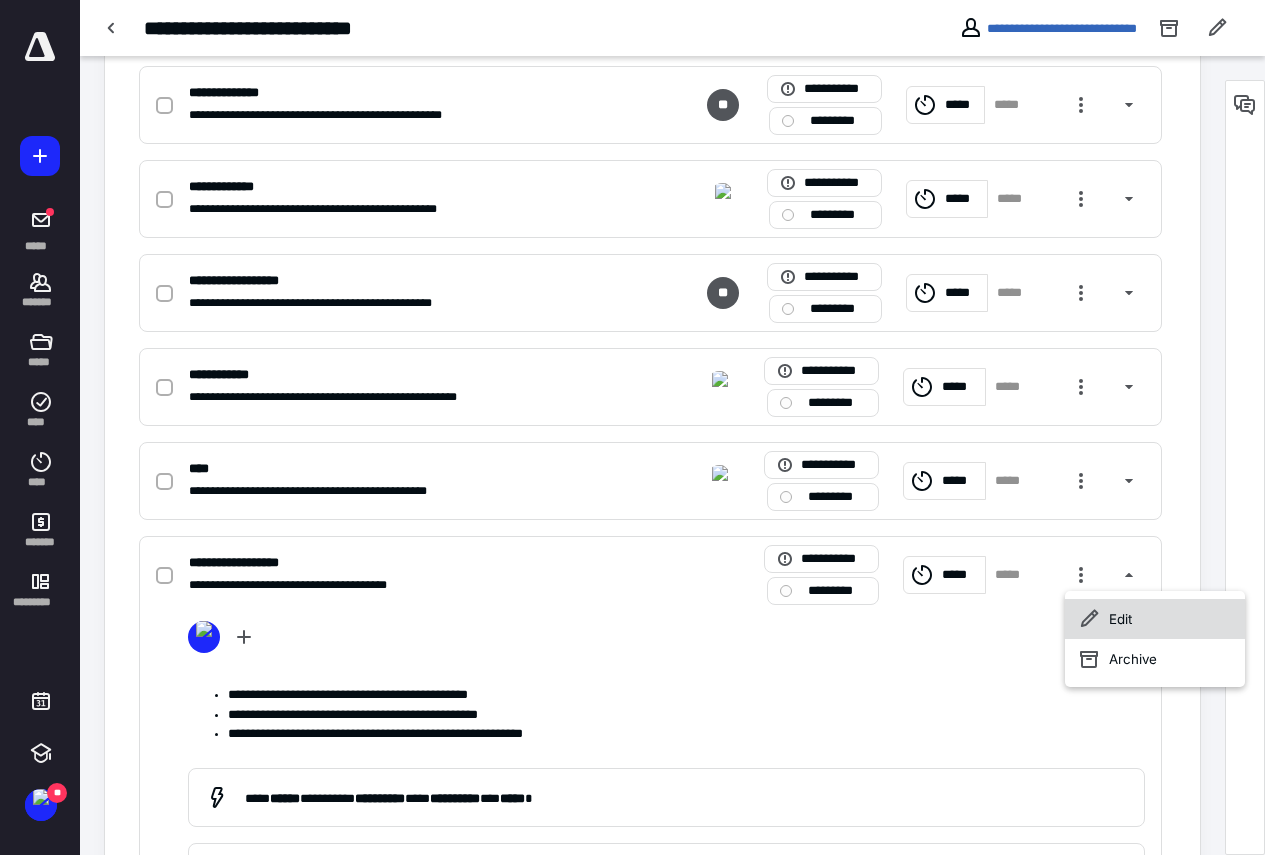 click on "Edit" at bounding box center (1155, 619) 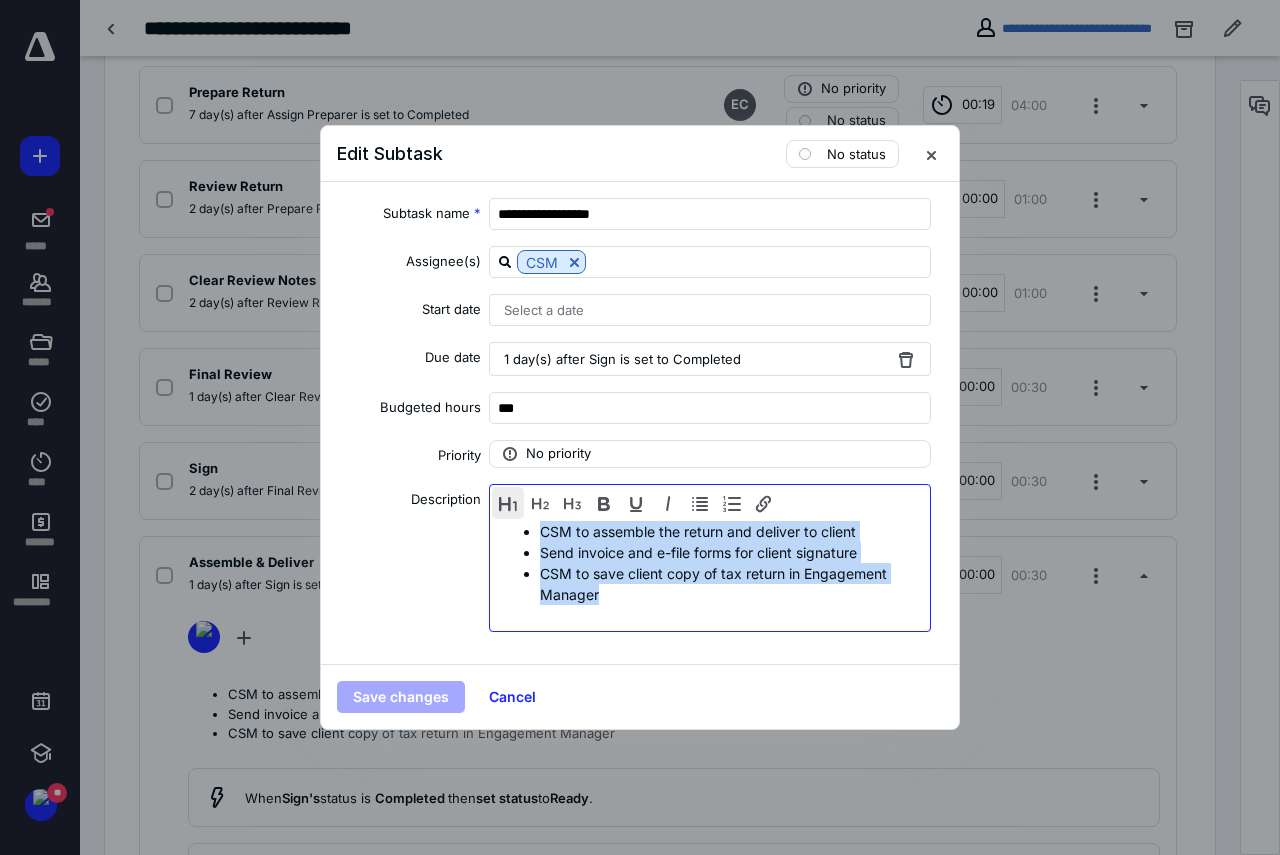 drag, startPoint x: 735, startPoint y: 603, endPoint x: 512, endPoint y: 518, distance: 238.65038 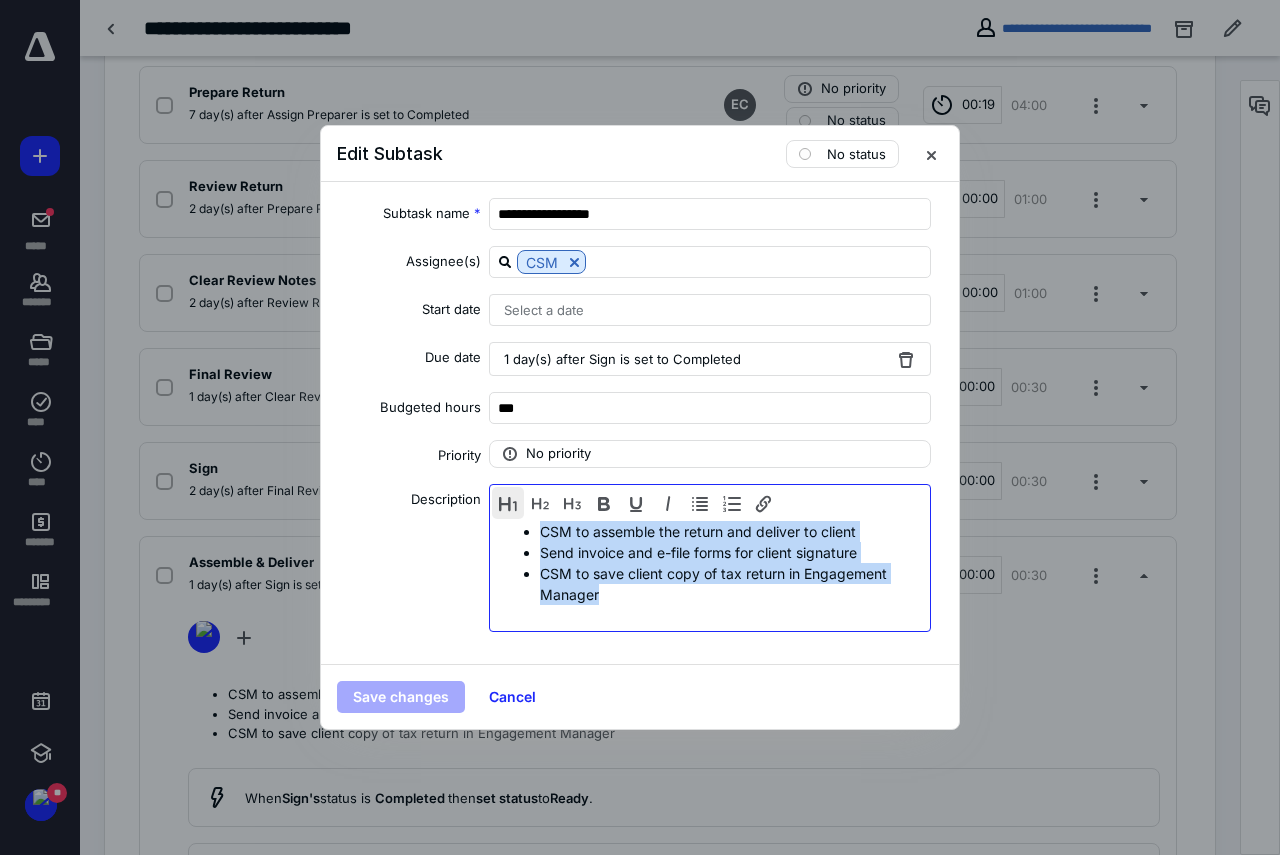 click on "CSM to assemble the return and deliver to client Send invoice and e-file forms for client signature CSM to save client copy of tax return in Engagement Manager" at bounding box center [710, 558] 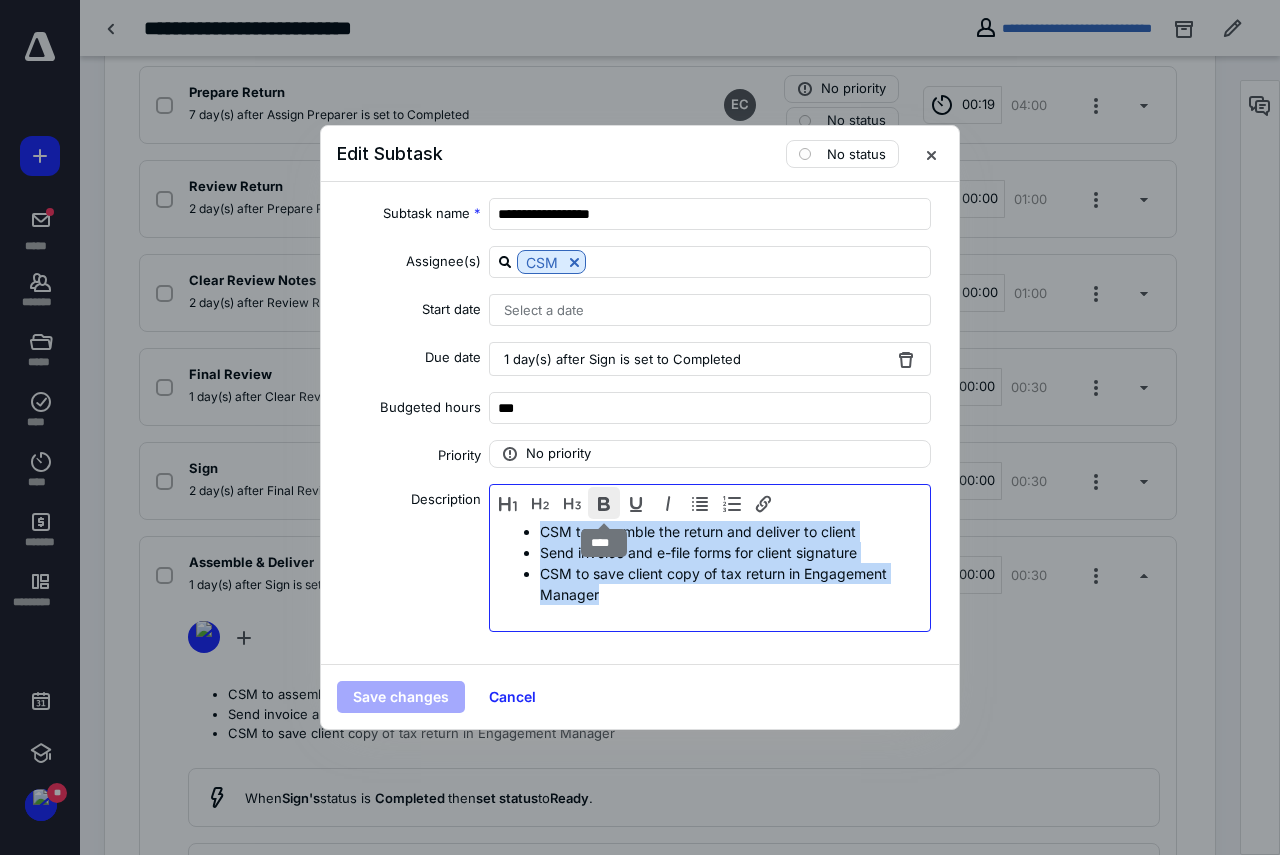 click at bounding box center (604, 503) 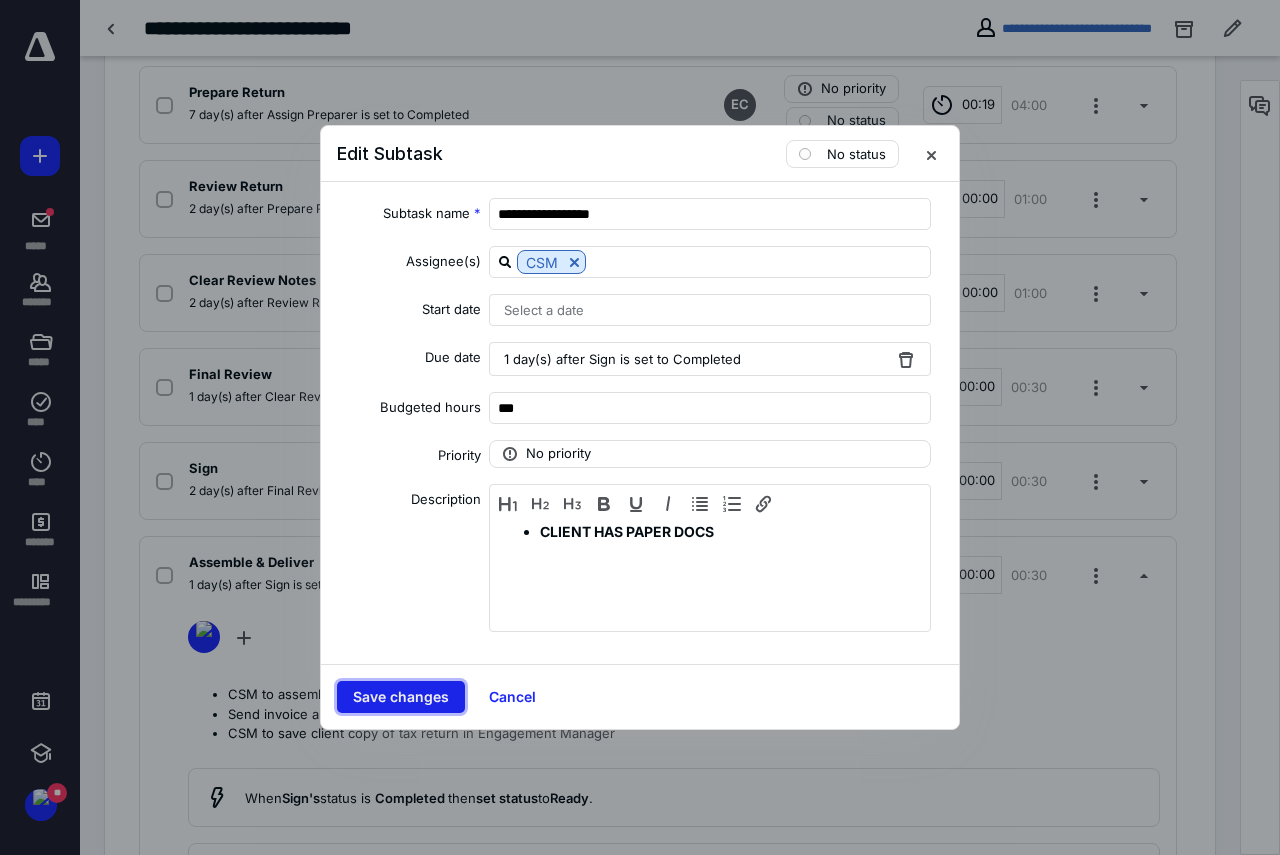 click on "Save changes" at bounding box center [401, 697] 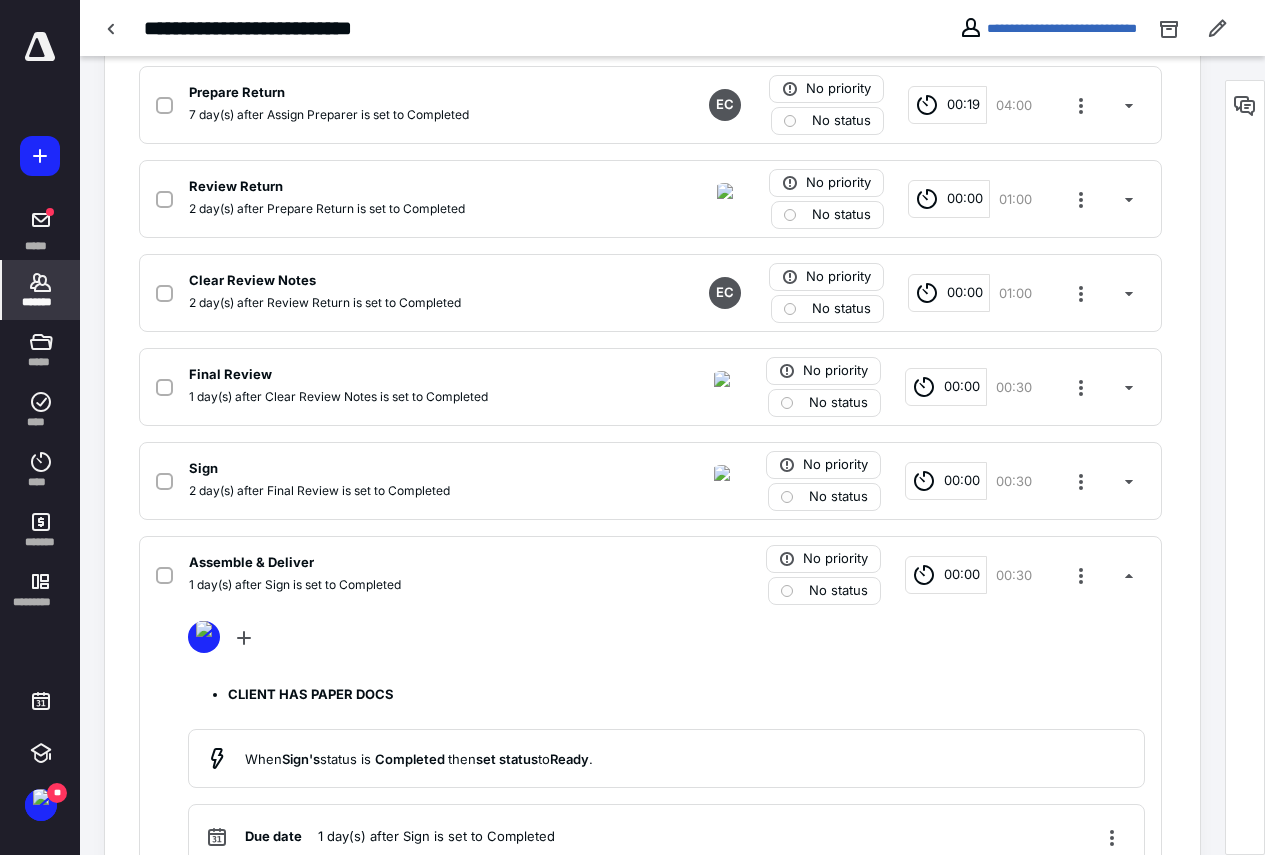 click 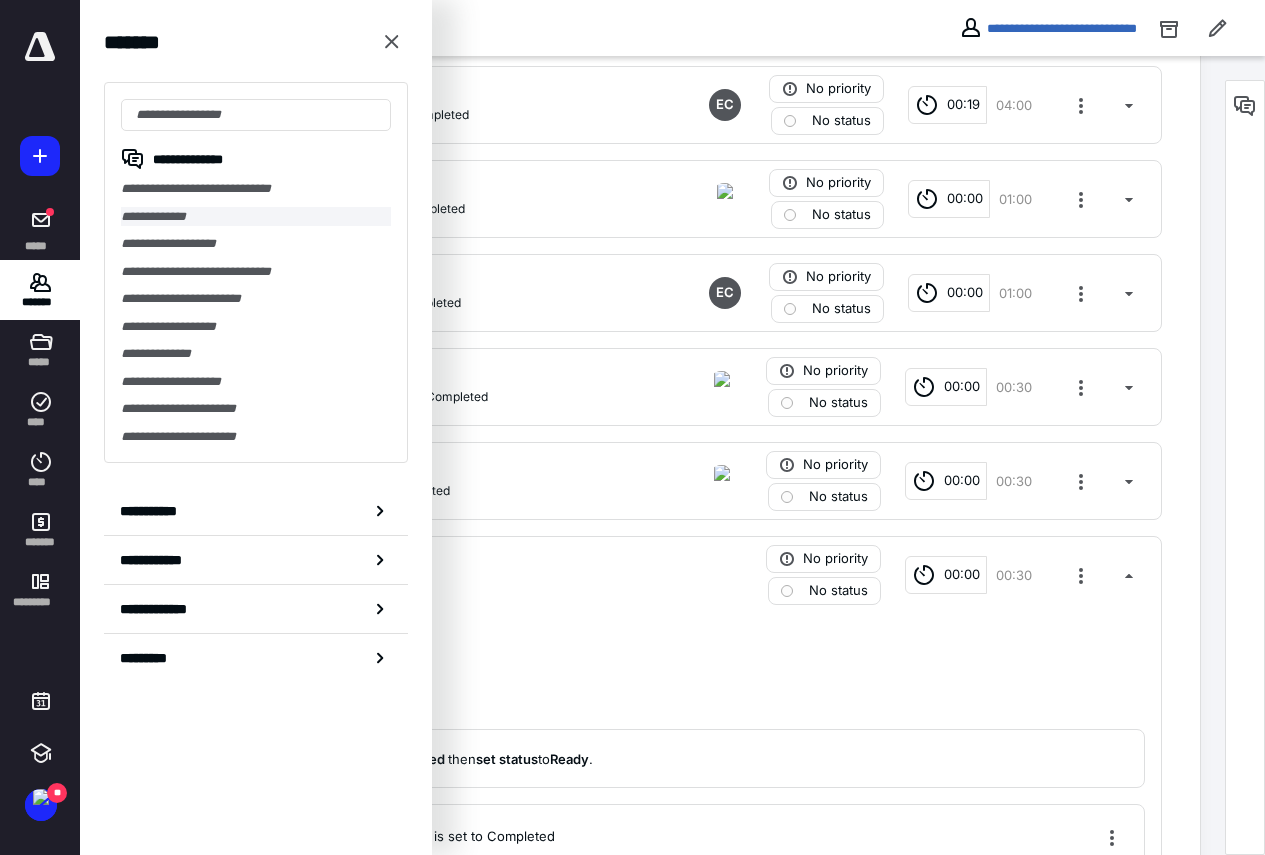 click on "**********" at bounding box center (256, 217) 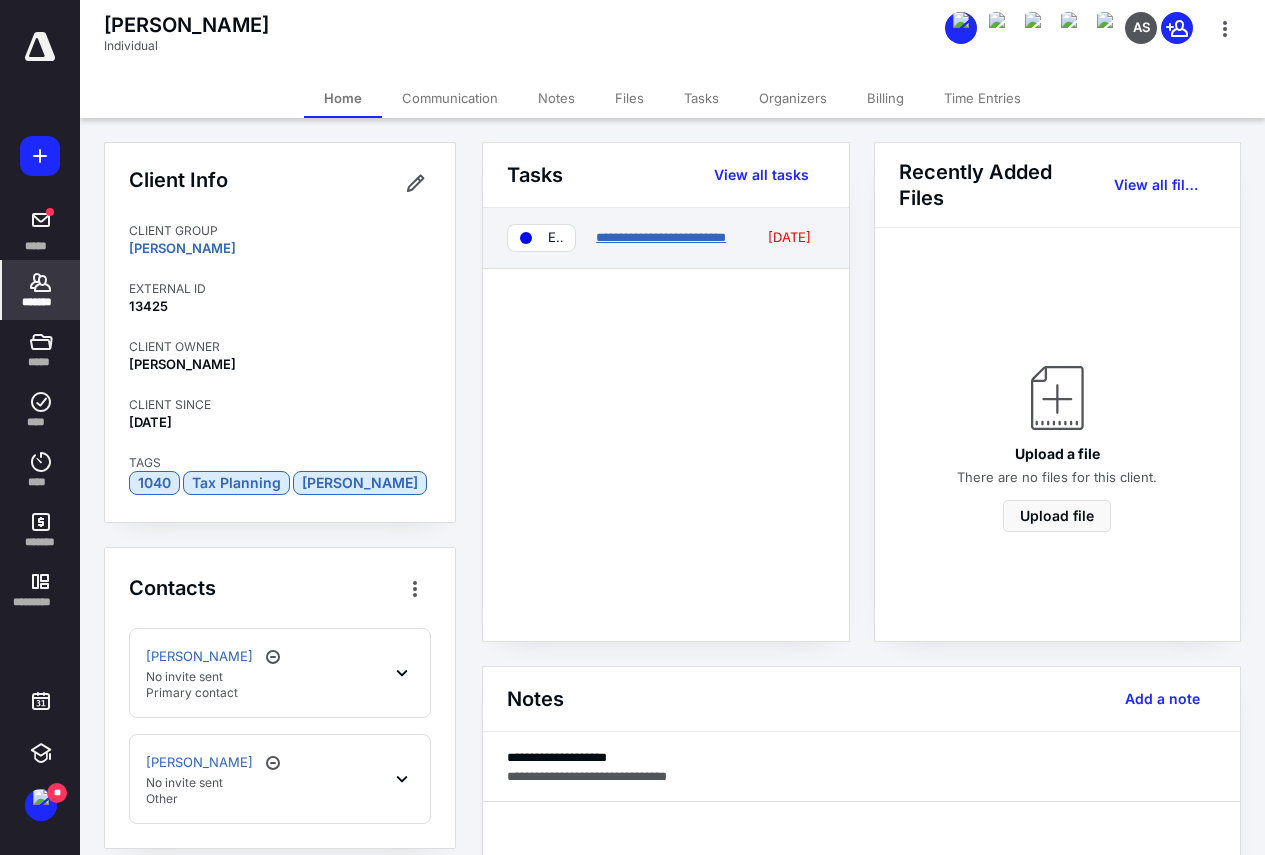 click on "**********" at bounding box center (661, 237) 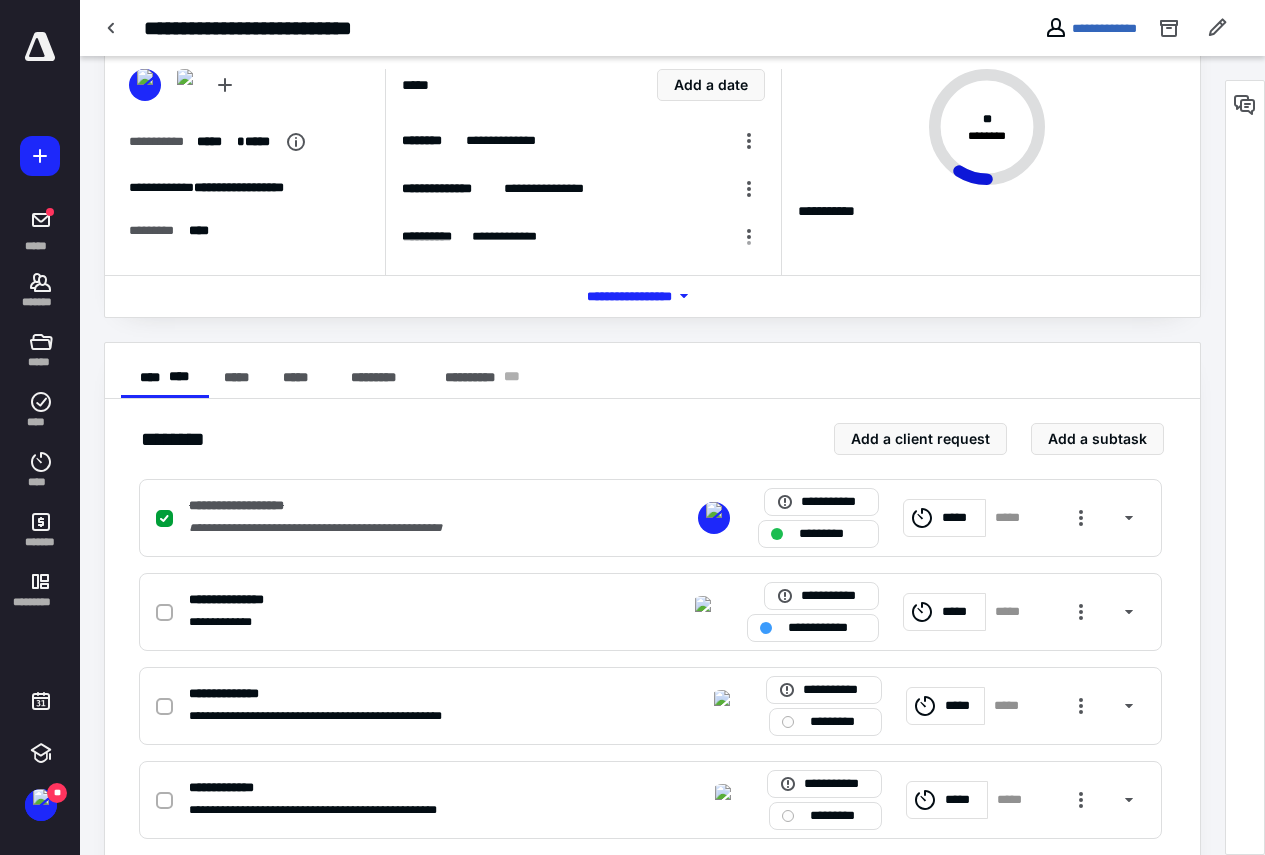 scroll, scrollTop: 200, scrollLeft: 0, axis: vertical 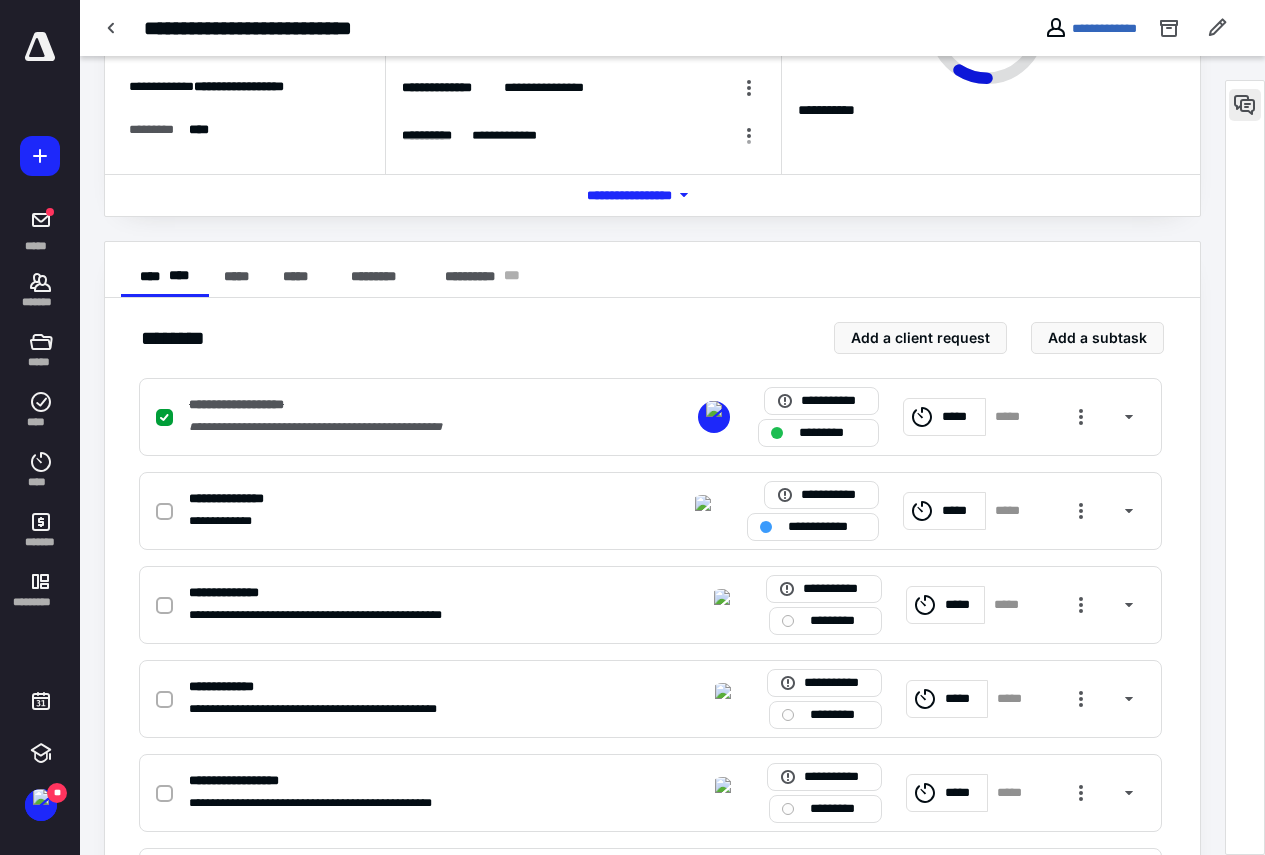 click at bounding box center [1245, 105] 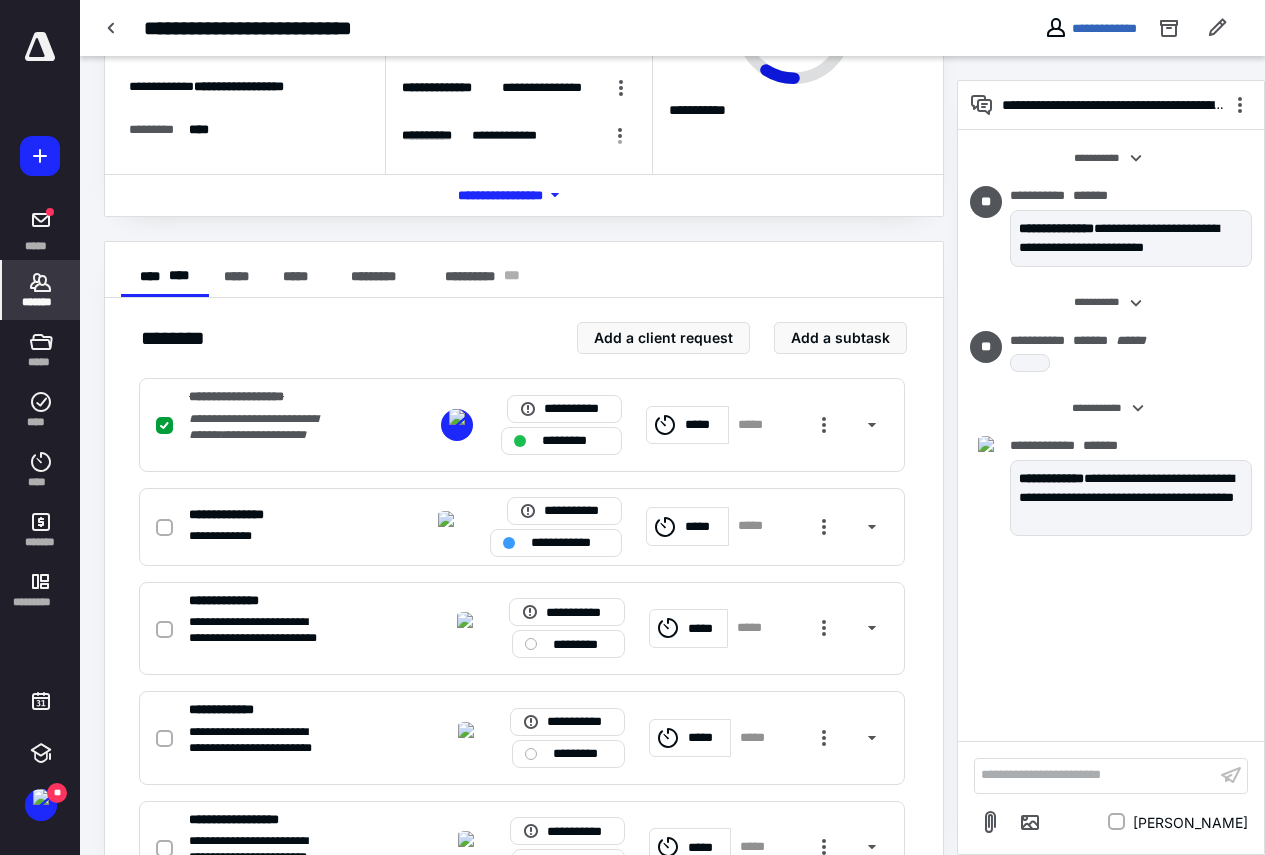 click on "*******" at bounding box center [41, 290] 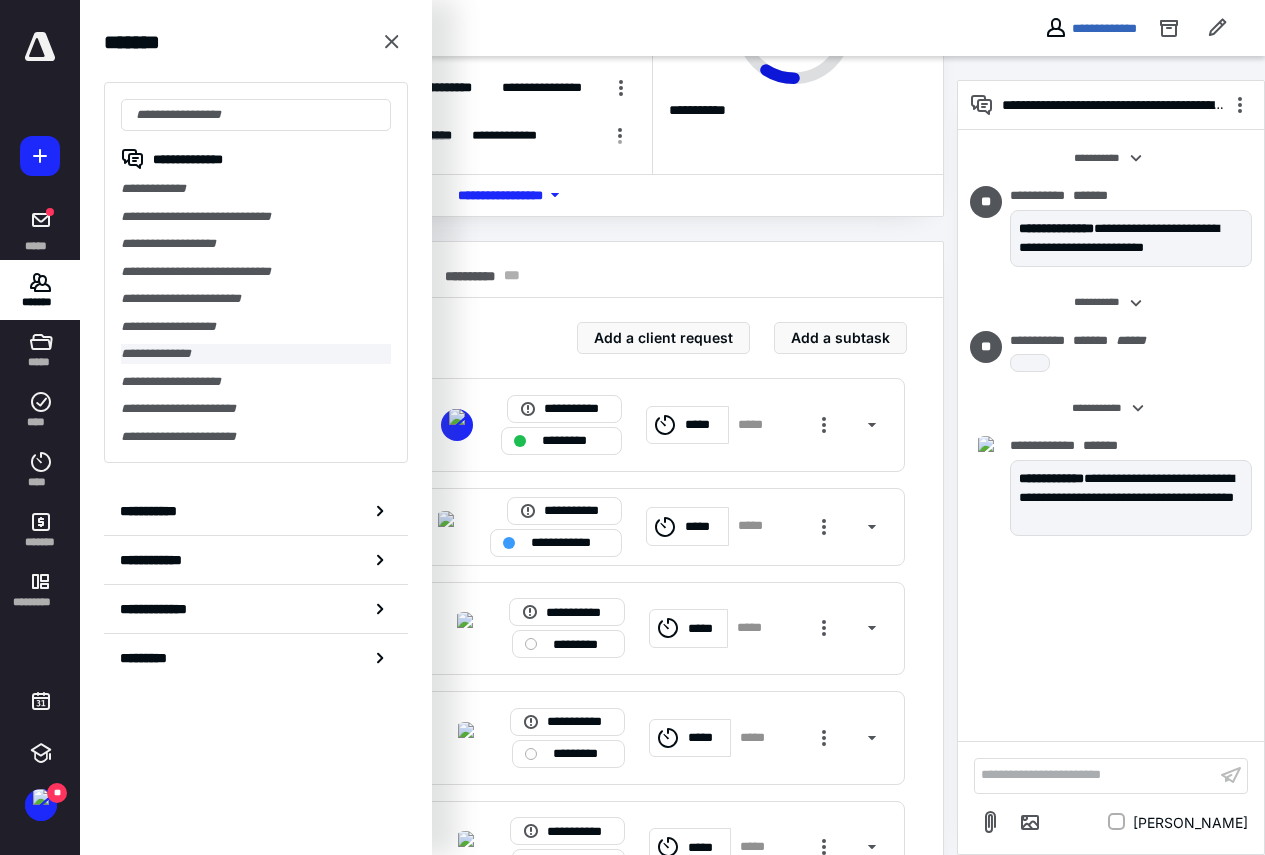 click on "**********" at bounding box center (256, 354) 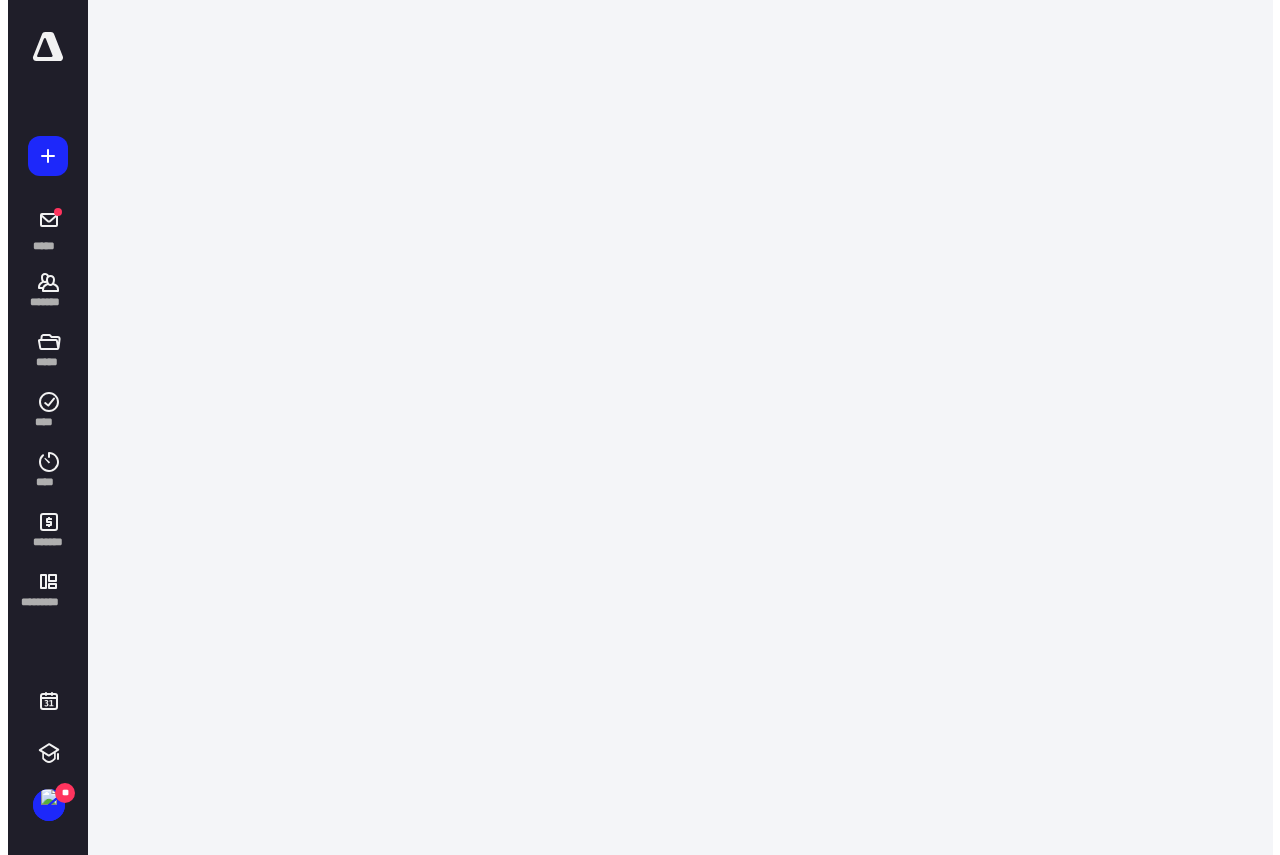 scroll, scrollTop: 0, scrollLeft: 0, axis: both 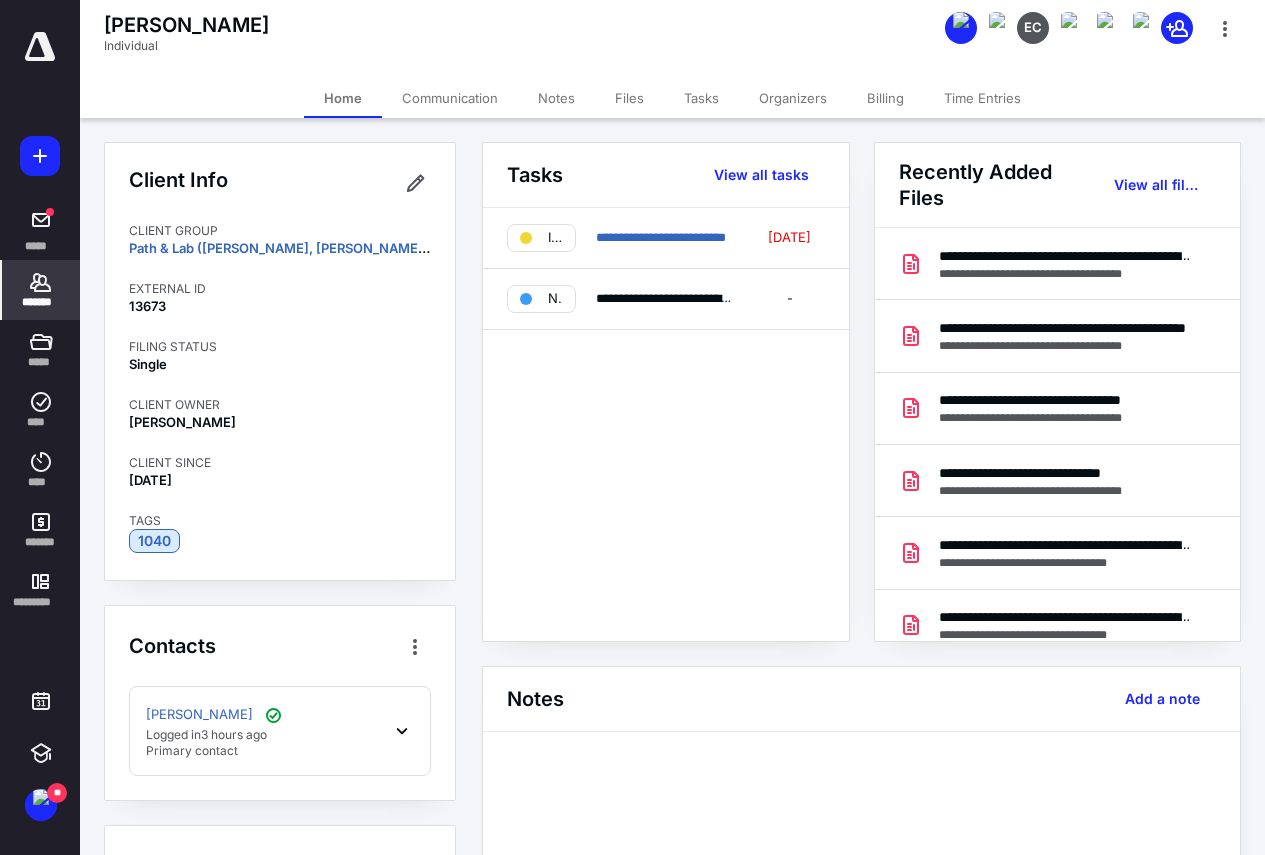 click on "Files" at bounding box center [629, 98] 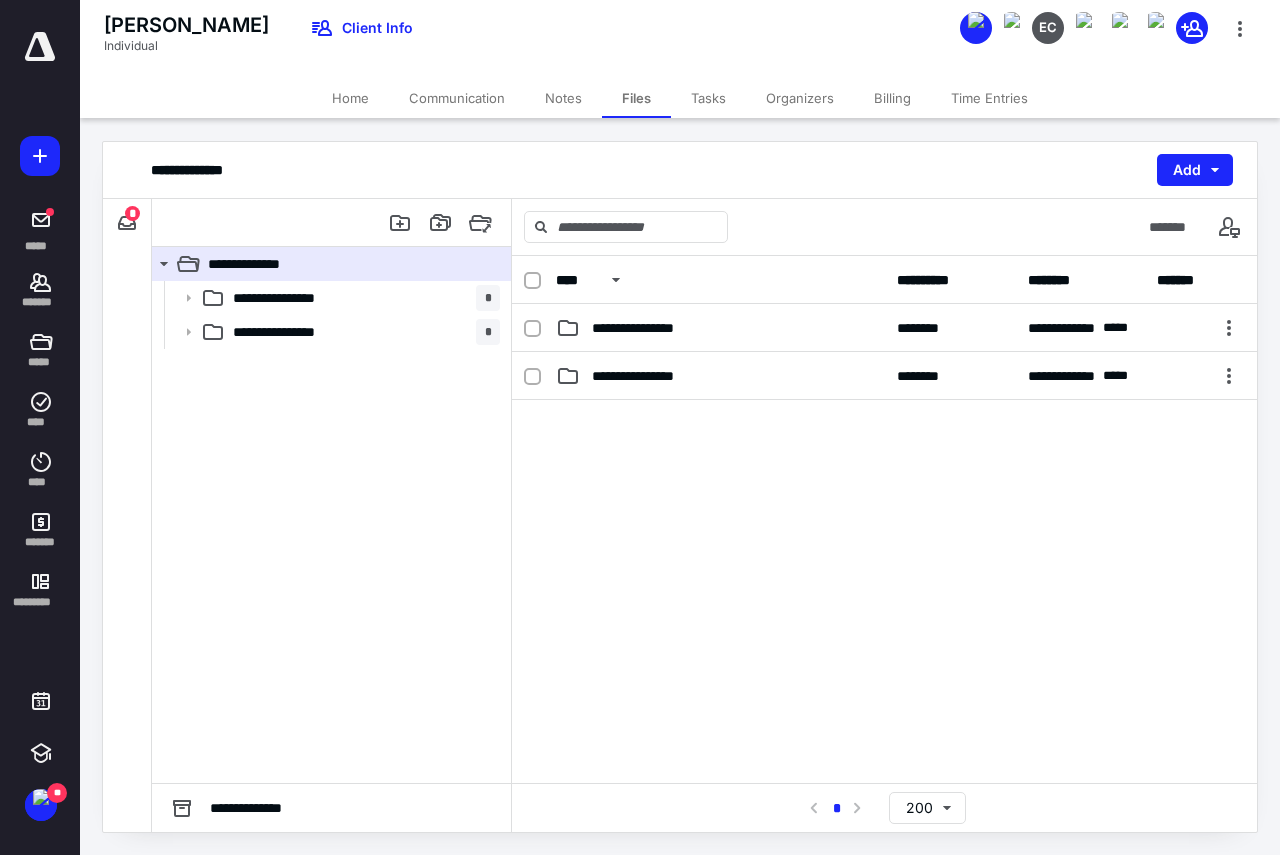 click on "Tasks" at bounding box center (708, 98) 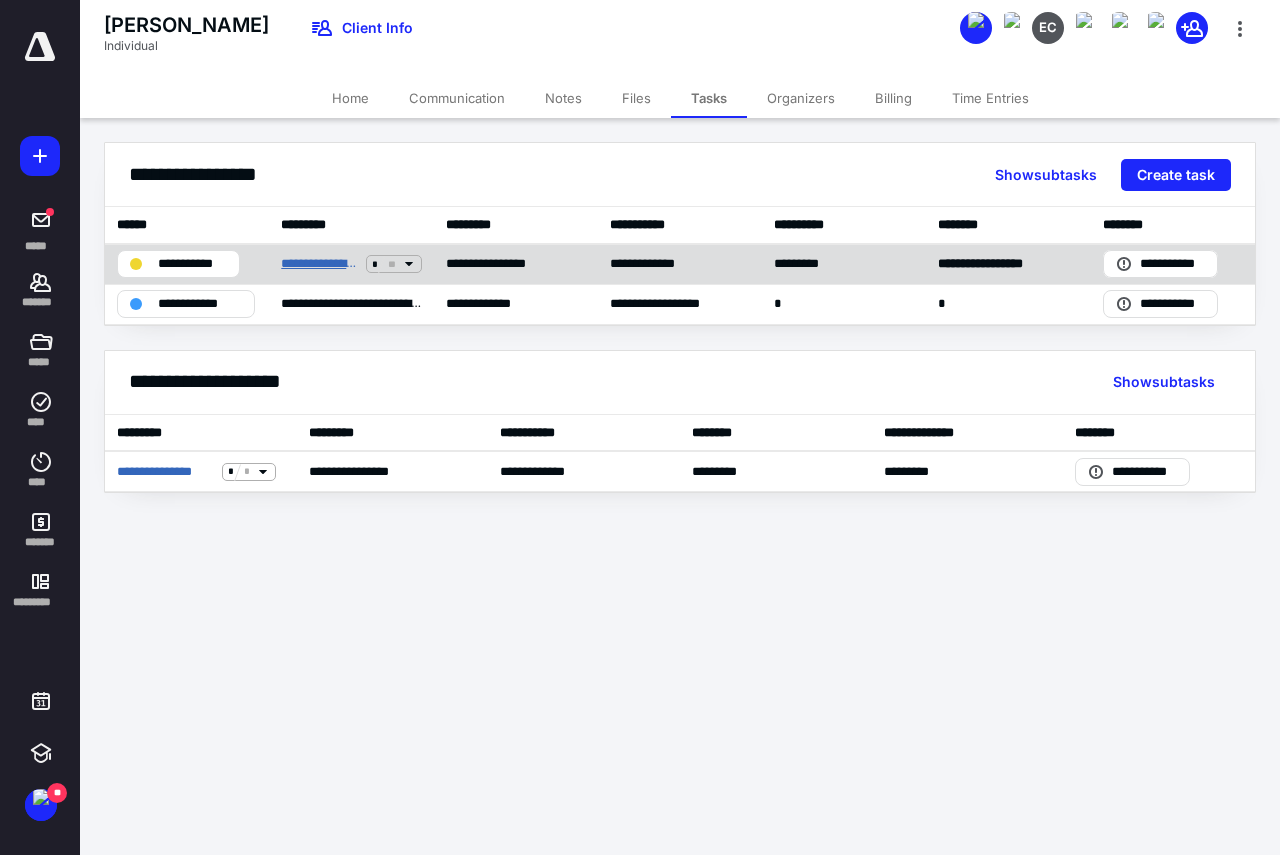 click on "**********" at bounding box center [319, 264] 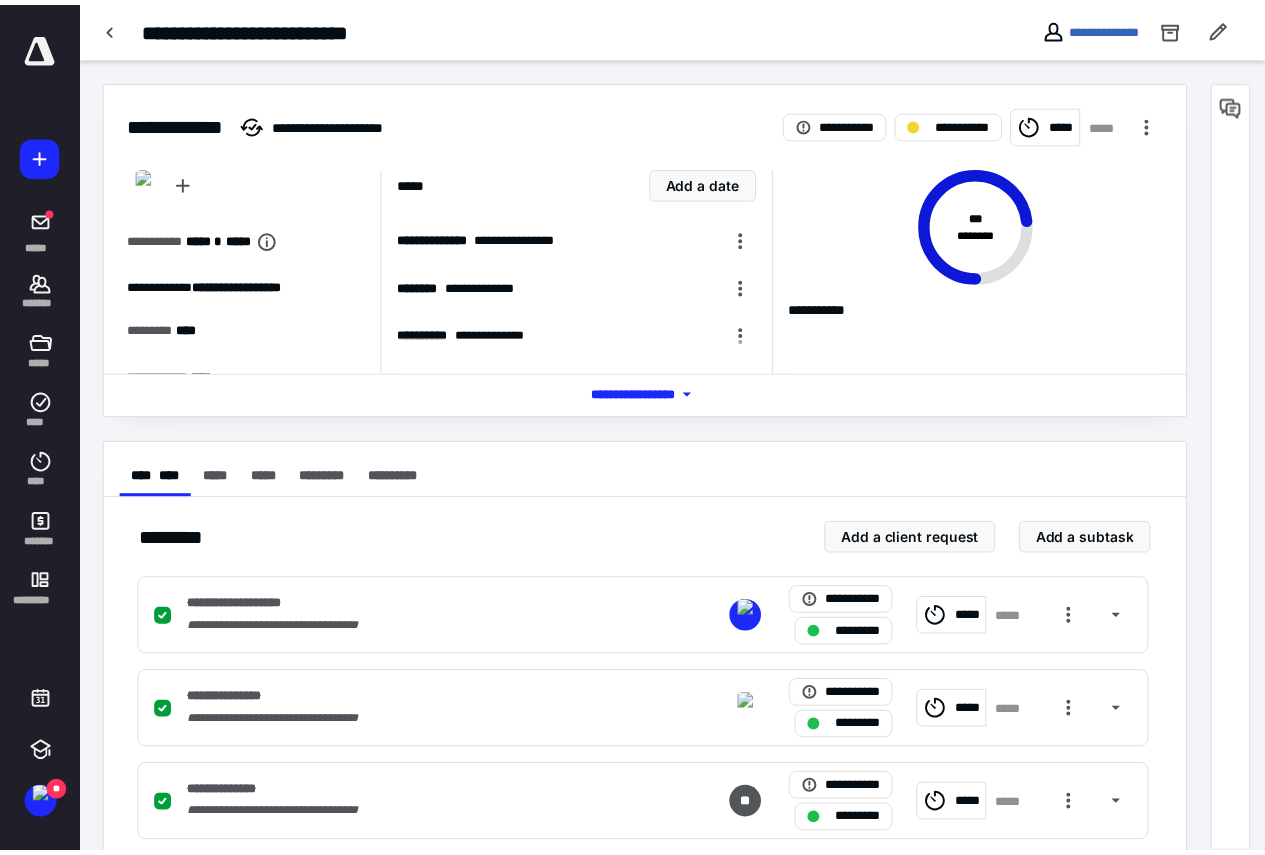 scroll, scrollTop: 600, scrollLeft: 0, axis: vertical 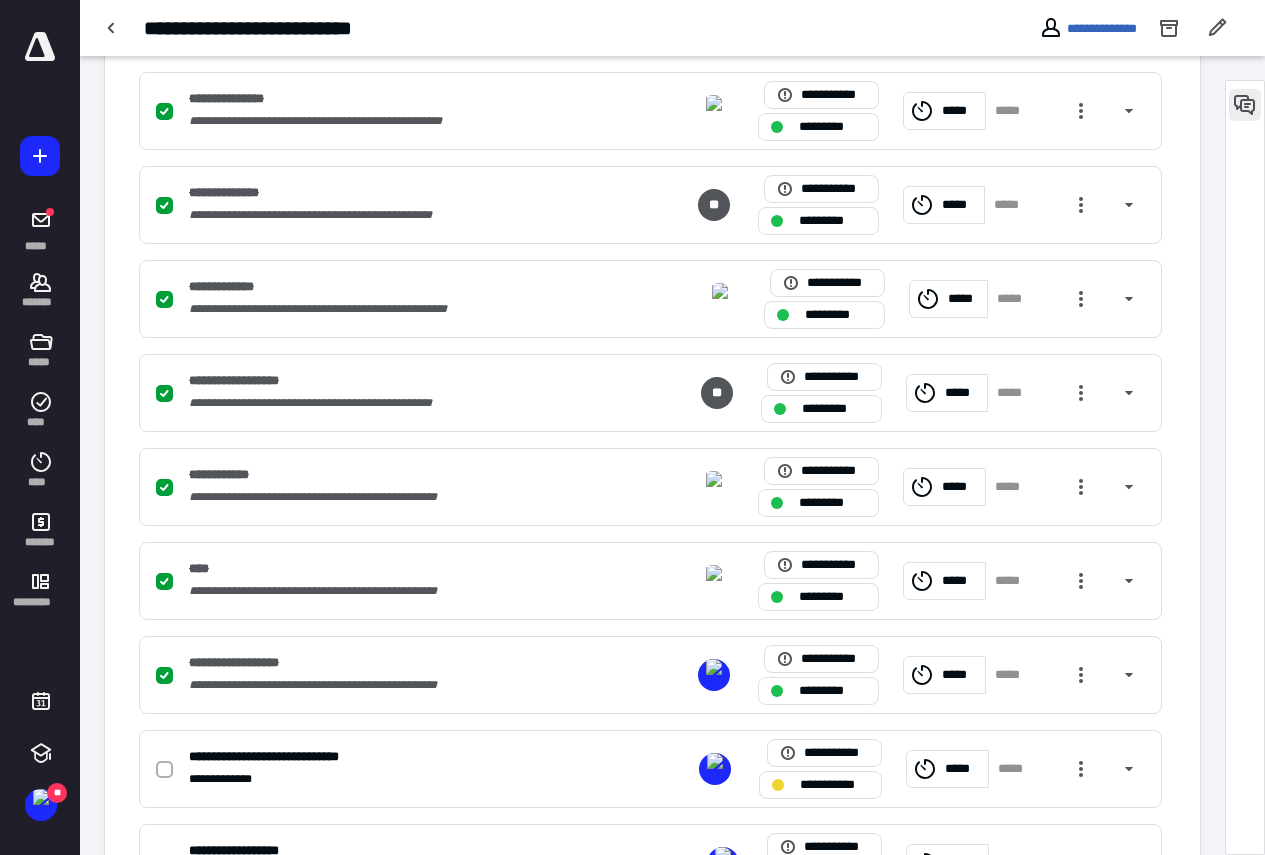 click at bounding box center (1245, 105) 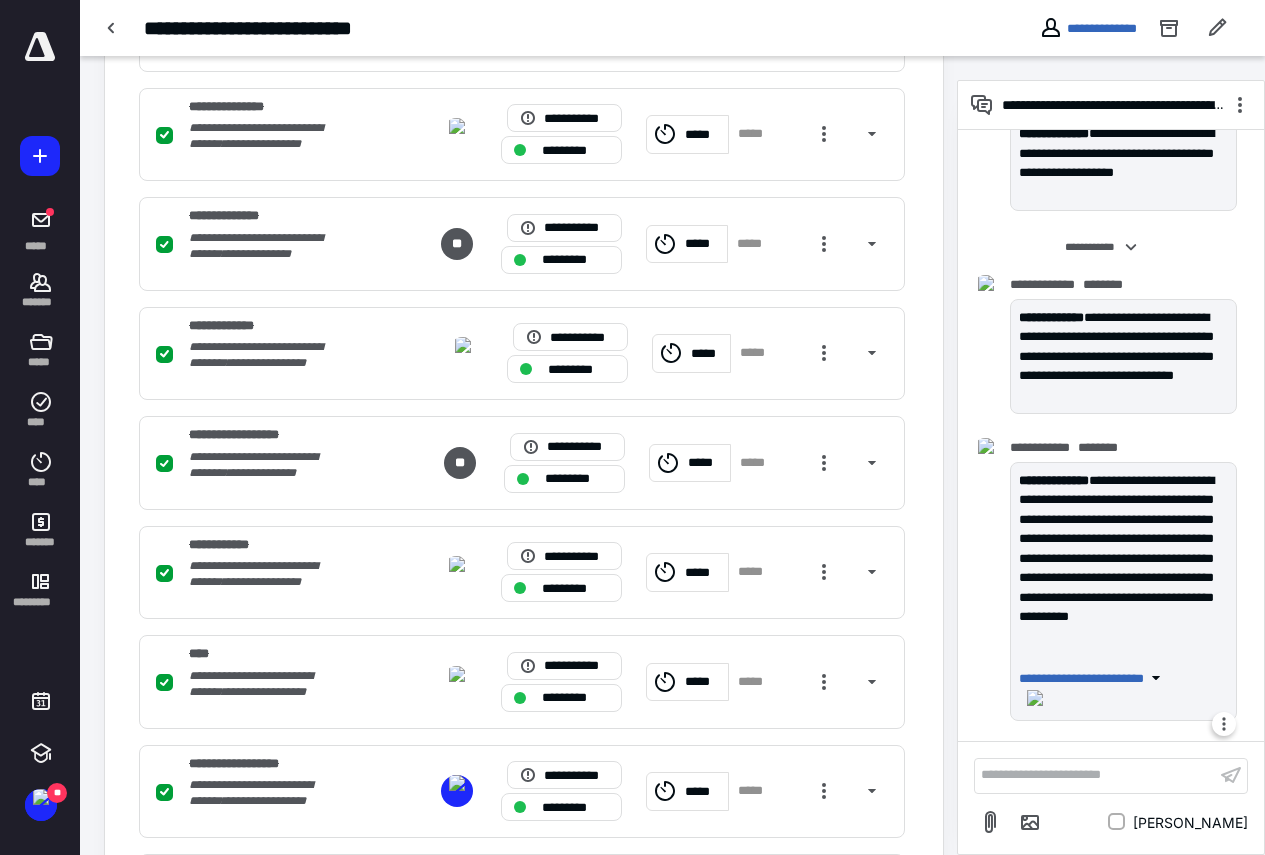 scroll, scrollTop: 3477, scrollLeft: 0, axis: vertical 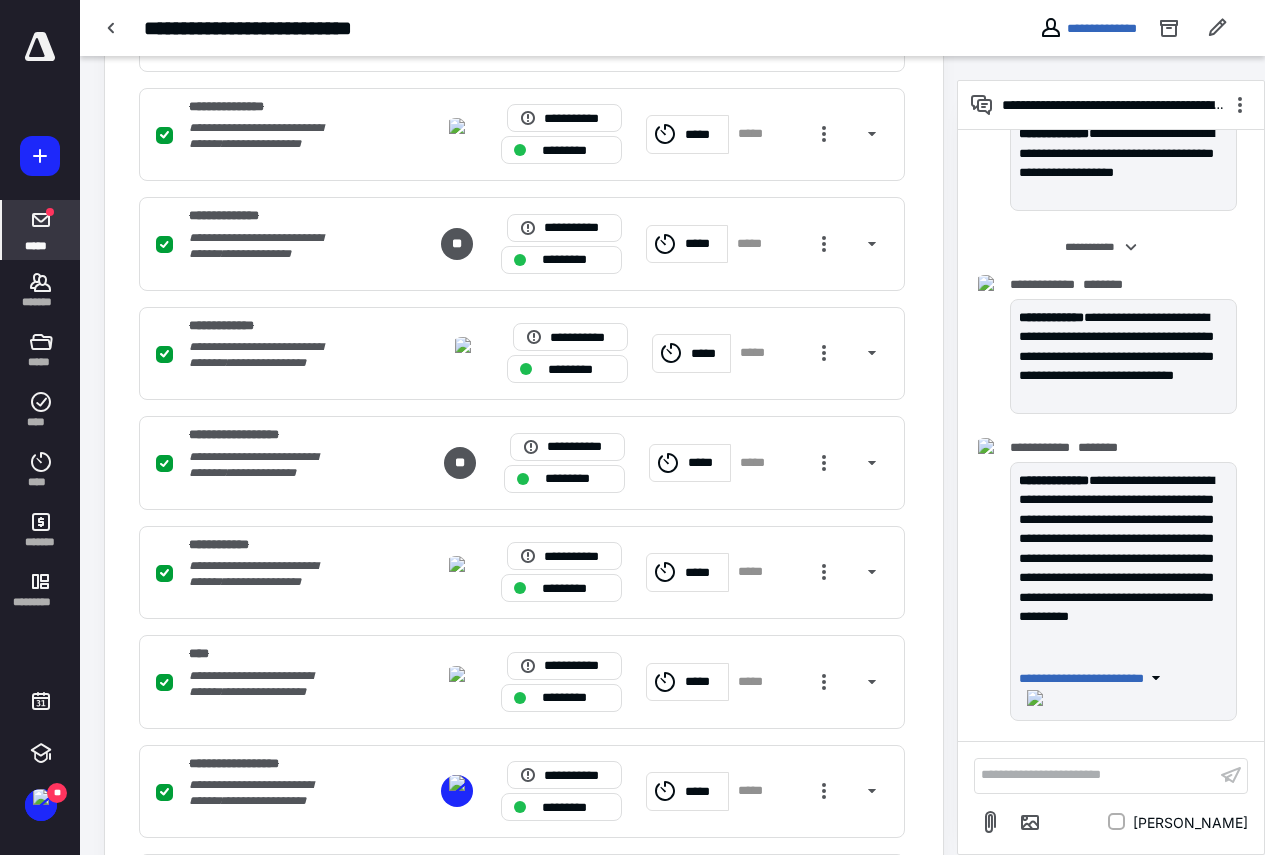 click 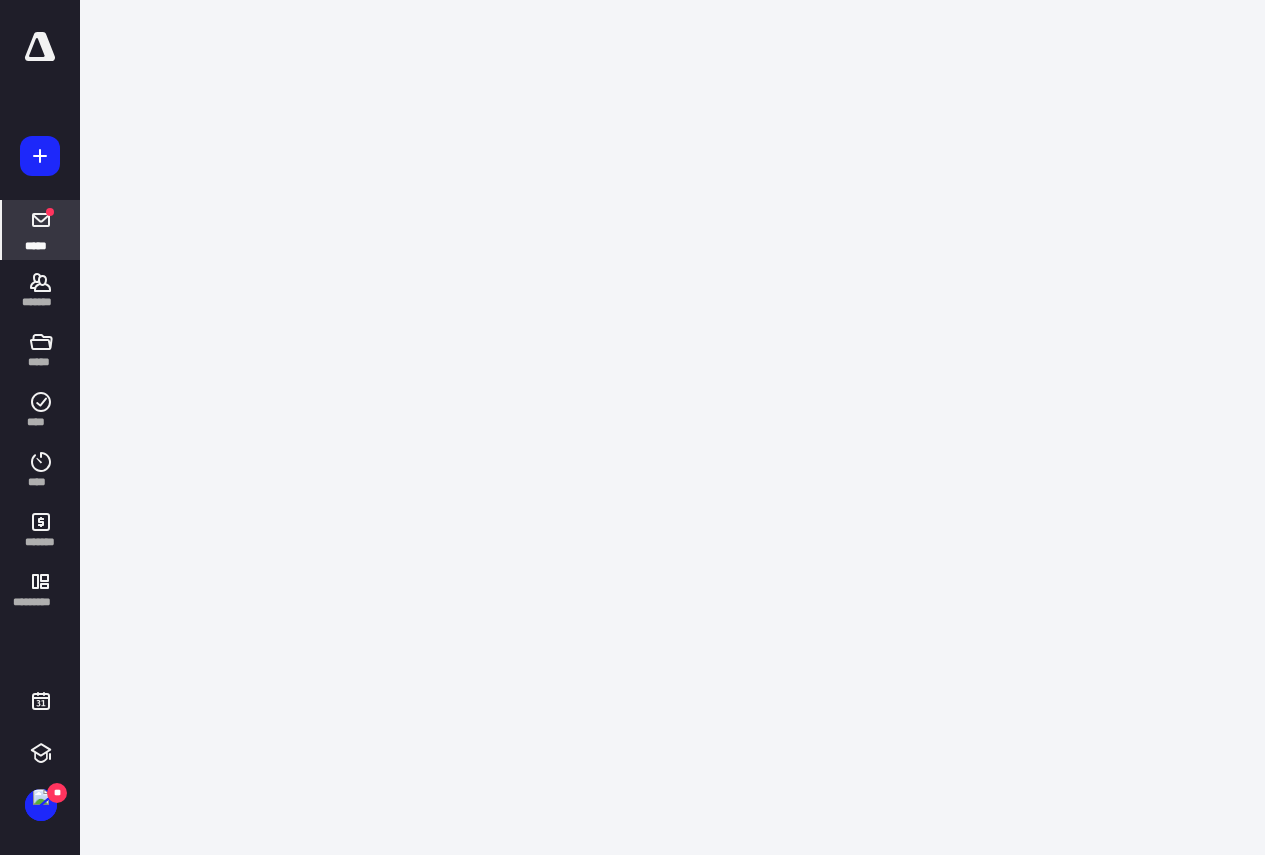 scroll, scrollTop: 0, scrollLeft: 0, axis: both 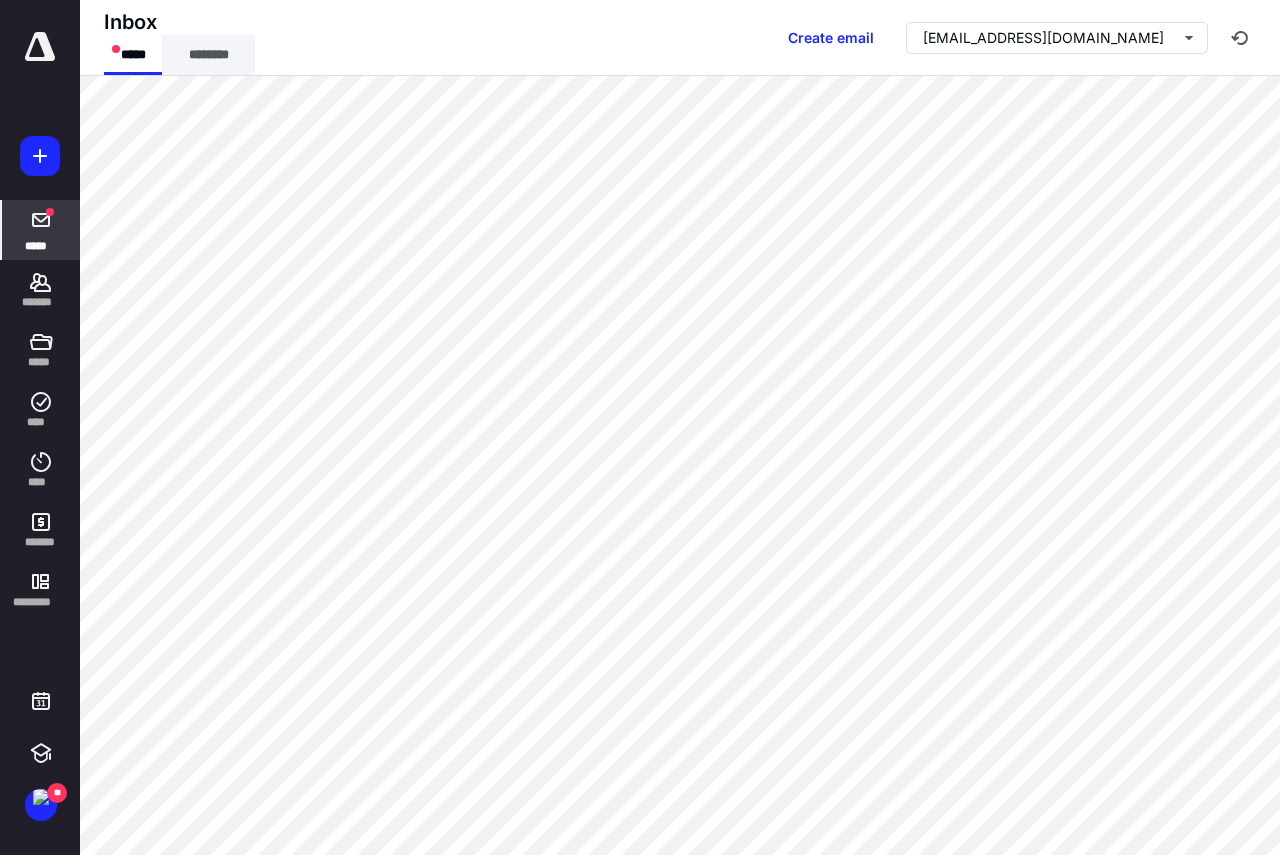 click on "********" at bounding box center [208, 55] 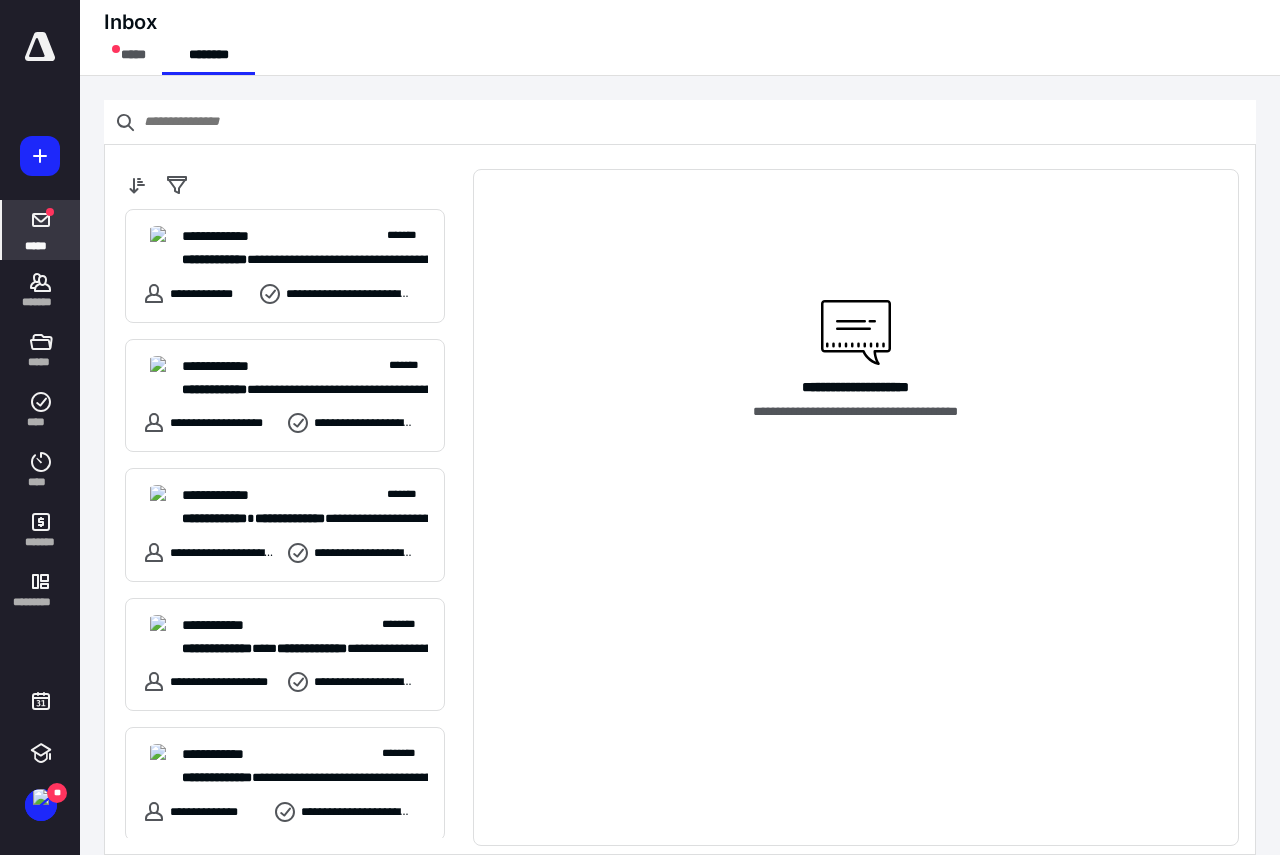 click at bounding box center [41, 220] 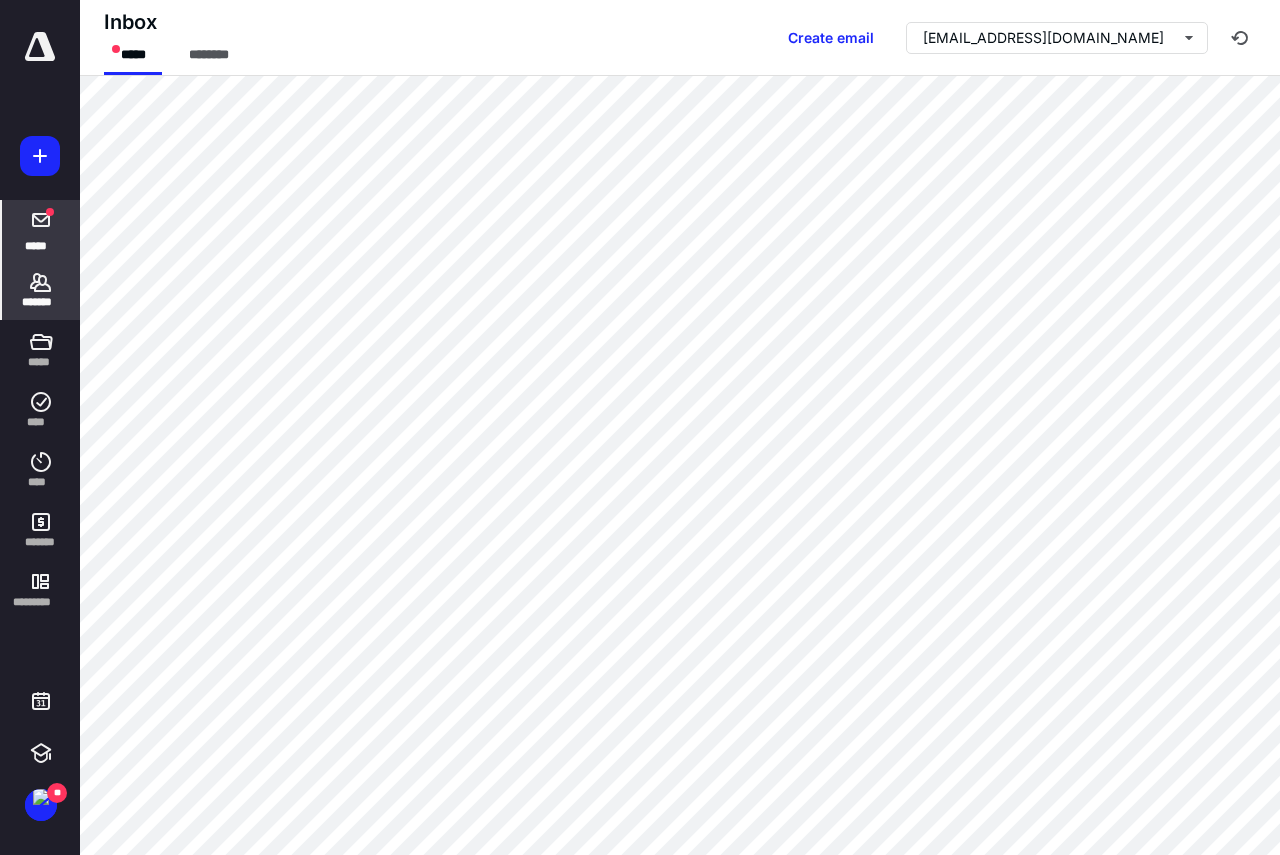 click on "*******" at bounding box center (41, 290) 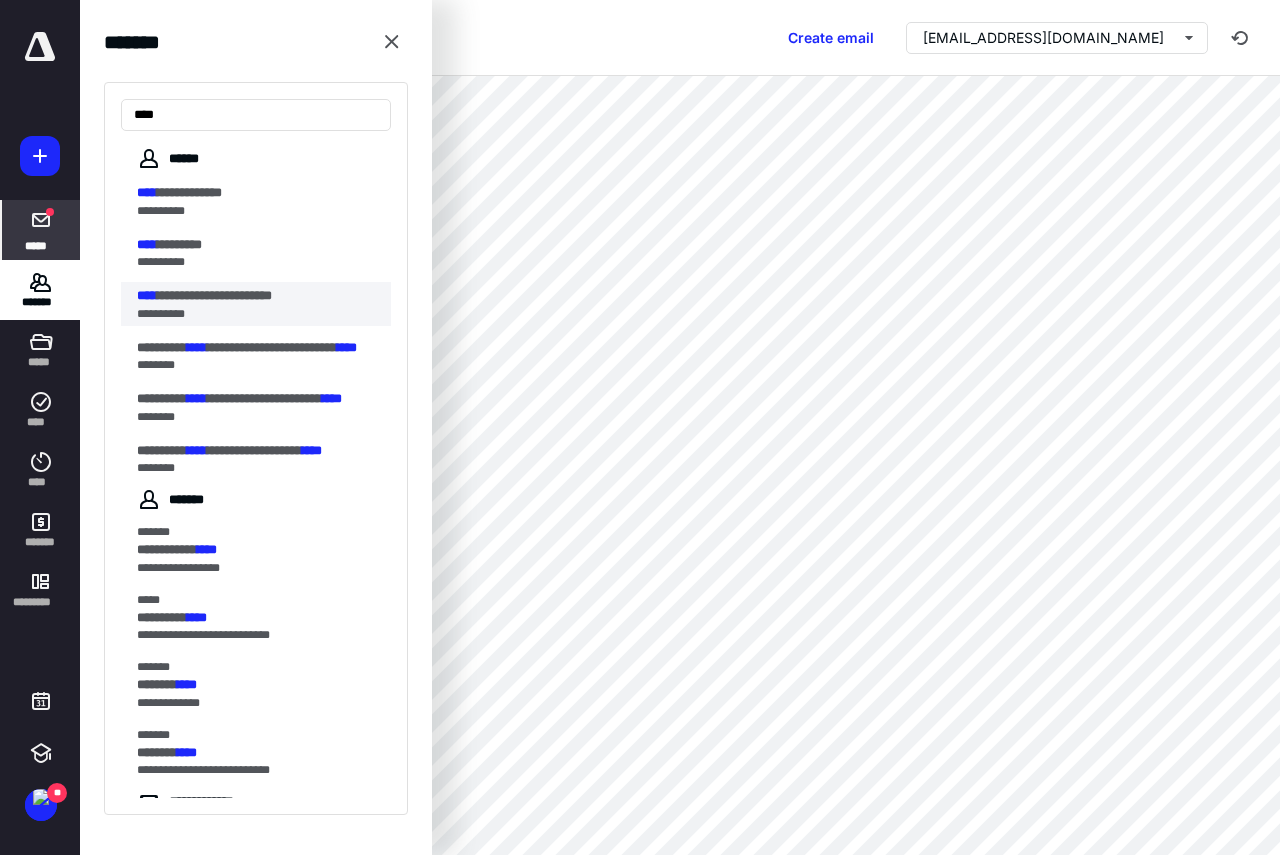 type on "****" 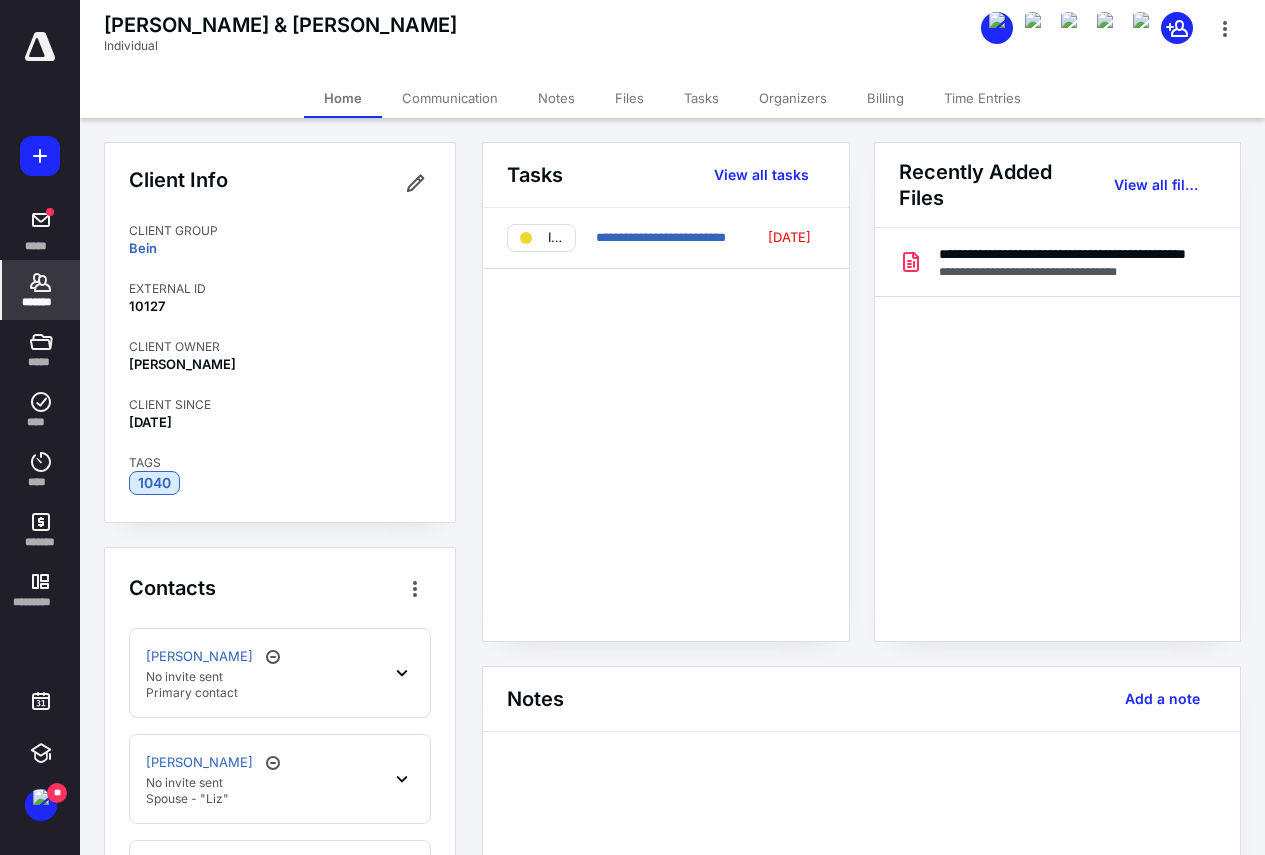 scroll, scrollTop: 200, scrollLeft: 0, axis: vertical 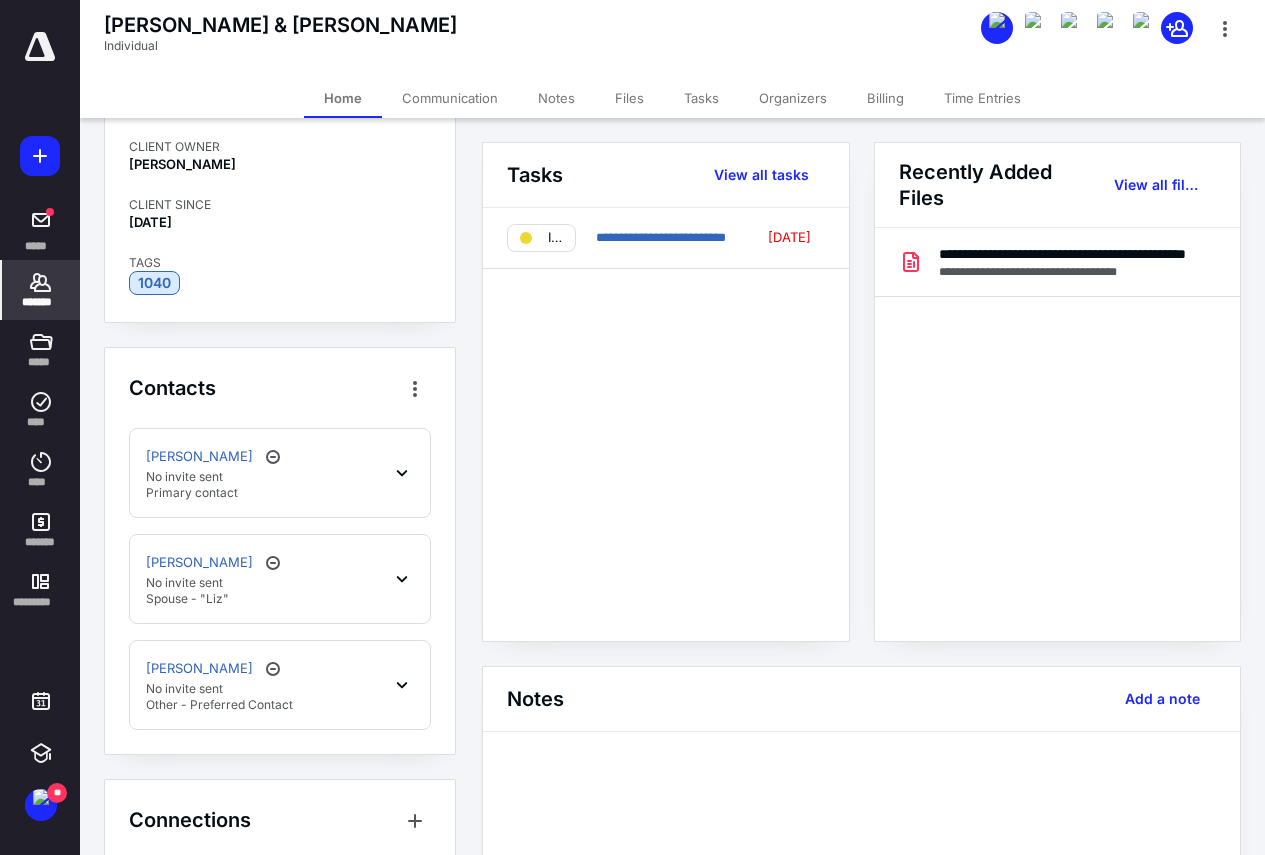 click on "[PERSON_NAME] A No invite sent Spouse - "[PERSON_NAME]"" at bounding box center (280, 579) 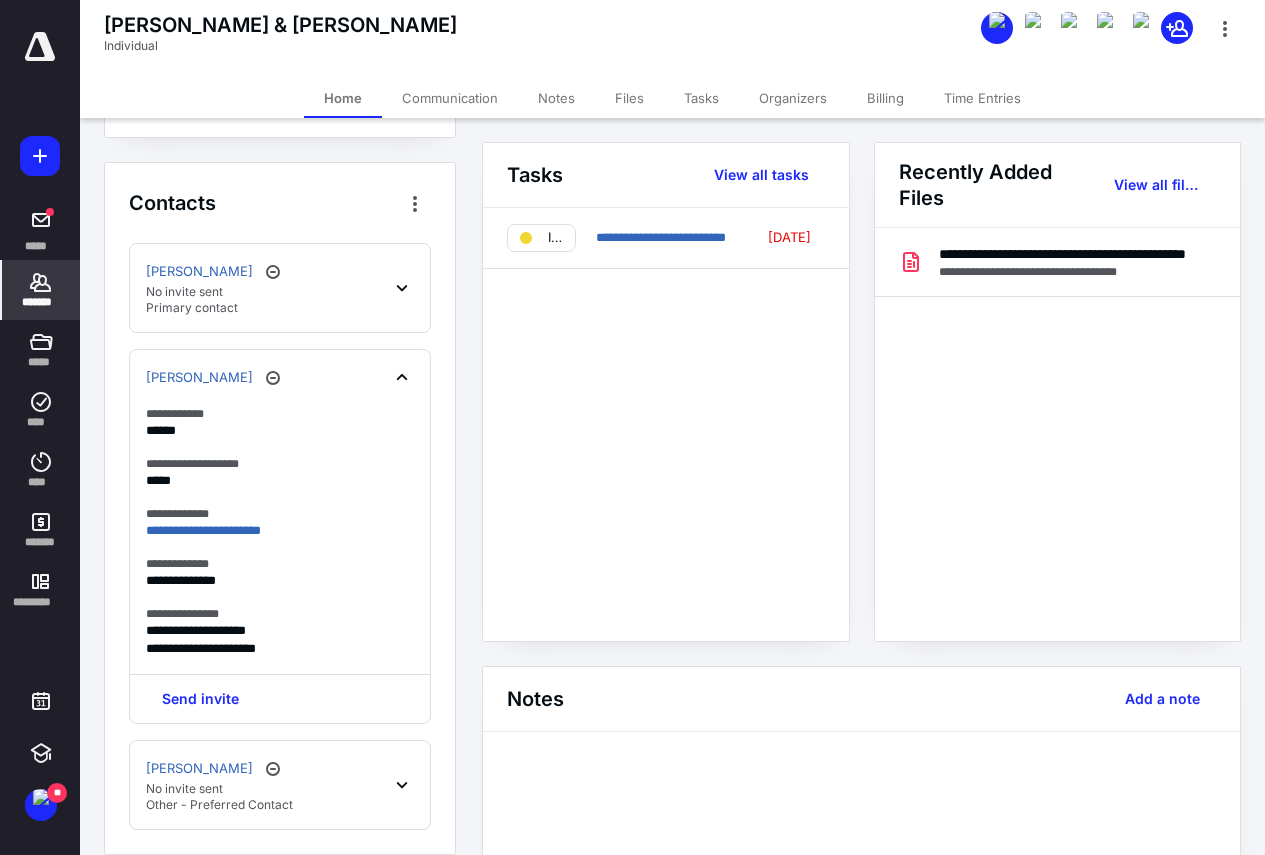 scroll, scrollTop: 400, scrollLeft: 0, axis: vertical 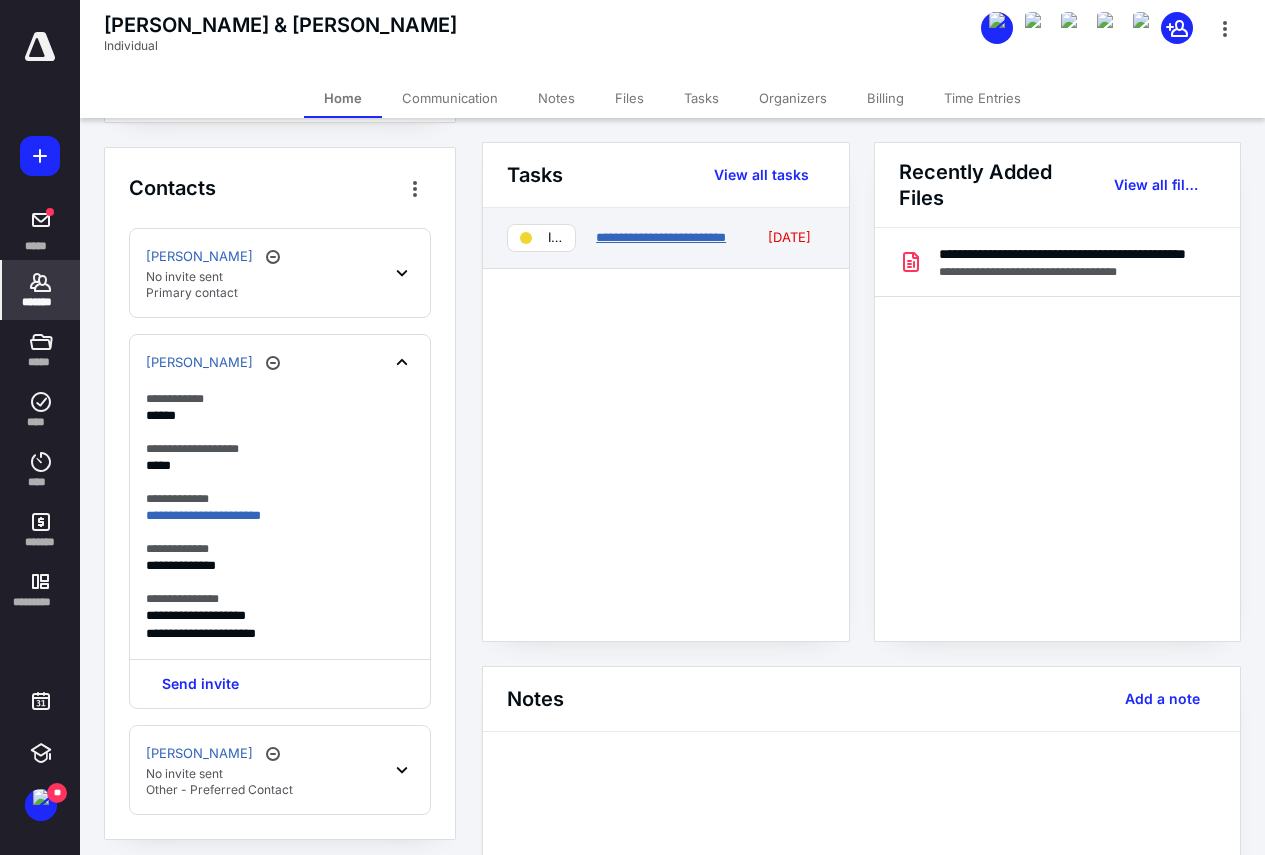 click on "**********" at bounding box center (661, 237) 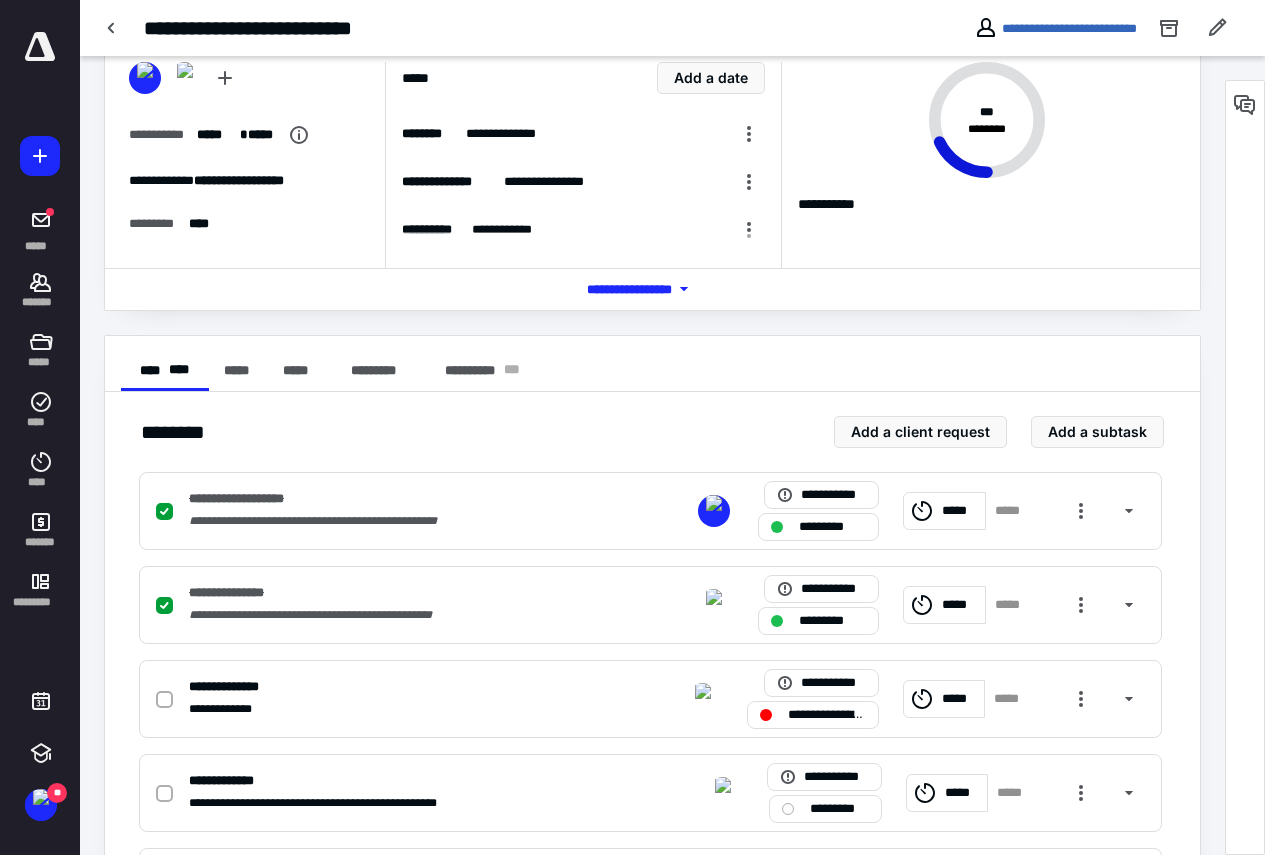 scroll, scrollTop: 300, scrollLeft: 0, axis: vertical 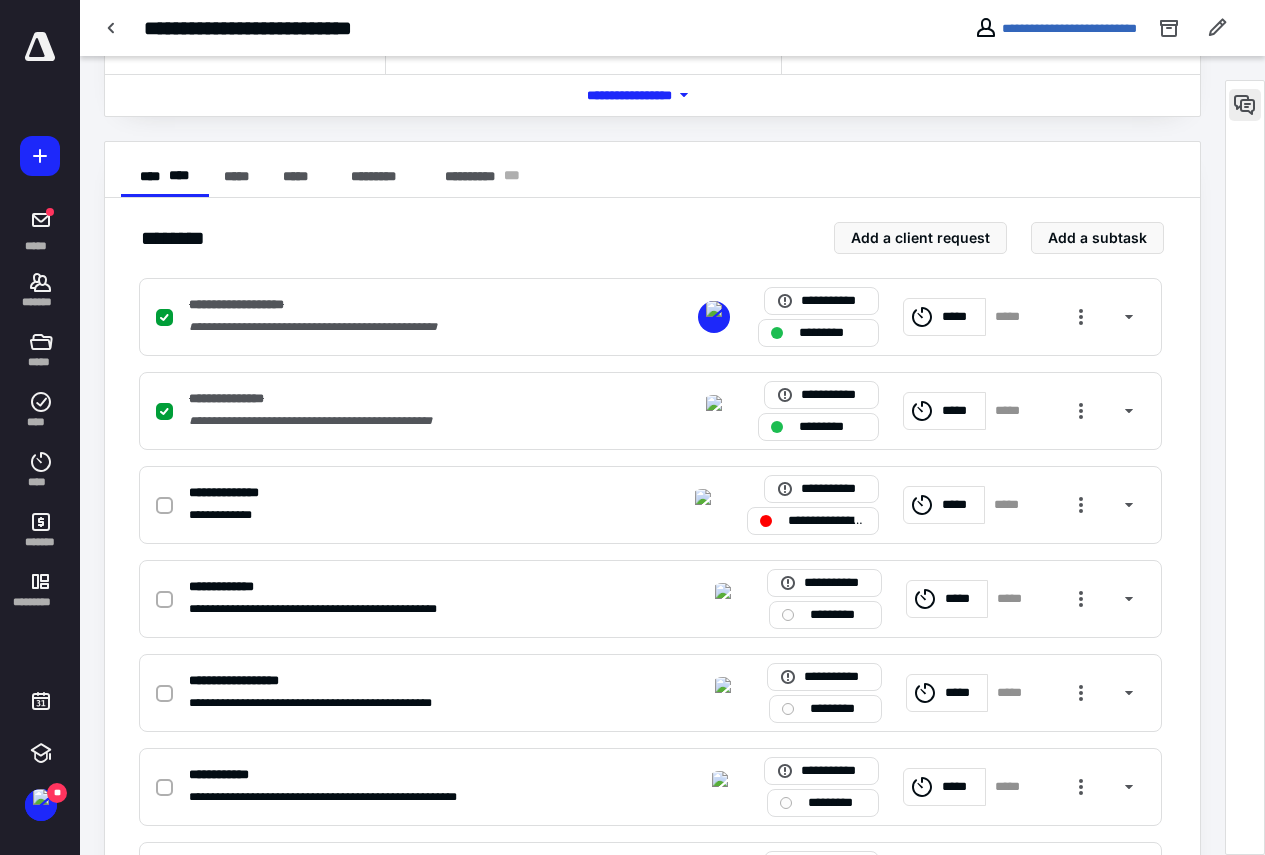 click at bounding box center (1245, 105) 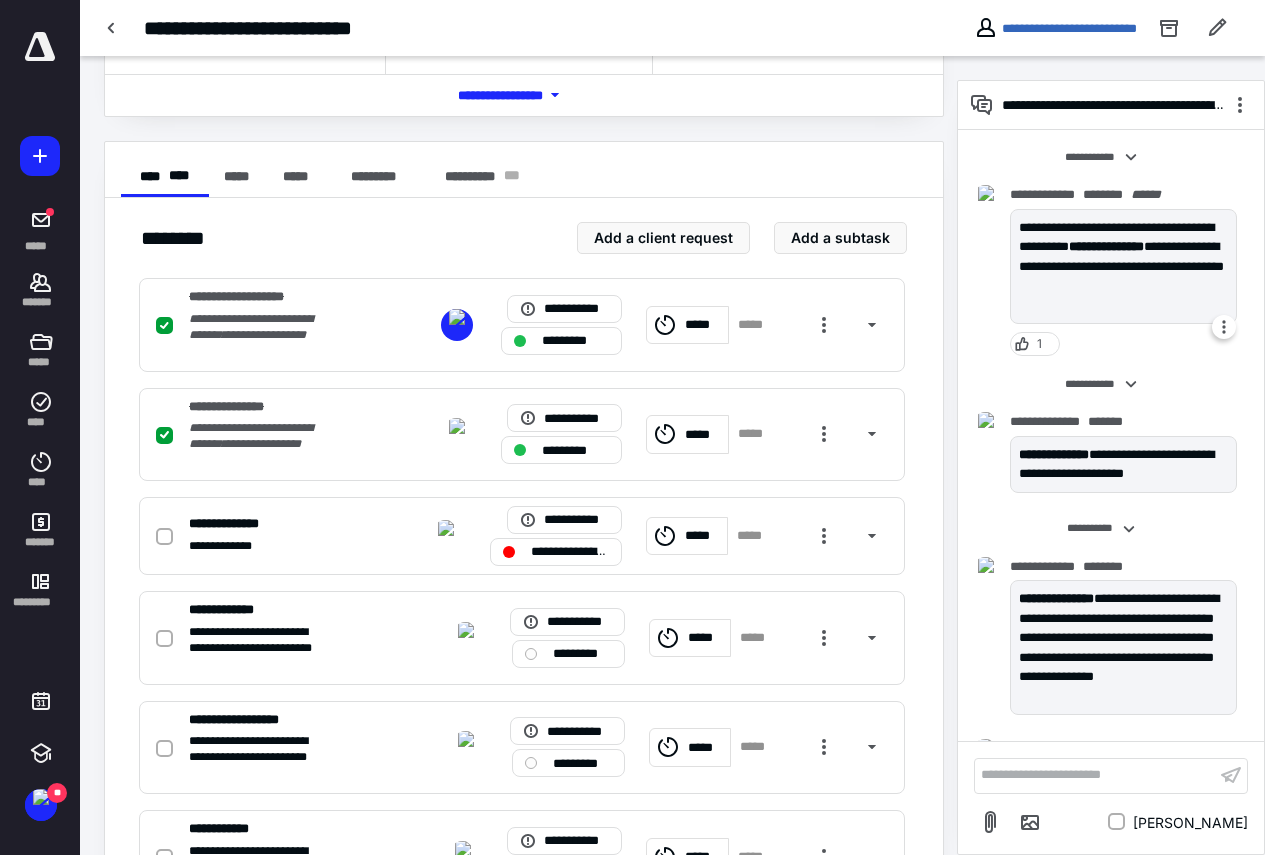 scroll, scrollTop: 658, scrollLeft: 0, axis: vertical 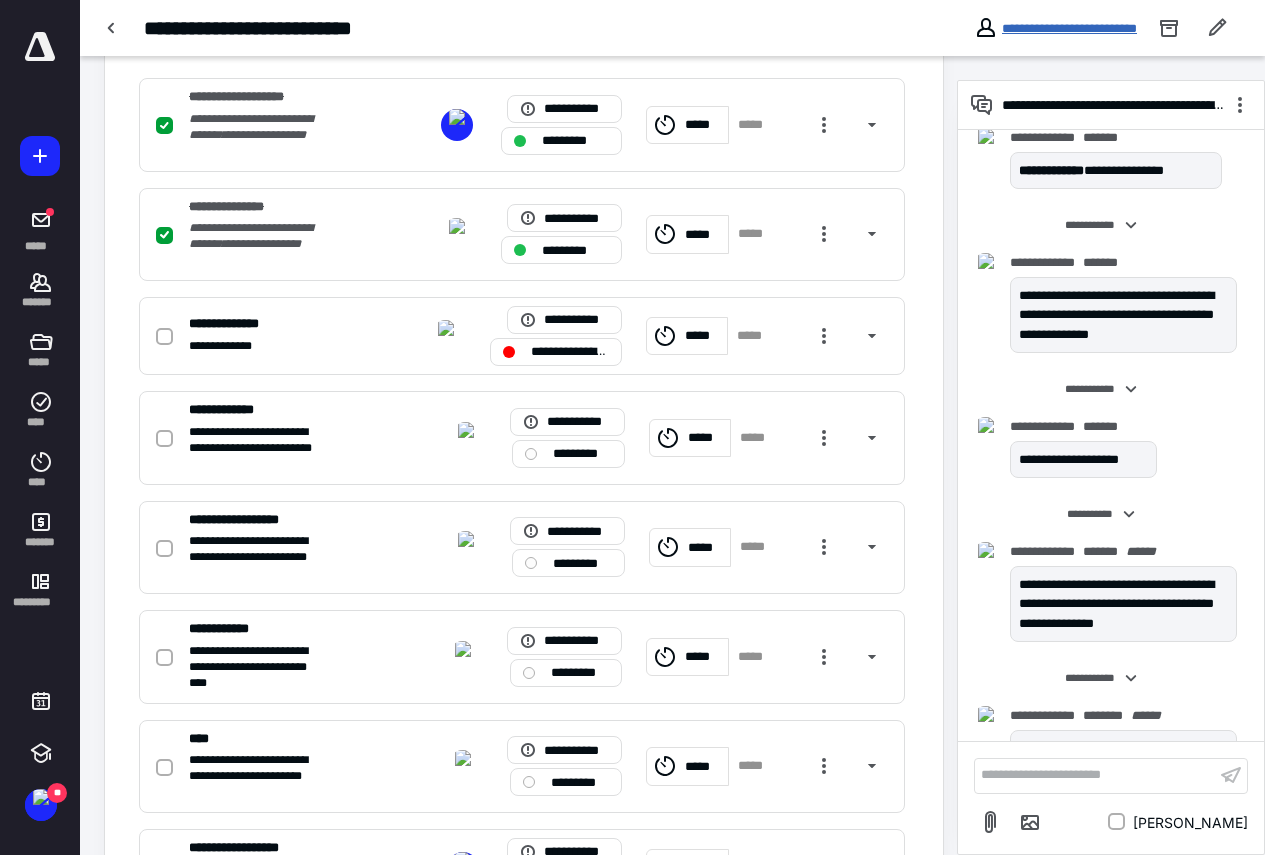 click on "**********" at bounding box center (1069, 28) 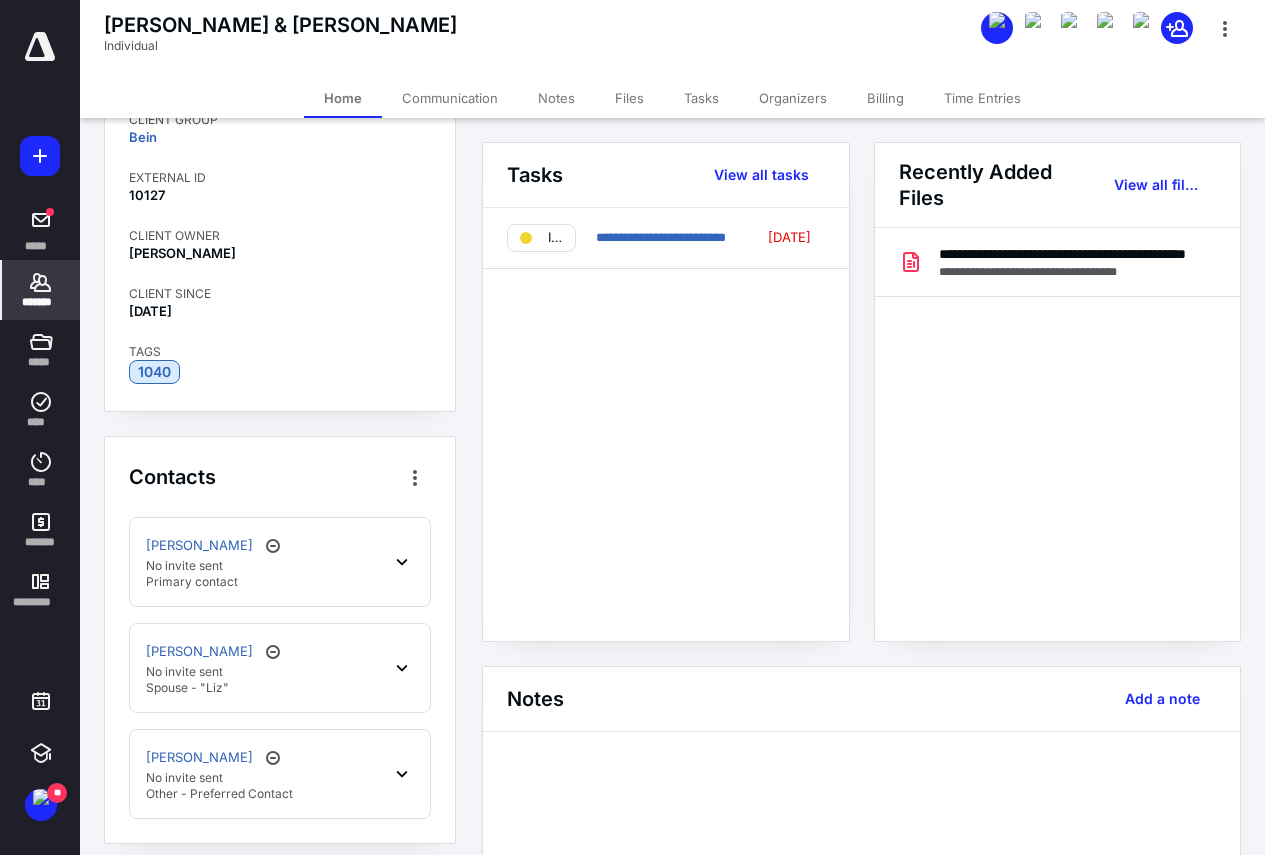 scroll, scrollTop: 230, scrollLeft: 0, axis: vertical 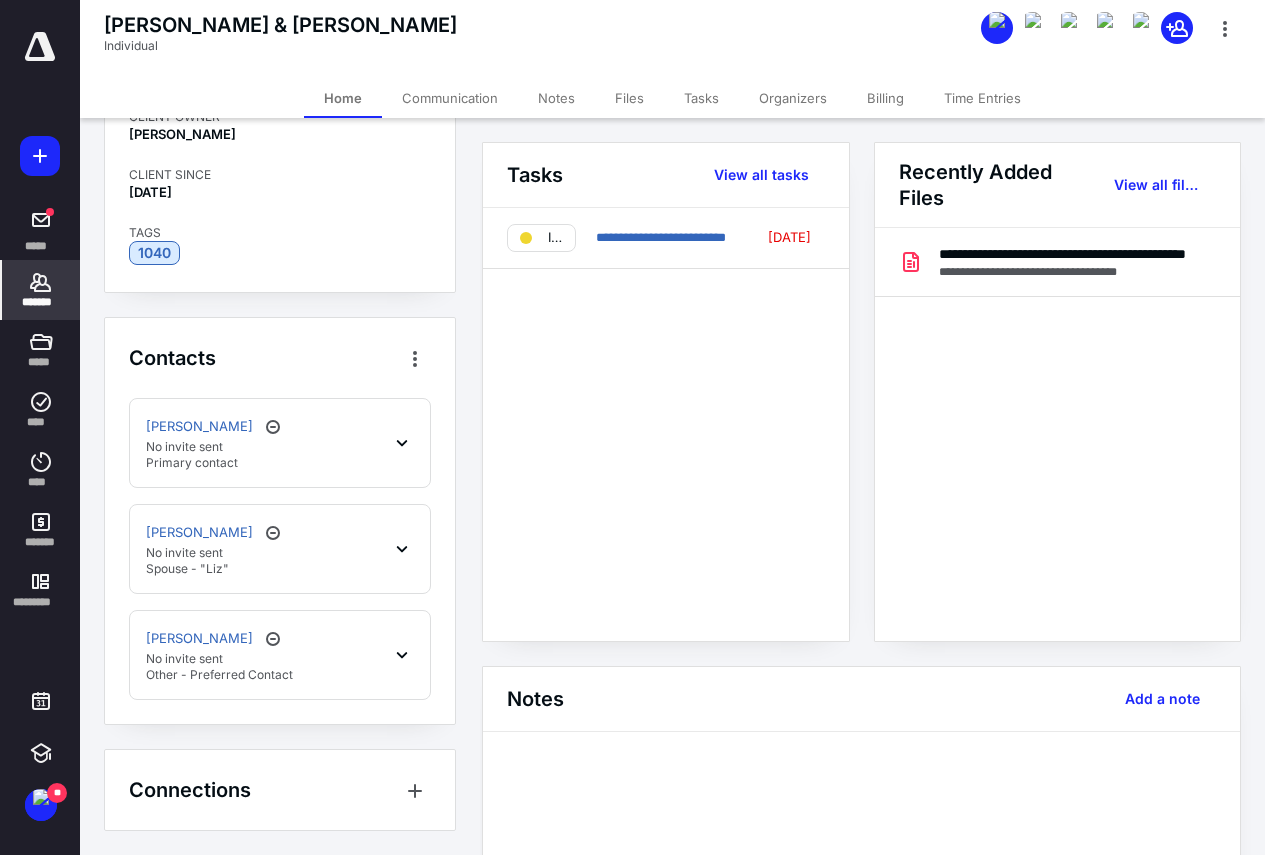 click on "[PERSON_NAME] A No invite sent Spouse - "[PERSON_NAME]"" at bounding box center [280, 549] 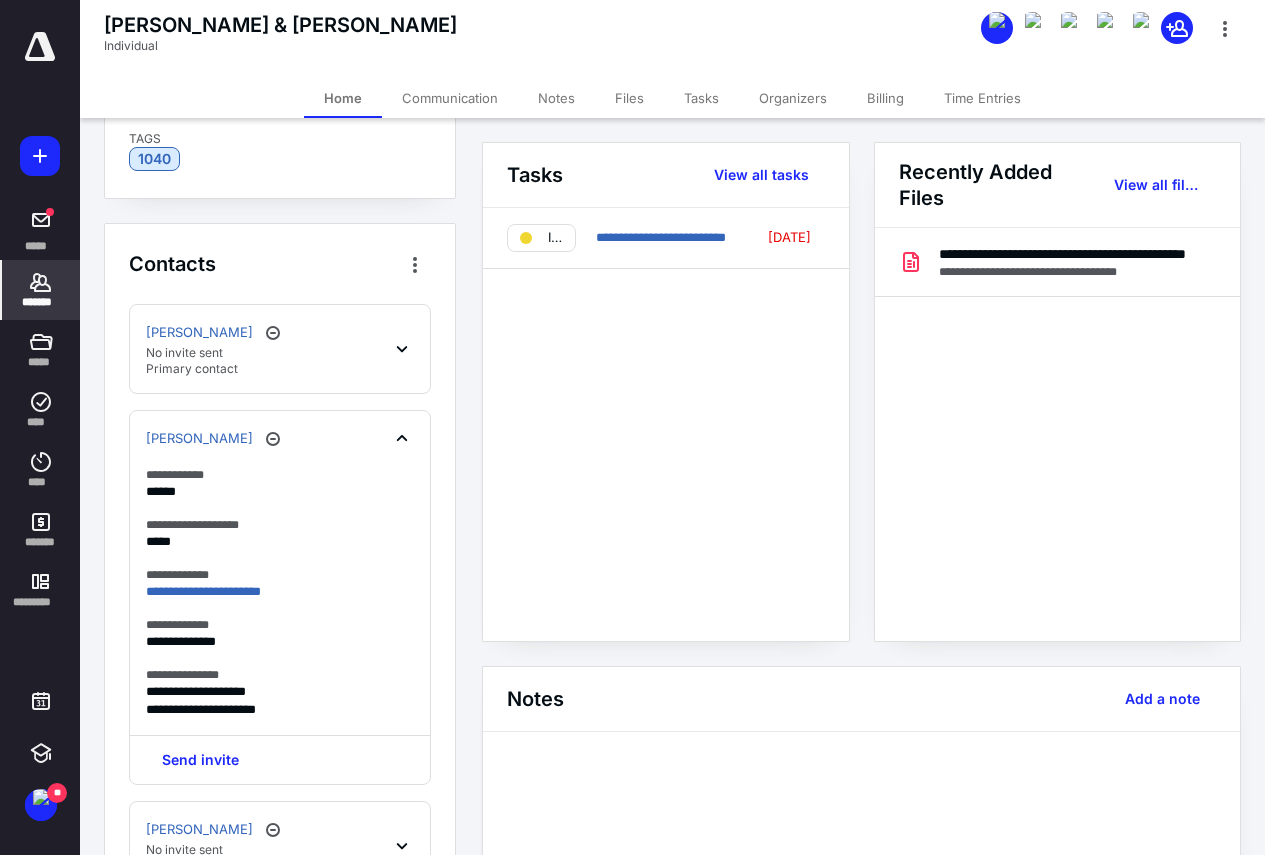 scroll, scrollTop: 430, scrollLeft: 0, axis: vertical 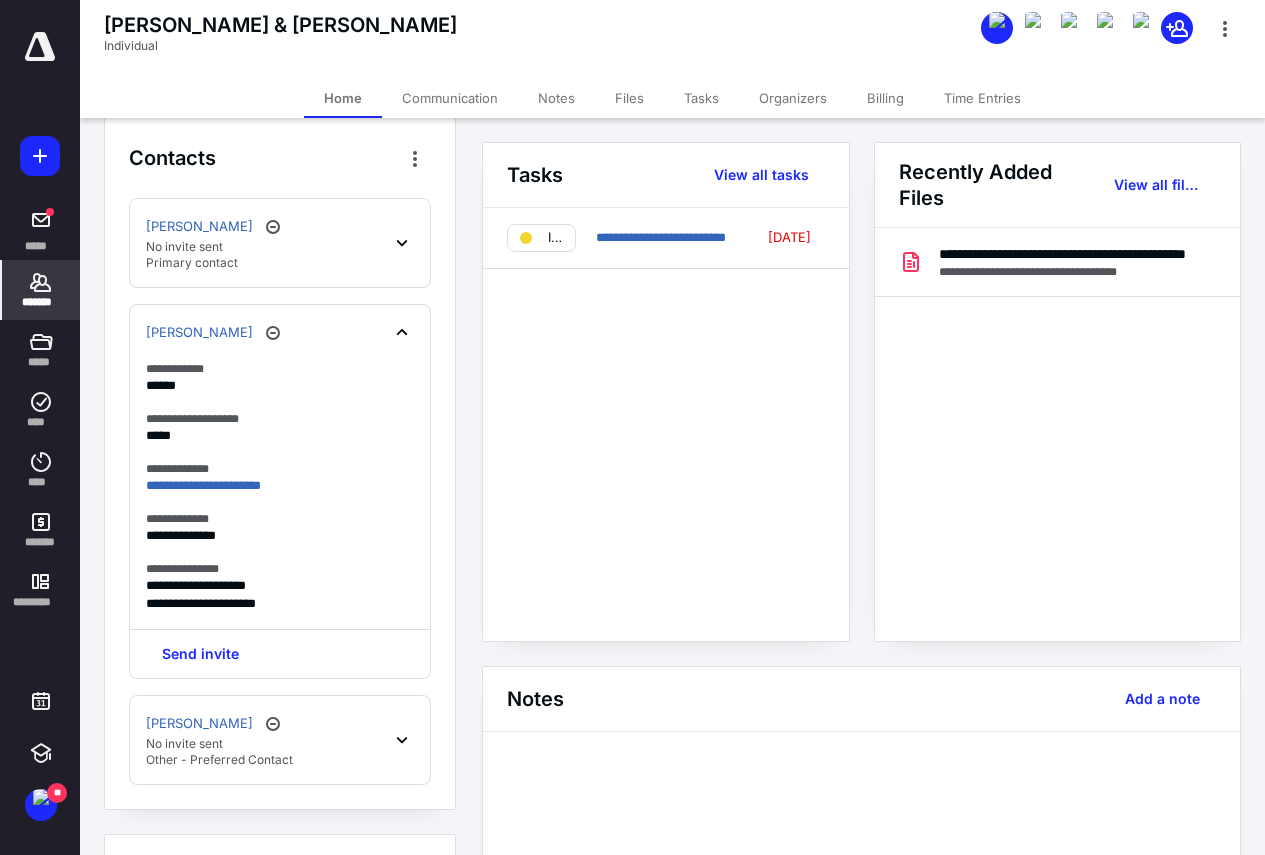 click on "[PERSON_NAME] No invite sent Other - Preferred Contact" at bounding box center (280, 740) 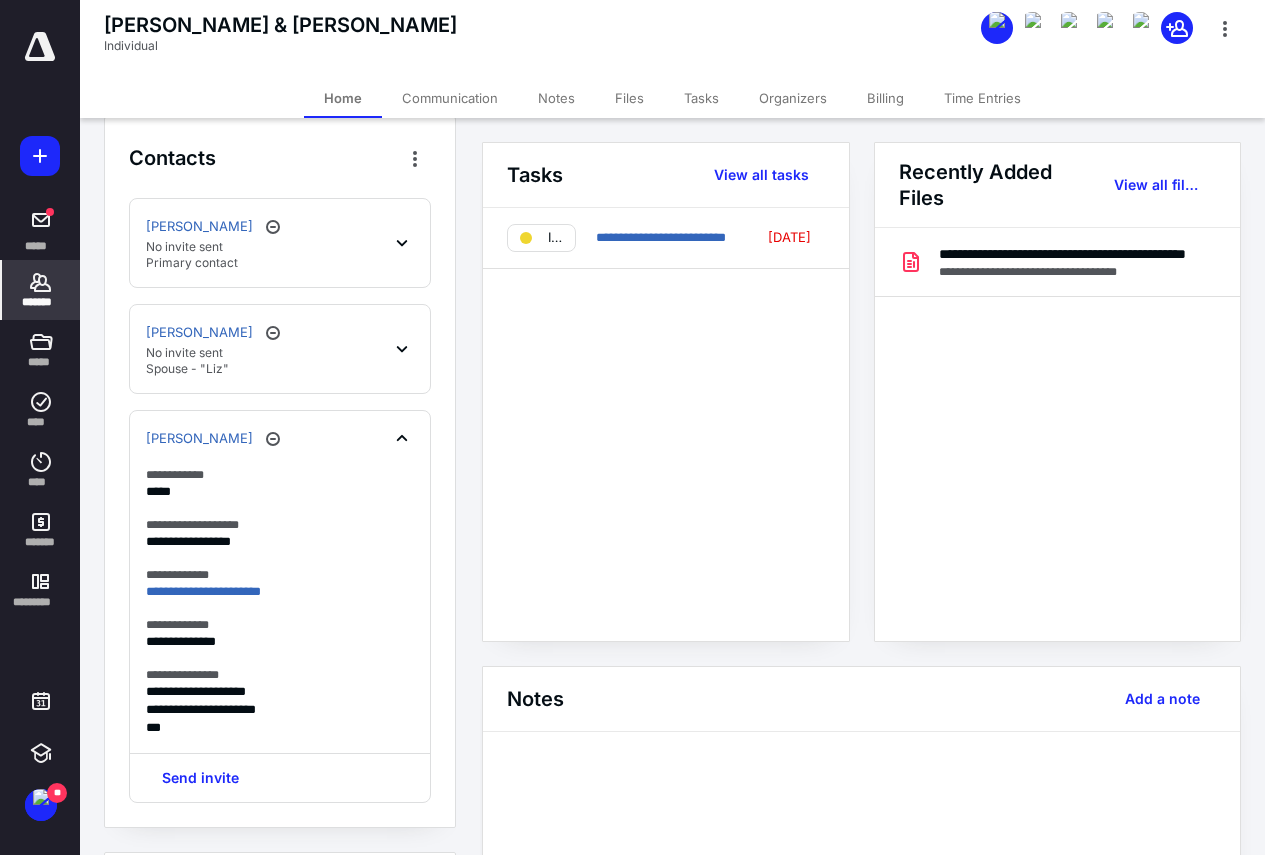 click on "[PERSON_NAME] A No invite sent Spouse - "[PERSON_NAME]"" at bounding box center (280, 349) 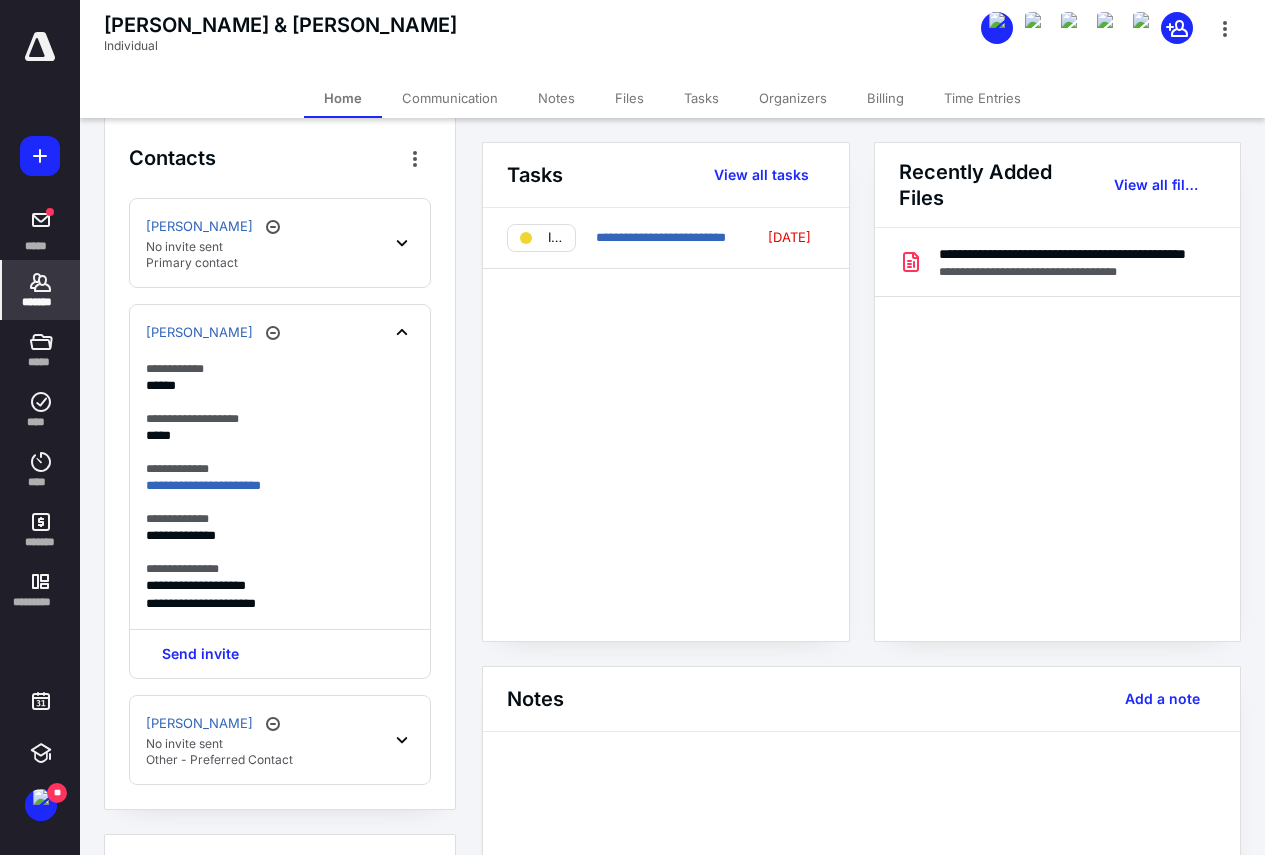 click on "[PERSON_NAME] No invite sent Other - Preferred Contact" at bounding box center (280, 740) 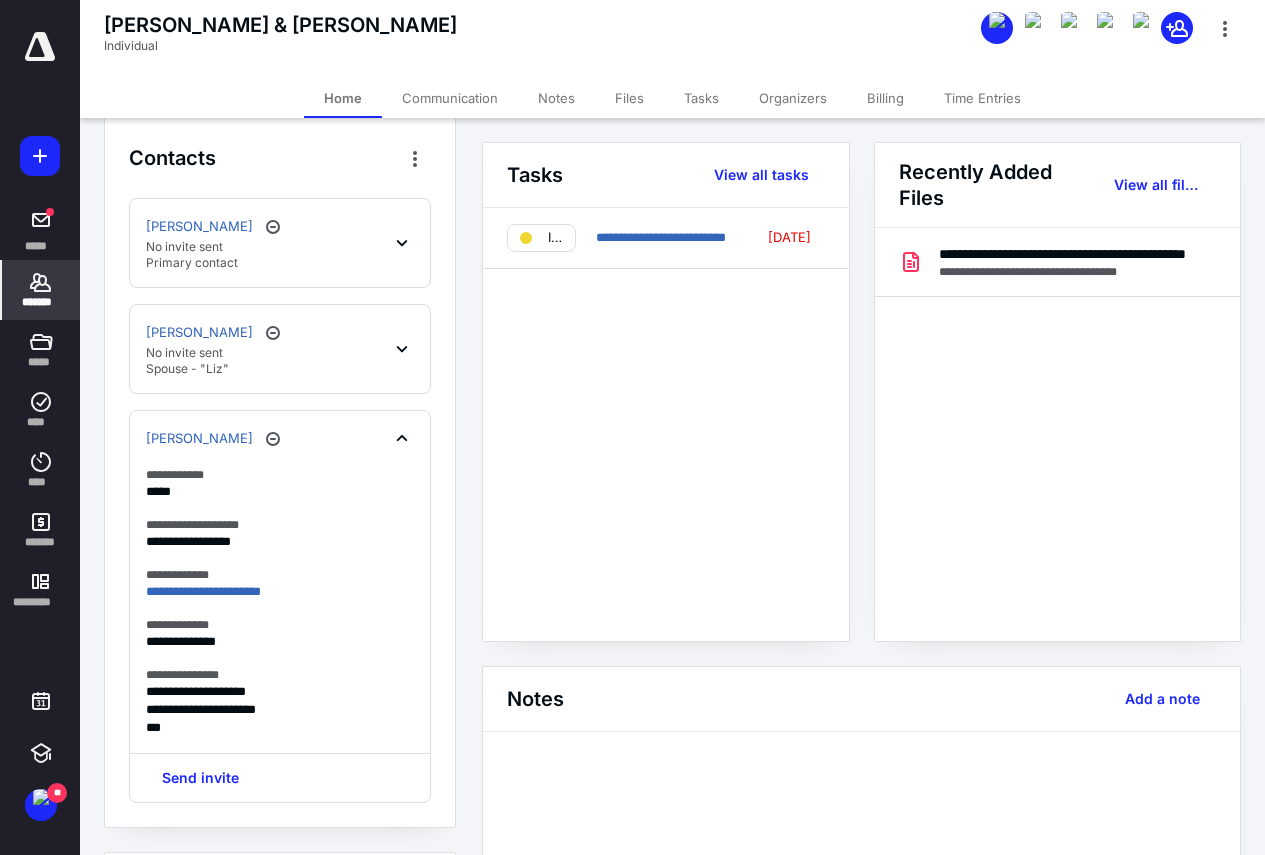 click on "[PERSON_NAME] A No invite sent Spouse - "[PERSON_NAME]"" at bounding box center [280, 349] 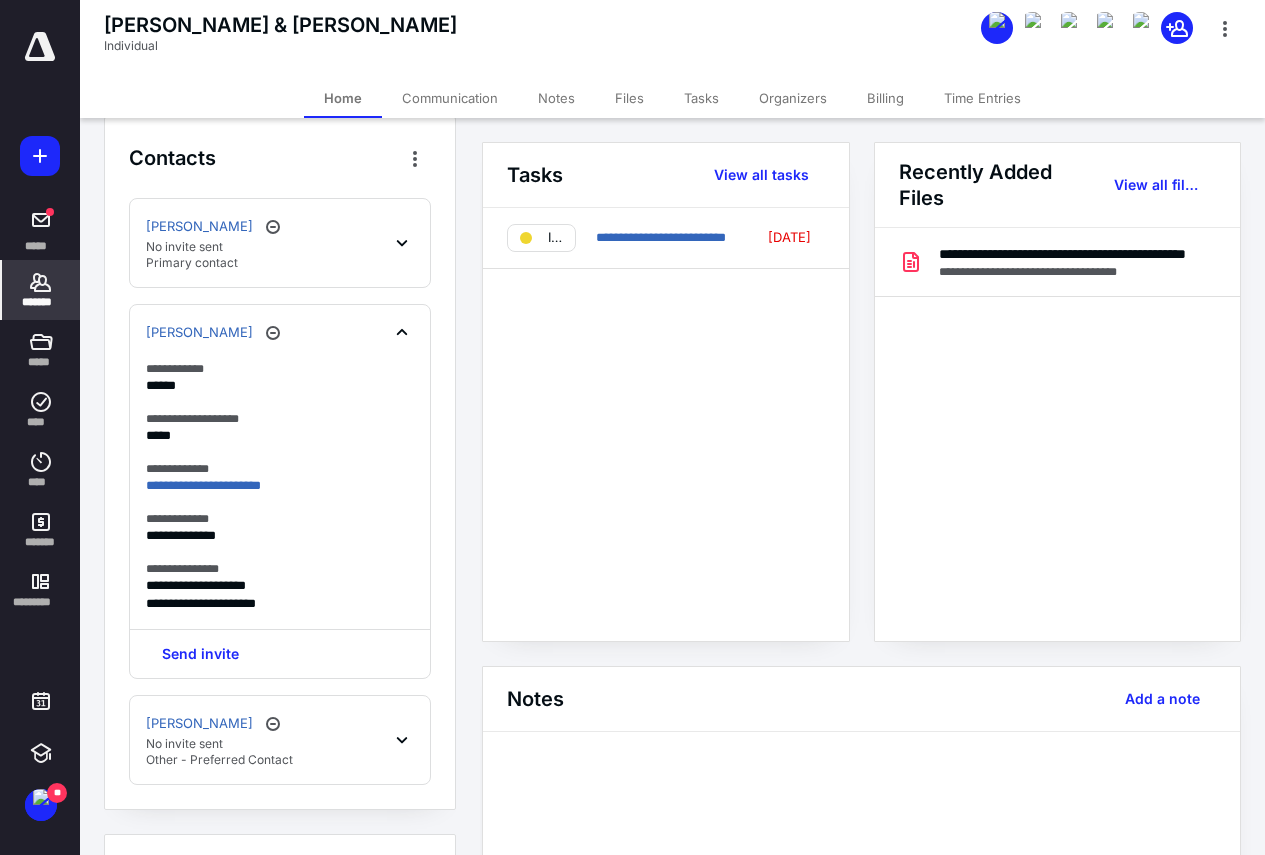 click on "[PERSON_NAME] No invite sent Other - Preferred Contact" at bounding box center [280, 740] 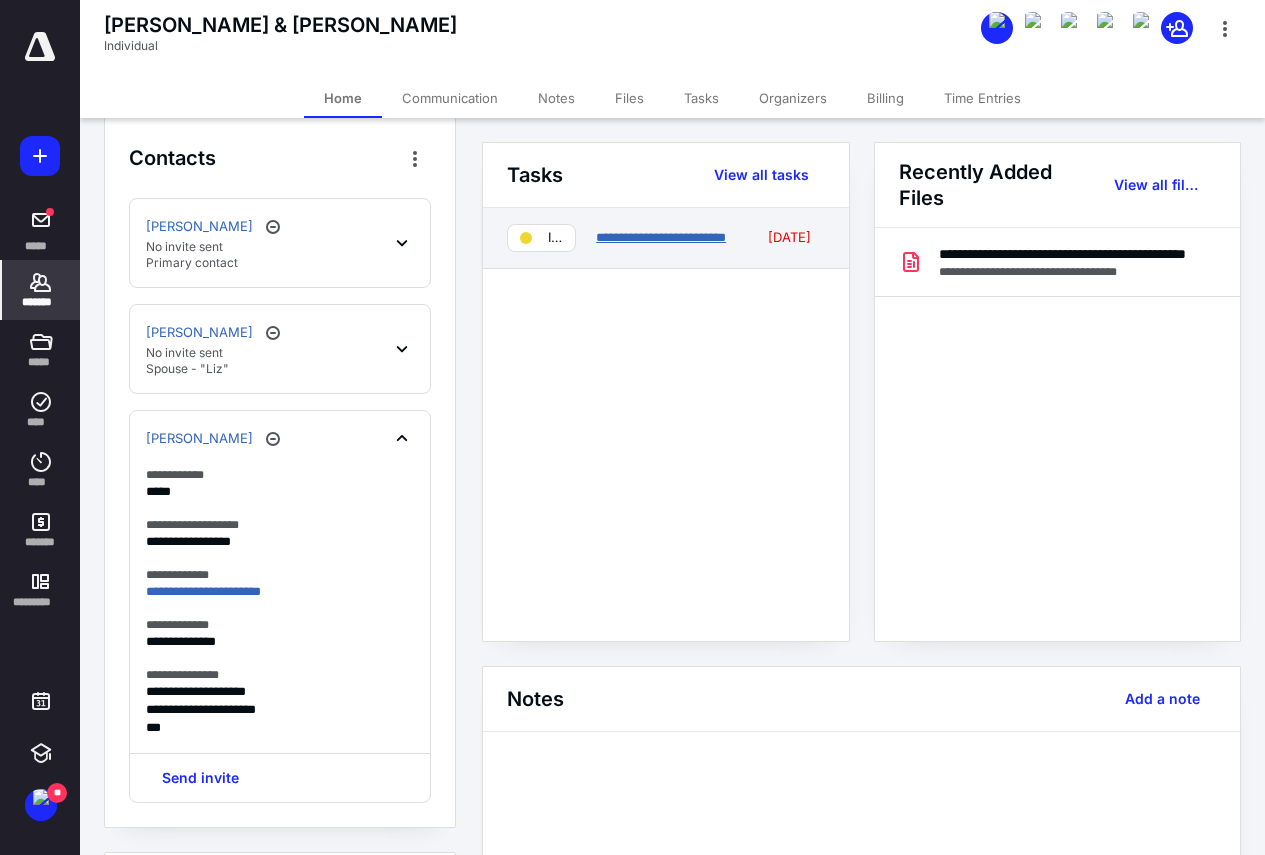 click on "**********" at bounding box center (661, 237) 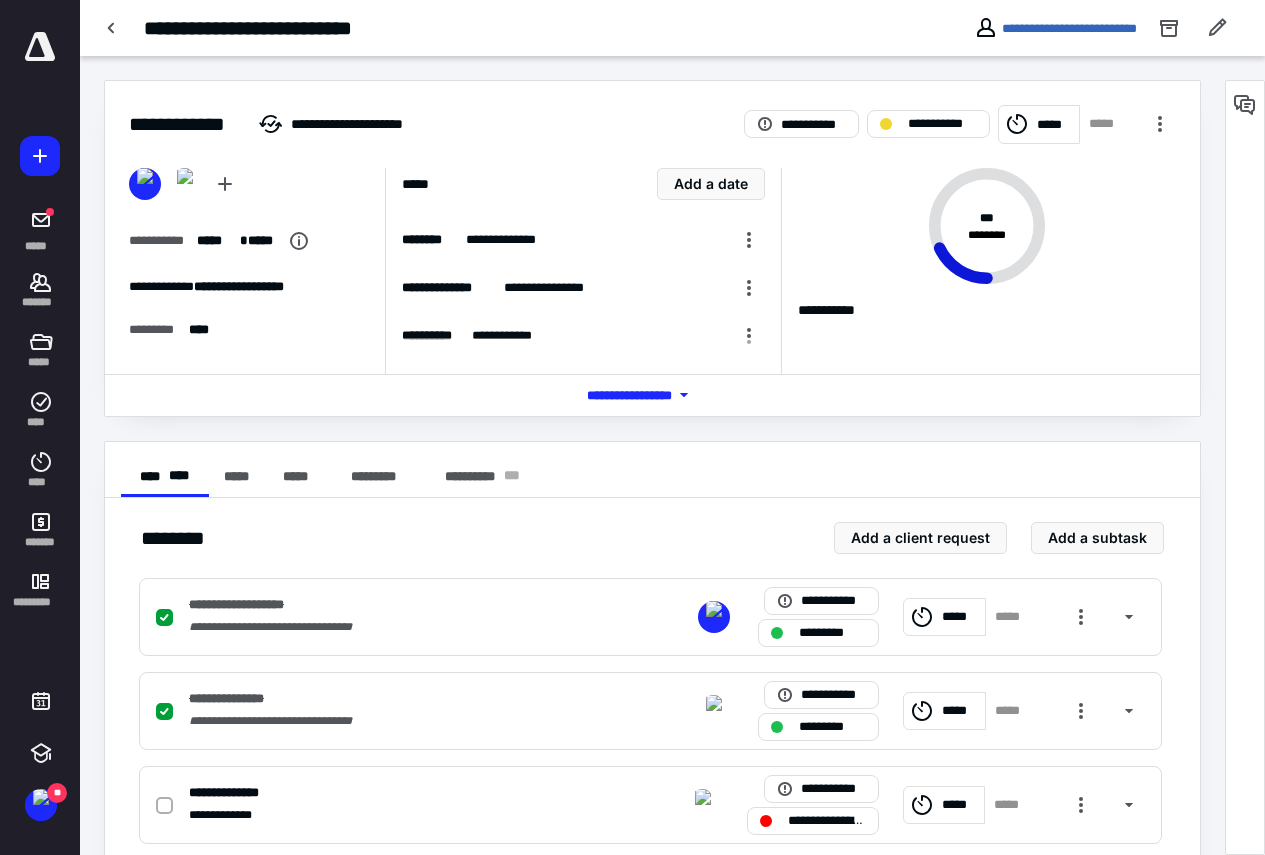 scroll, scrollTop: 500, scrollLeft: 0, axis: vertical 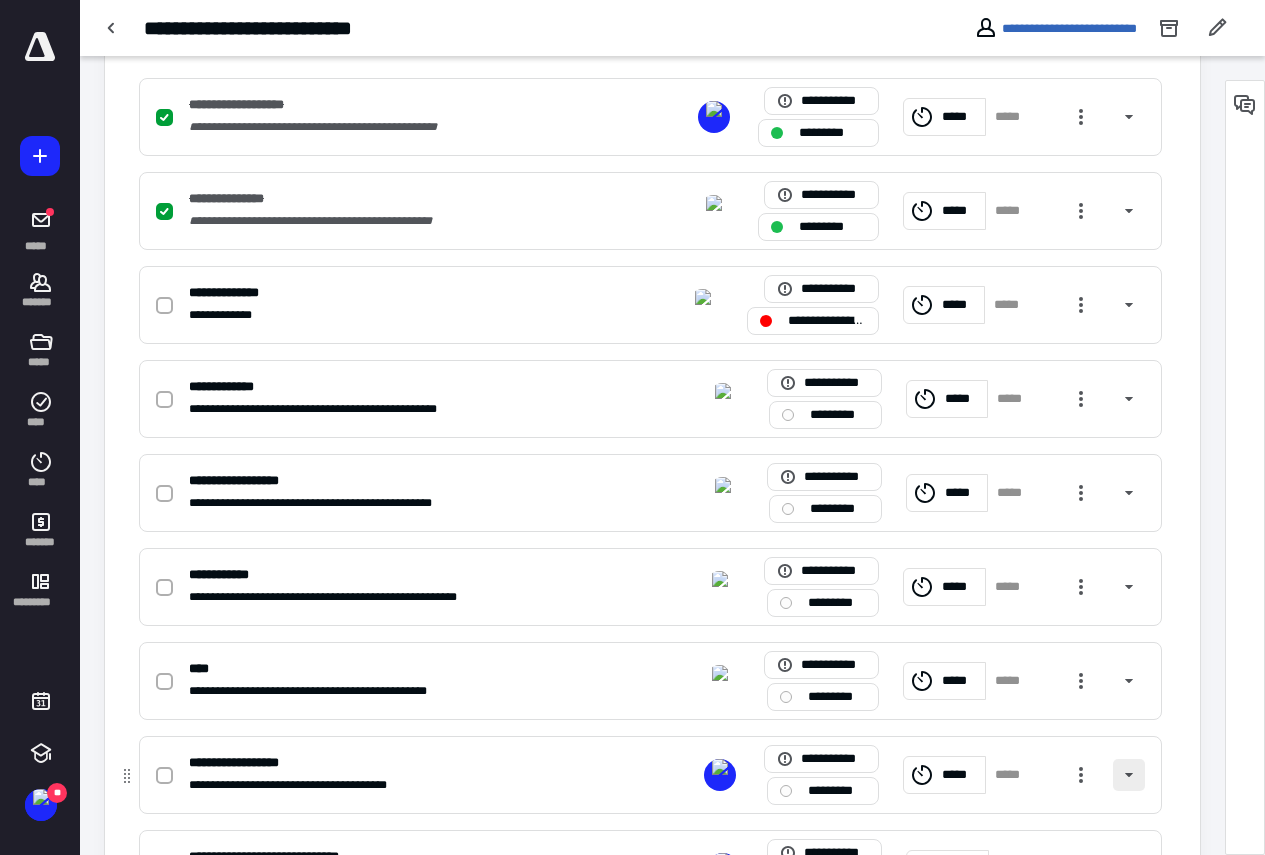 click at bounding box center (1129, 775) 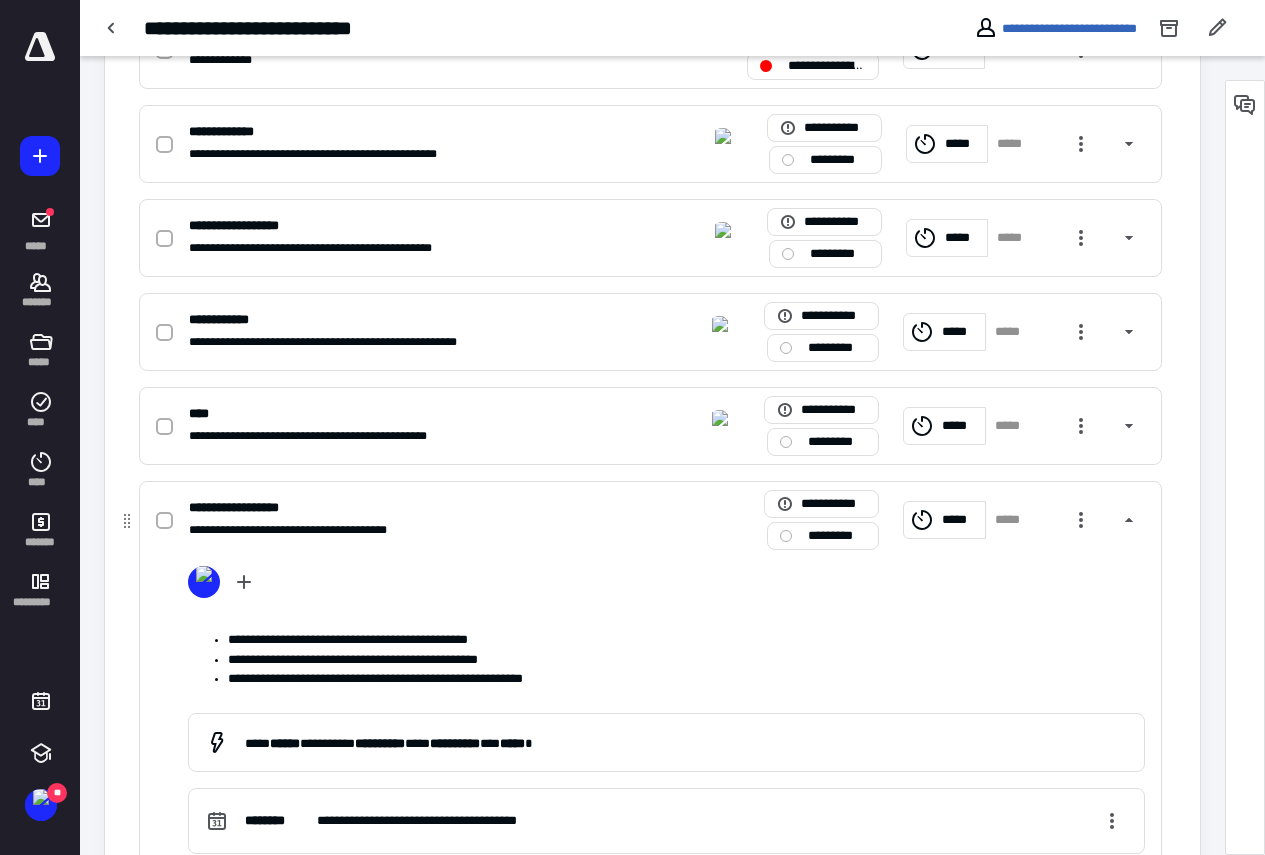scroll, scrollTop: 1000, scrollLeft: 0, axis: vertical 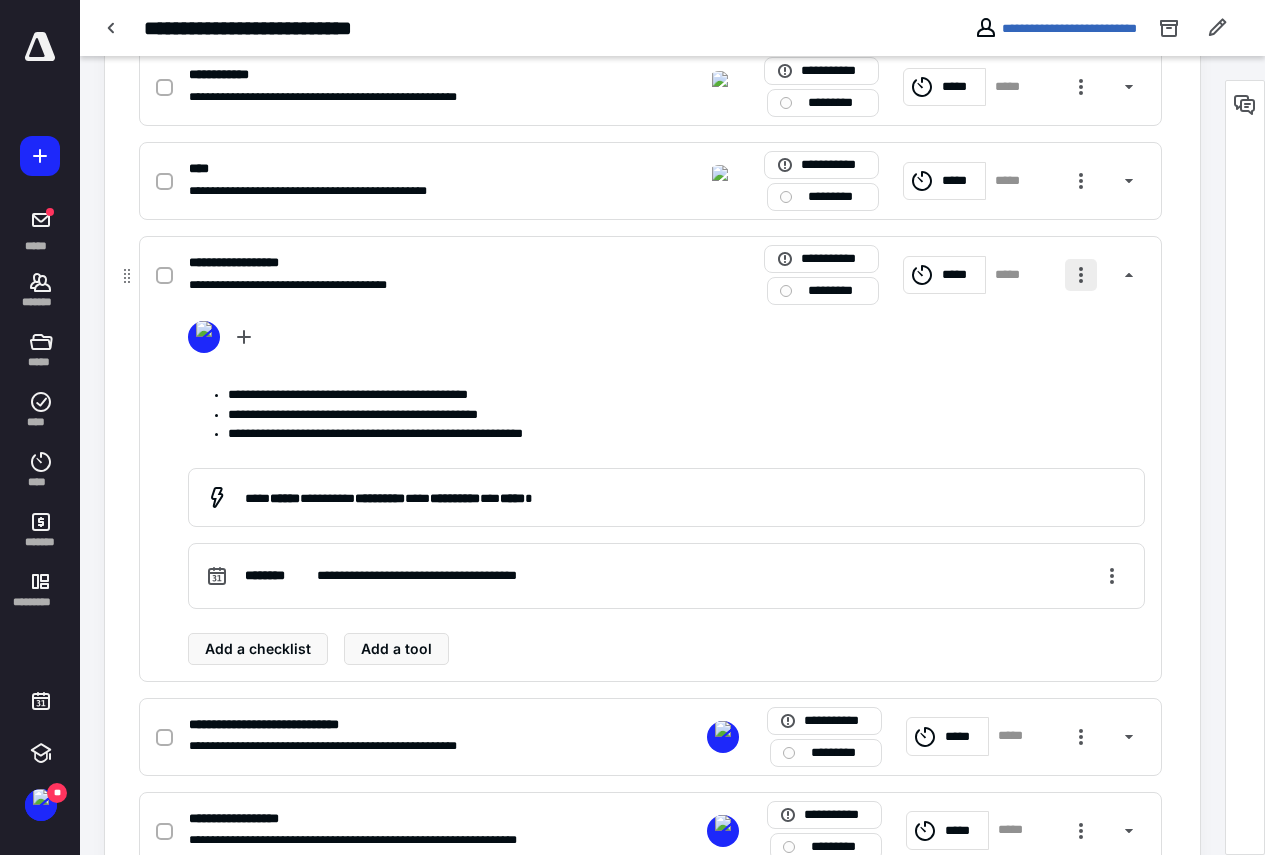 click at bounding box center [1081, 275] 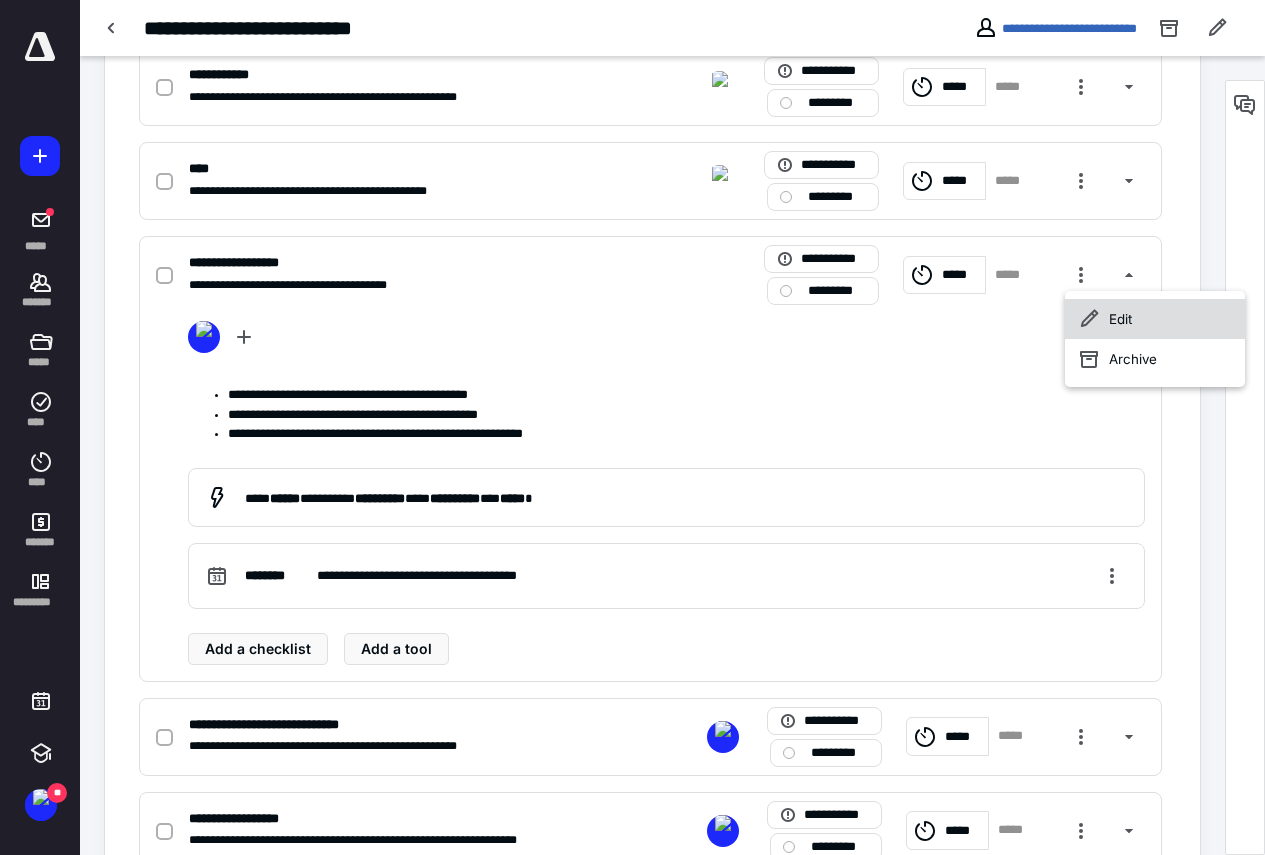 click on "Edit" at bounding box center (1155, 319) 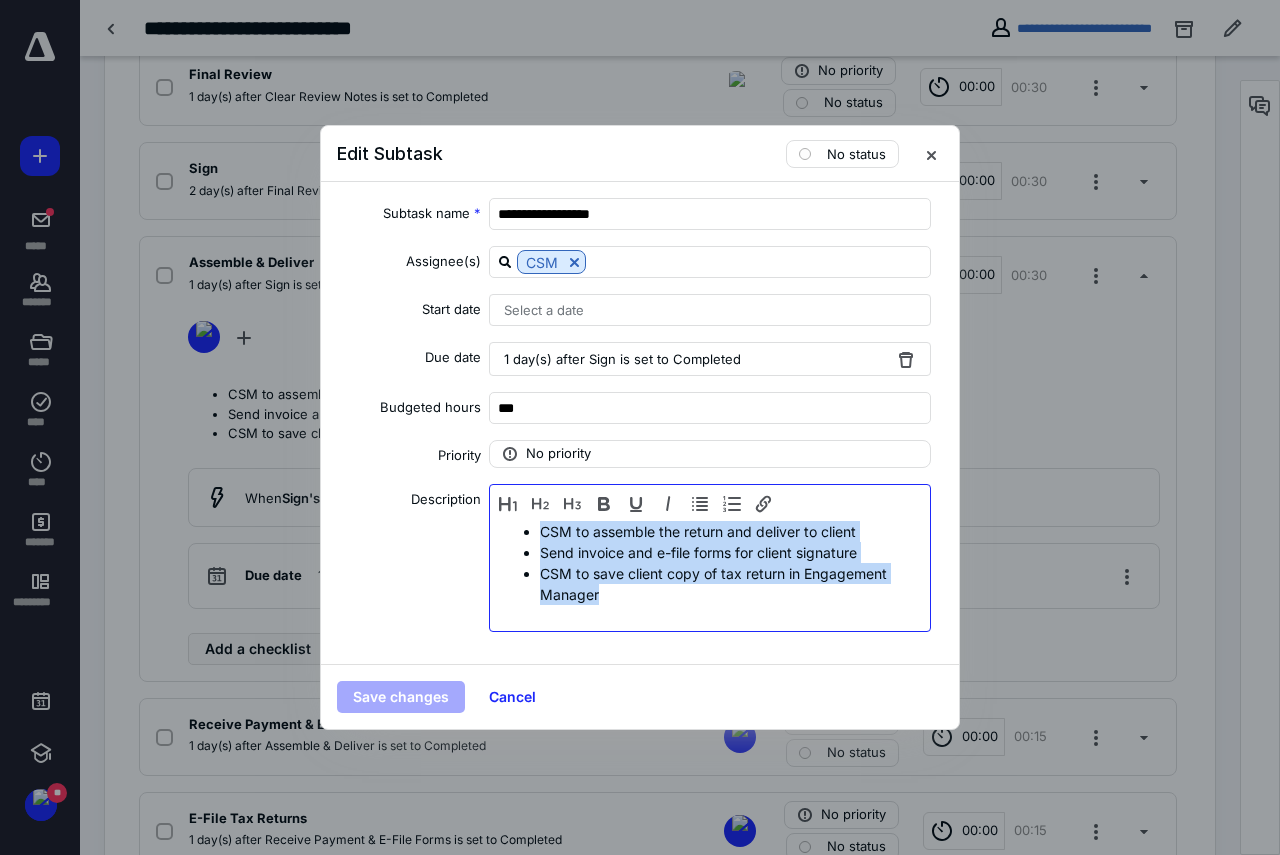 drag, startPoint x: 682, startPoint y: 599, endPoint x: 539, endPoint y: 524, distance: 161.47446 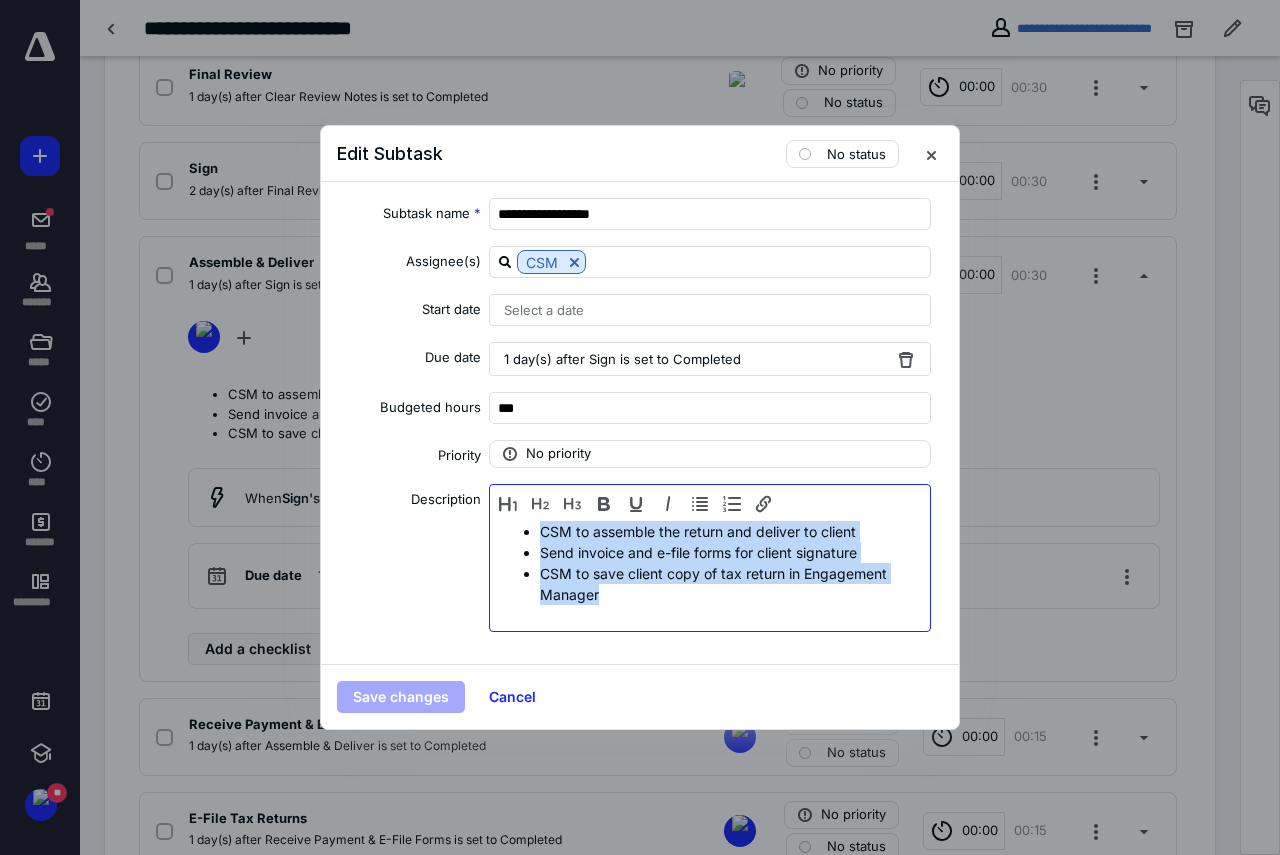 click on "CSM to assemble the return and deliver to client Send invoice and e-file forms for client signature CSM to save client copy of tax return in Engagement Manager" at bounding box center [710, 563] 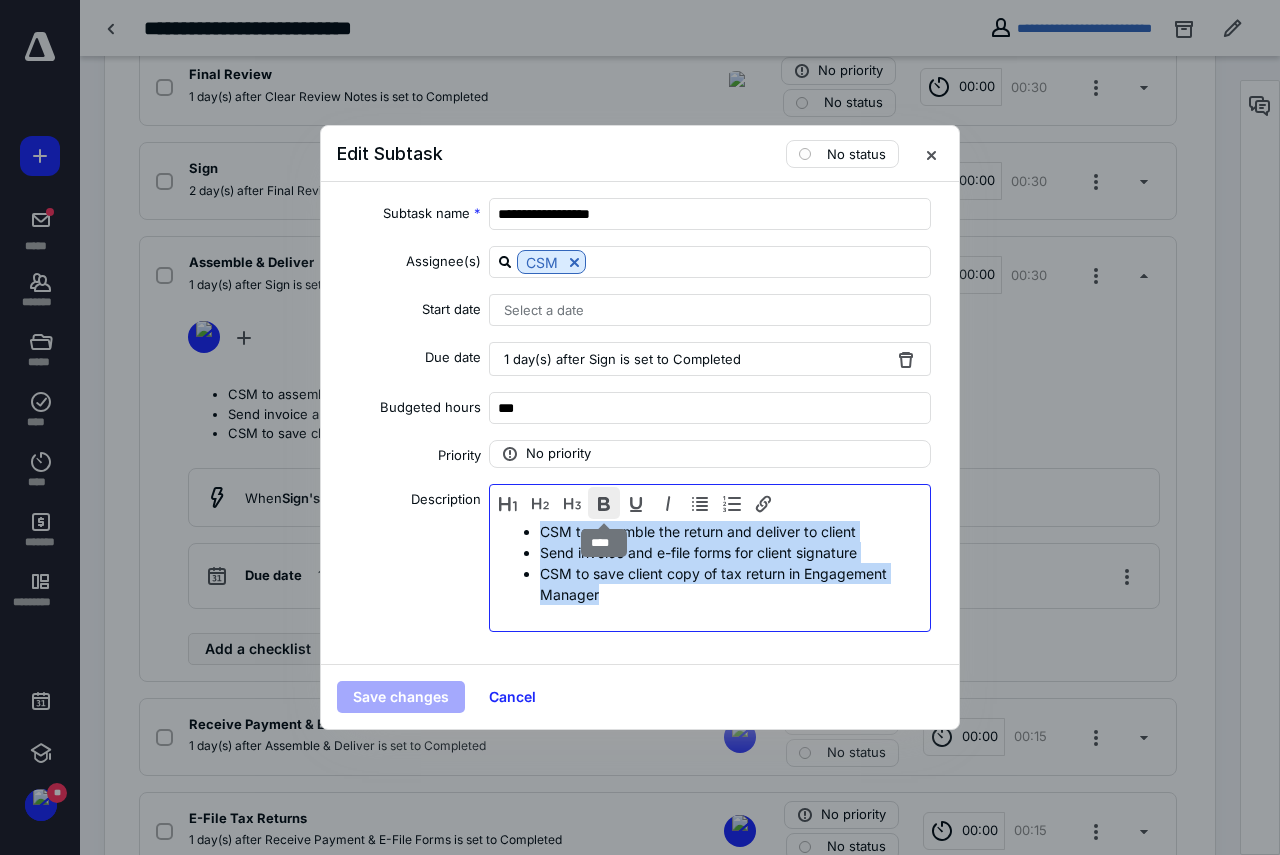 click at bounding box center (604, 503) 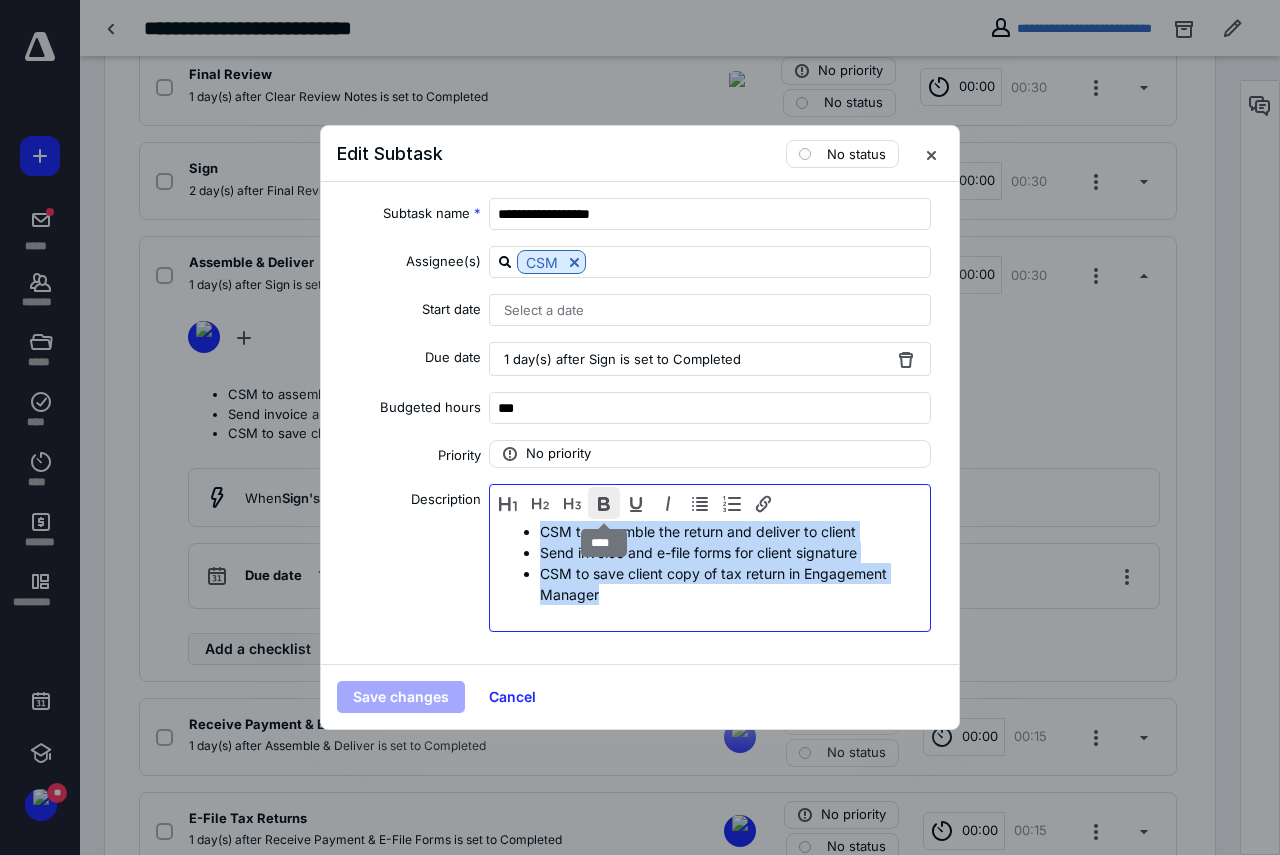 type 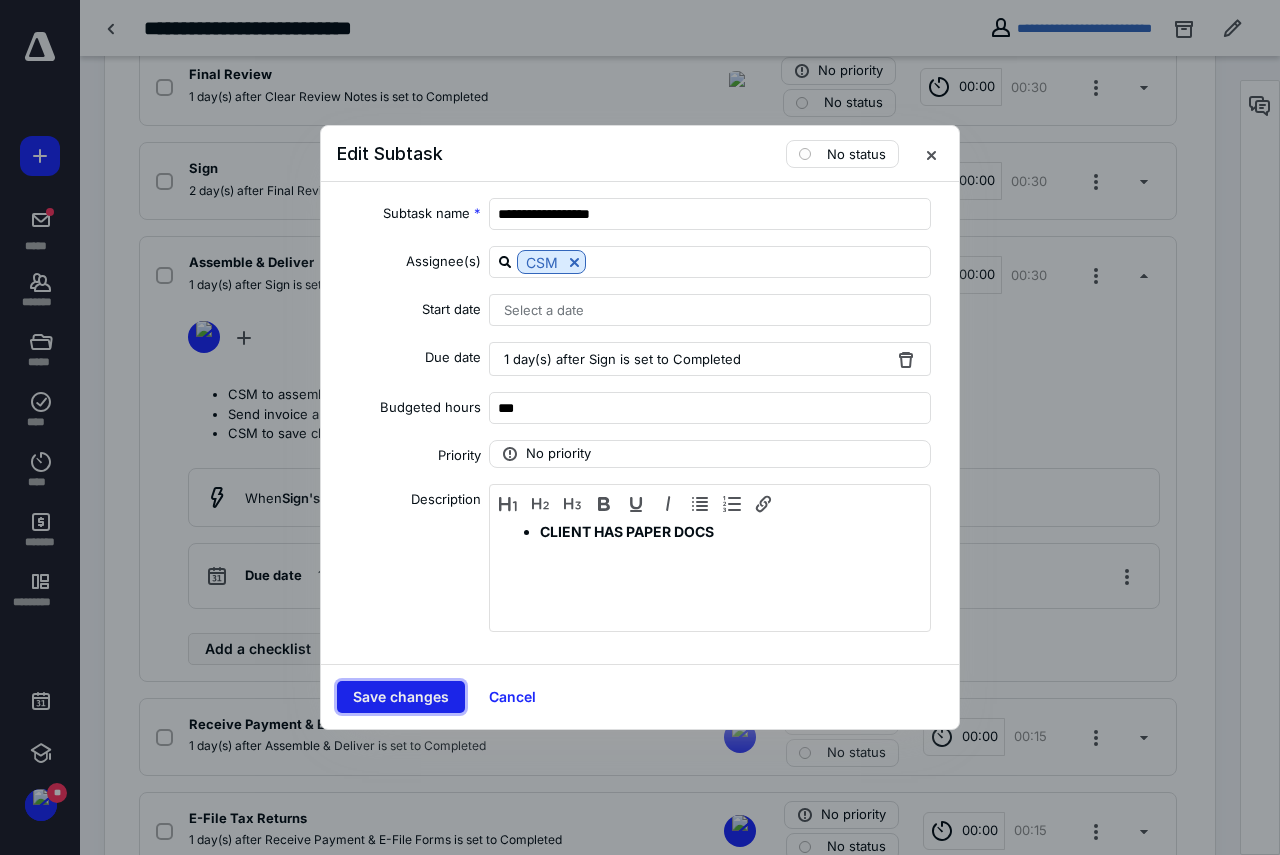 click on "Save changes" at bounding box center [401, 697] 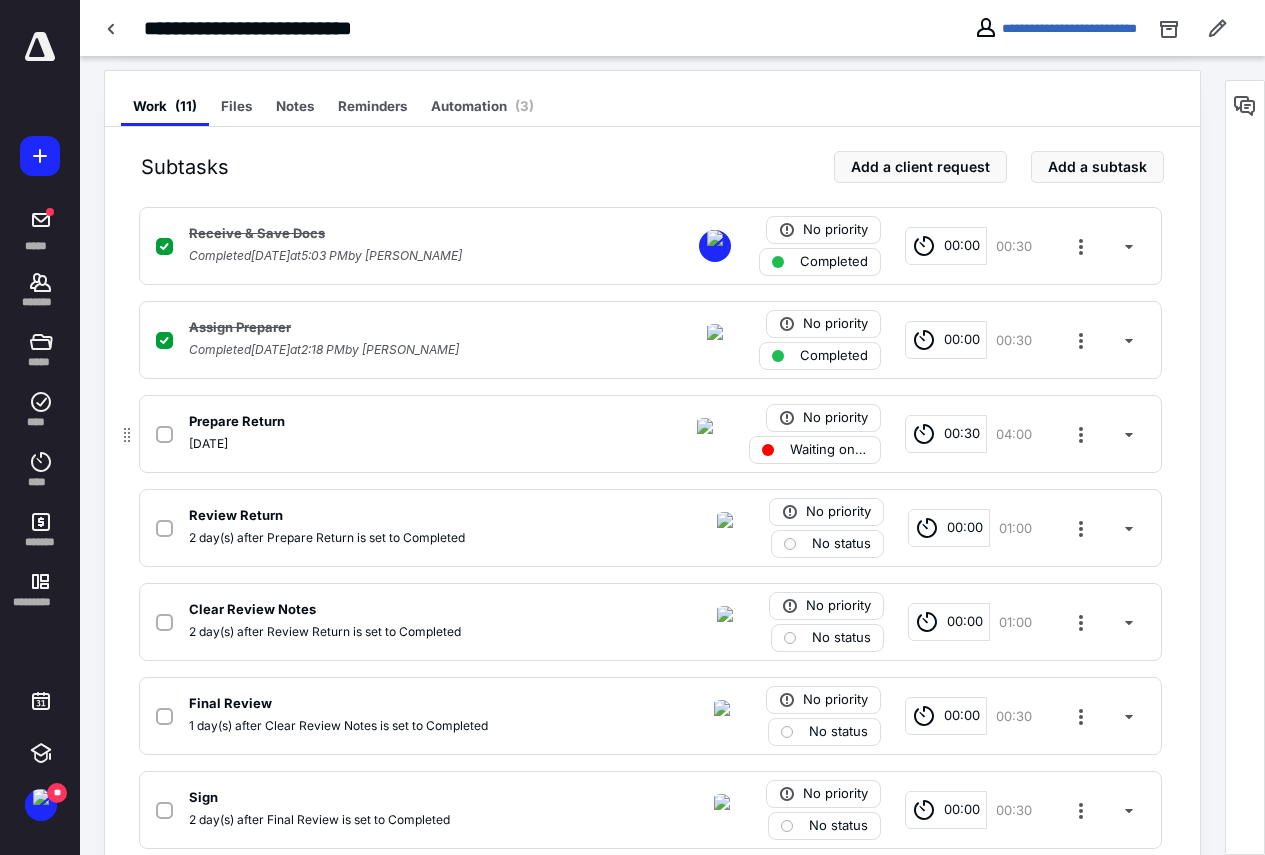scroll, scrollTop: 300, scrollLeft: 0, axis: vertical 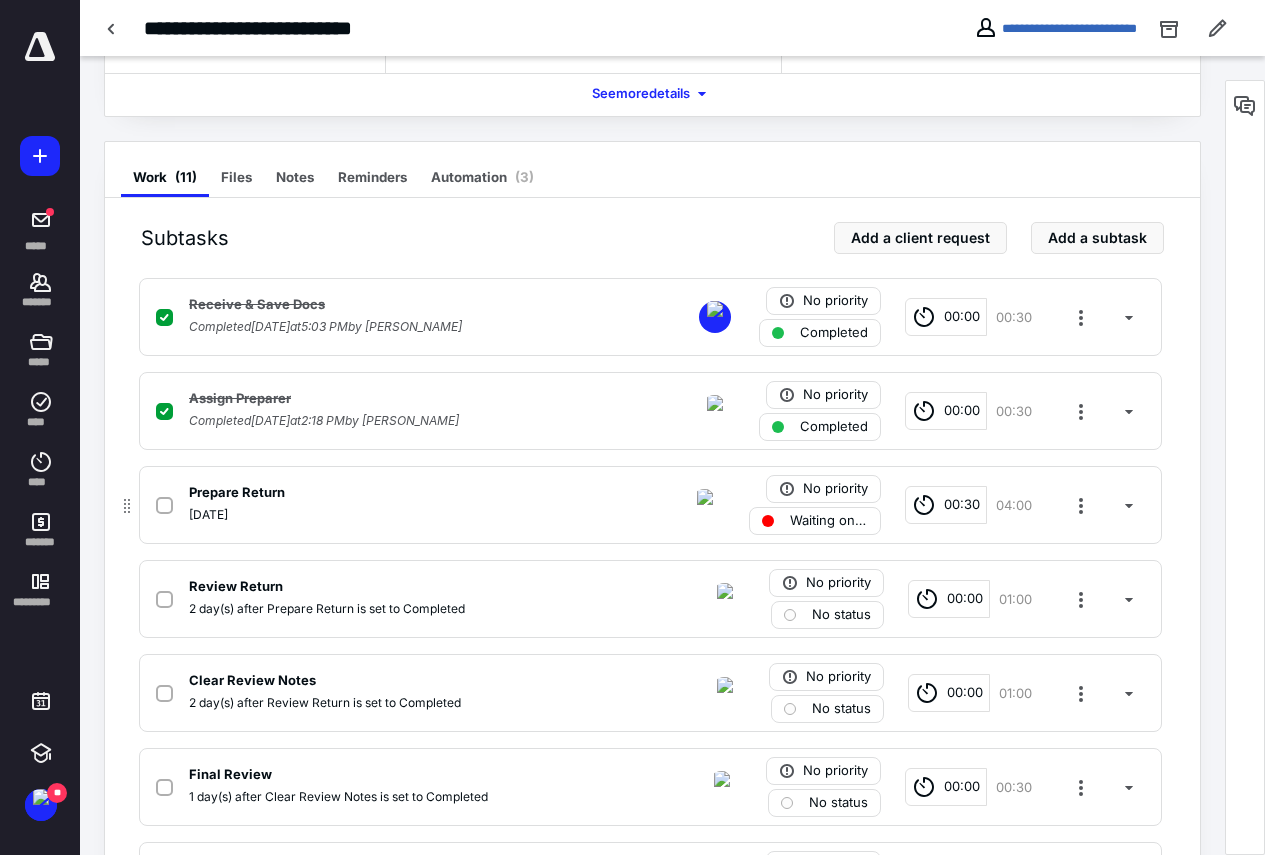 click on "Waiting on Client" at bounding box center (829, 521) 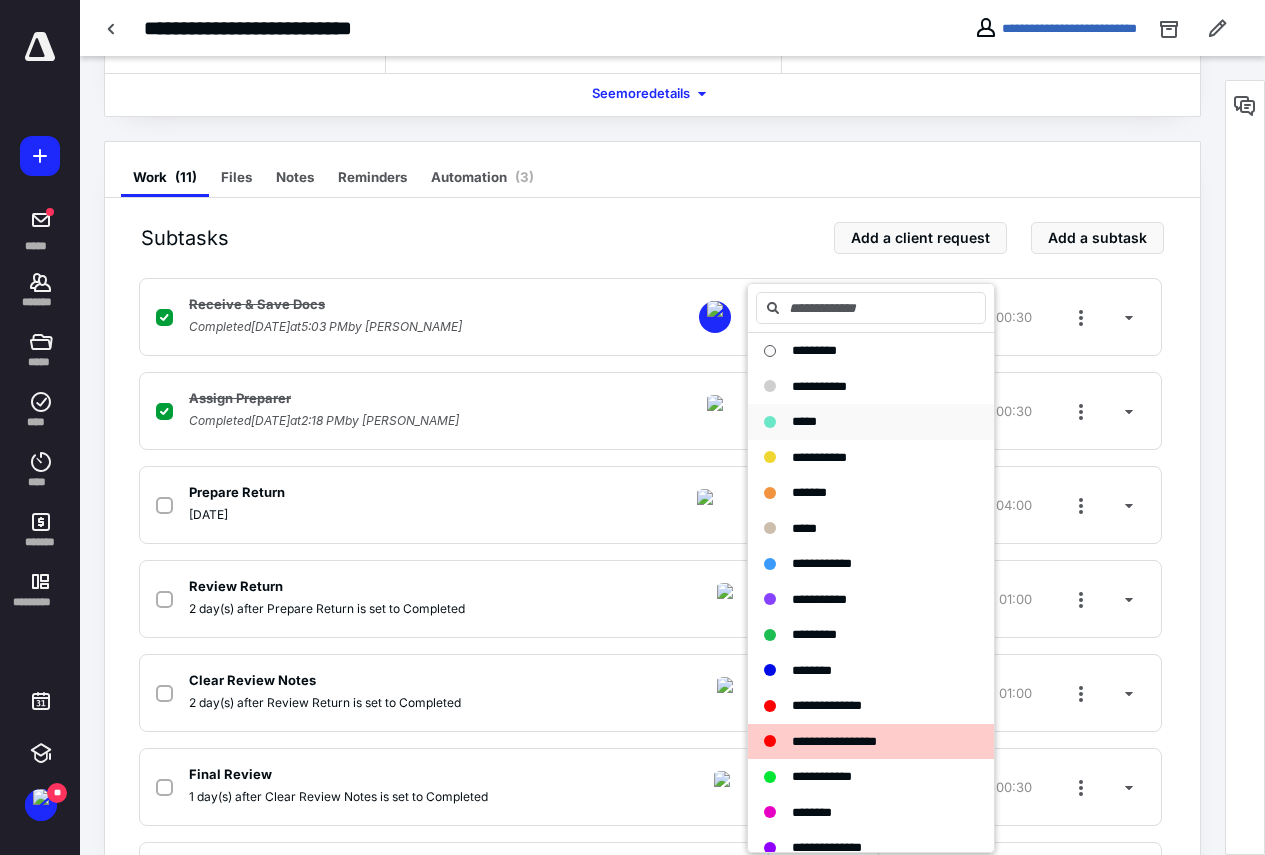 click on "*****" at bounding box center (859, 422) 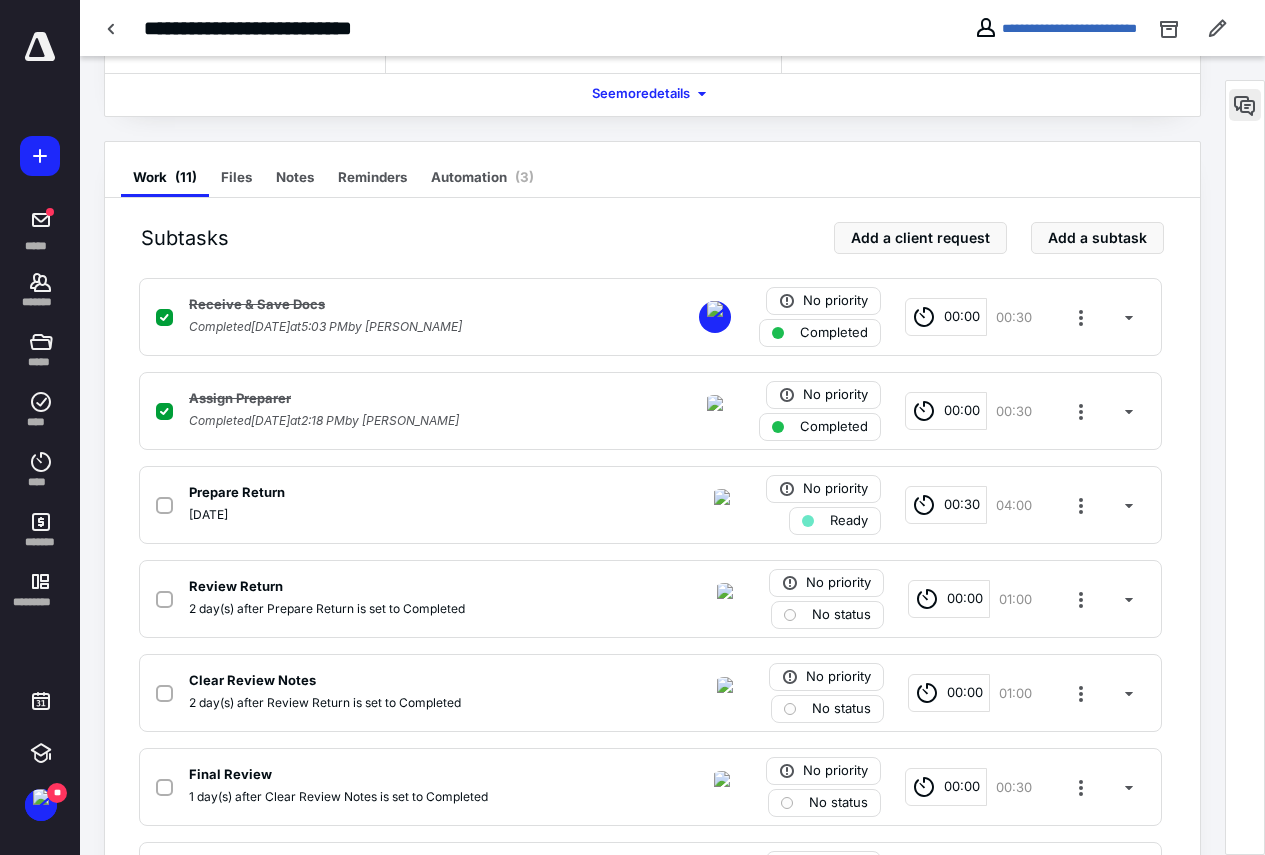 click at bounding box center (1245, 105) 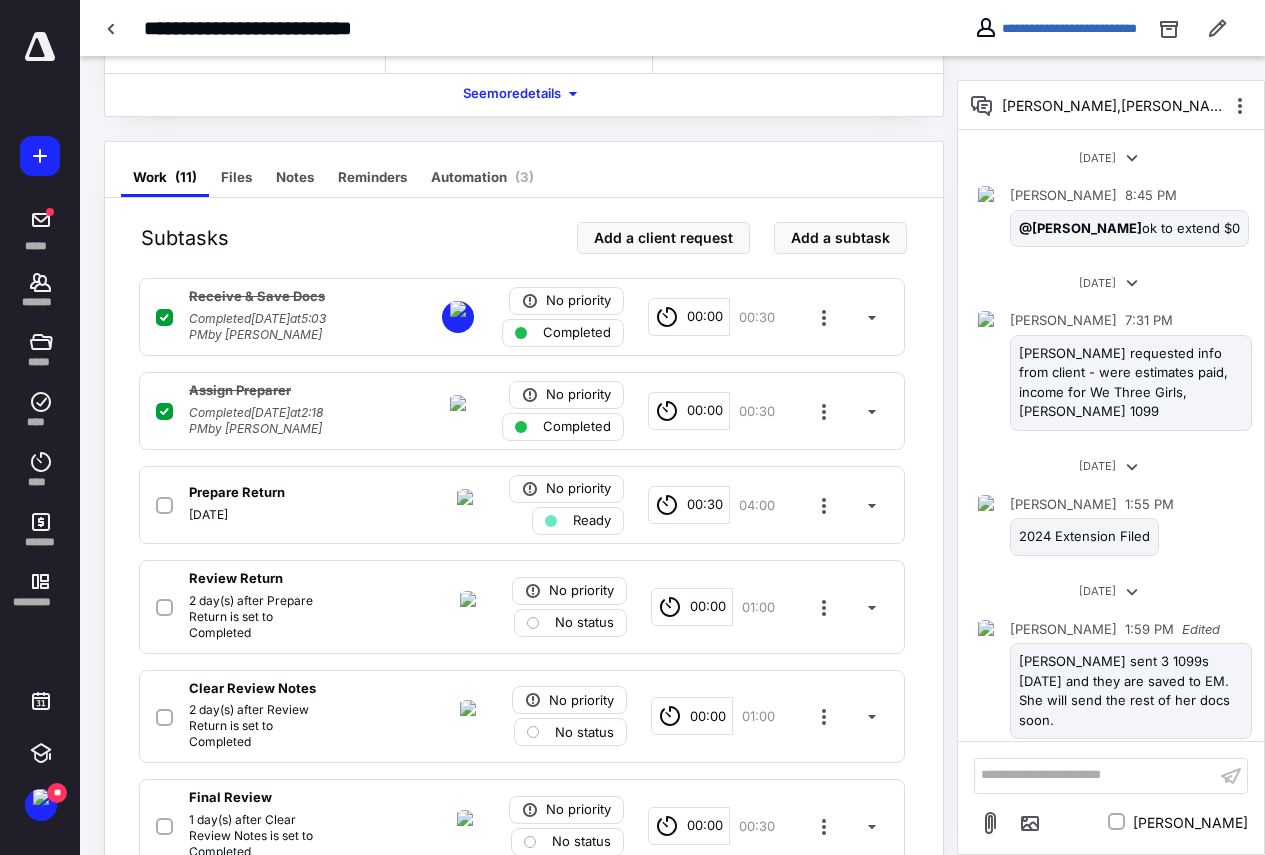 scroll, scrollTop: 658, scrollLeft: 0, axis: vertical 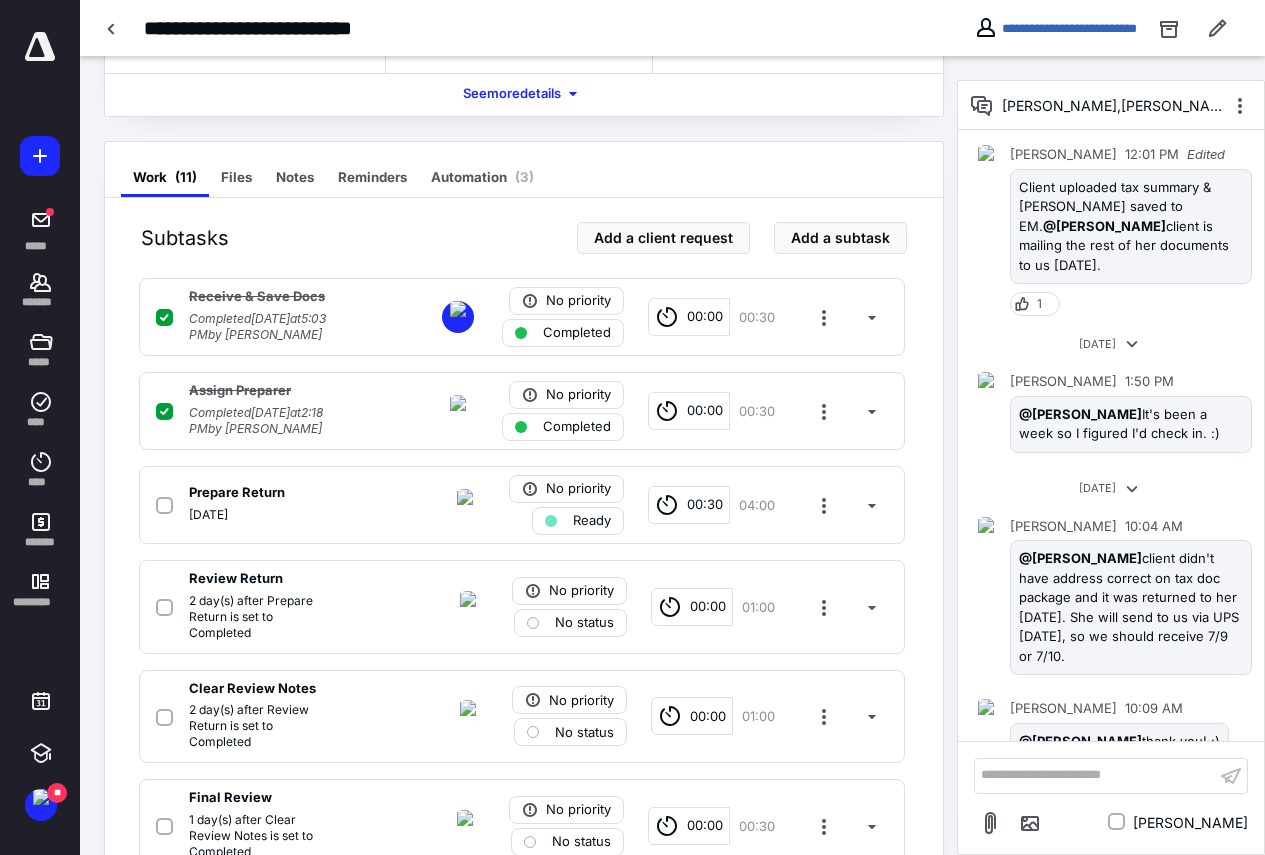 click on "**********" at bounding box center [1095, 775] 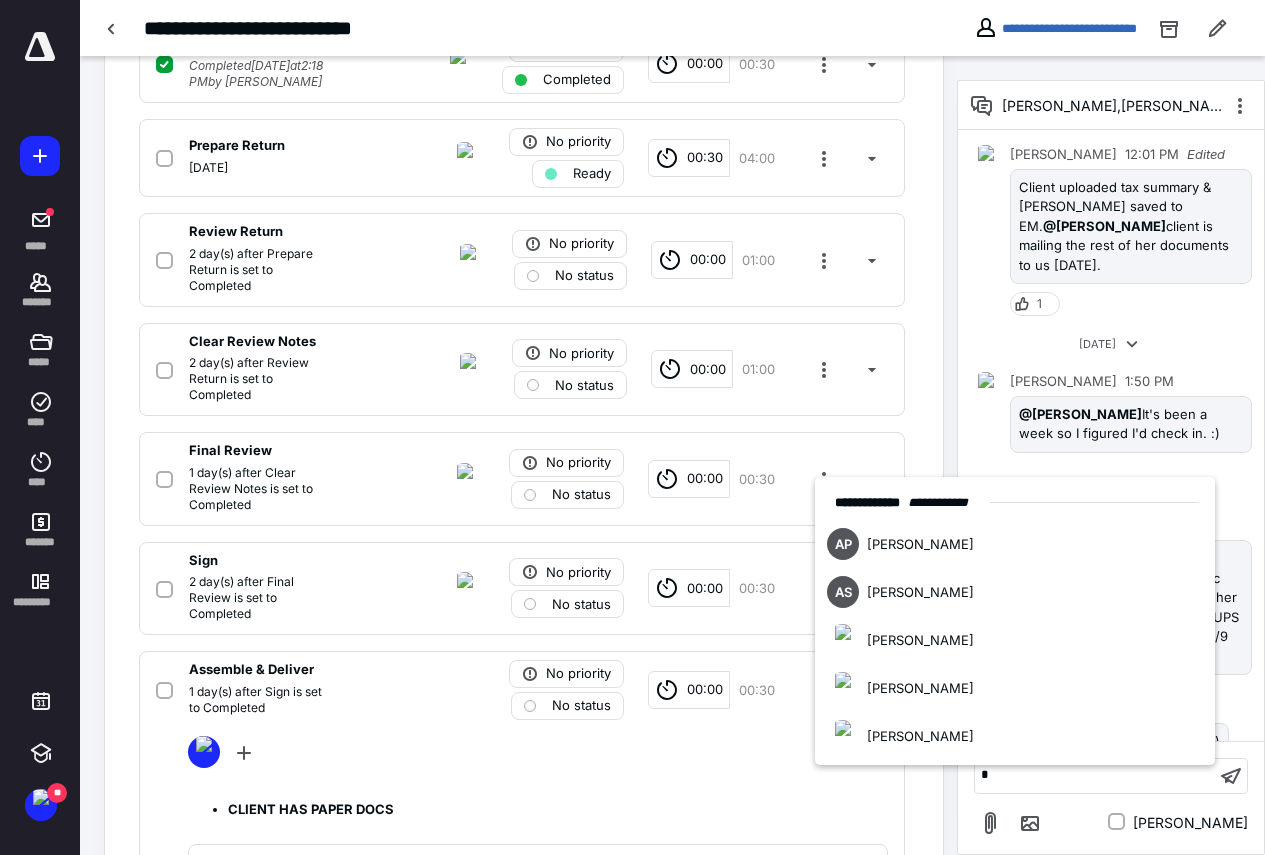 type 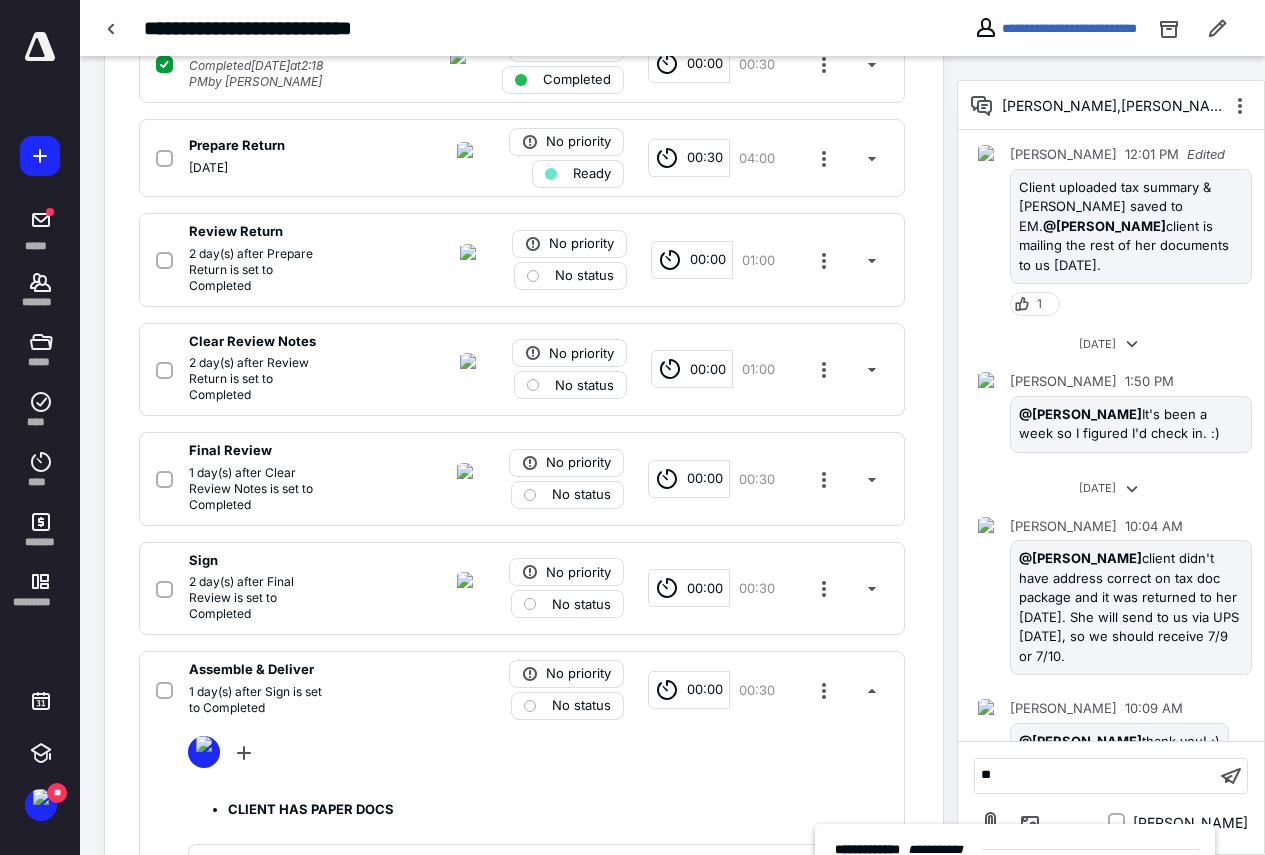scroll, scrollTop: 994, scrollLeft: 0, axis: vertical 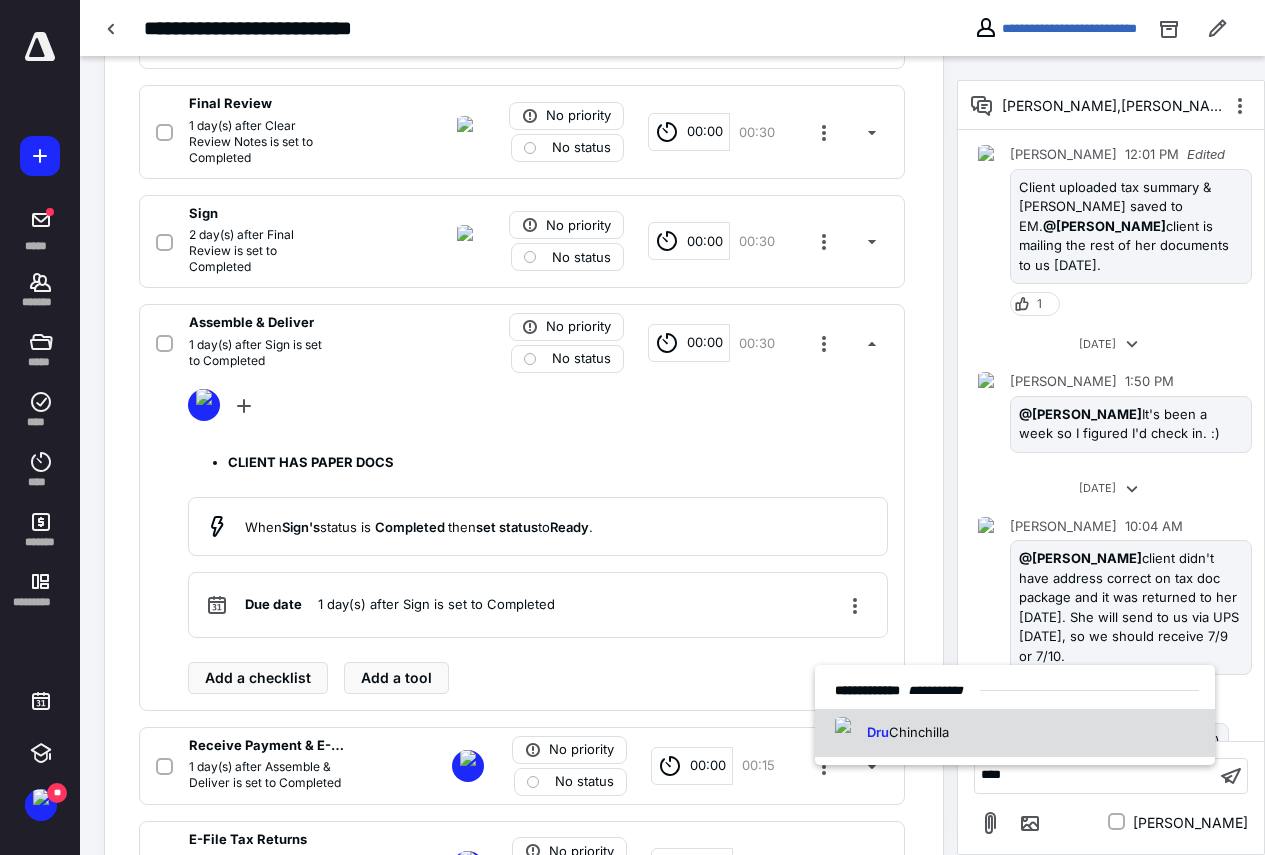 click on "[PERSON_NAME]" at bounding box center [1015, 733] 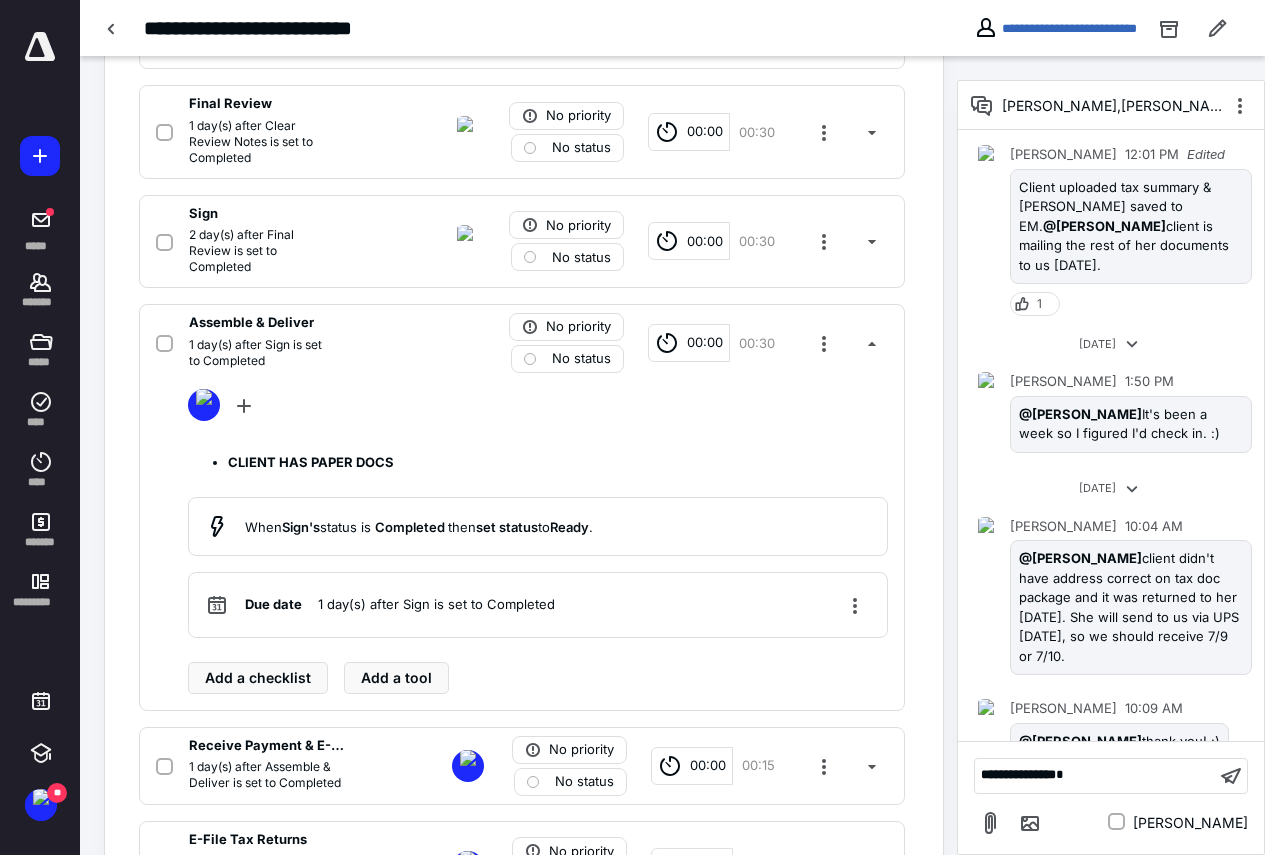 scroll, scrollTop: 1243, scrollLeft: 0, axis: vertical 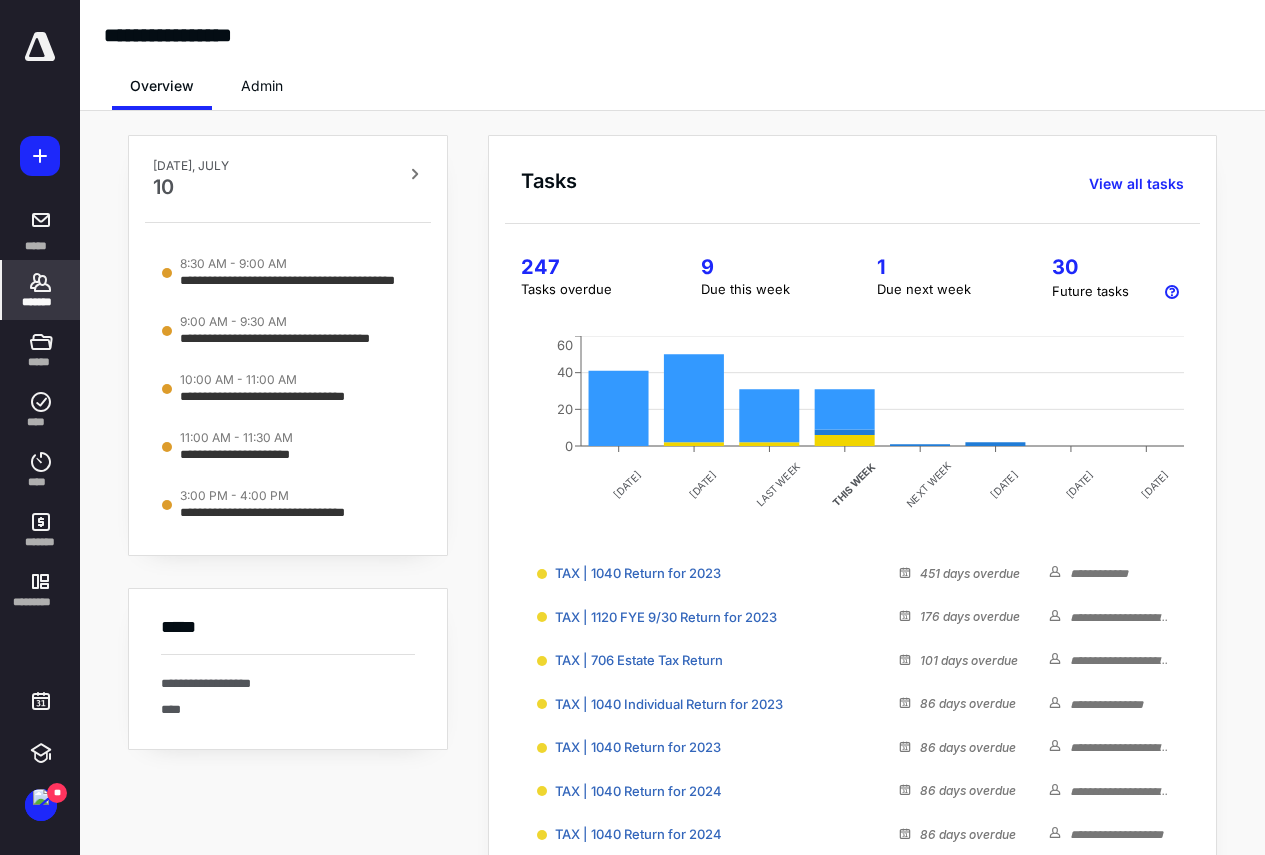 click 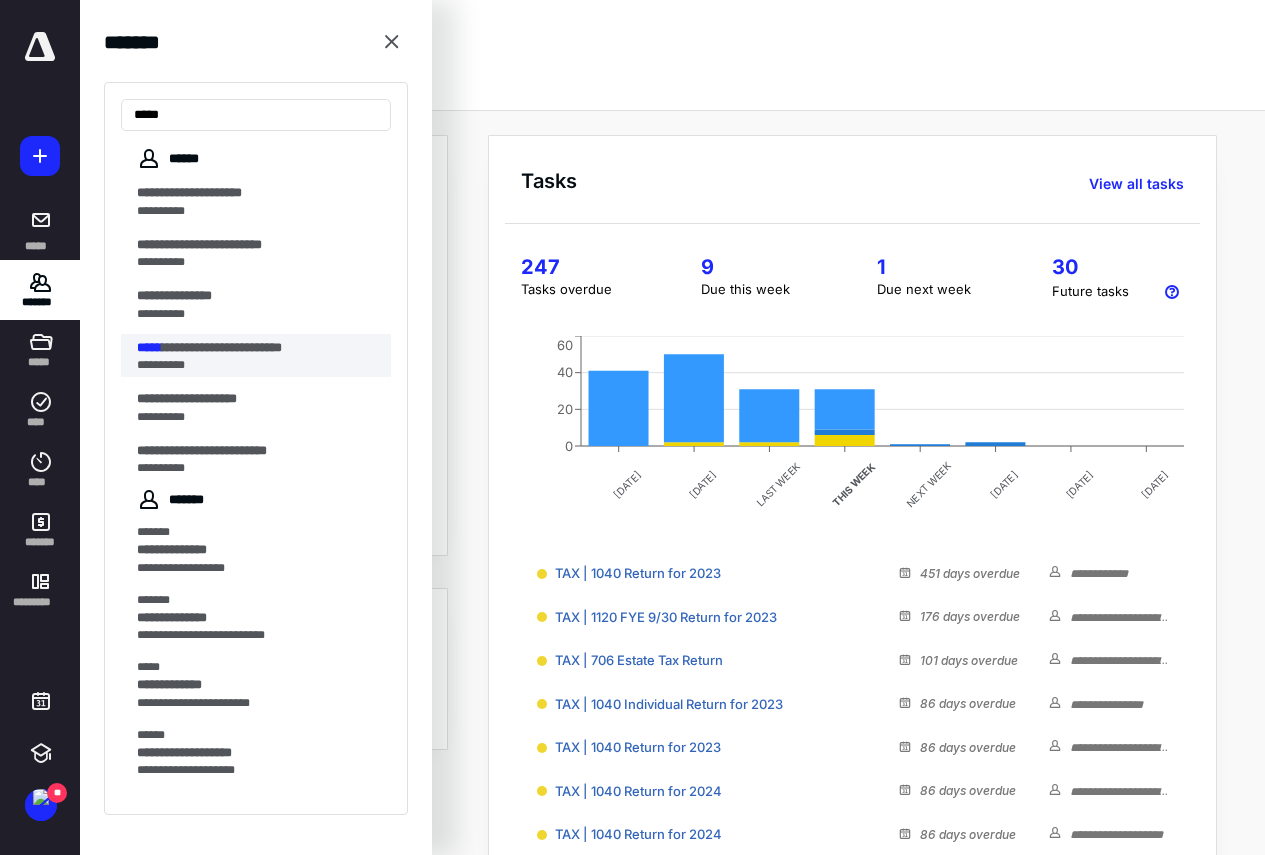 type on "*****" 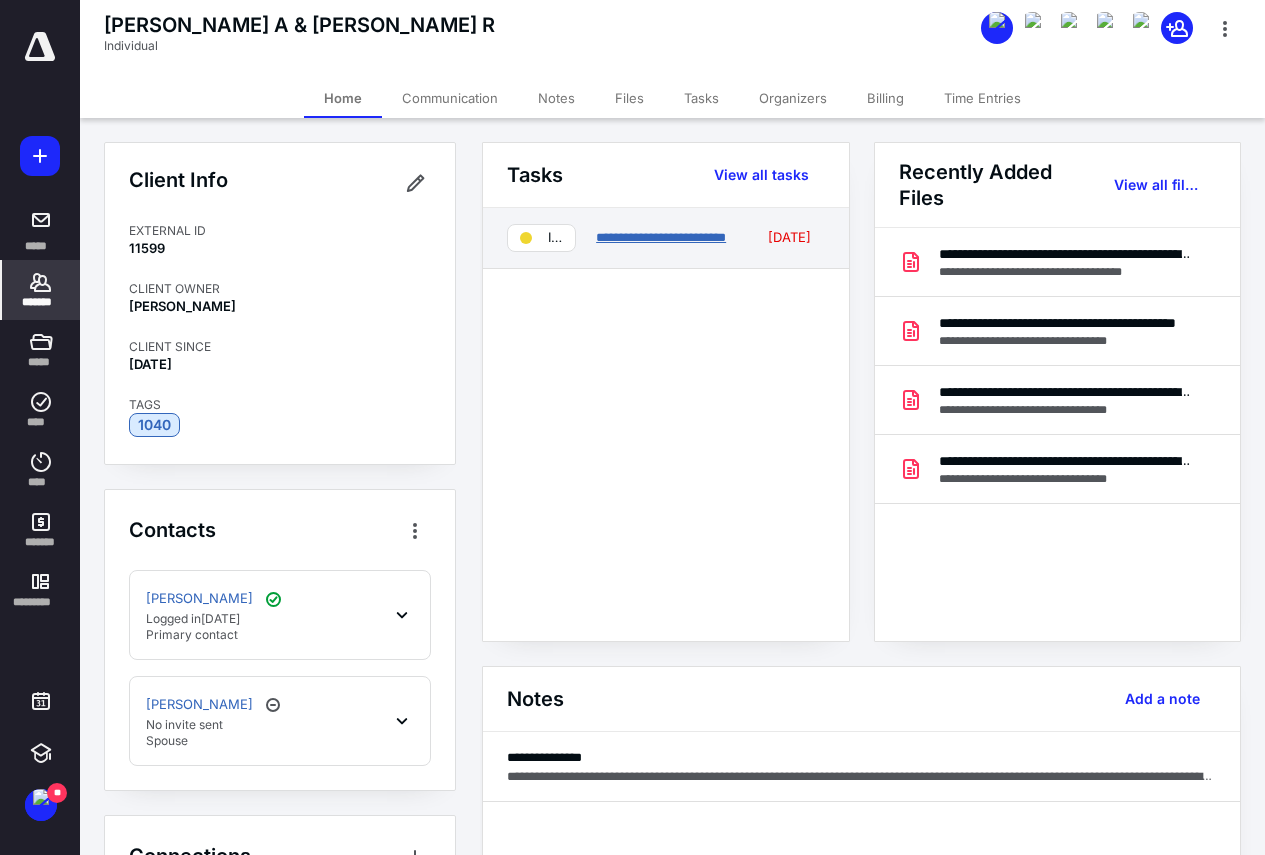 click on "**********" at bounding box center (661, 237) 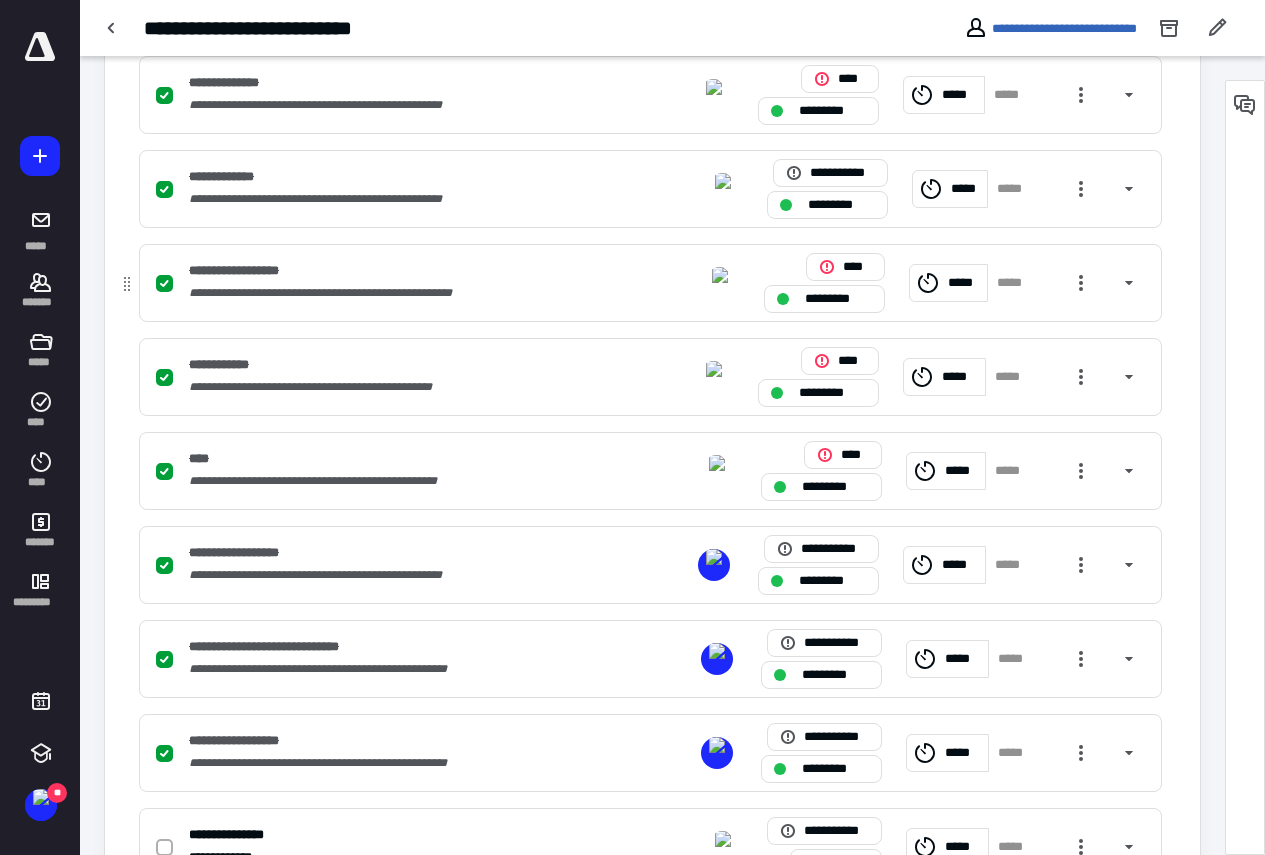 scroll, scrollTop: 590, scrollLeft: 0, axis: vertical 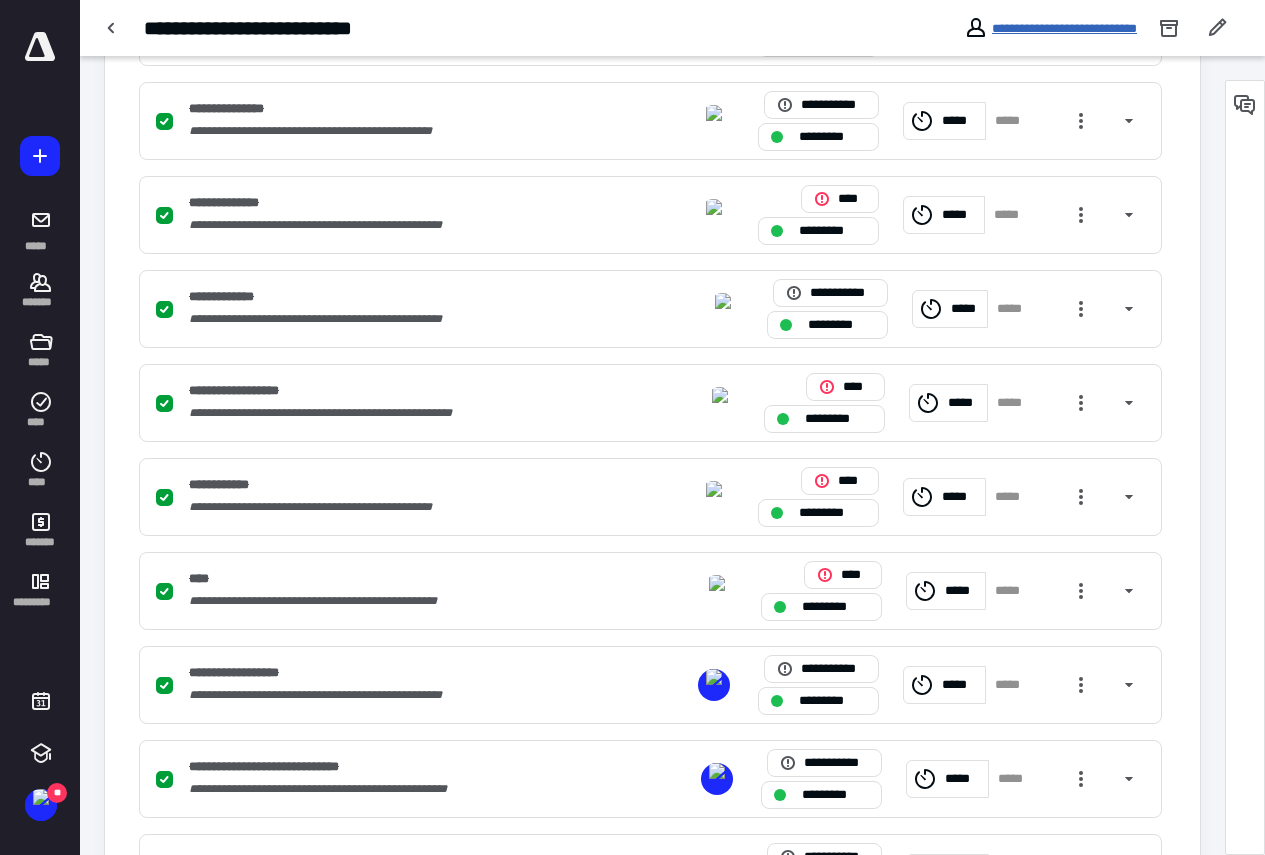click on "**********" at bounding box center [1064, 28] 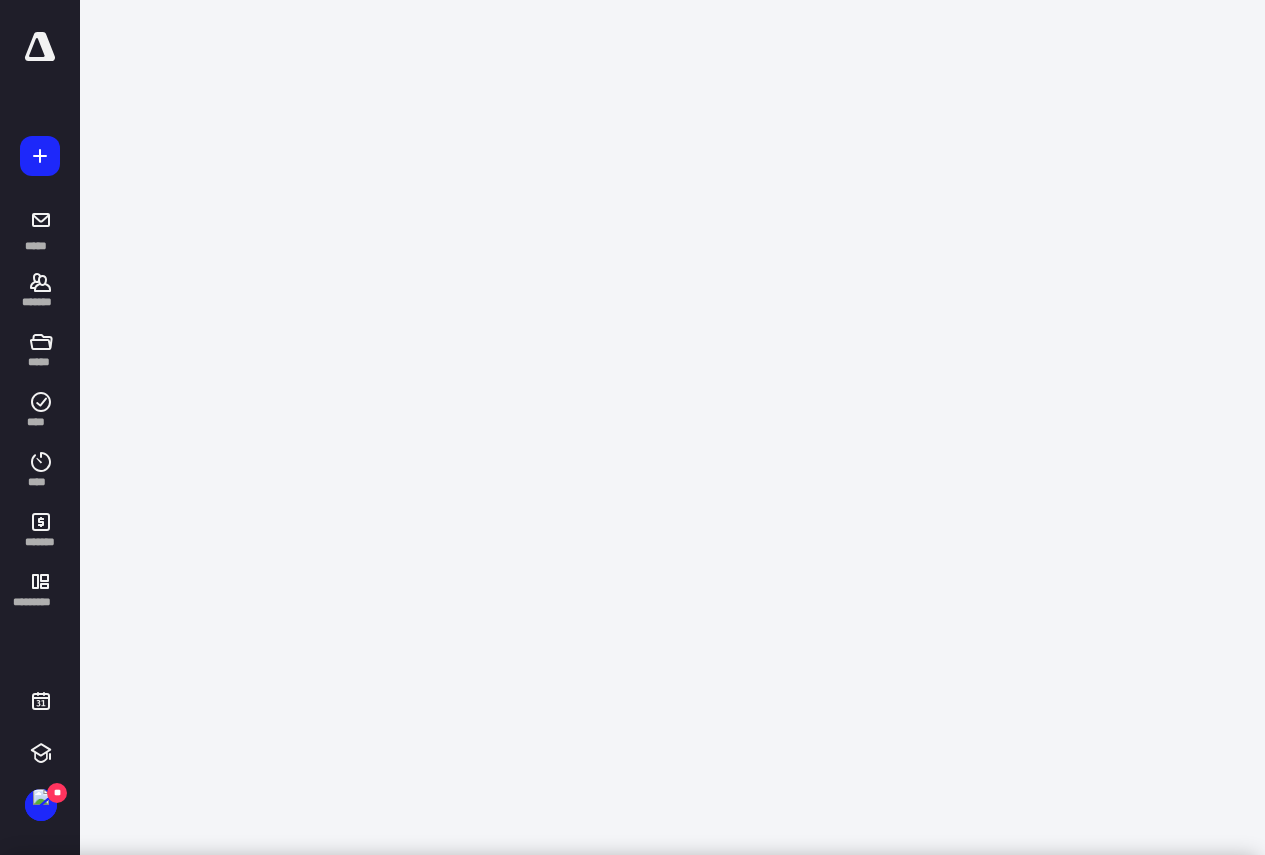 scroll, scrollTop: 0, scrollLeft: 0, axis: both 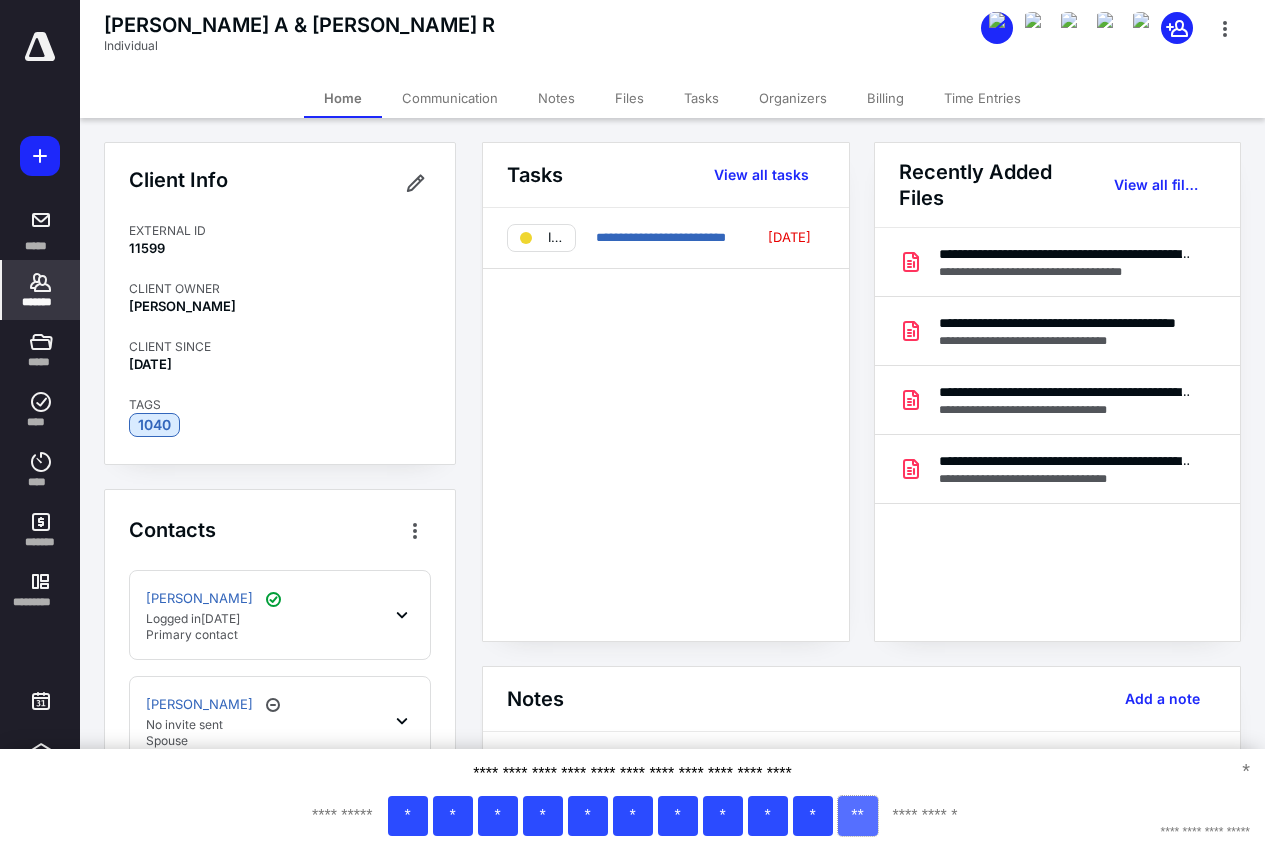 click on "**" at bounding box center (858, 816) 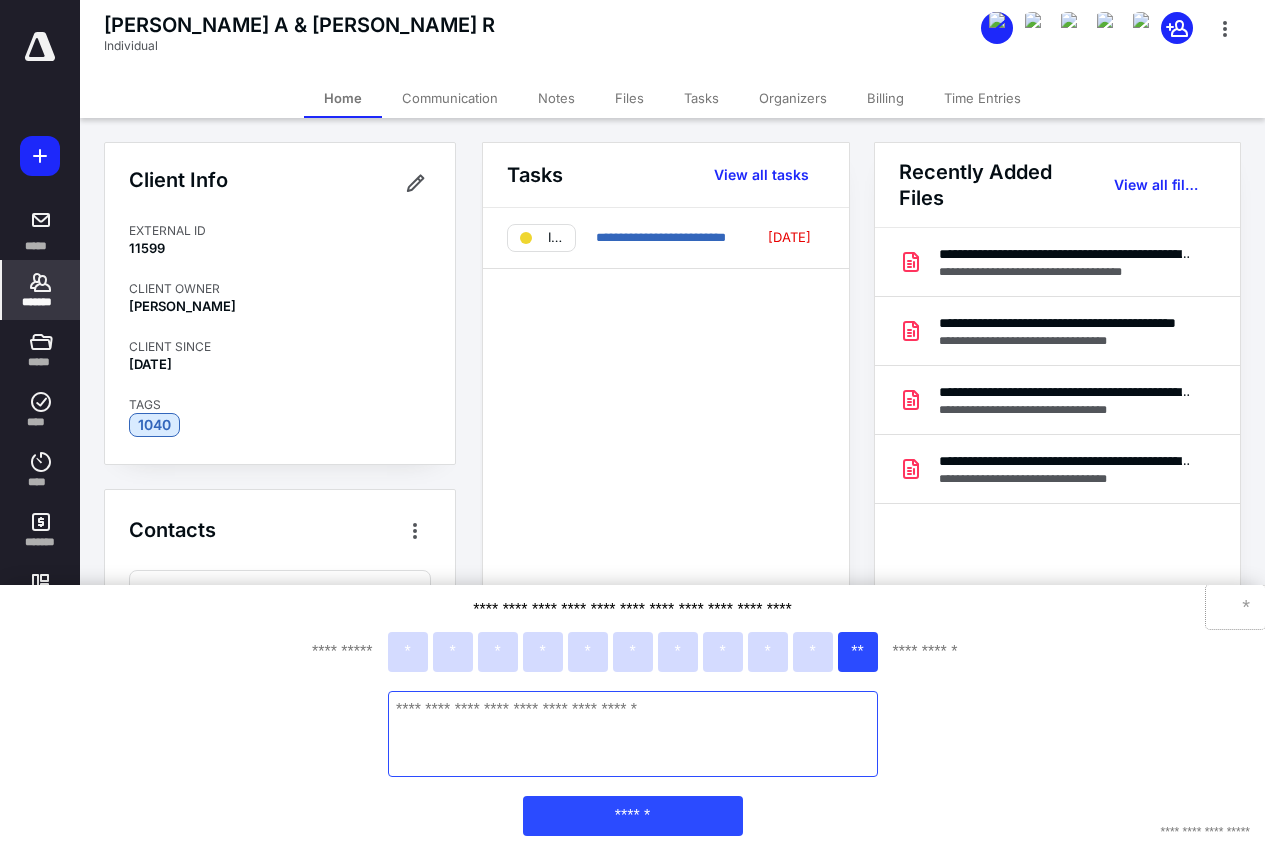 click on "*" at bounding box center [1235, 607] 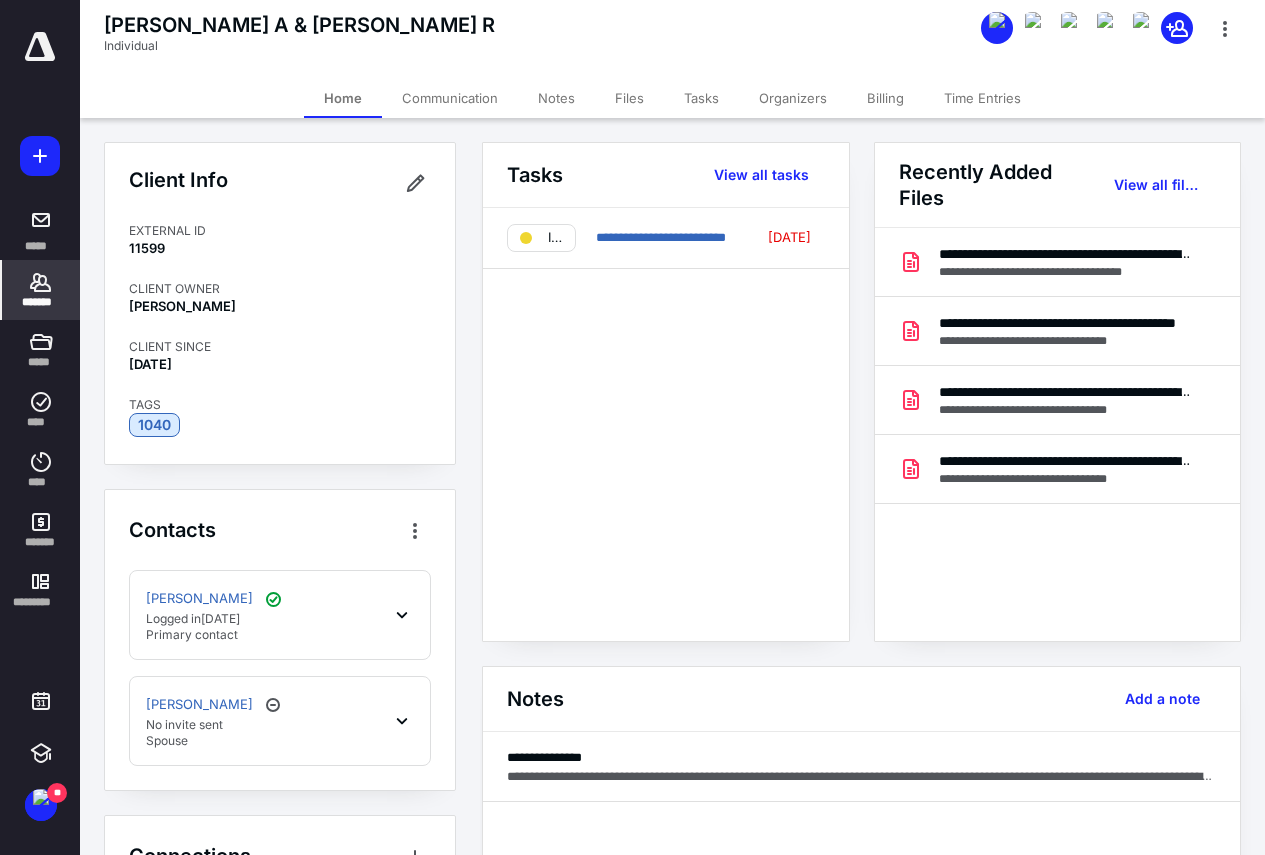 click on "Victor A Yarborough Logged in  1 day ago Primary contact" at bounding box center [280, 615] 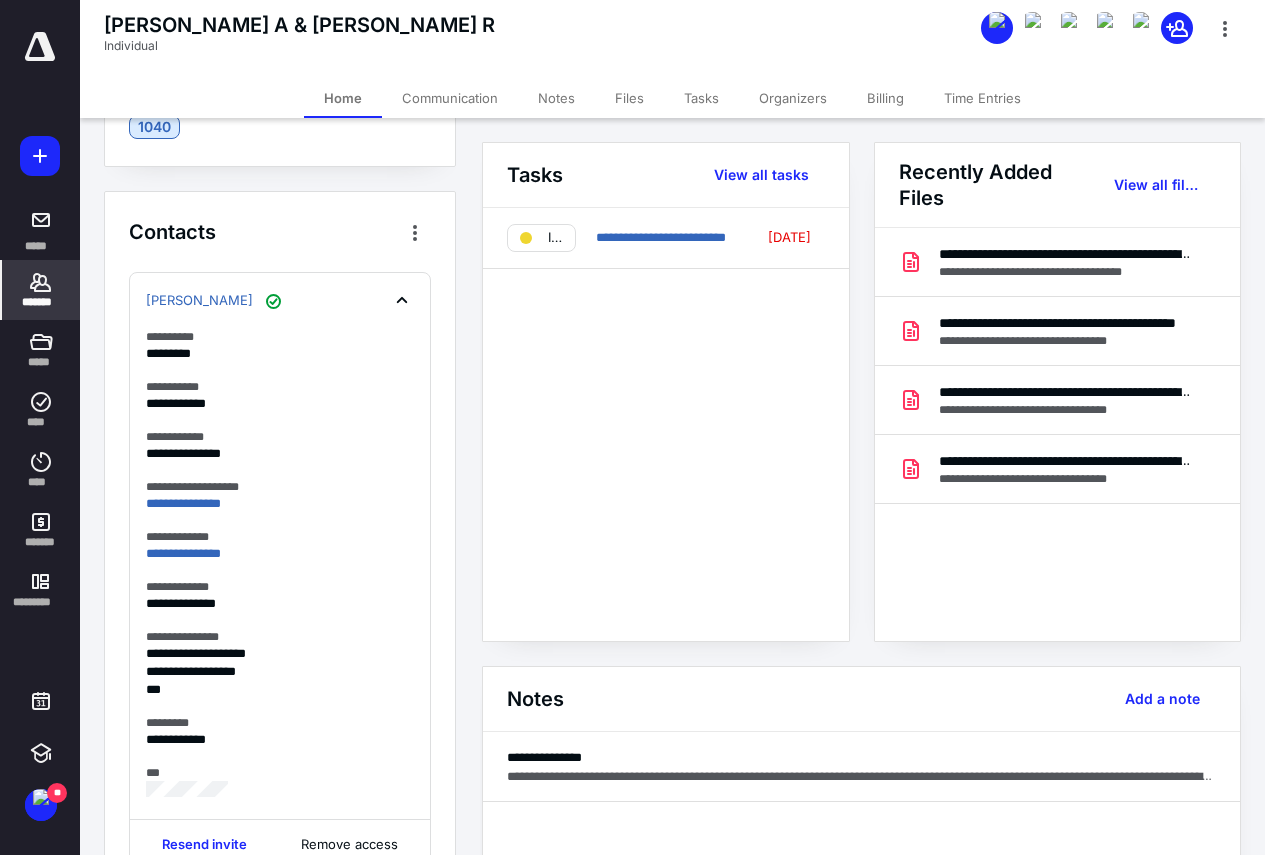 scroll, scrollTop: 300, scrollLeft: 0, axis: vertical 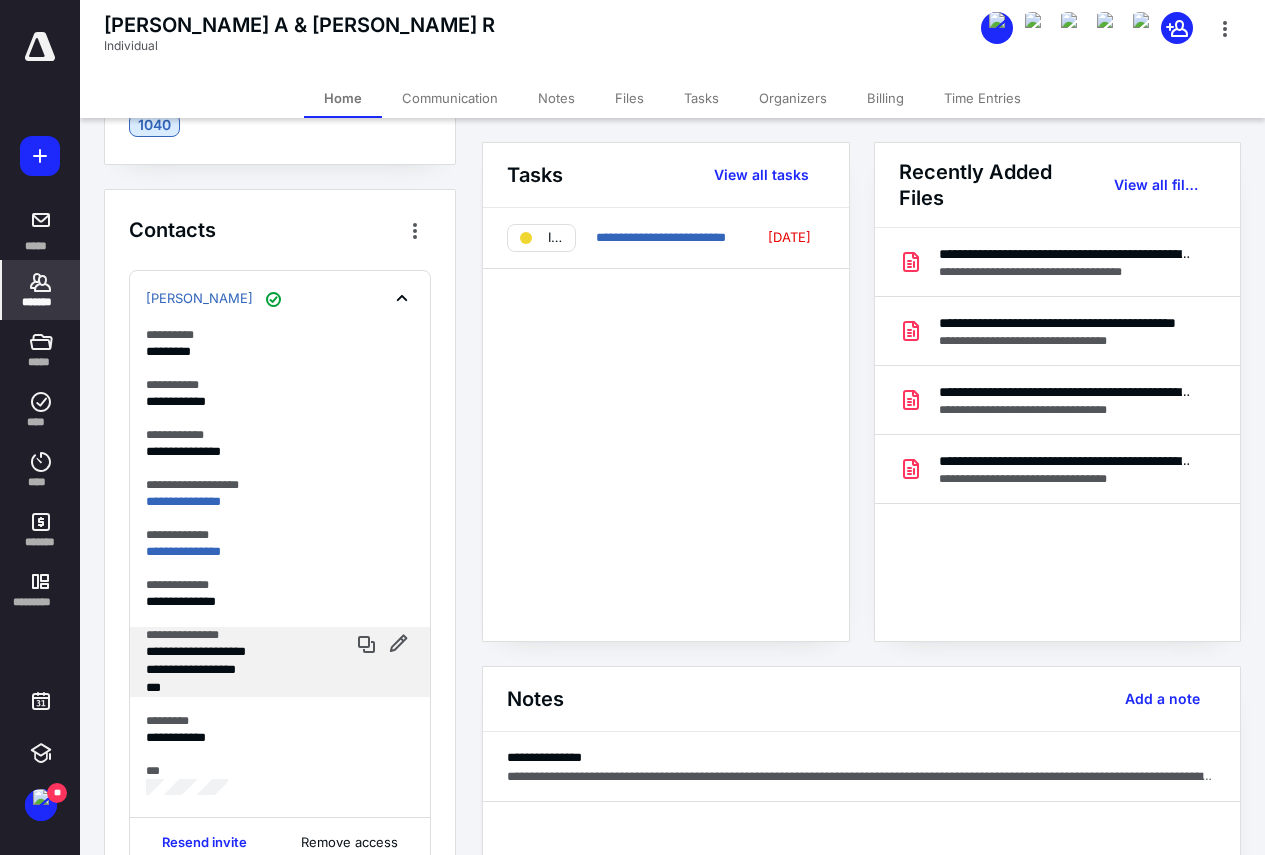 click on "**********" at bounding box center [280, 662] 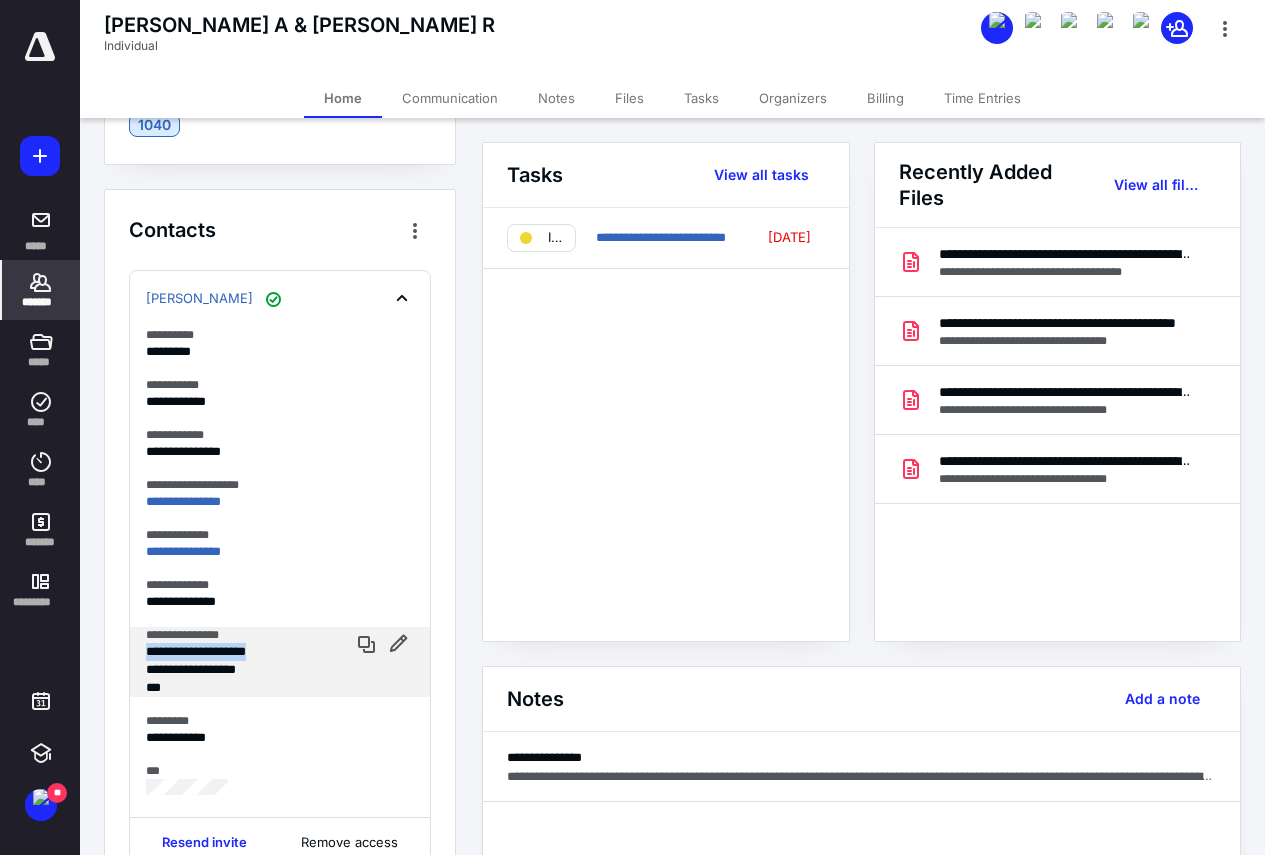 drag, startPoint x: 147, startPoint y: 653, endPoint x: 273, endPoint y: 656, distance: 126.035706 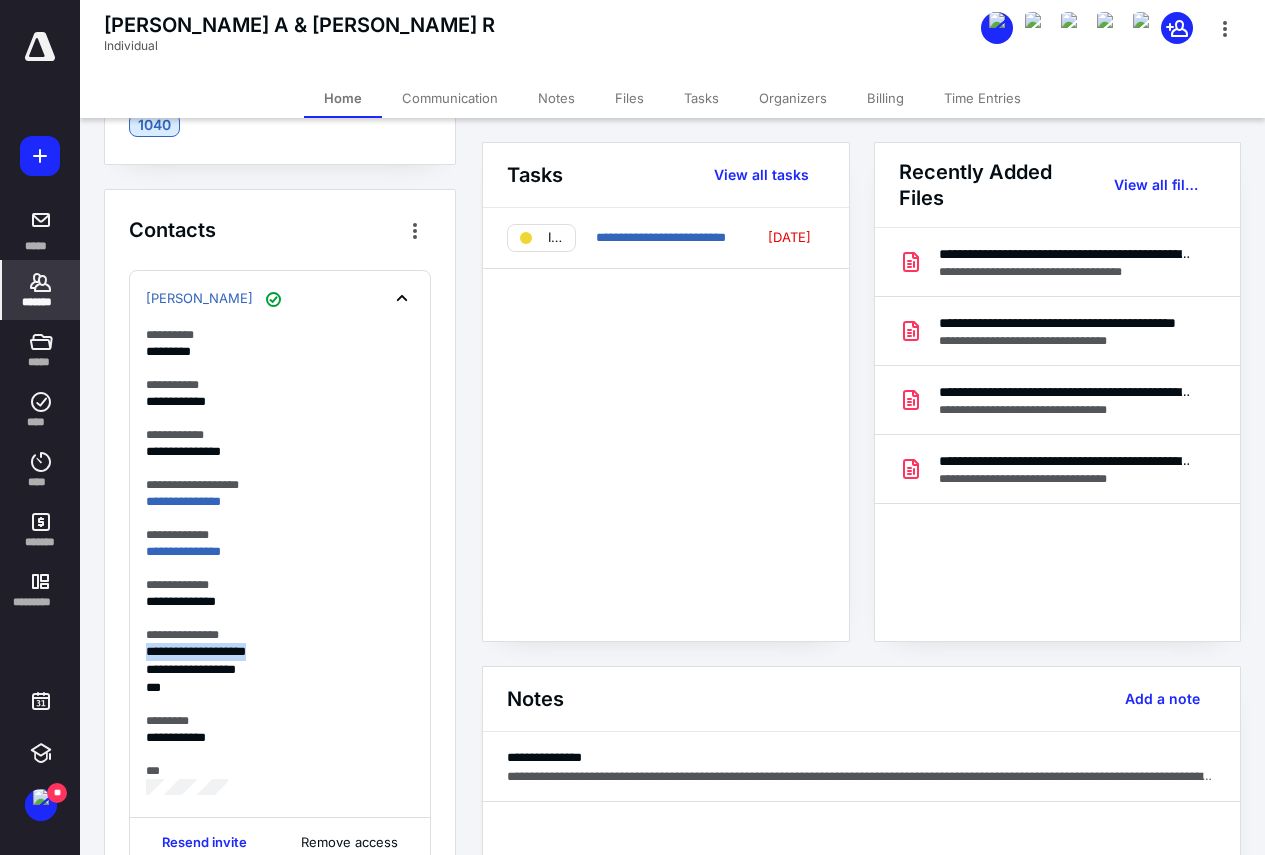 copy on "**********" 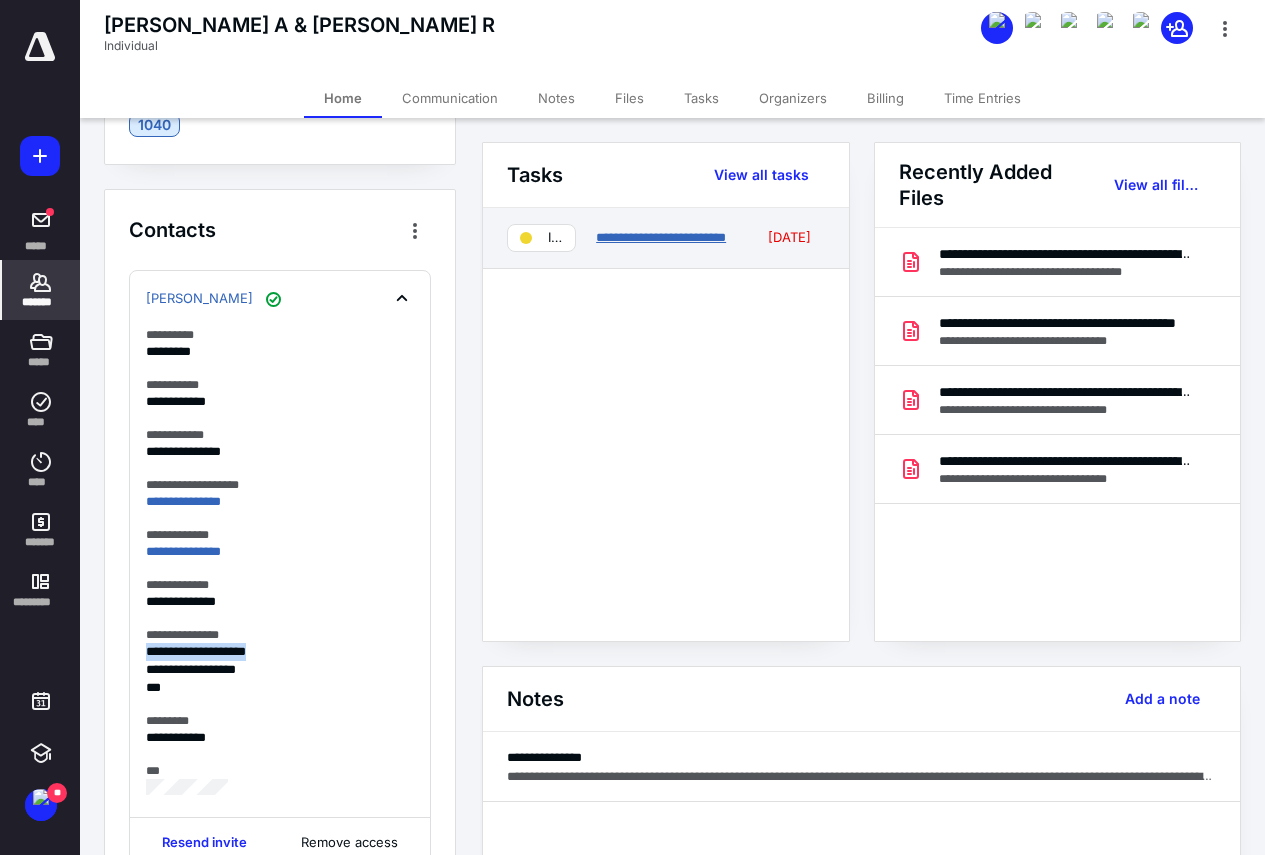click on "**********" at bounding box center [661, 237] 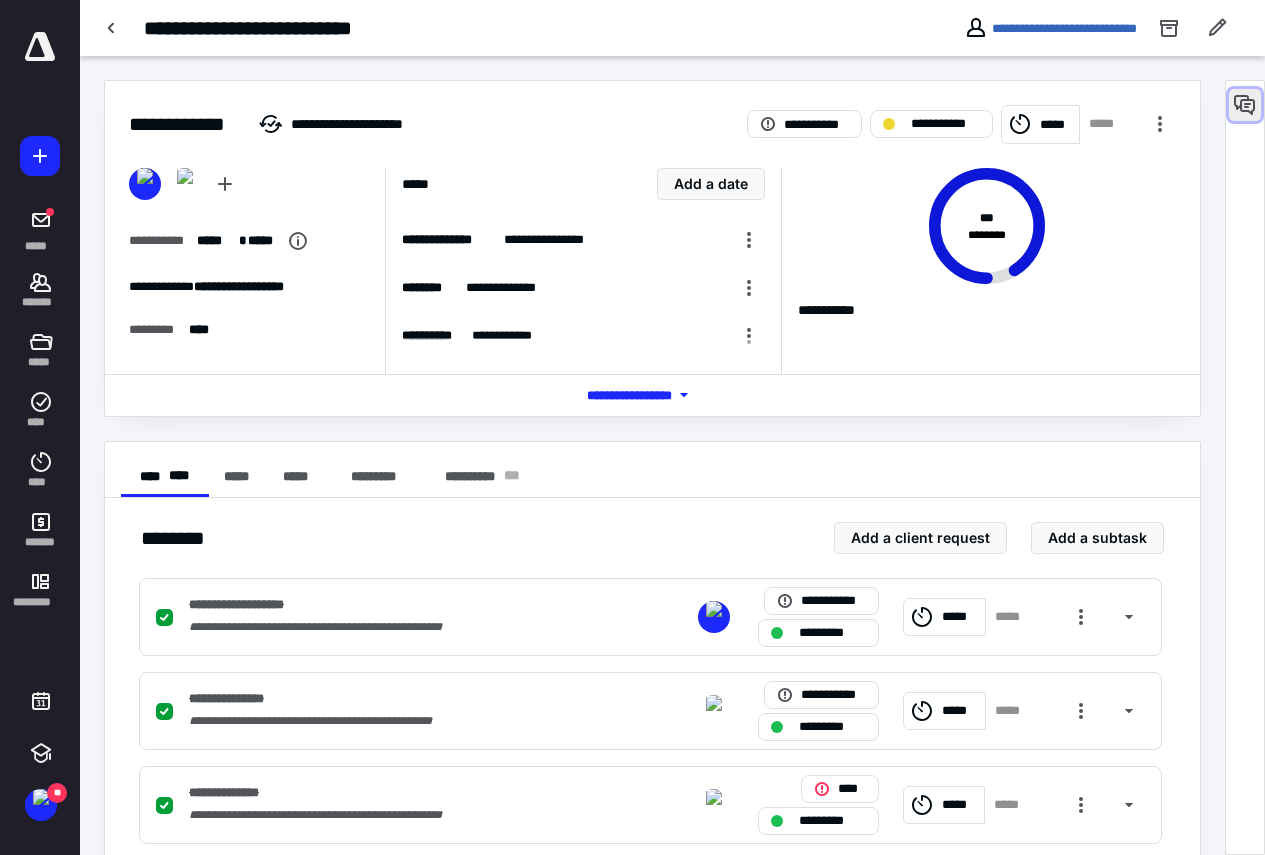 click at bounding box center [1245, 105] 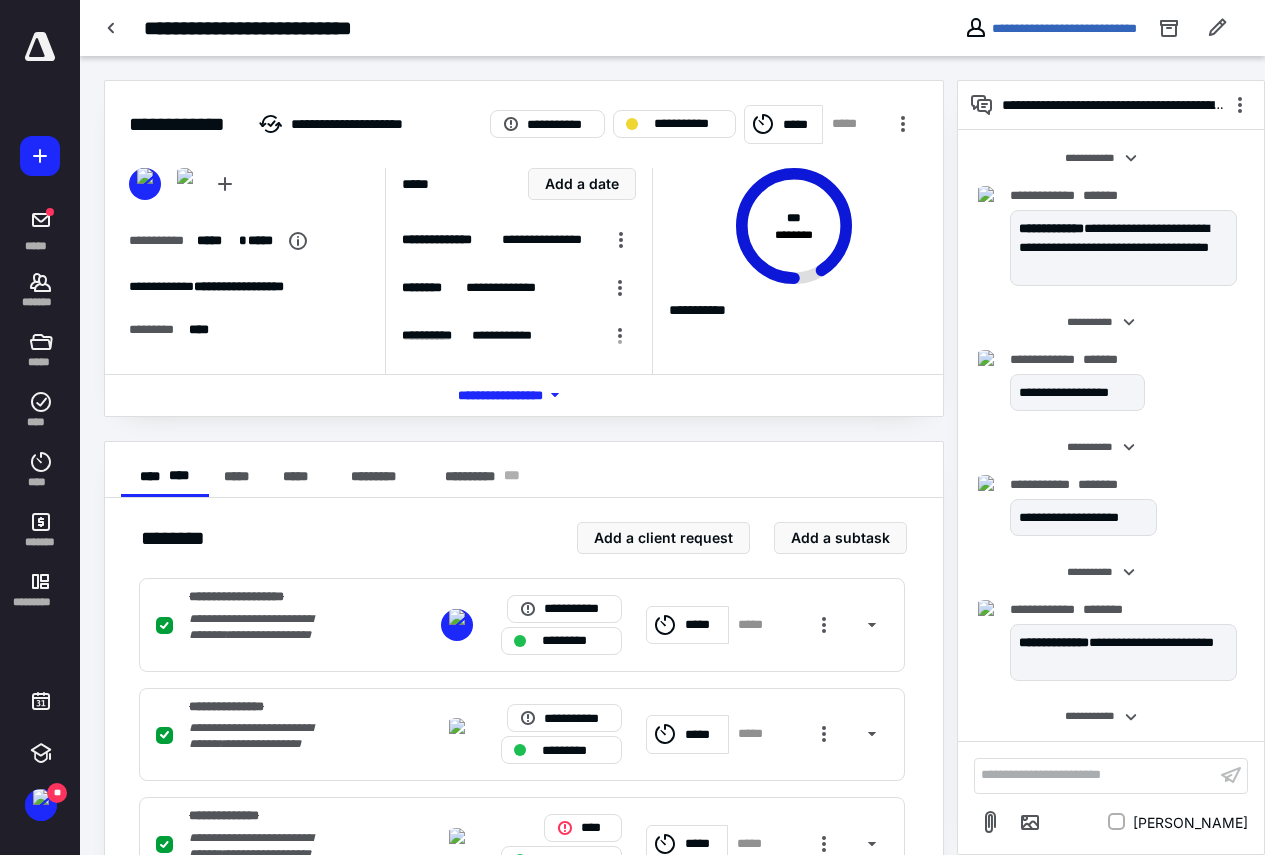 scroll, scrollTop: 3654, scrollLeft: 0, axis: vertical 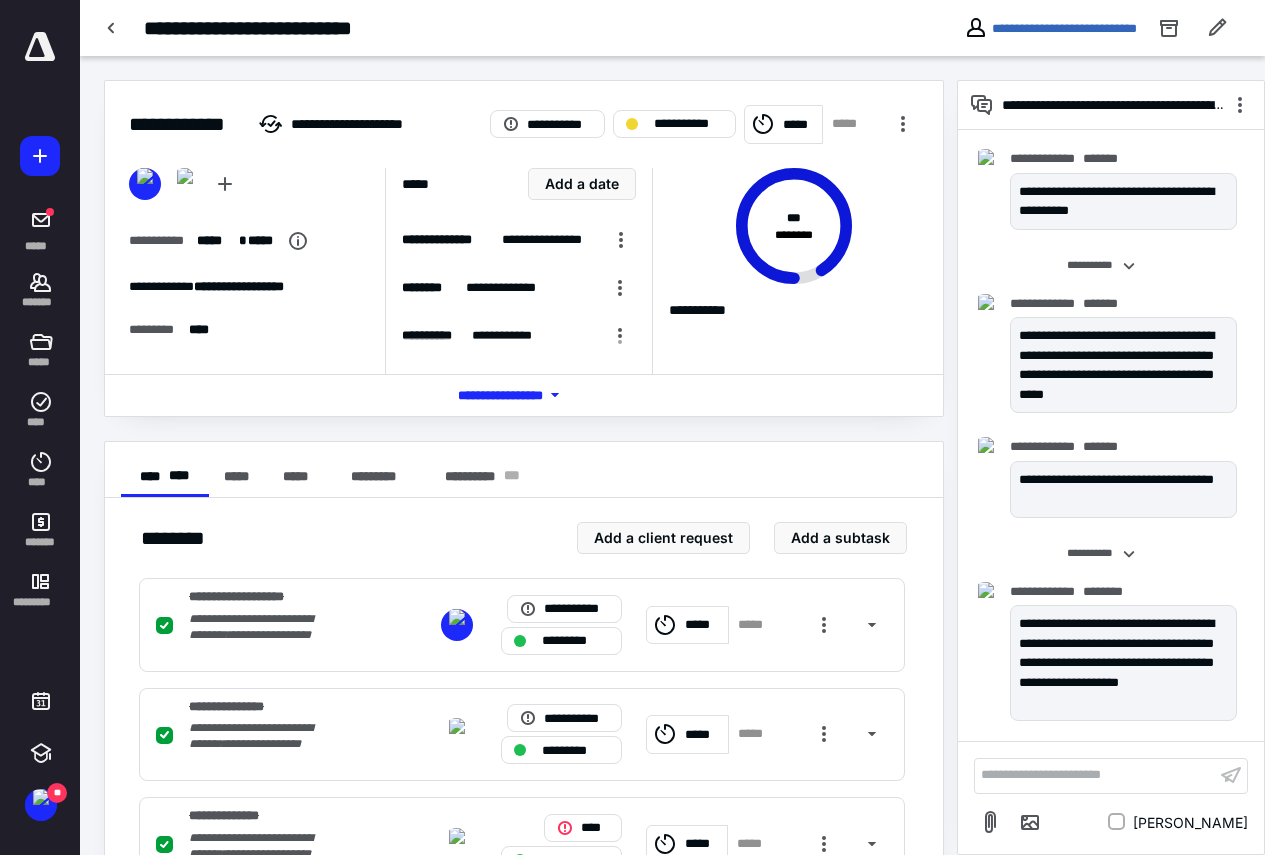 click on "**********" at bounding box center [1095, 775] 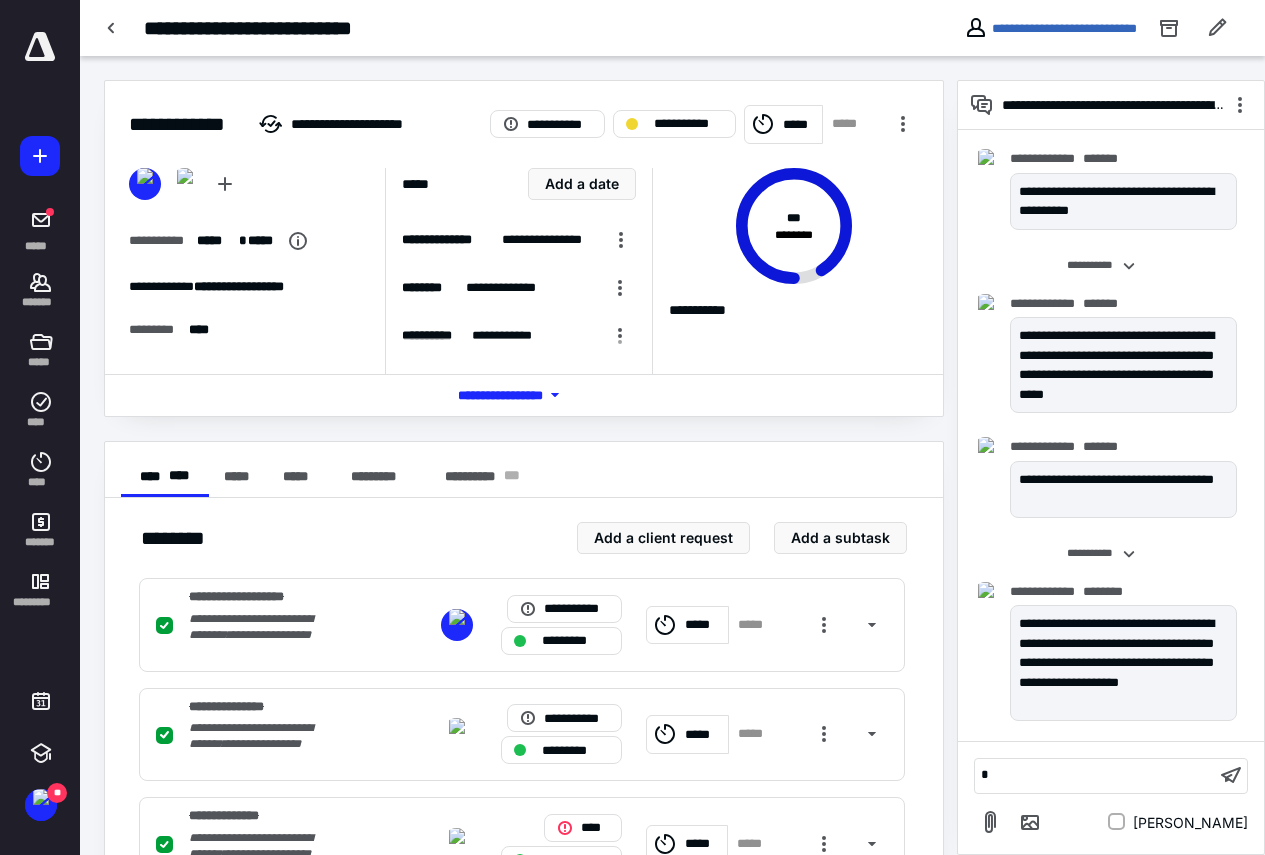 type 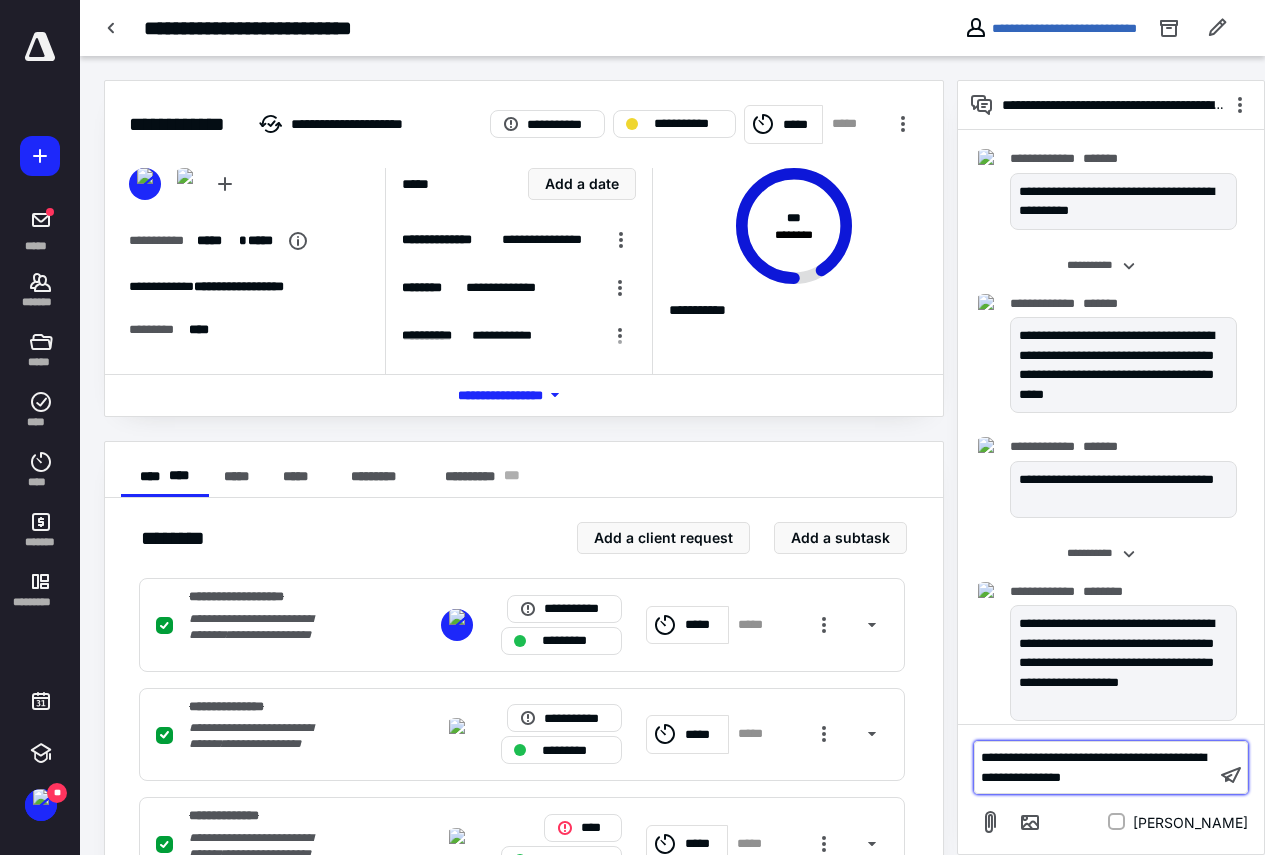 click on "**********" at bounding box center (1095, 767) 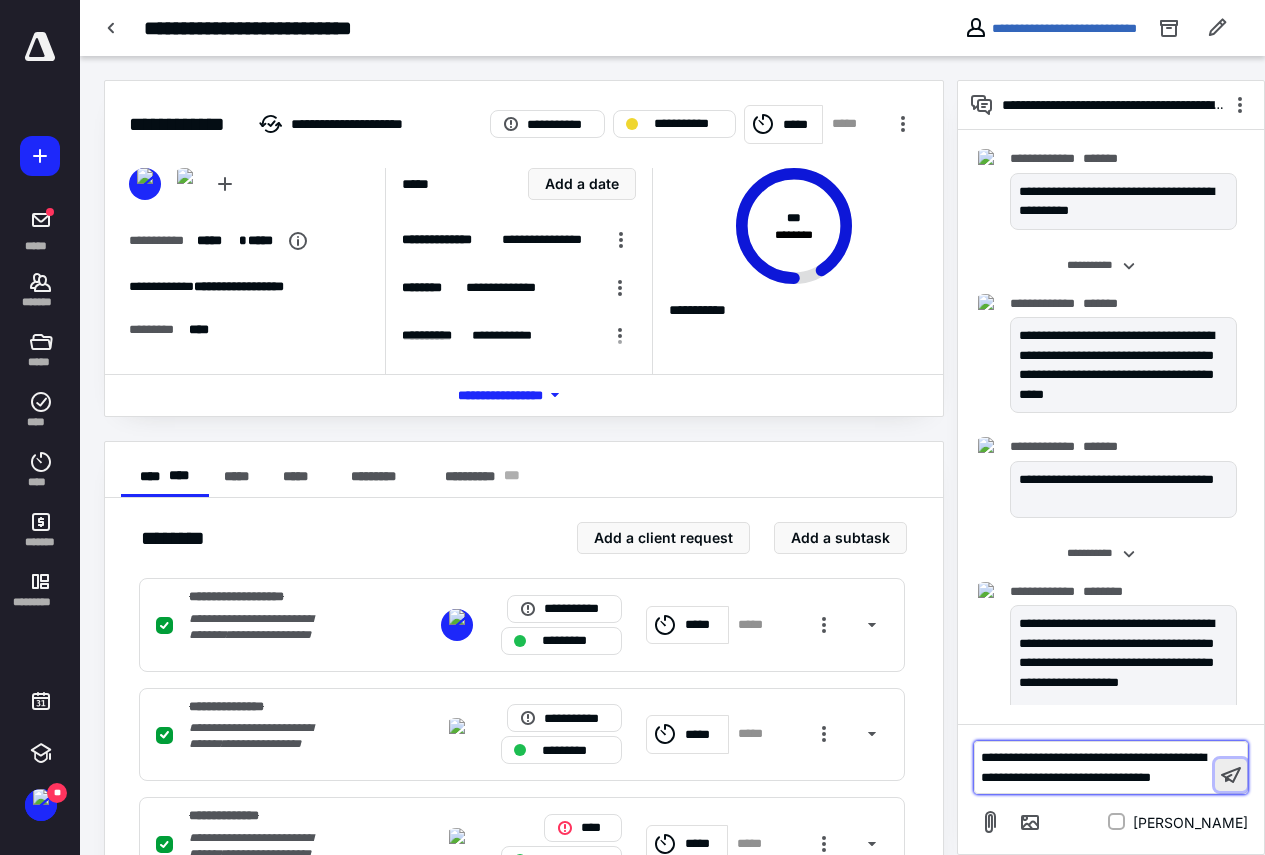 click at bounding box center [1231, 775] 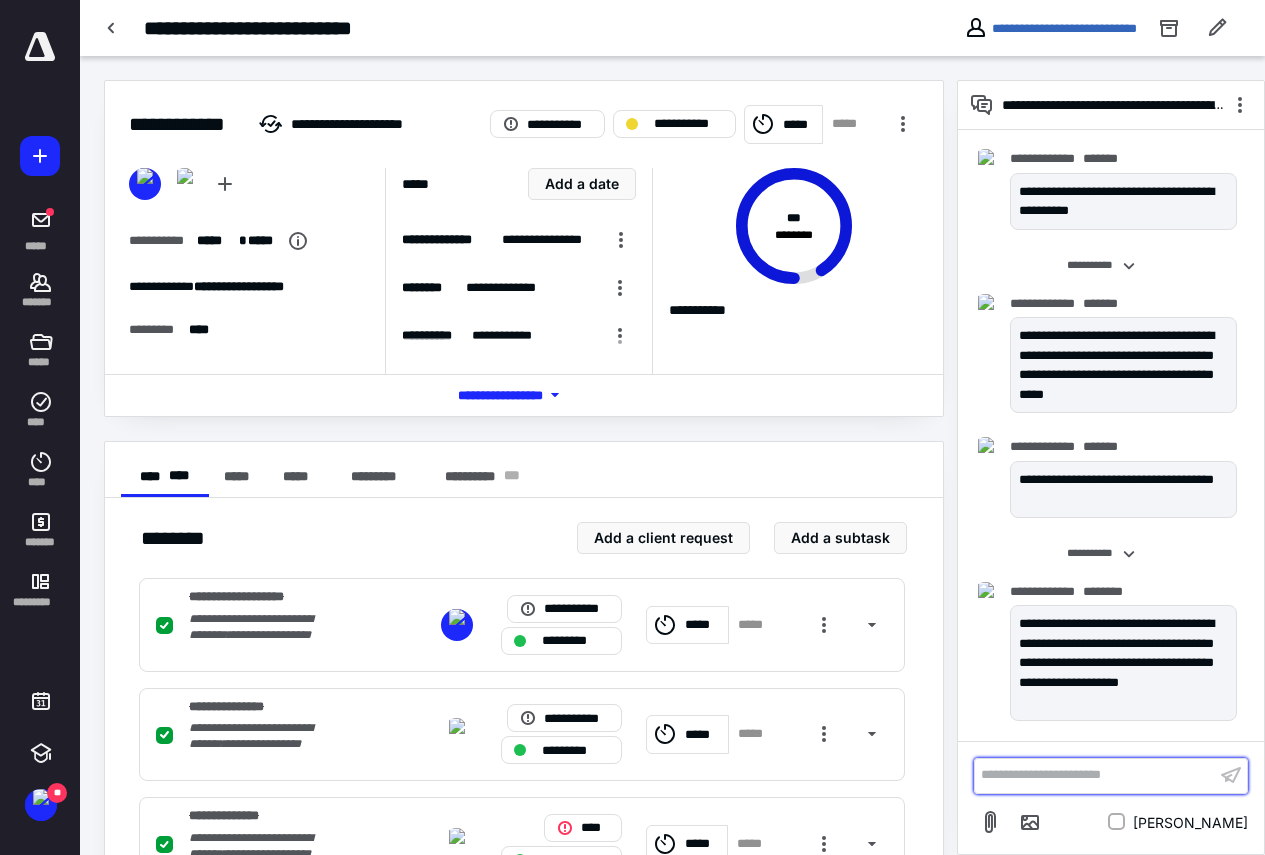 scroll, scrollTop: 3818, scrollLeft: 0, axis: vertical 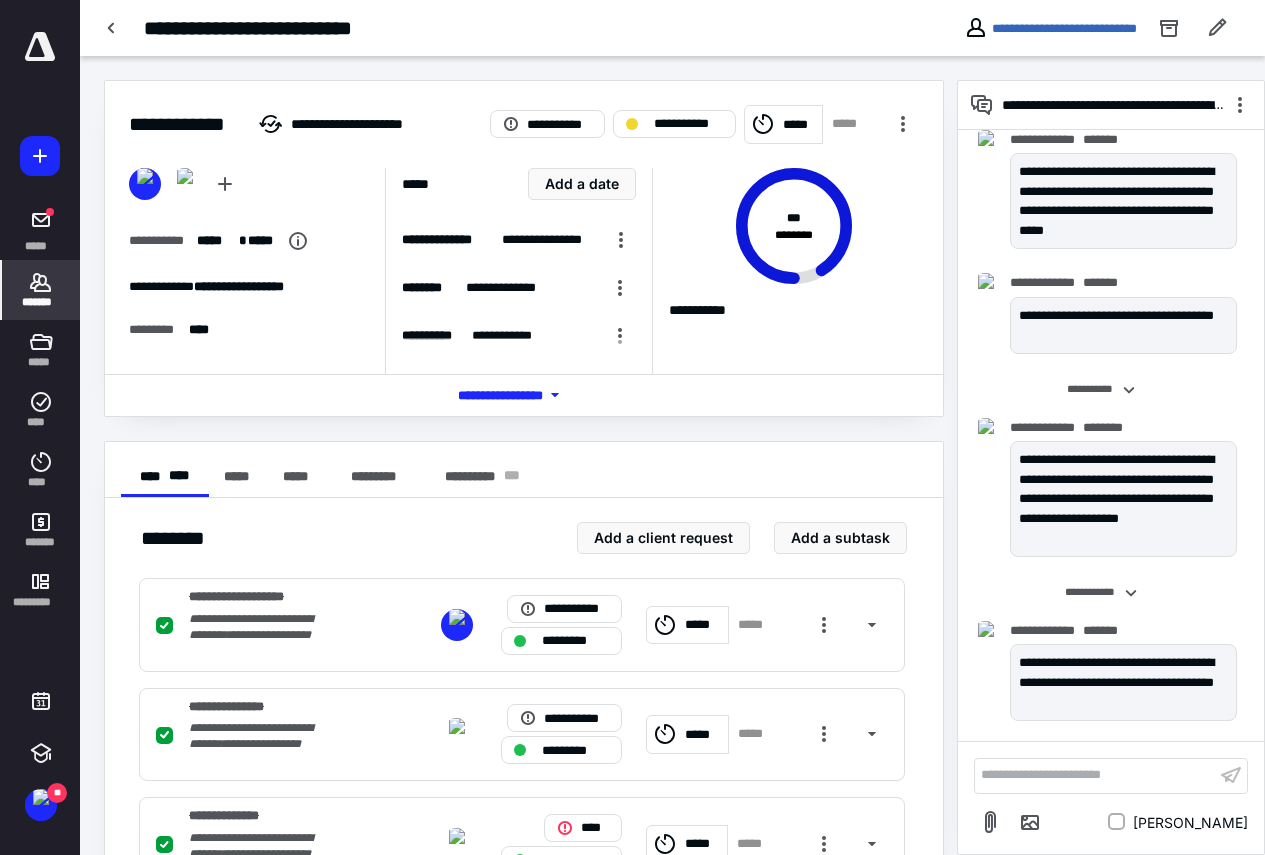 click on "*******" at bounding box center [41, 302] 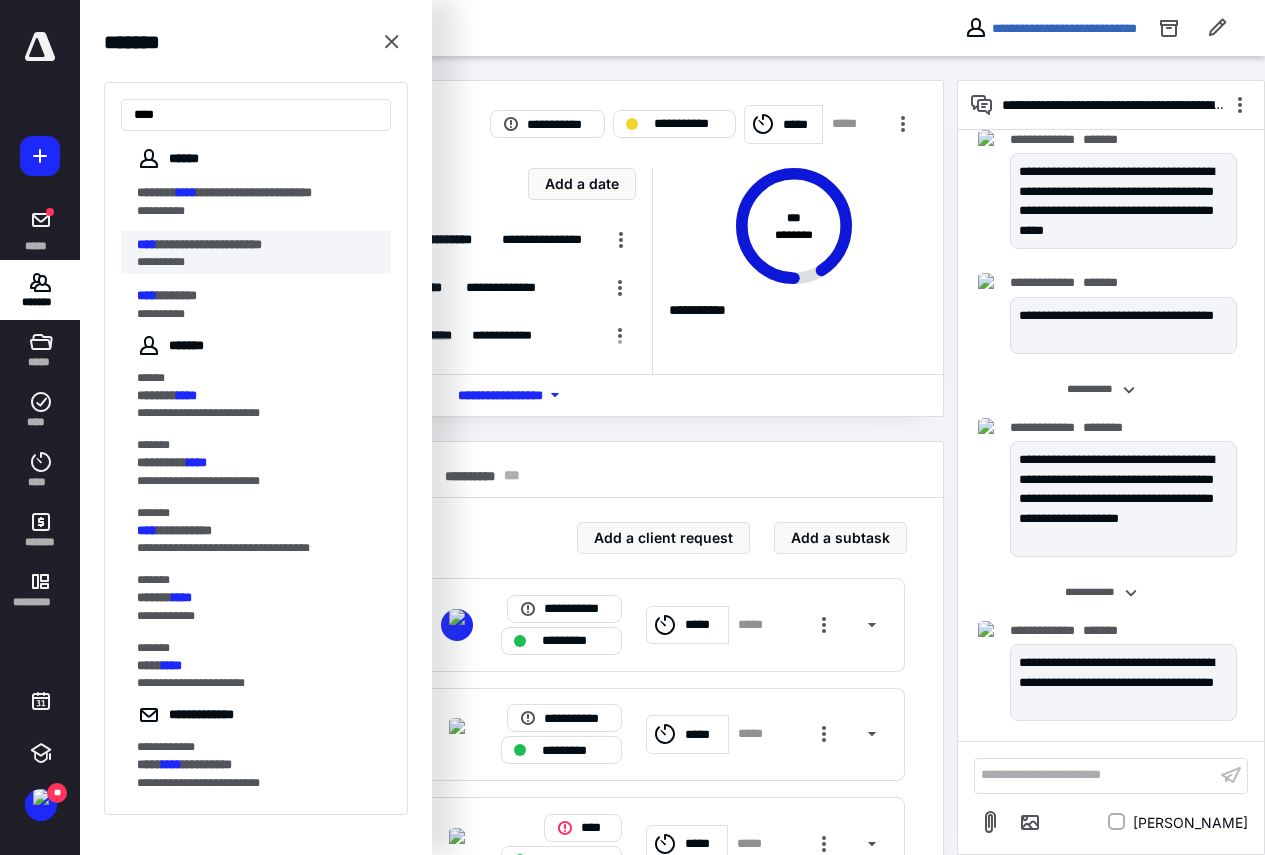 type on "****" 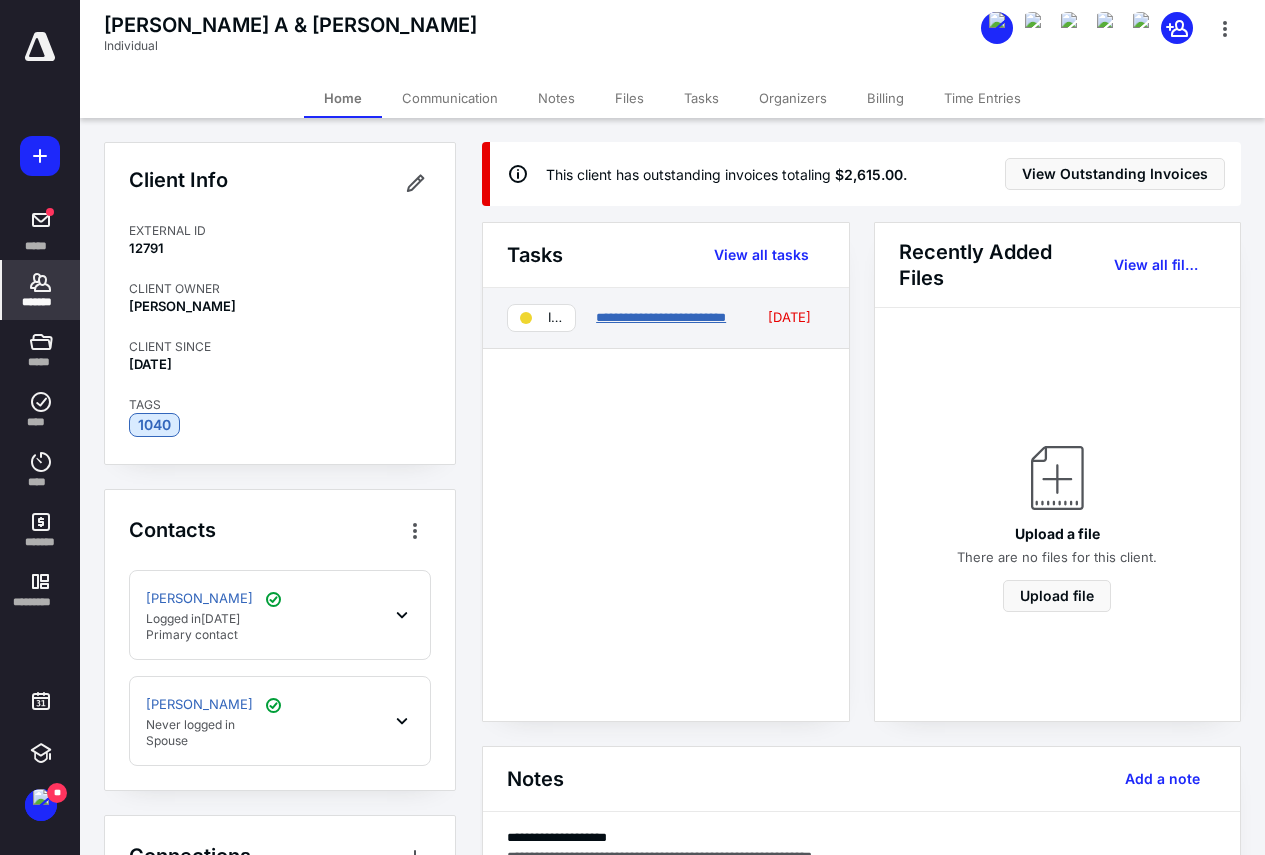 click on "**********" at bounding box center (661, 317) 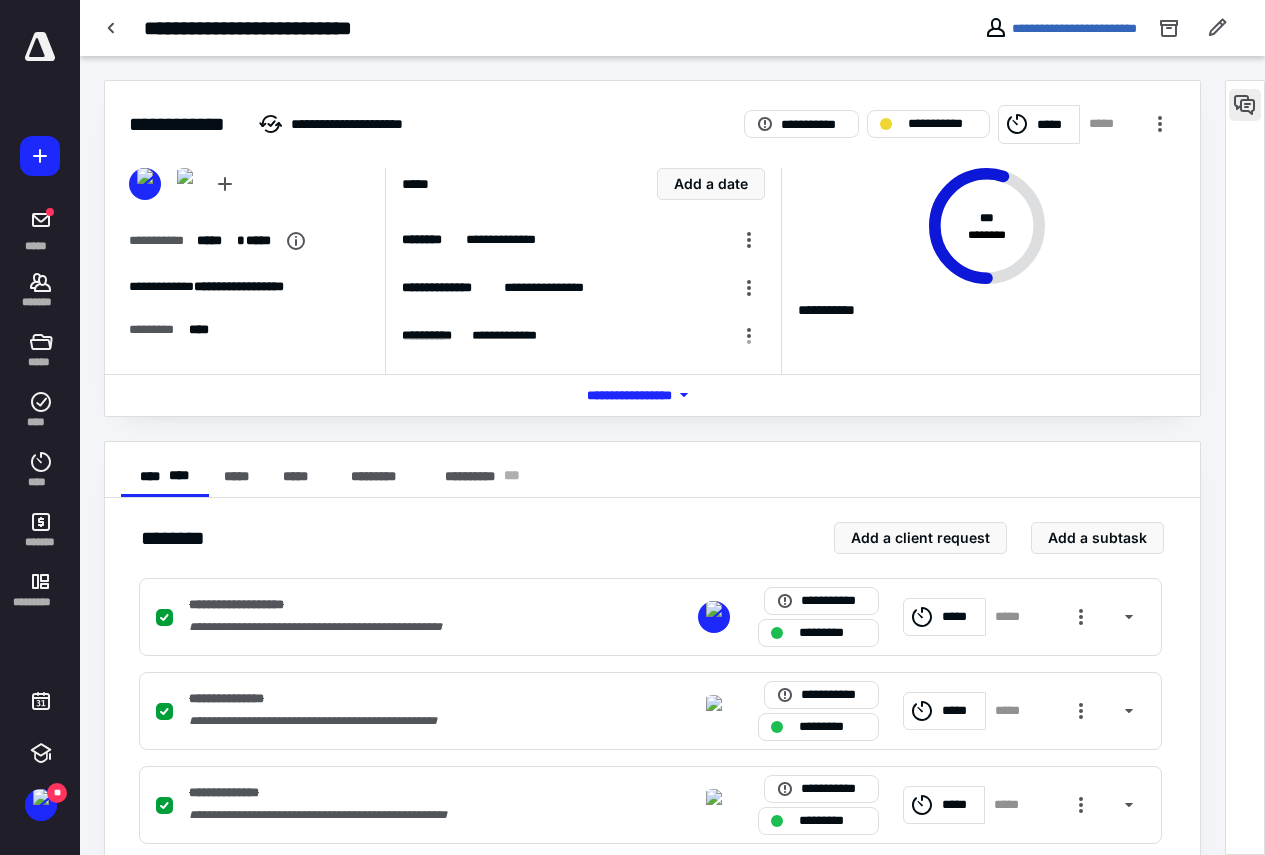 click at bounding box center (1245, 105) 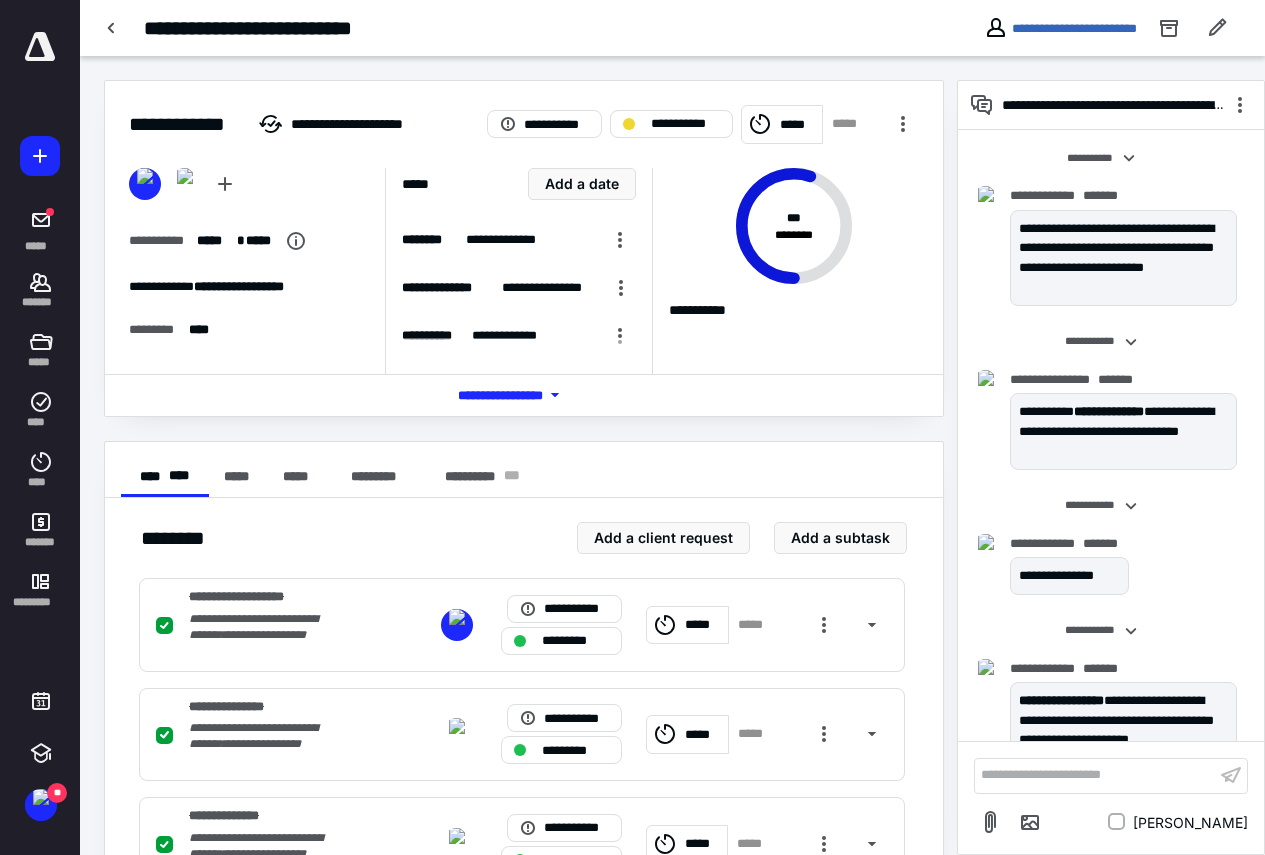 scroll, scrollTop: 1143, scrollLeft: 0, axis: vertical 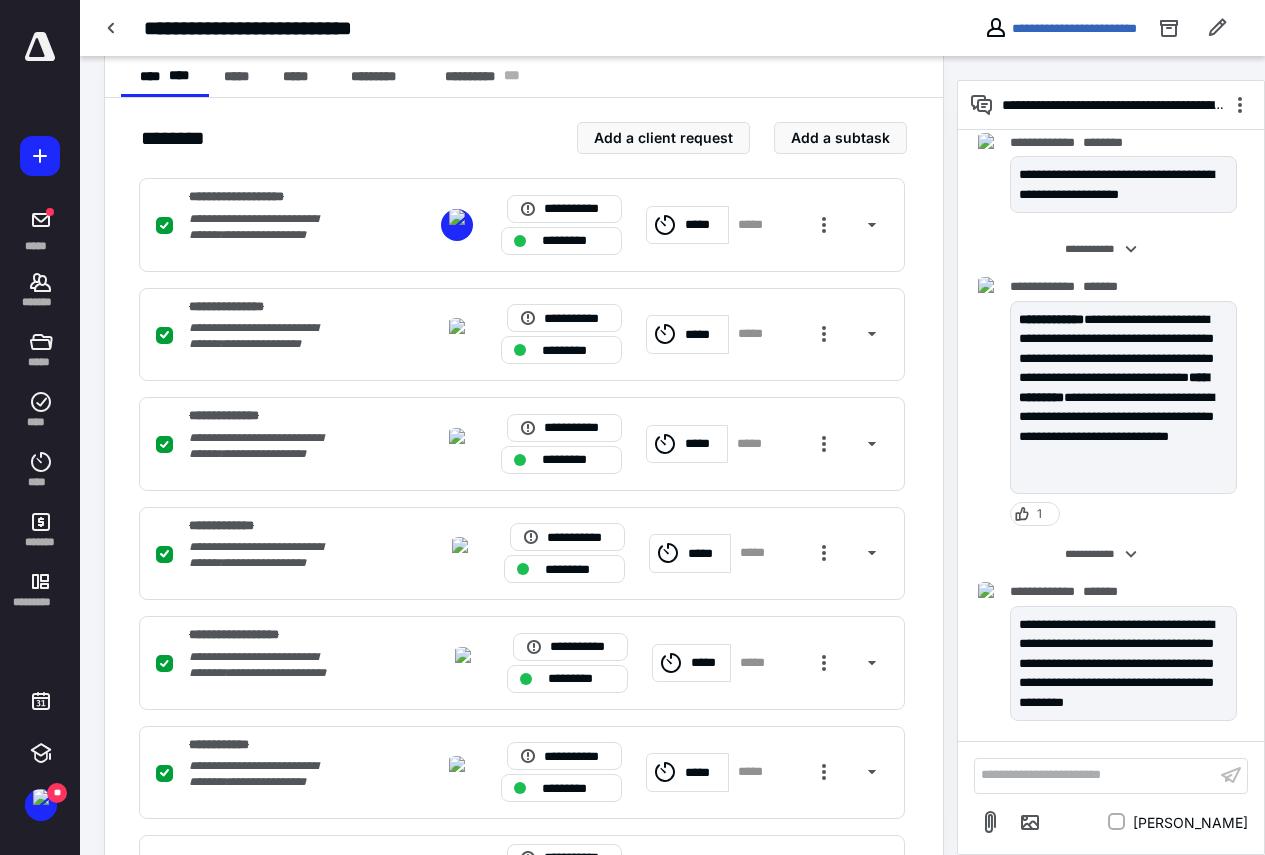click on "**********" at bounding box center (1095, 775) 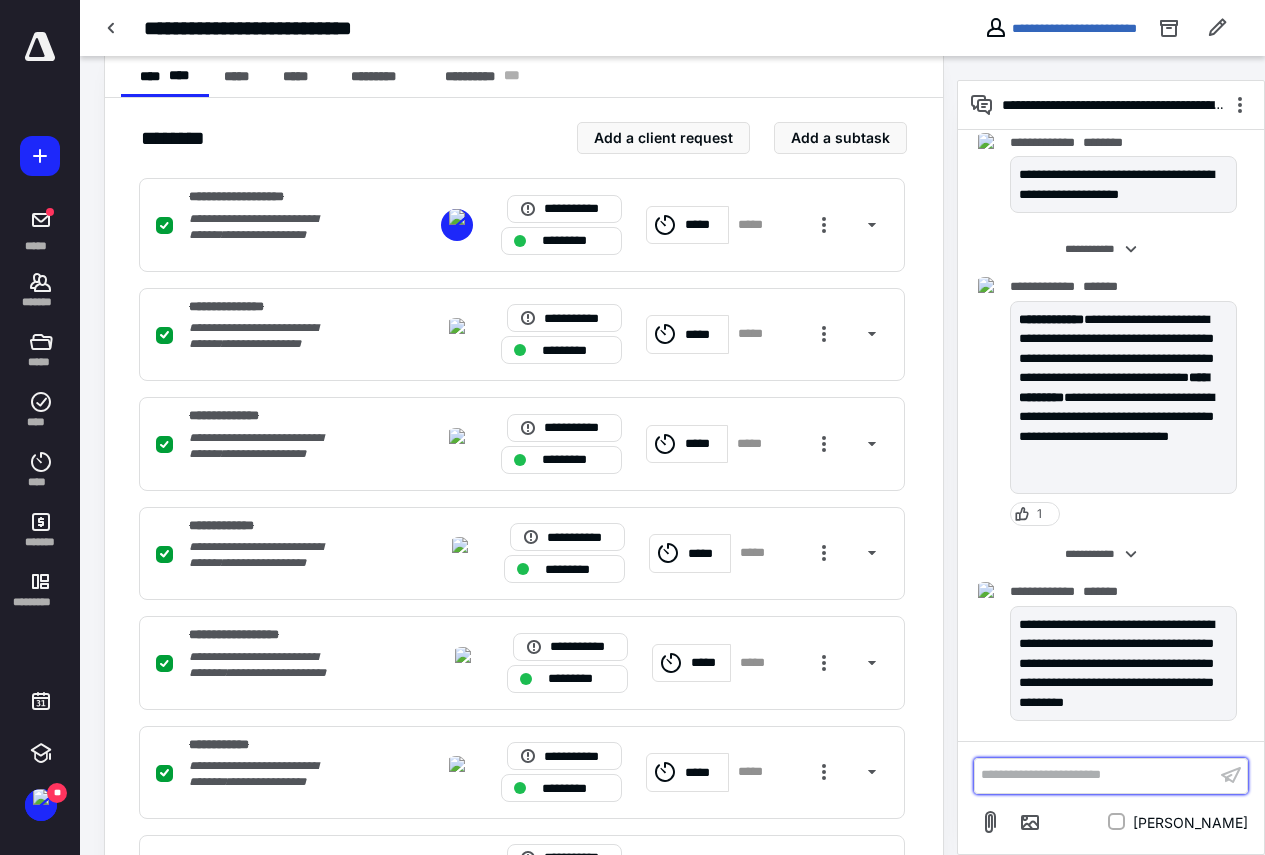 click on "**********" at bounding box center [1095, 775] 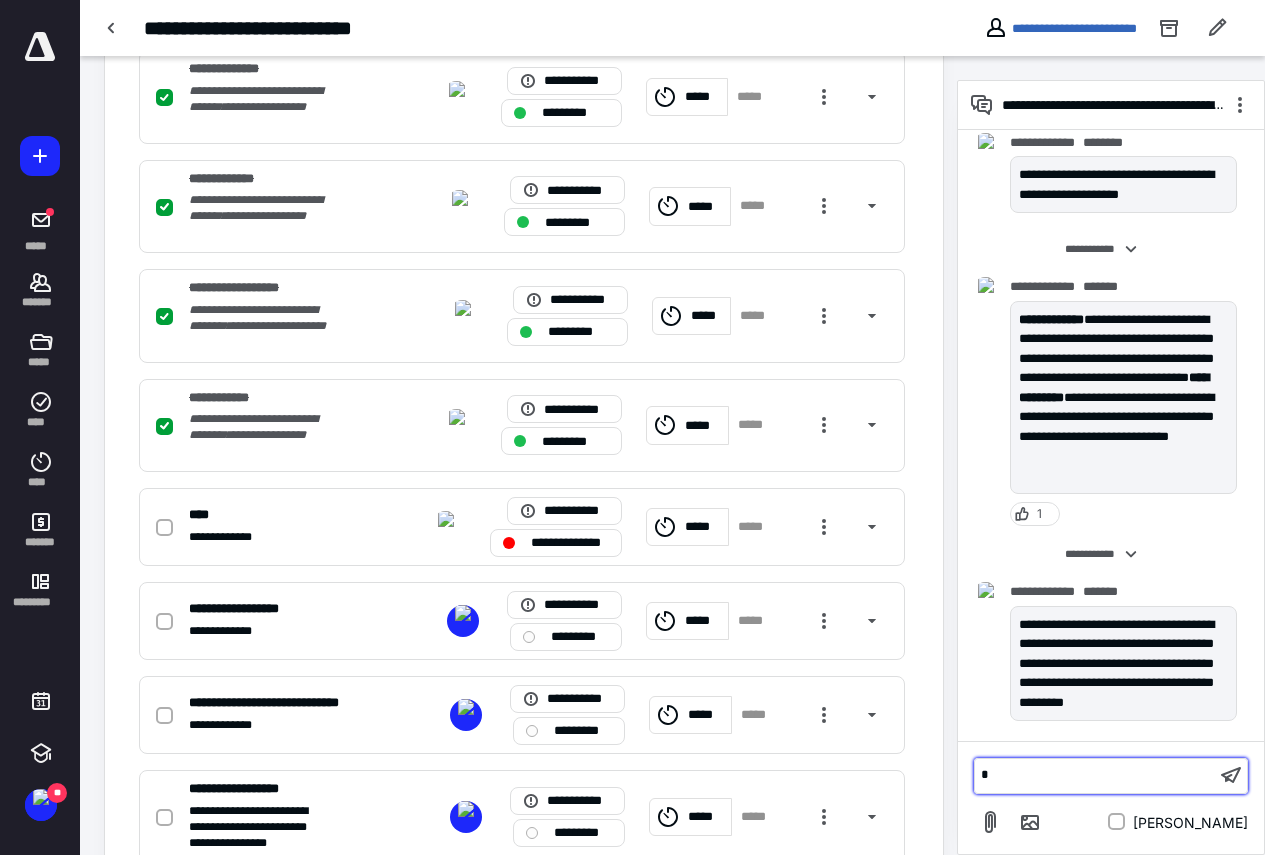 type 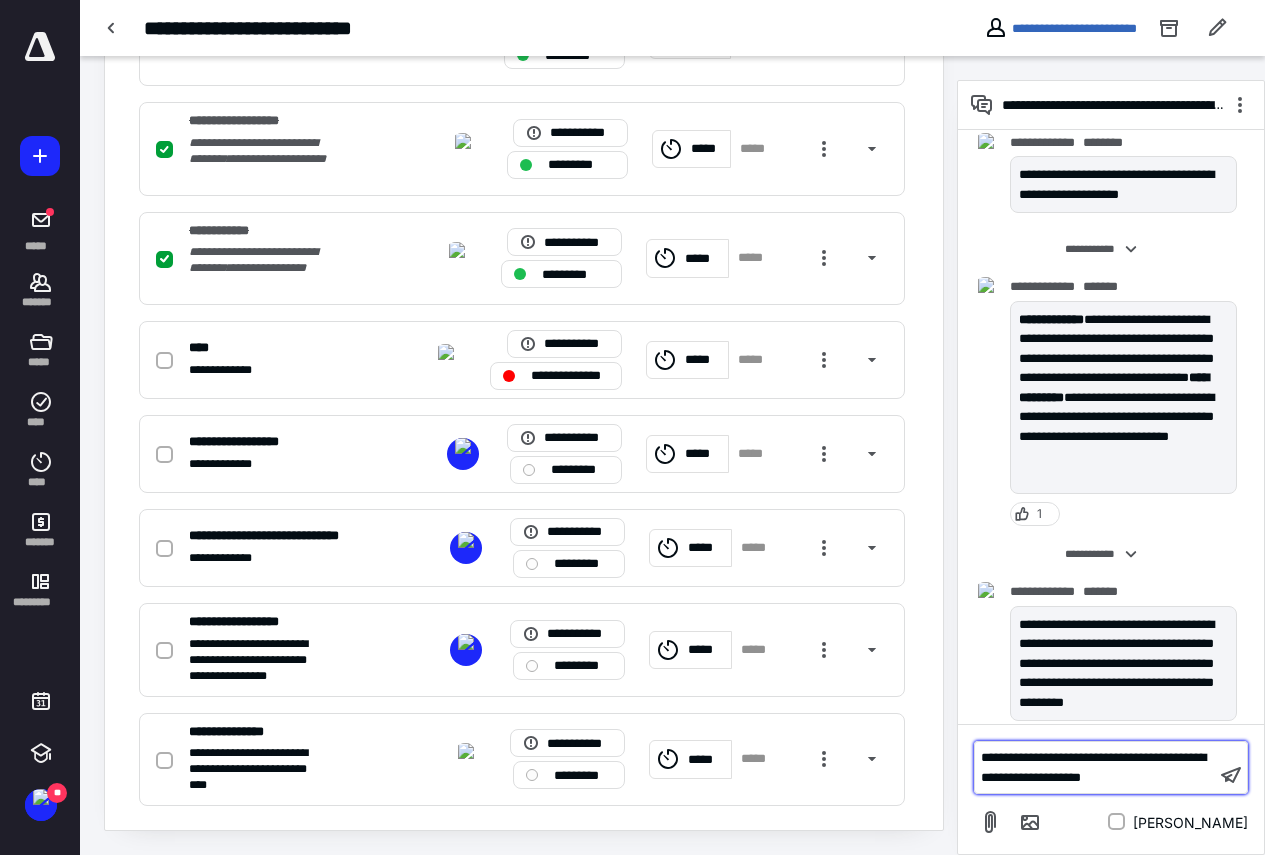 click on "**********" at bounding box center [1093, 767] 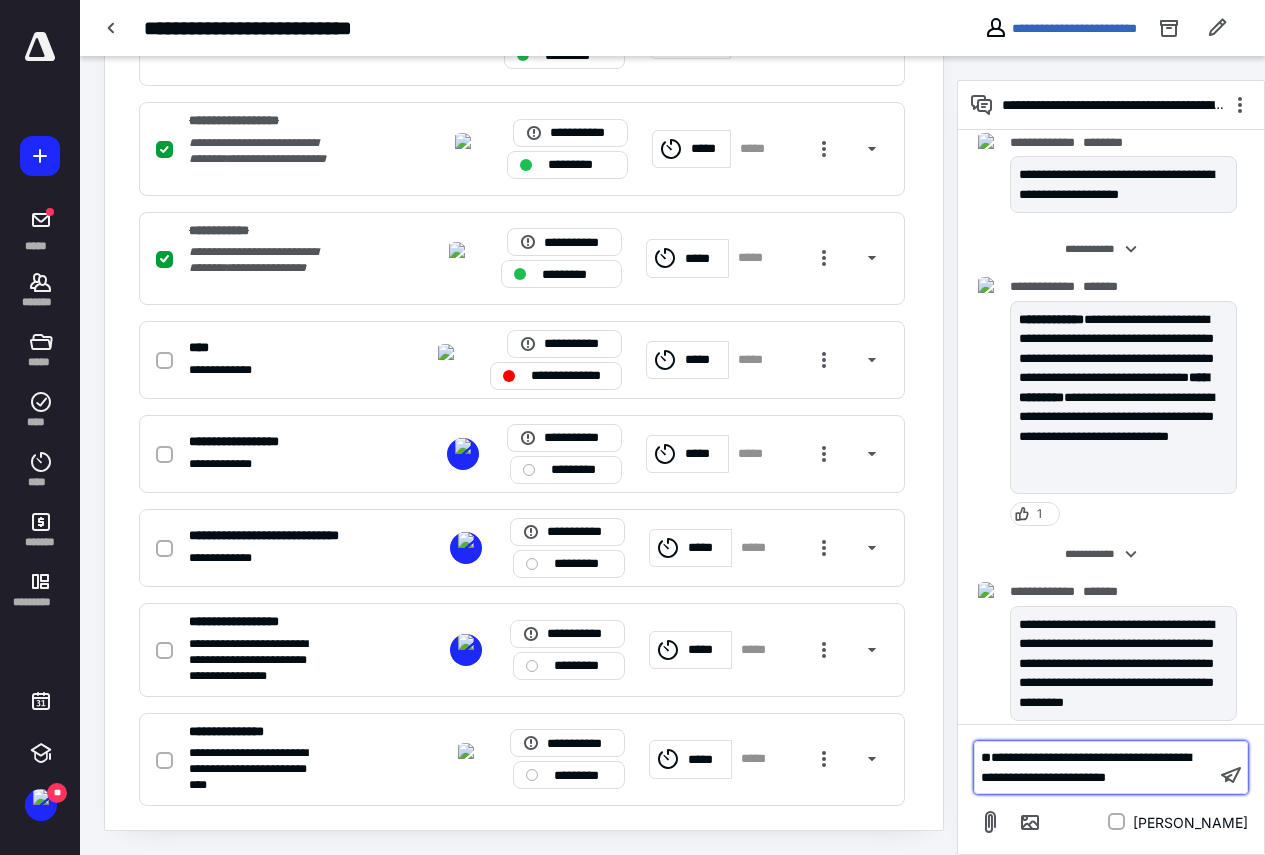 scroll, scrollTop: 44, scrollLeft: 0, axis: vertical 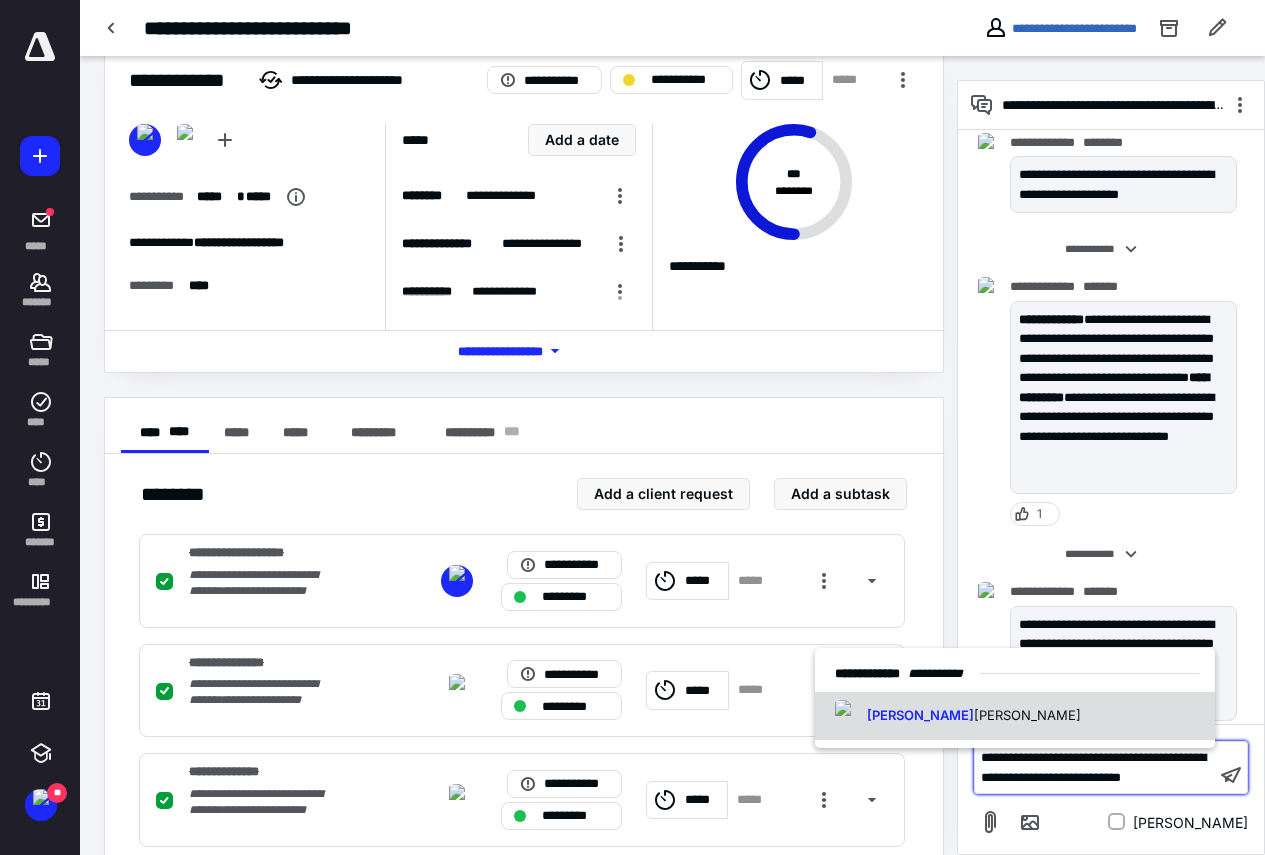 click on "Robin  Sansone" at bounding box center (1015, 716) 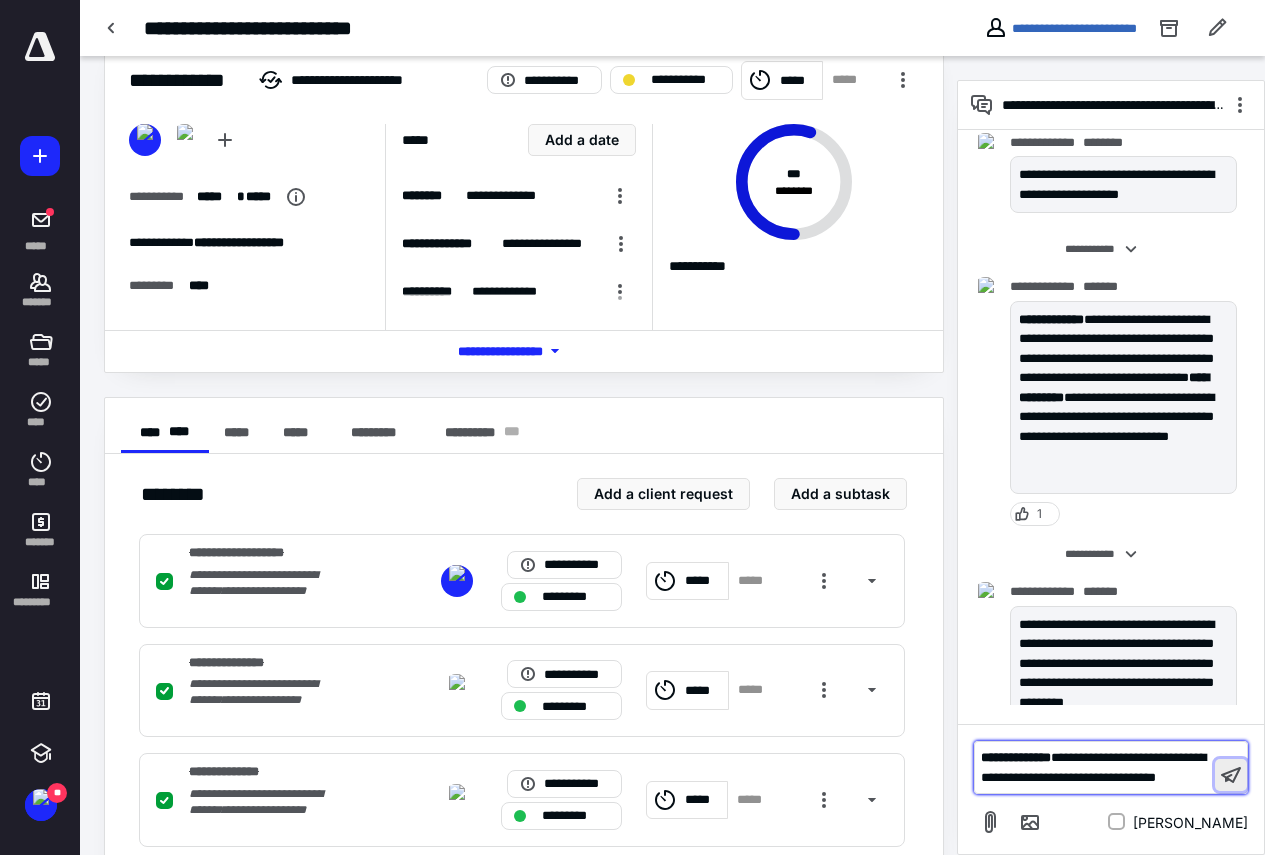 click at bounding box center (1231, 775) 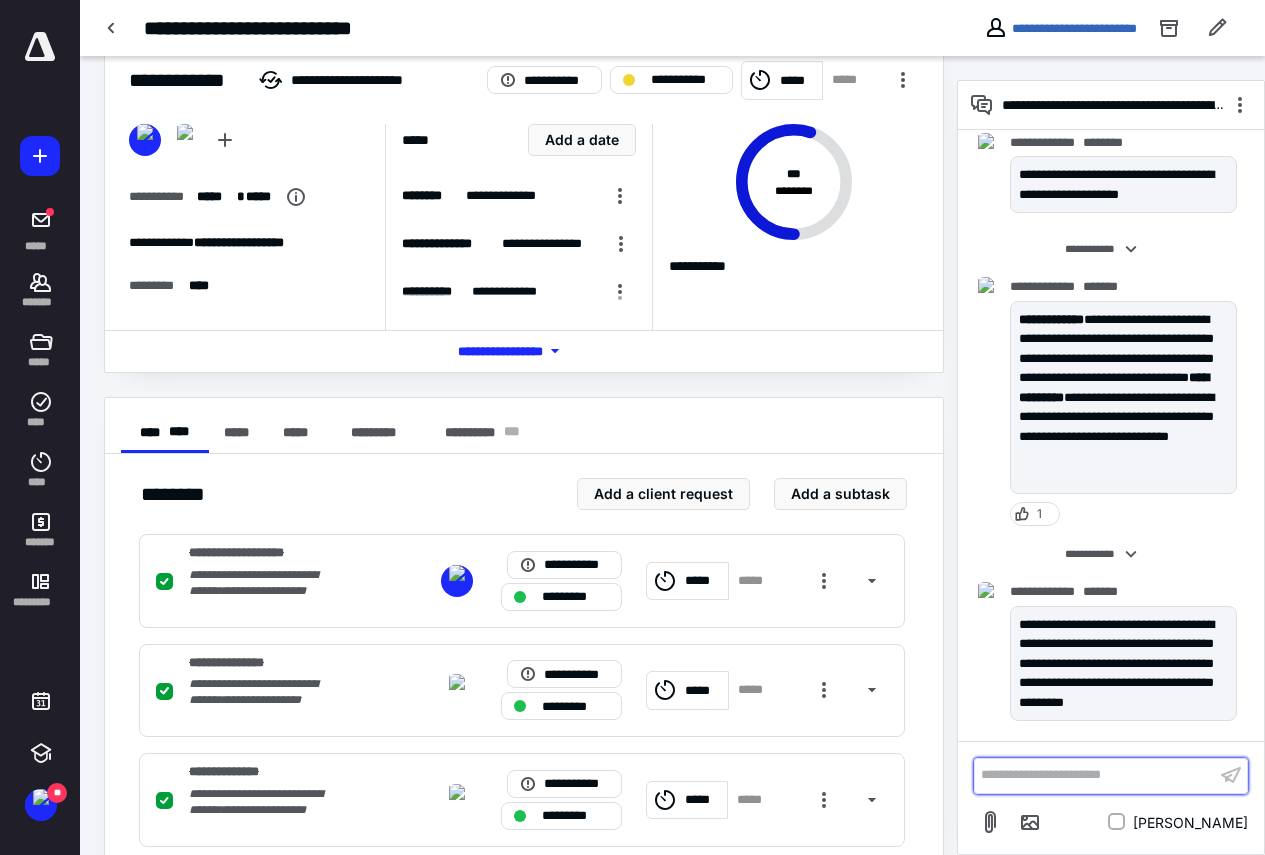 scroll, scrollTop: 1307, scrollLeft: 0, axis: vertical 